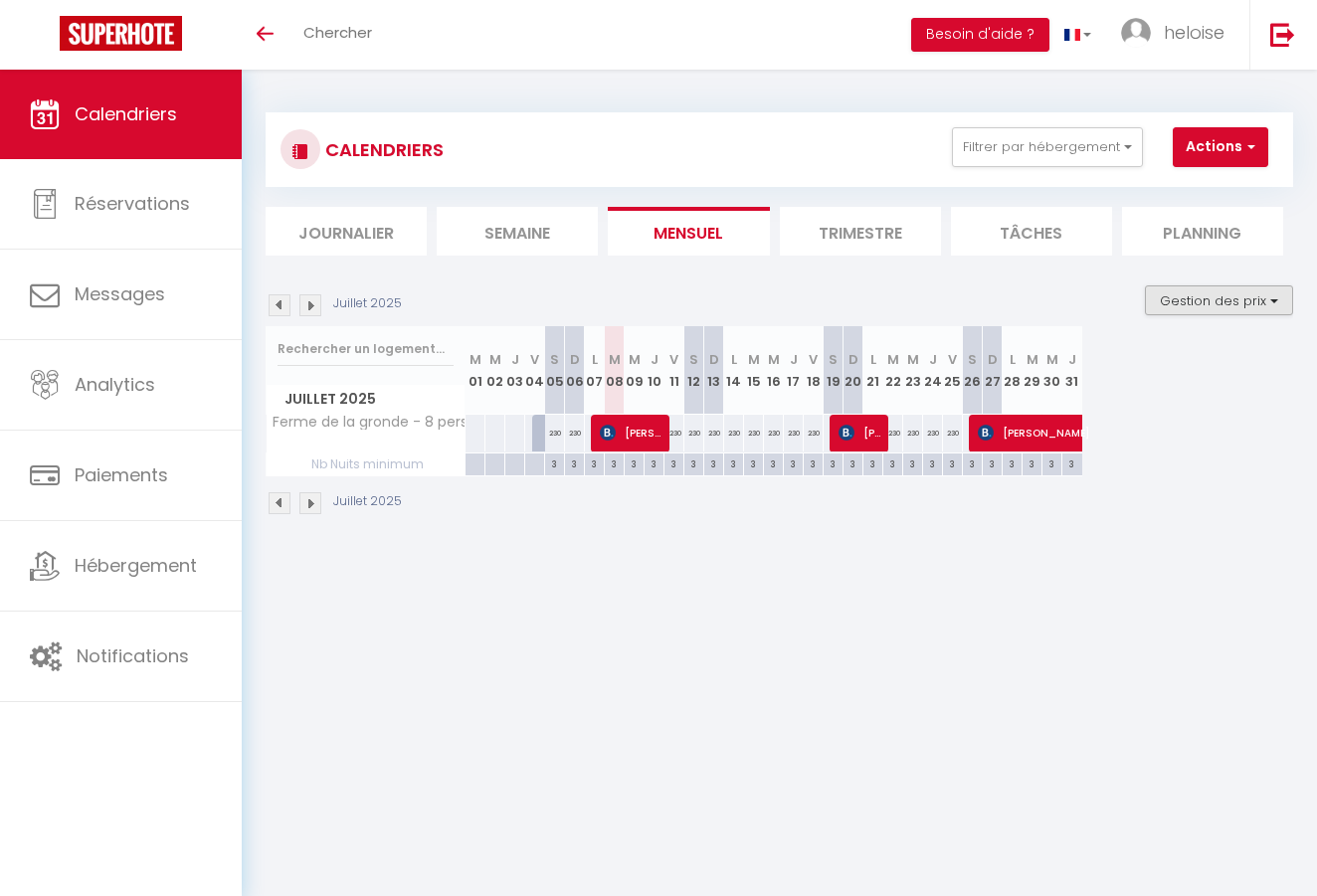 scroll, scrollTop: 0, scrollLeft: 0, axis: both 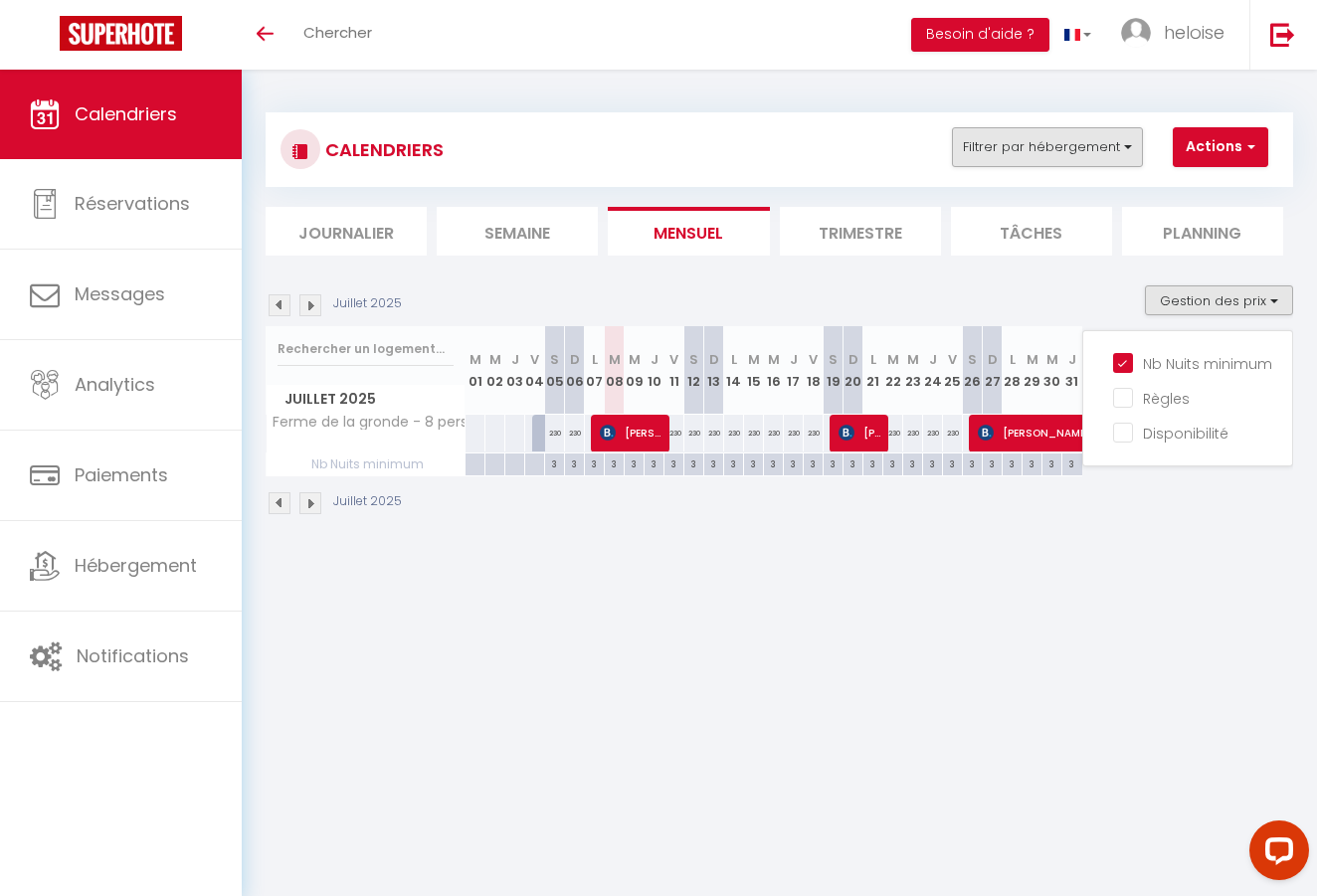 drag, startPoint x: 1108, startPoint y: 119, endPoint x: 1108, endPoint y: 130, distance: 11 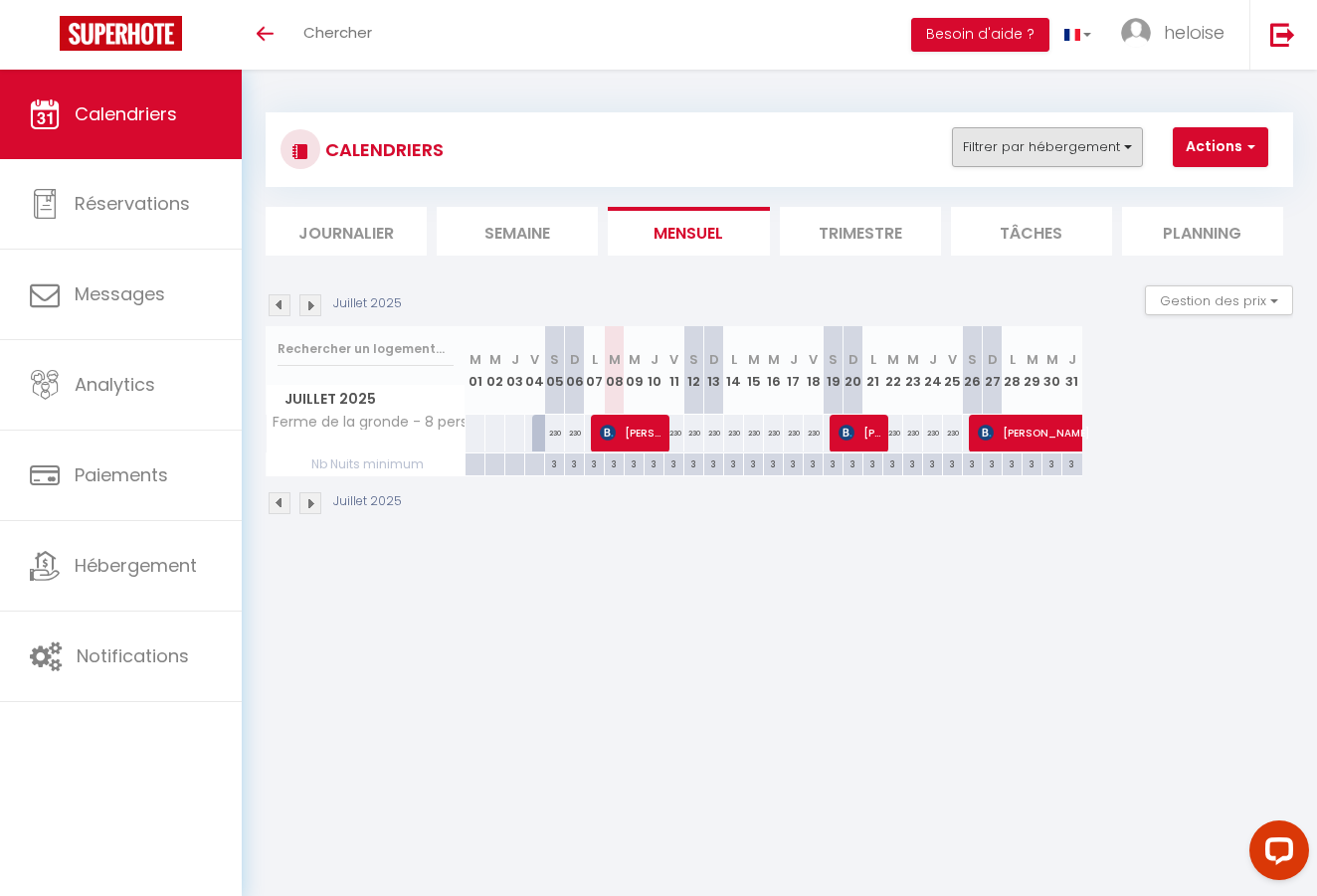 click on "Filtrer par hébergement" at bounding box center (1047, 147) 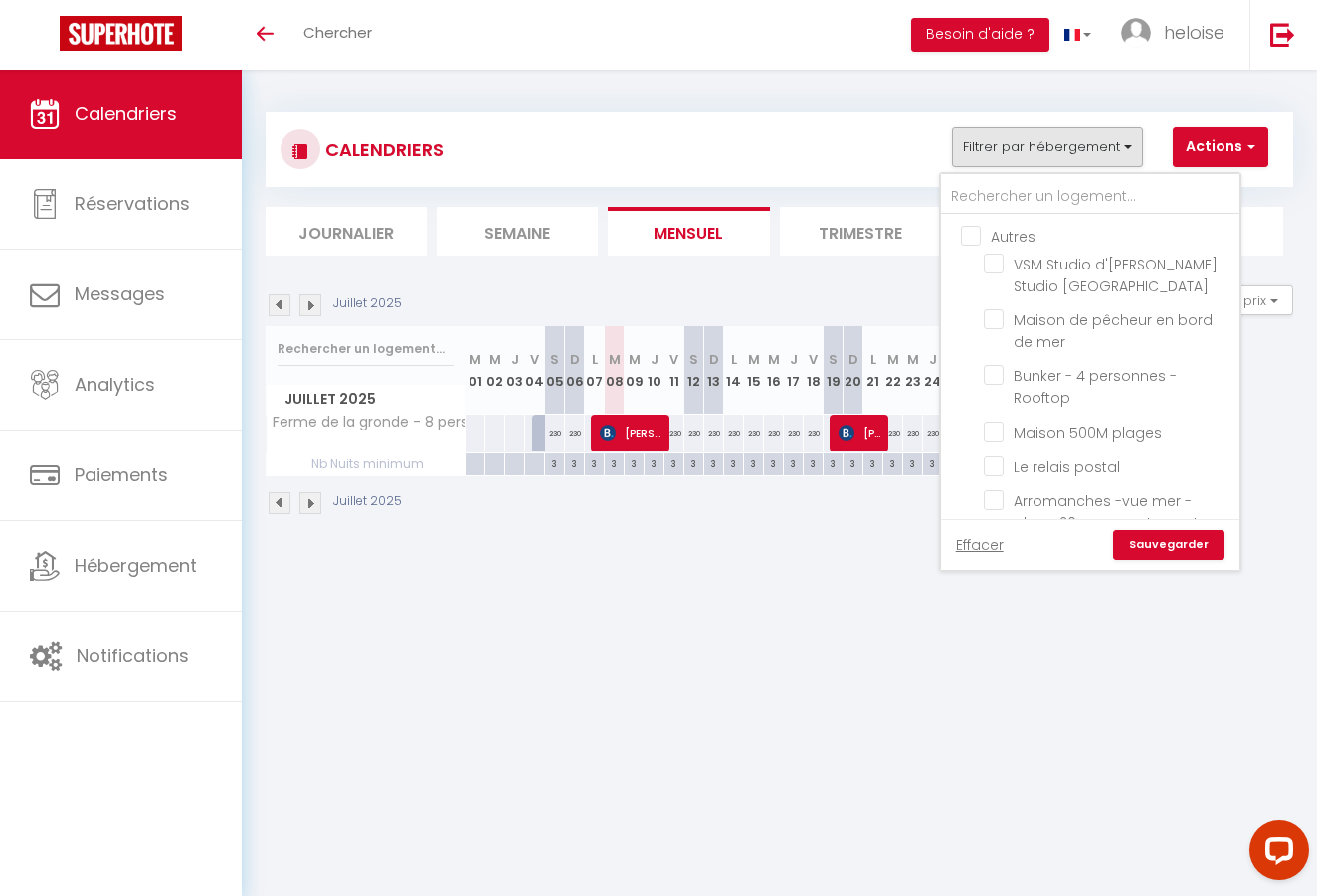 drag, startPoint x: 976, startPoint y: 228, endPoint x: 986, endPoint y: 230, distance: 10.198039 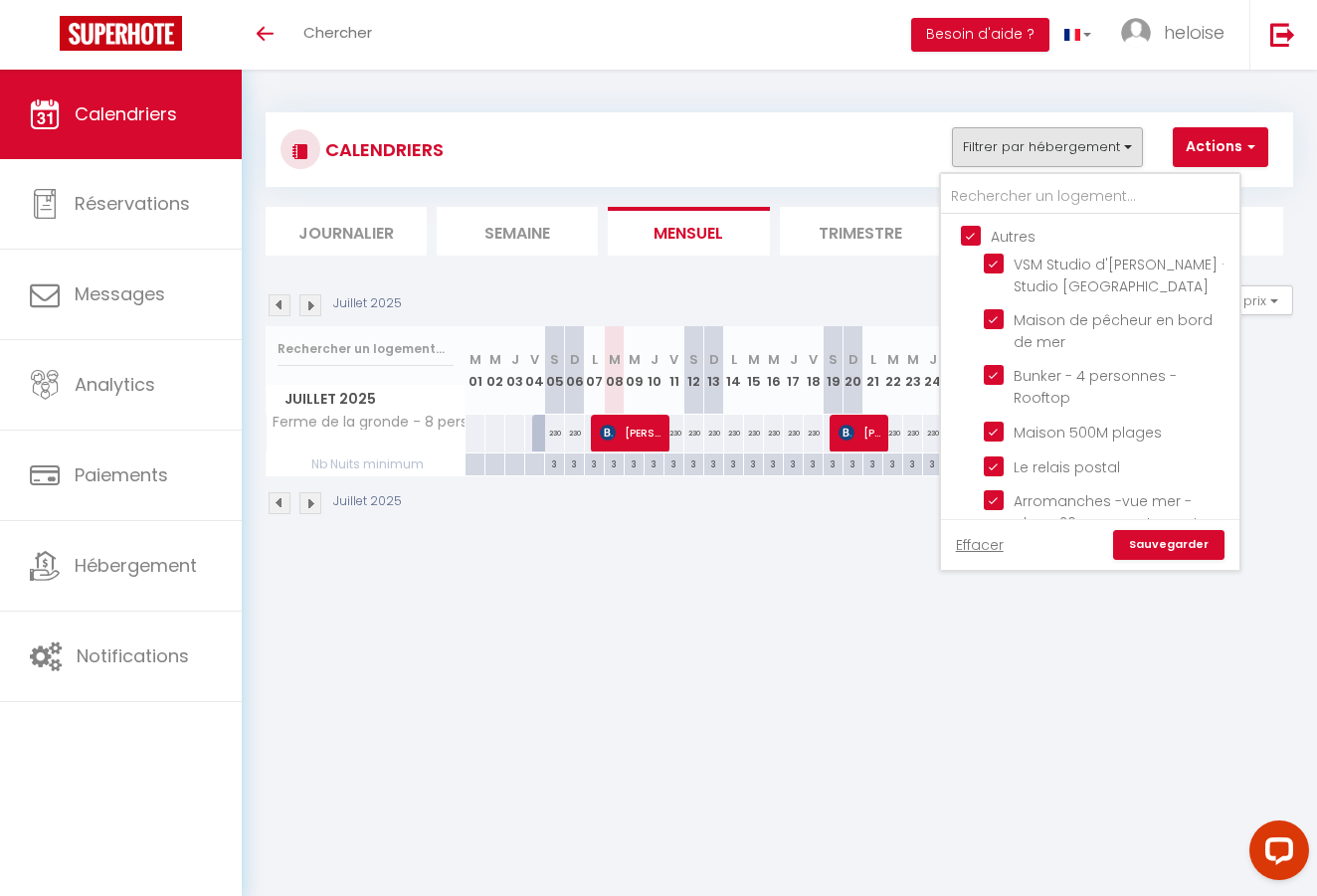 checkbox on "true" 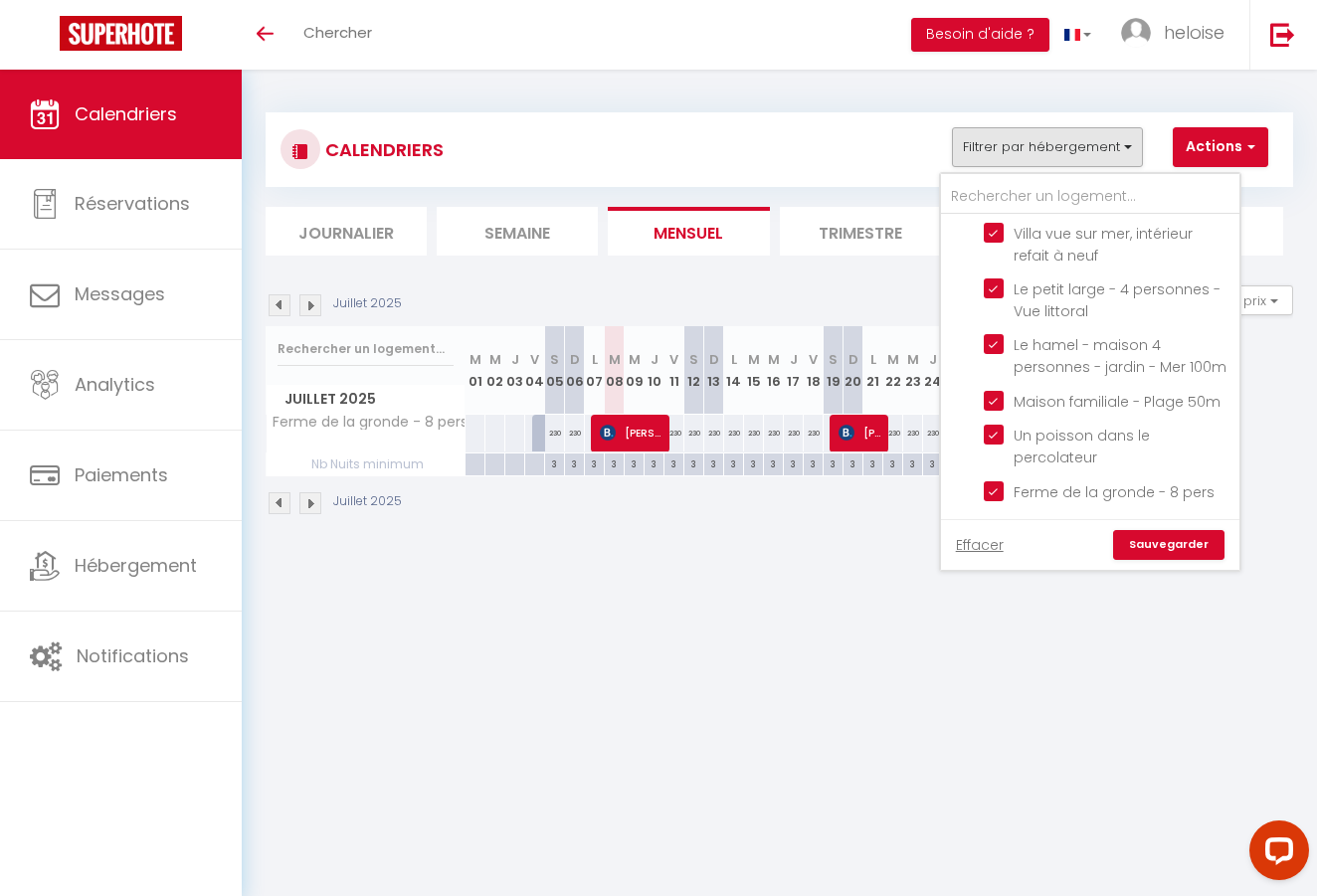 scroll, scrollTop: 562, scrollLeft: 0, axis: vertical 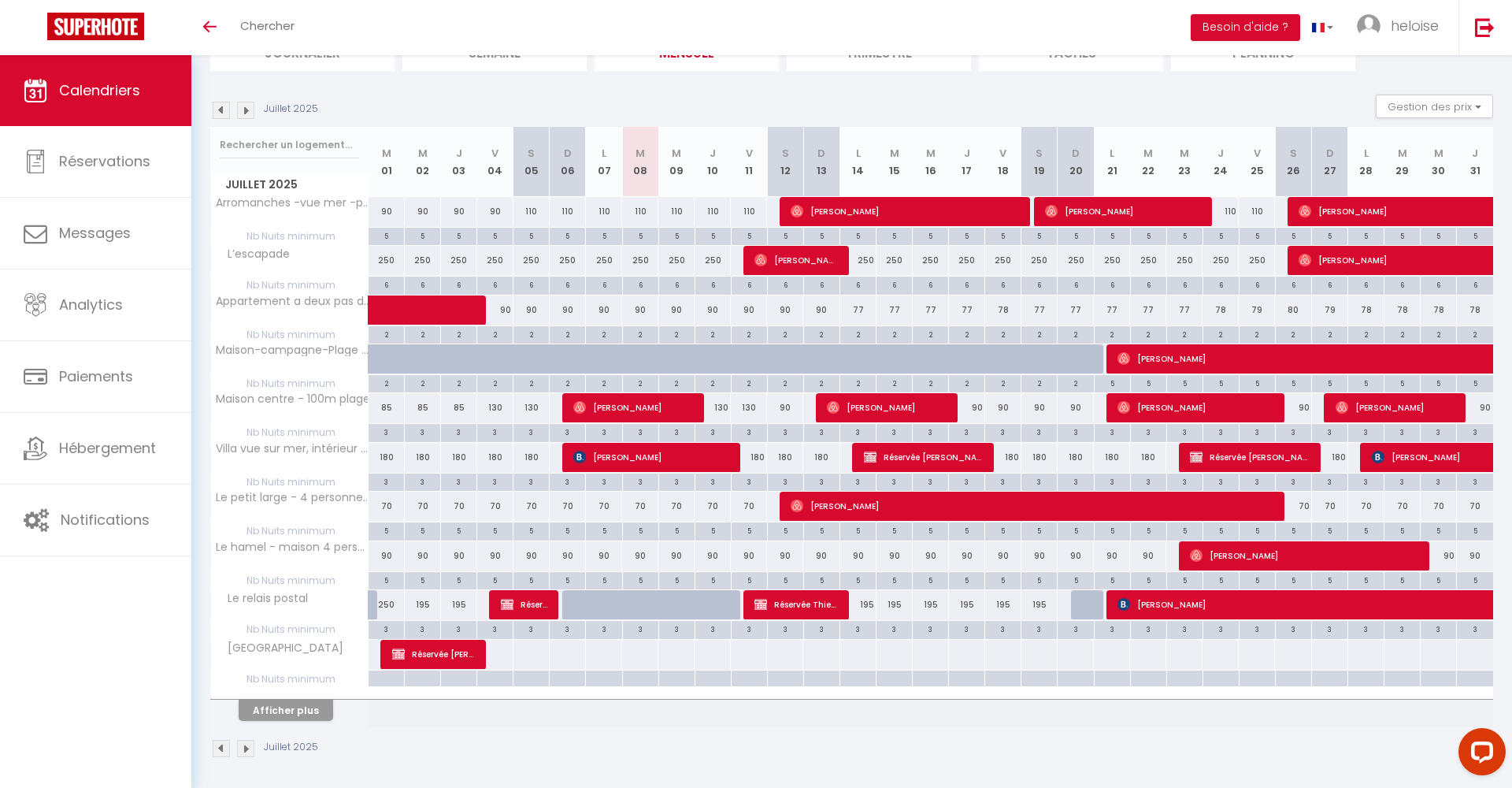 click on "Afficher plus" at bounding box center (286, 710) 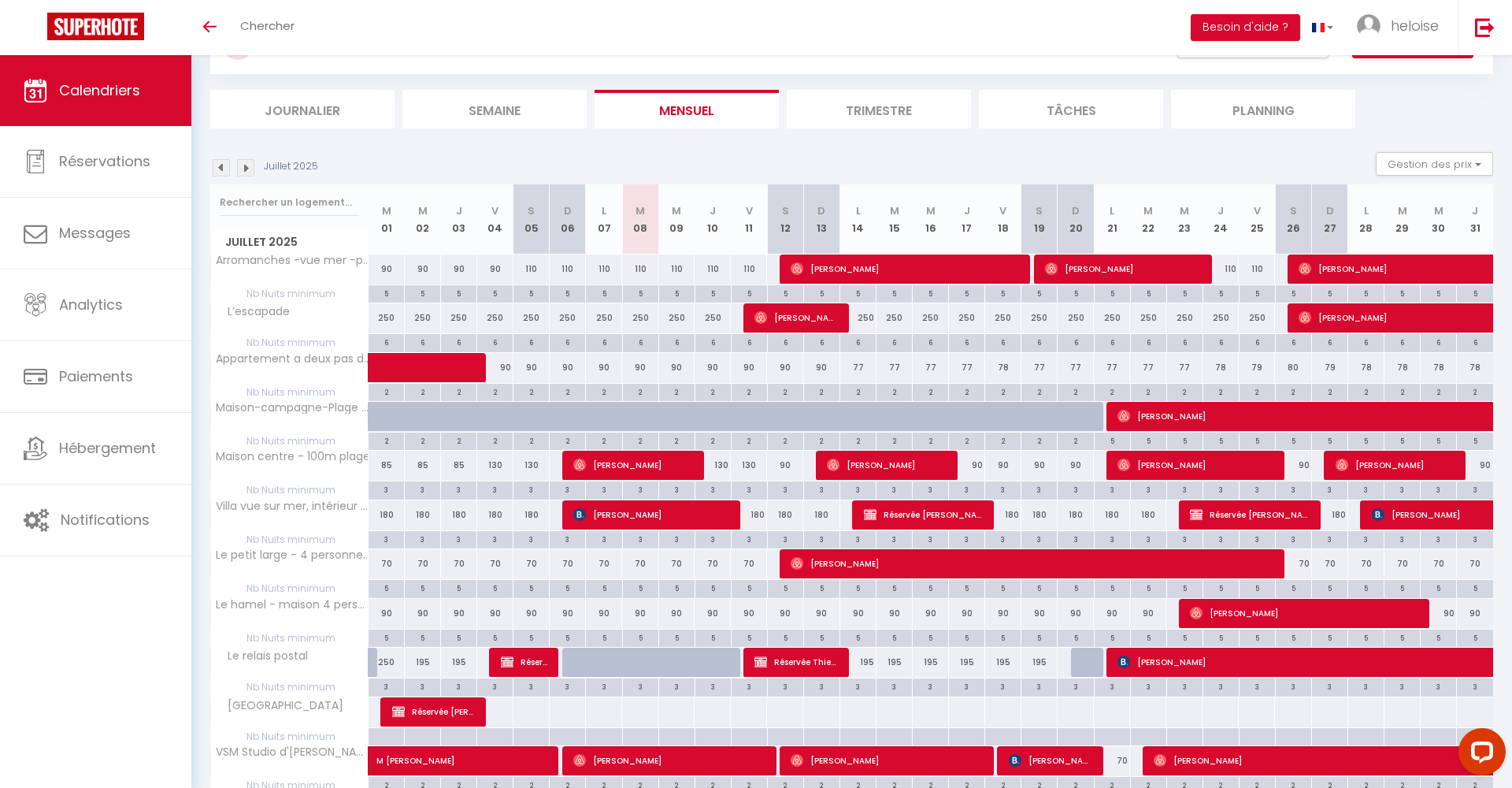 scroll, scrollTop: 76, scrollLeft: 0, axis: vertical 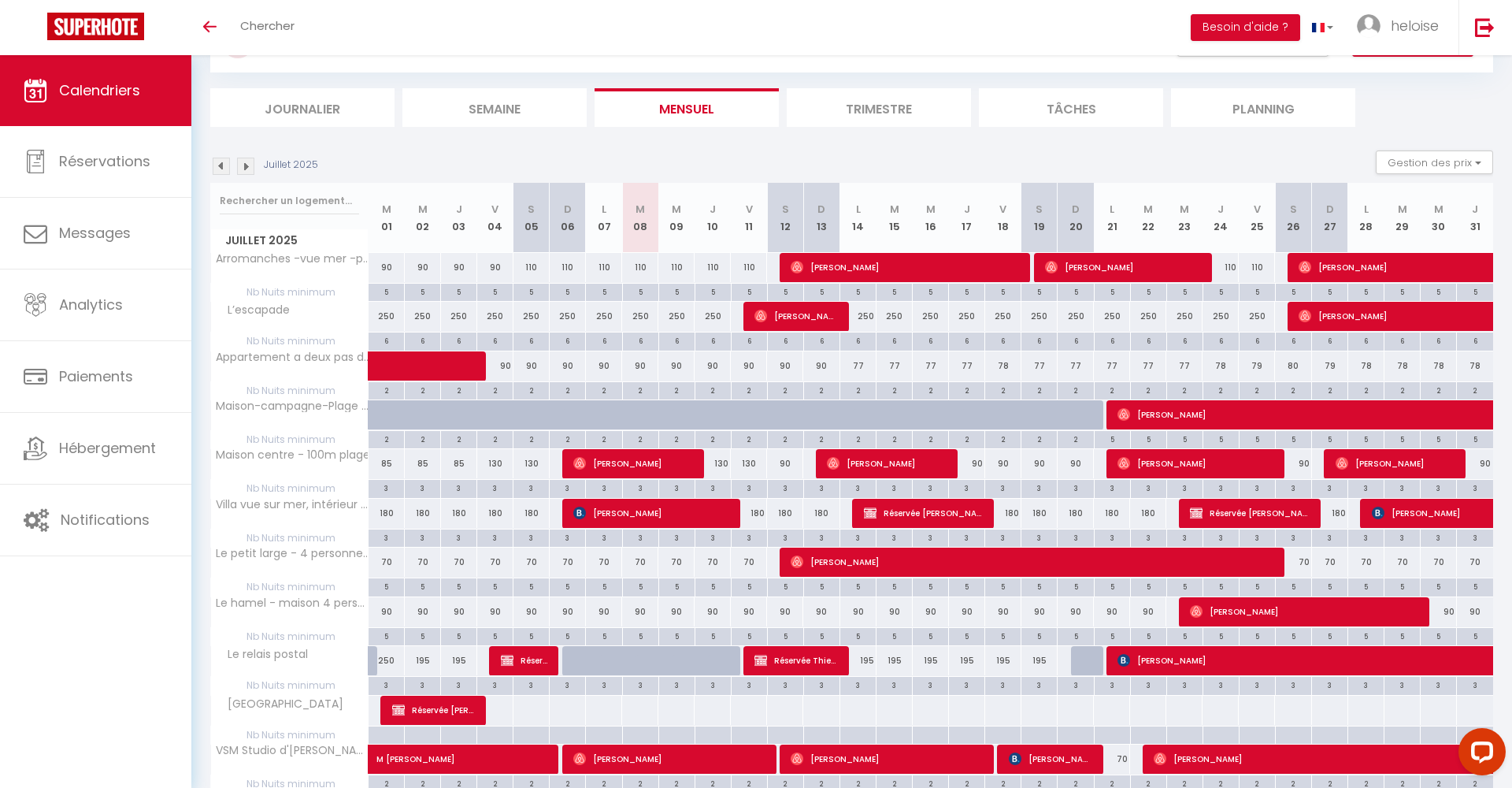 drag, startPoint x: 789, startPoint y: 180, endPoint x: 790, endPoint y: 190, distance: 10.0498756 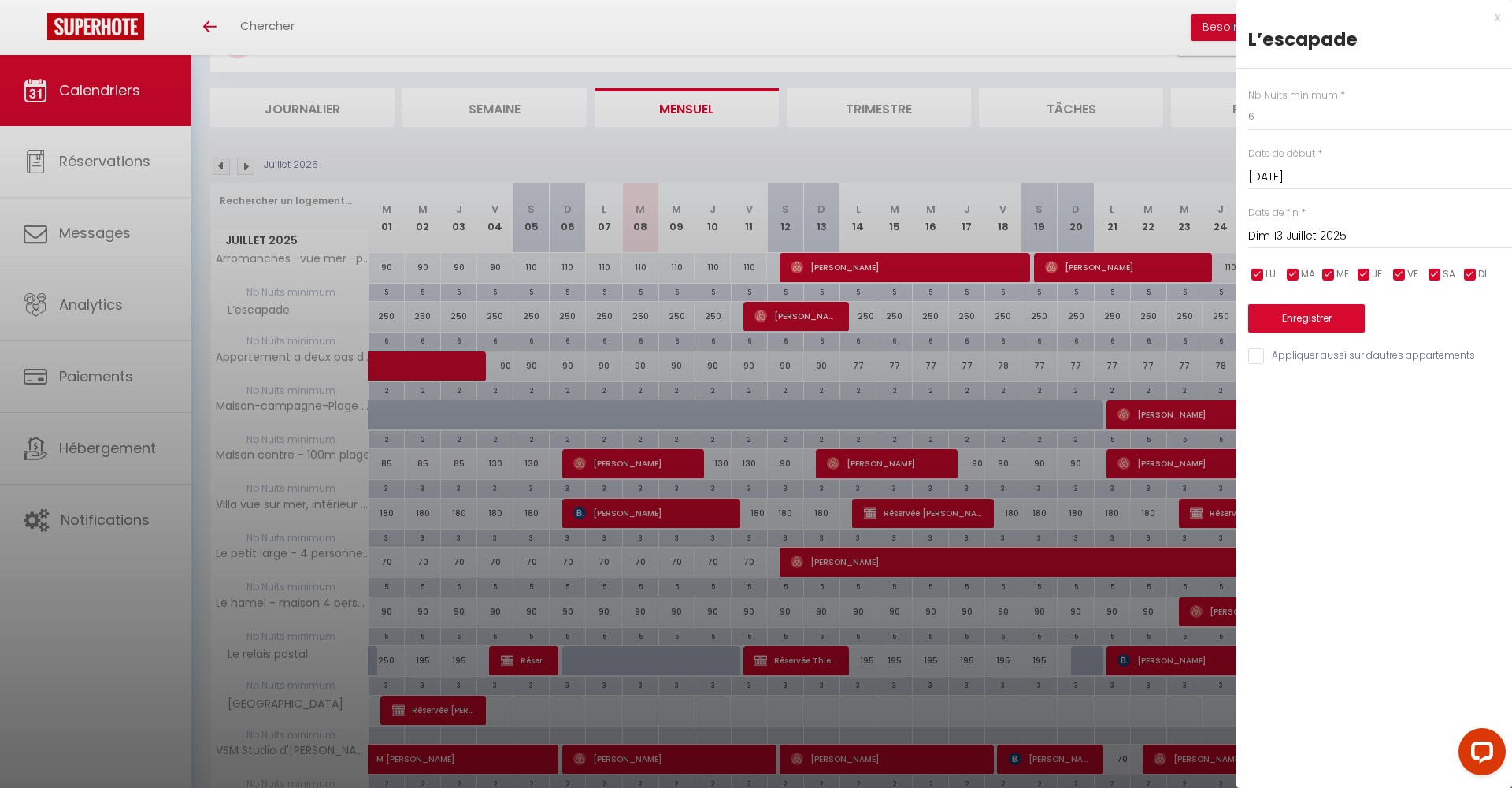 click on "x" at bounding box center [1368, 17] 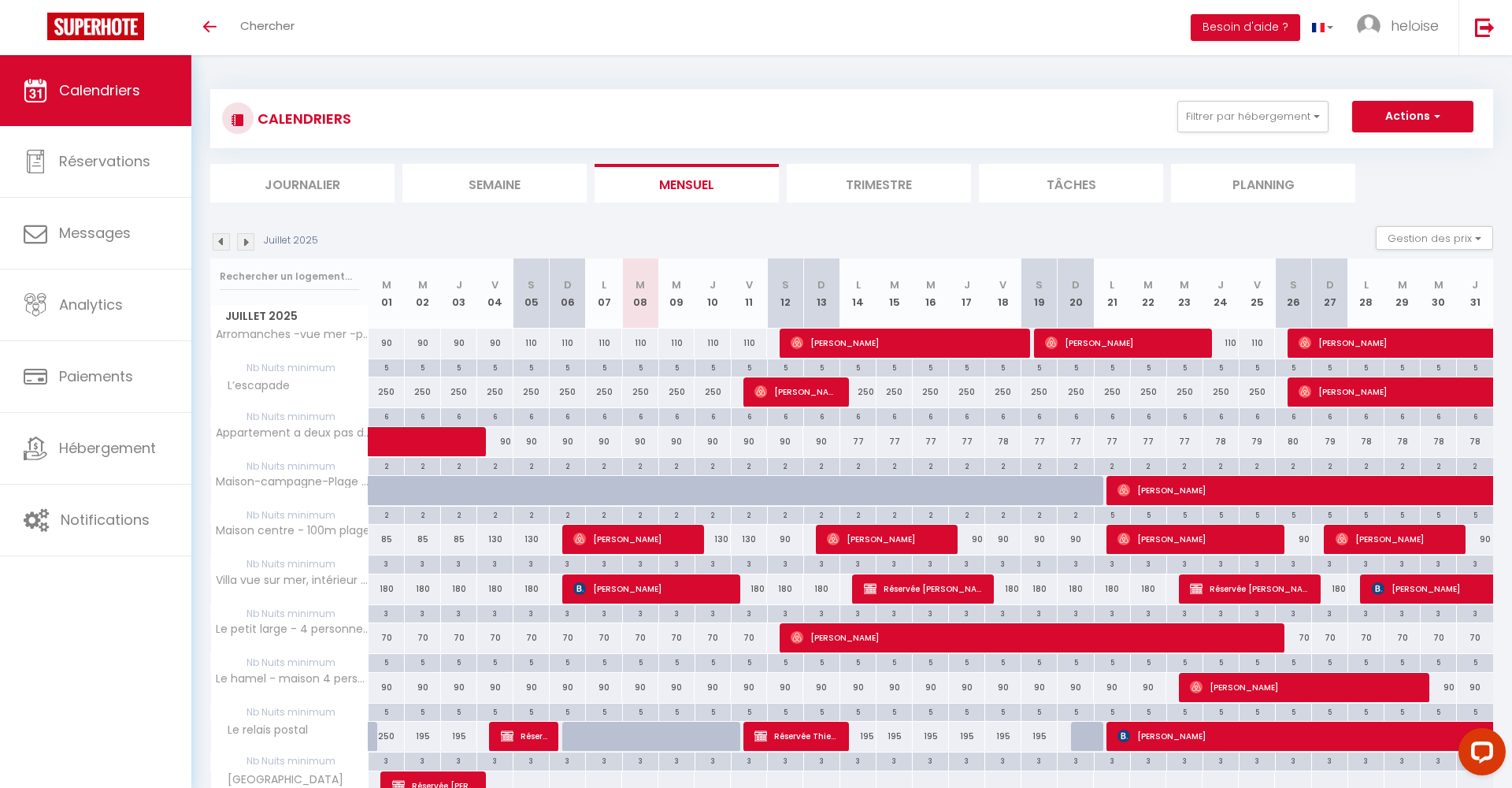 scroll, scrollTop: 0, scrollLeft: 0, axis: both 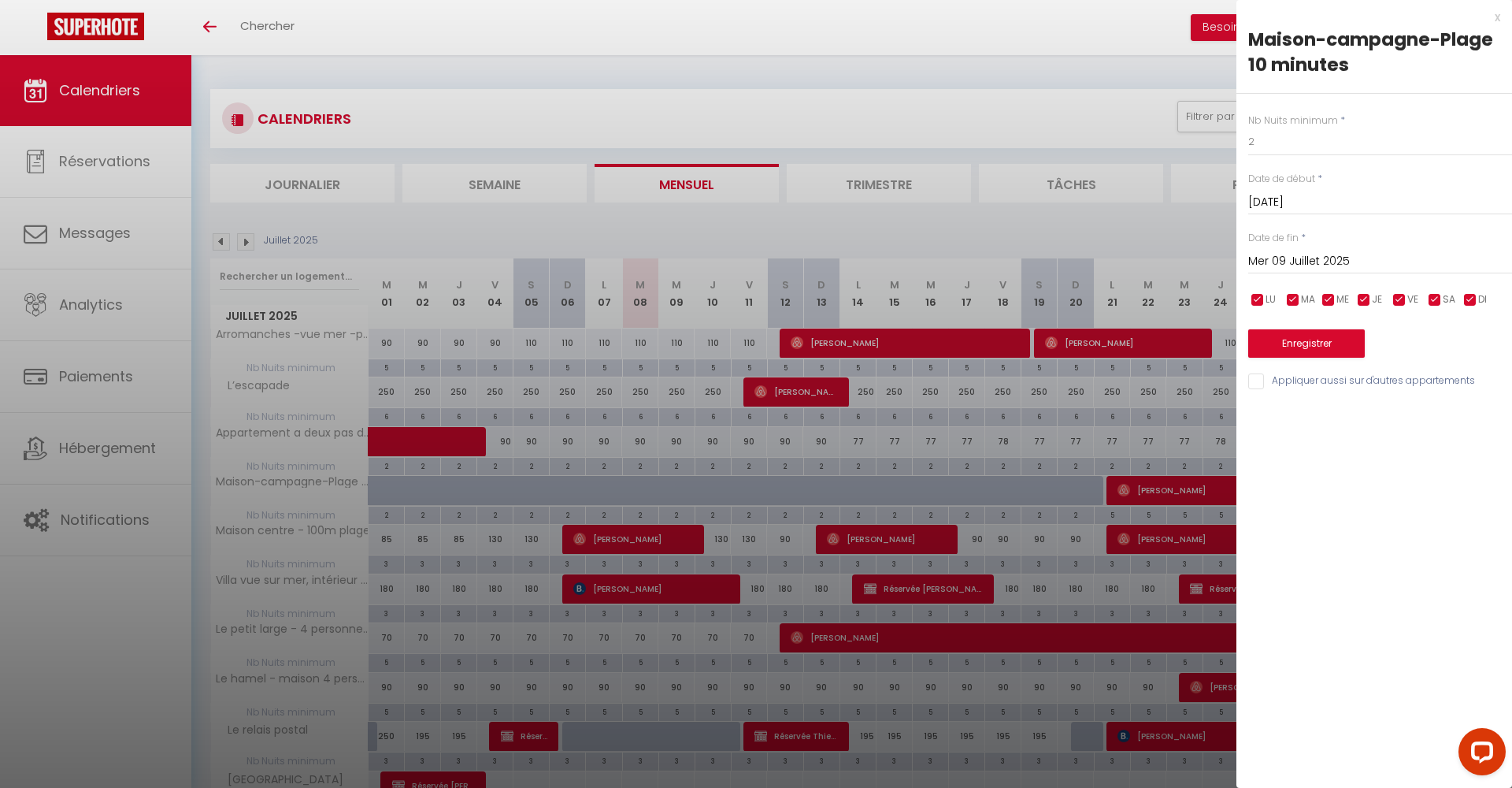 click on "x" at bounding box center [1368, 17] 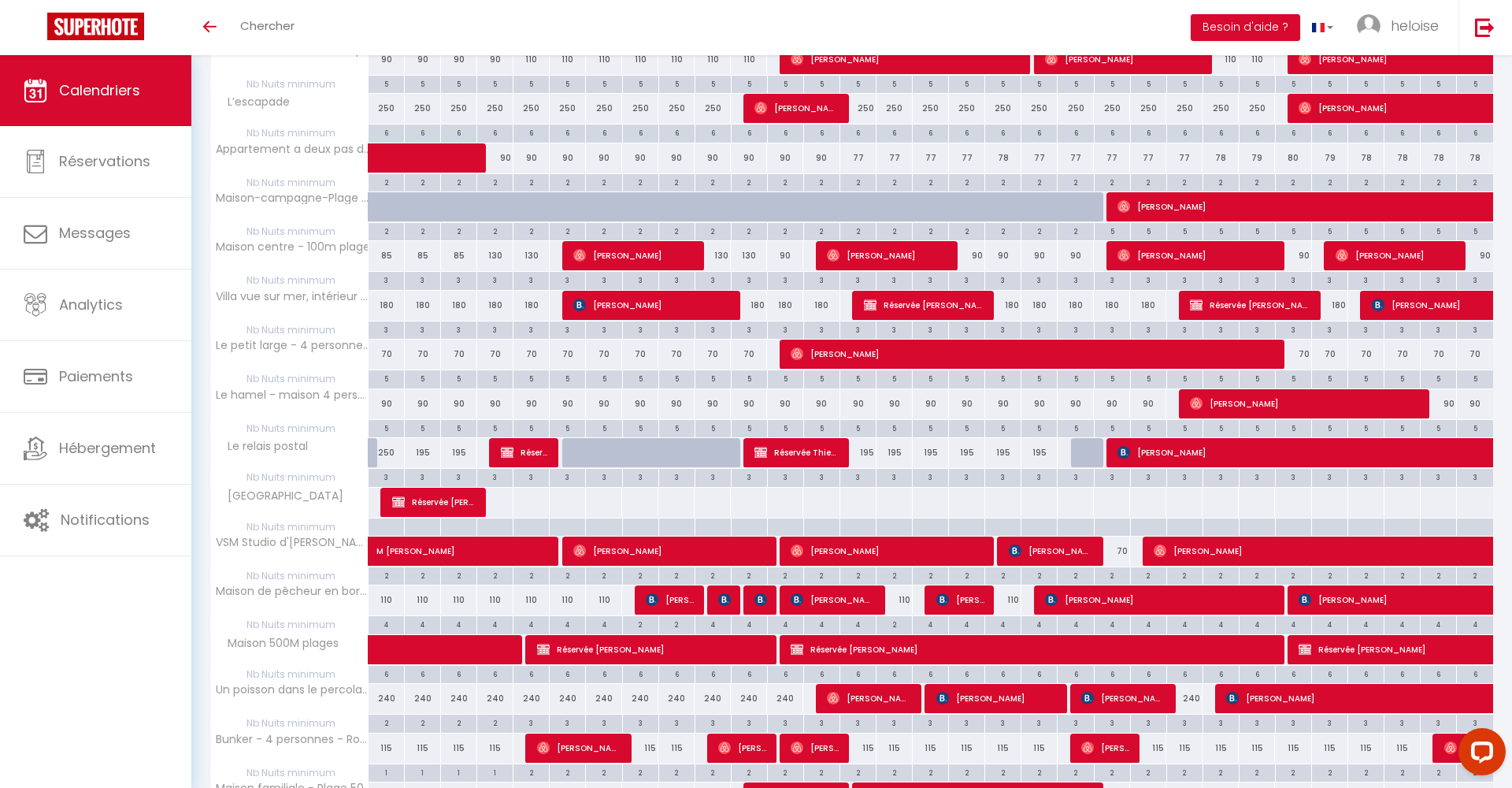 scroll, scrollTop: 282, scrollLeft: 0, axis: vertical 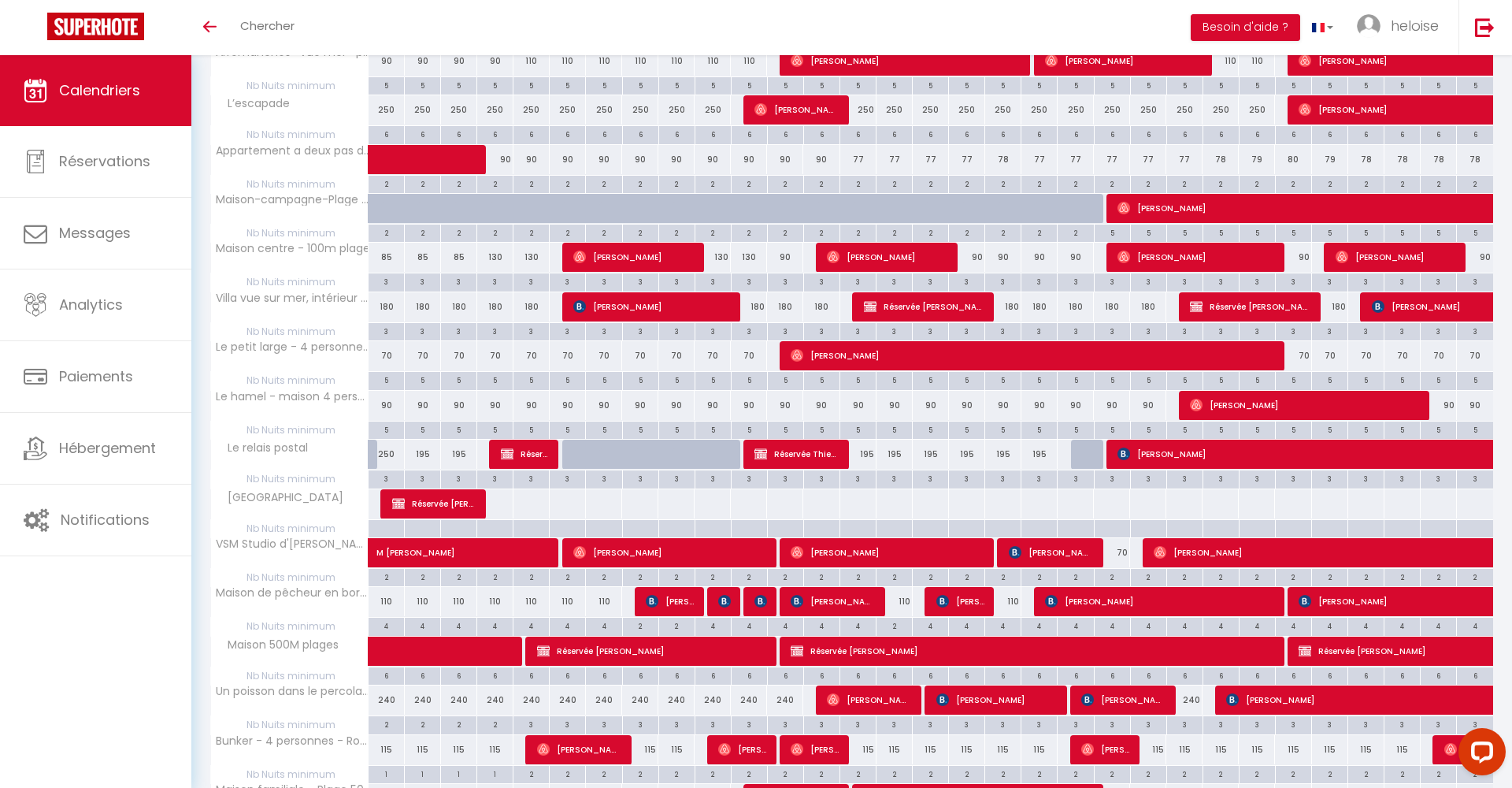click at bounding box center [1306, 602] 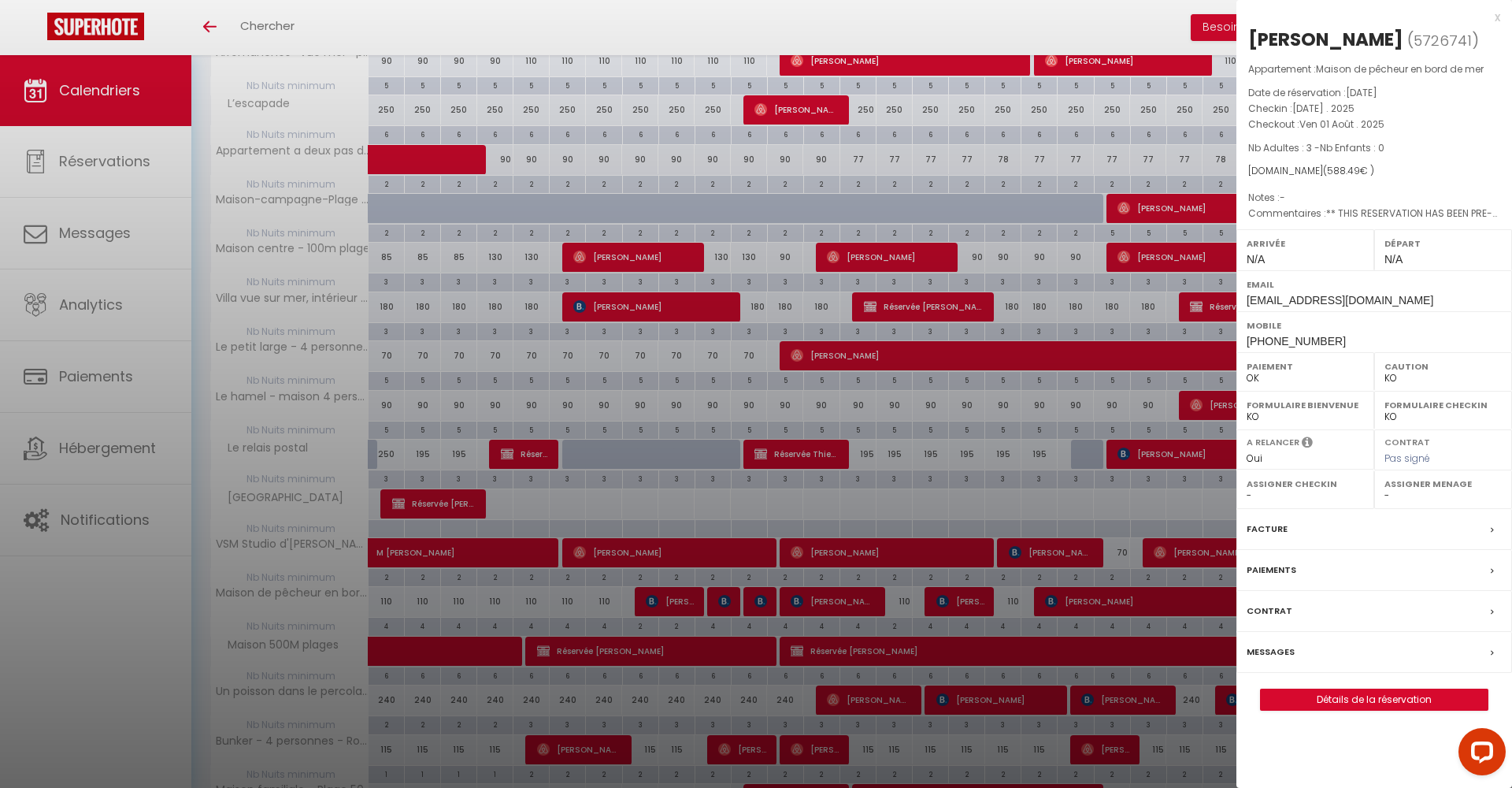 drag, startPoint x: 760, startPoint y: 158, endPoint x: 768, endPoint y: 186, distance: 29.12044 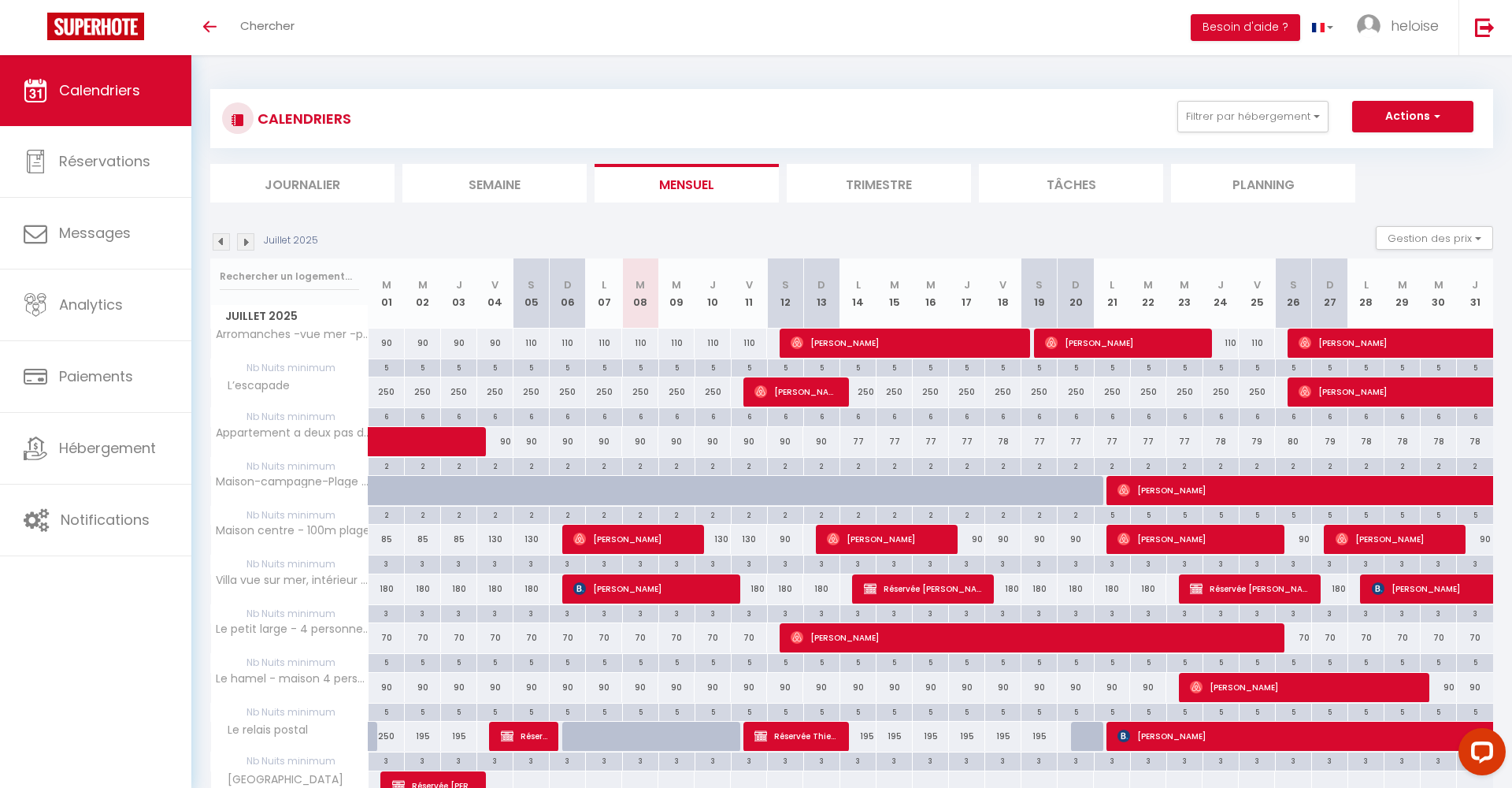 scroll, scrollTop: 0, scrollLeft: 0, axis: both 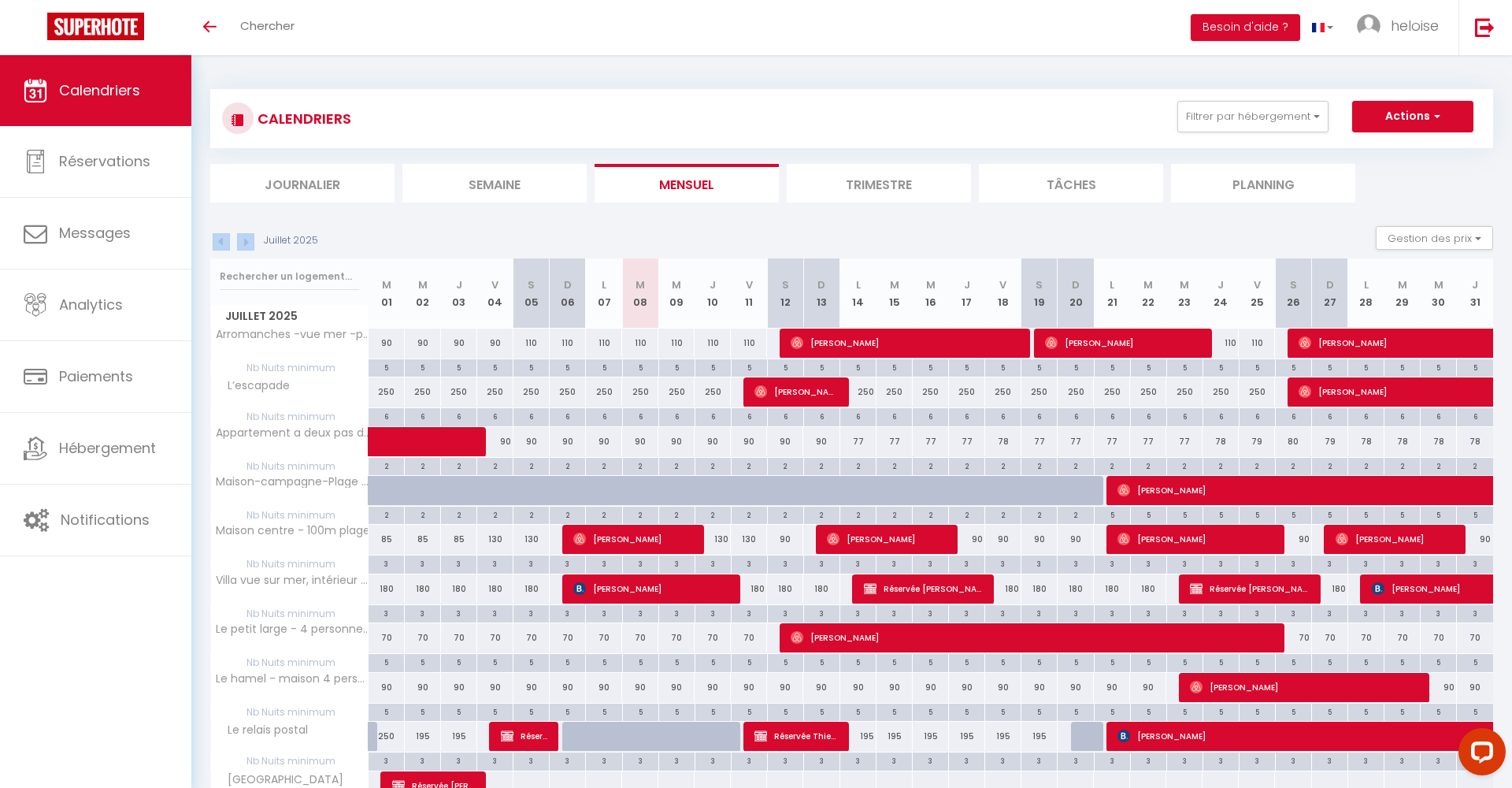 click on "[DATE]
Gestion des prix
Nb Nuits minimum   Règles   Disponibilité" at bounding box center [851, 242] 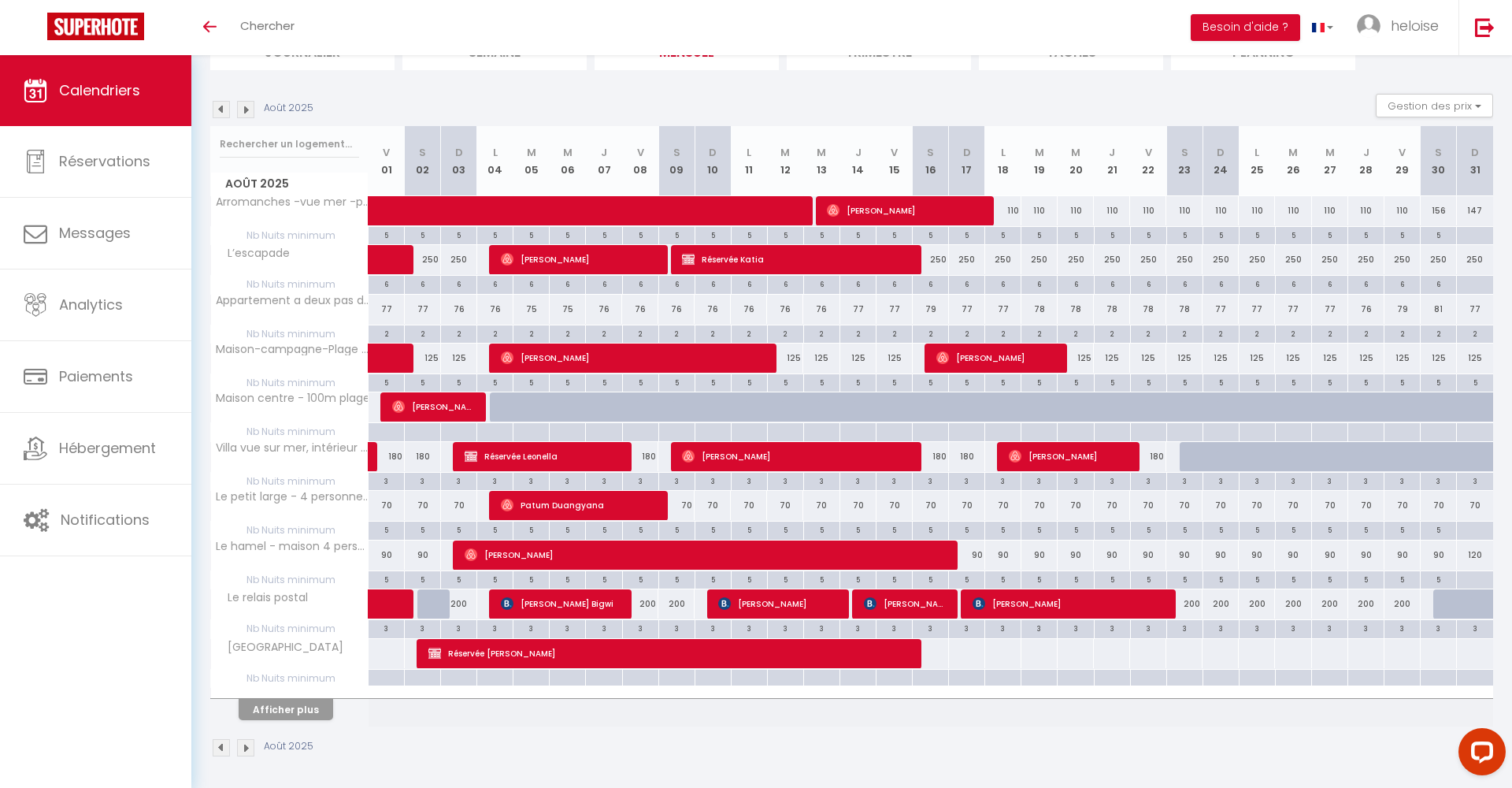 scroll, scrollTop: 132, scrollLeft: 0, axis: vertical 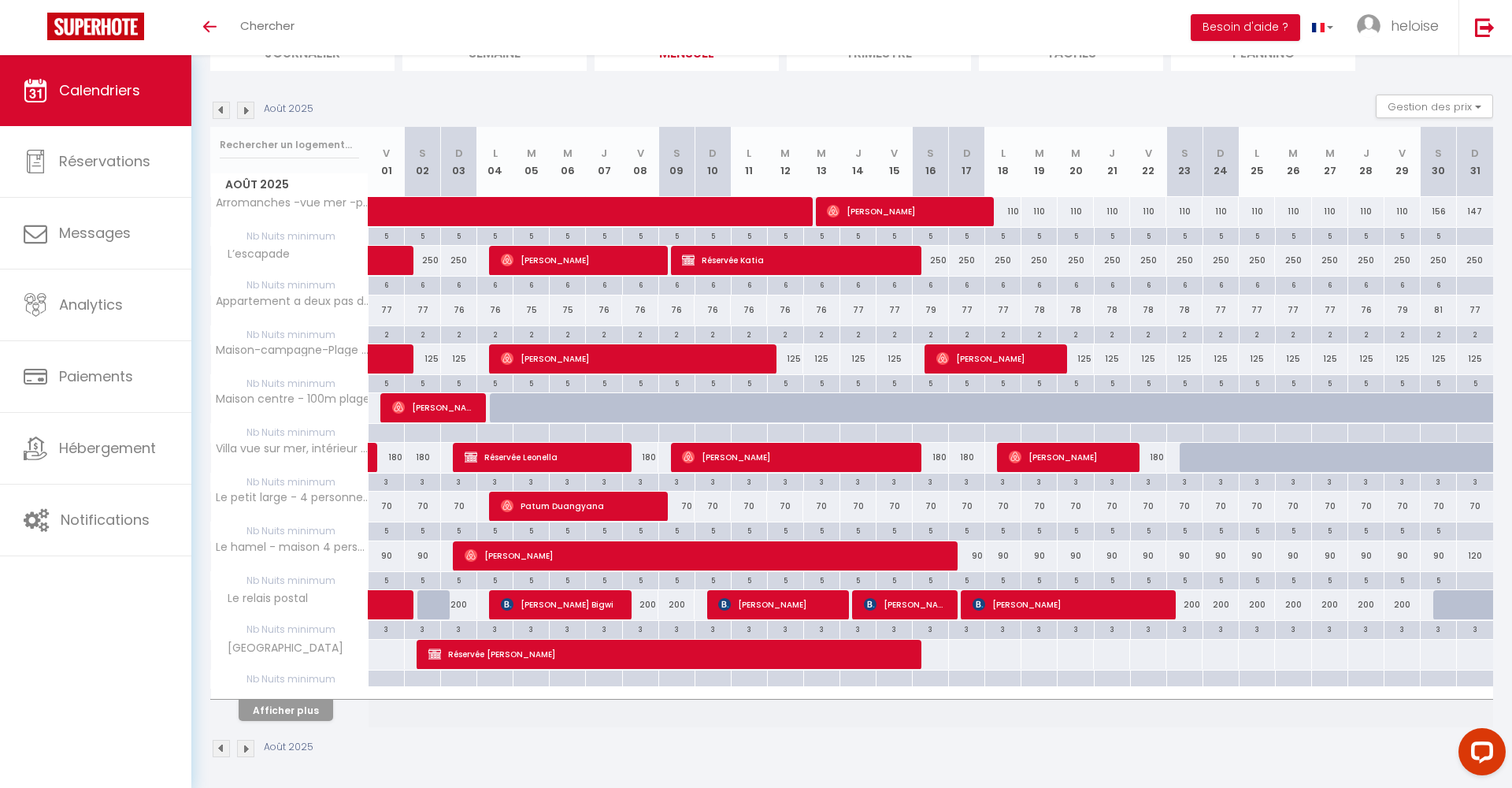 drag, startPoint x: 295, startPoint y: 712, endPoint x: 276, endPoint y: 710, distance: 19.104973 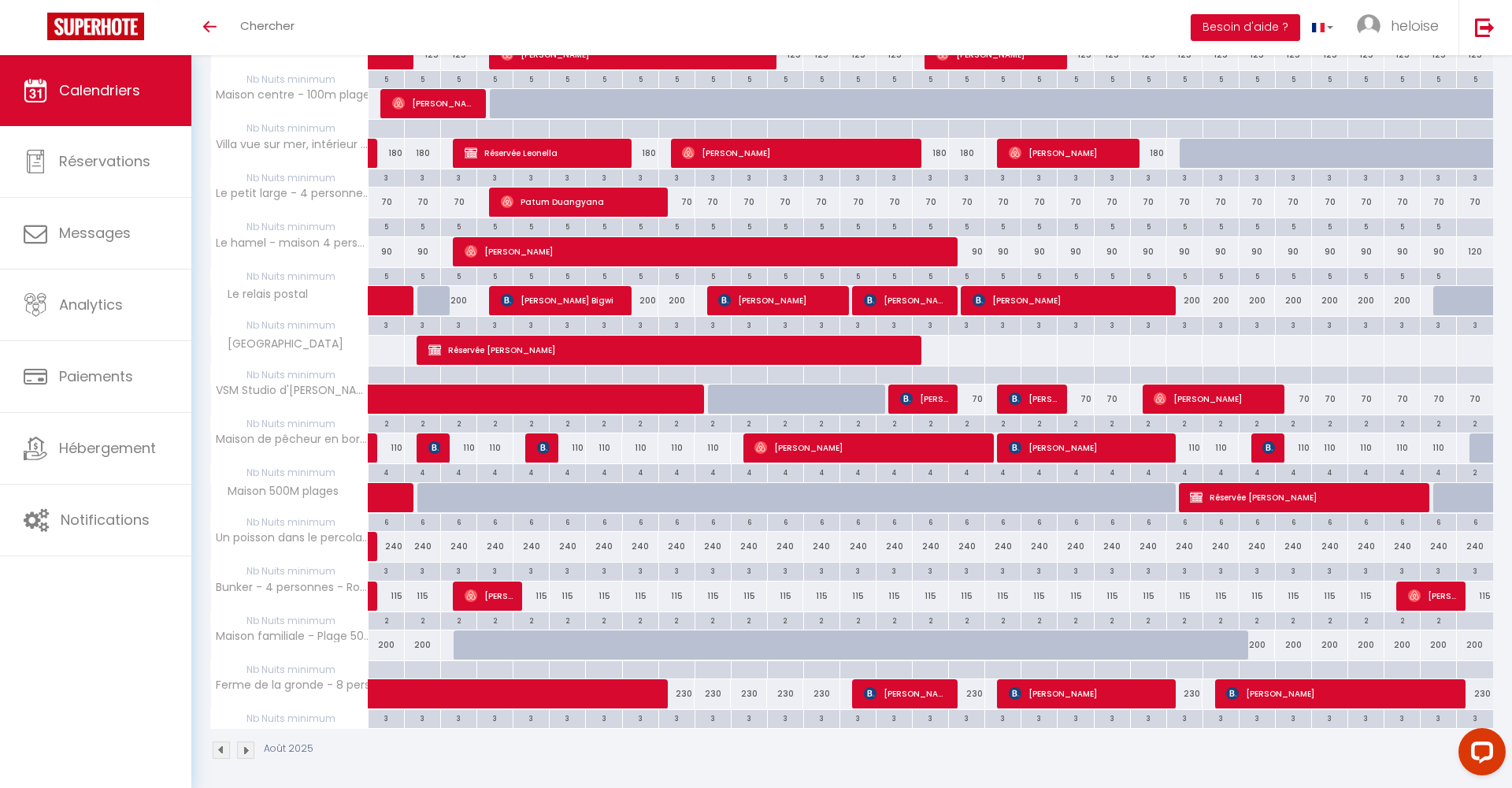 scroll, scrollTop: 435, scrollLeft: 0, axis: vertical 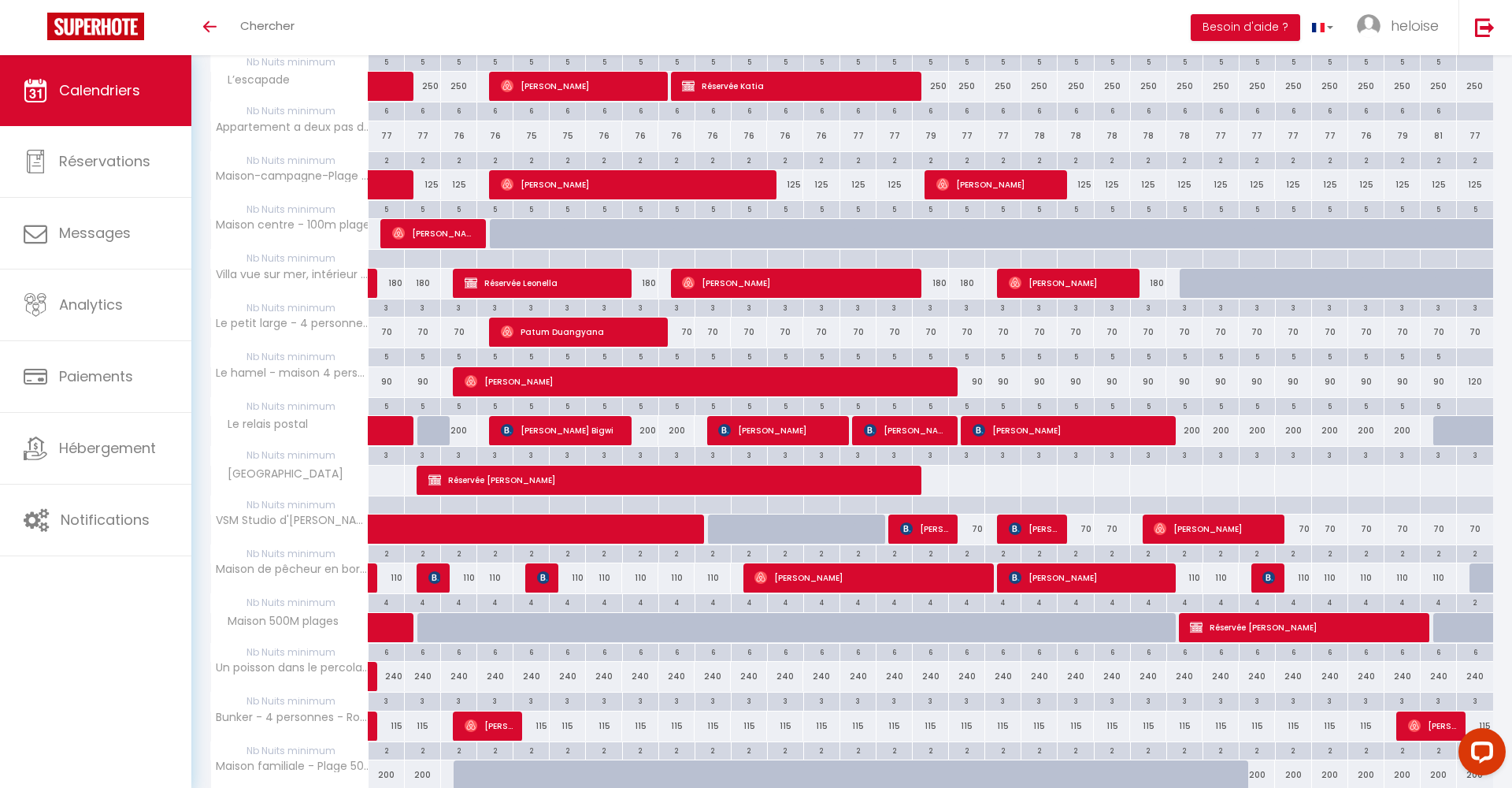 click at bounding box center [762, 578] 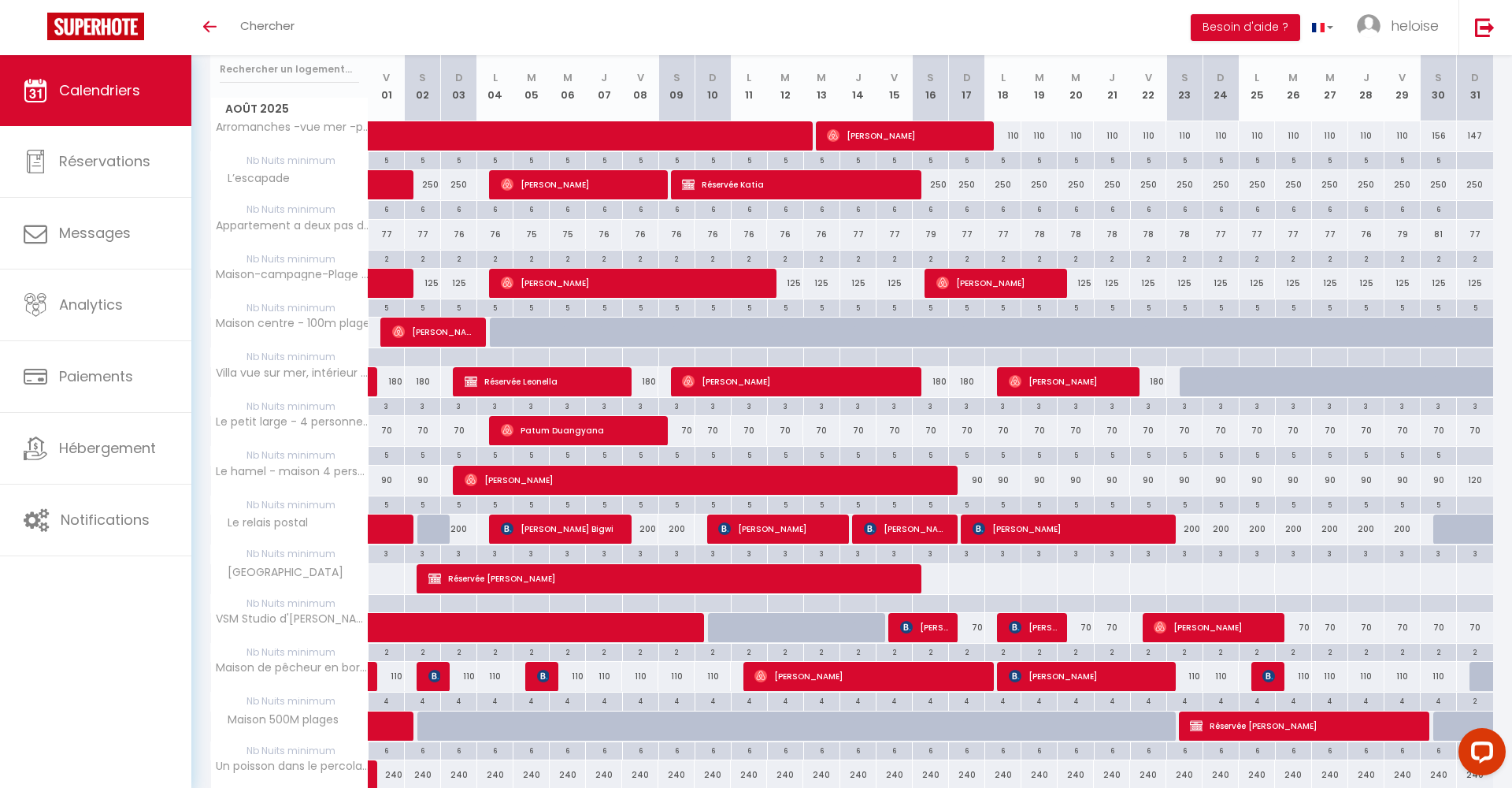 scroll, scrollTop: 206, scrollLeft: 0, axis: vertical 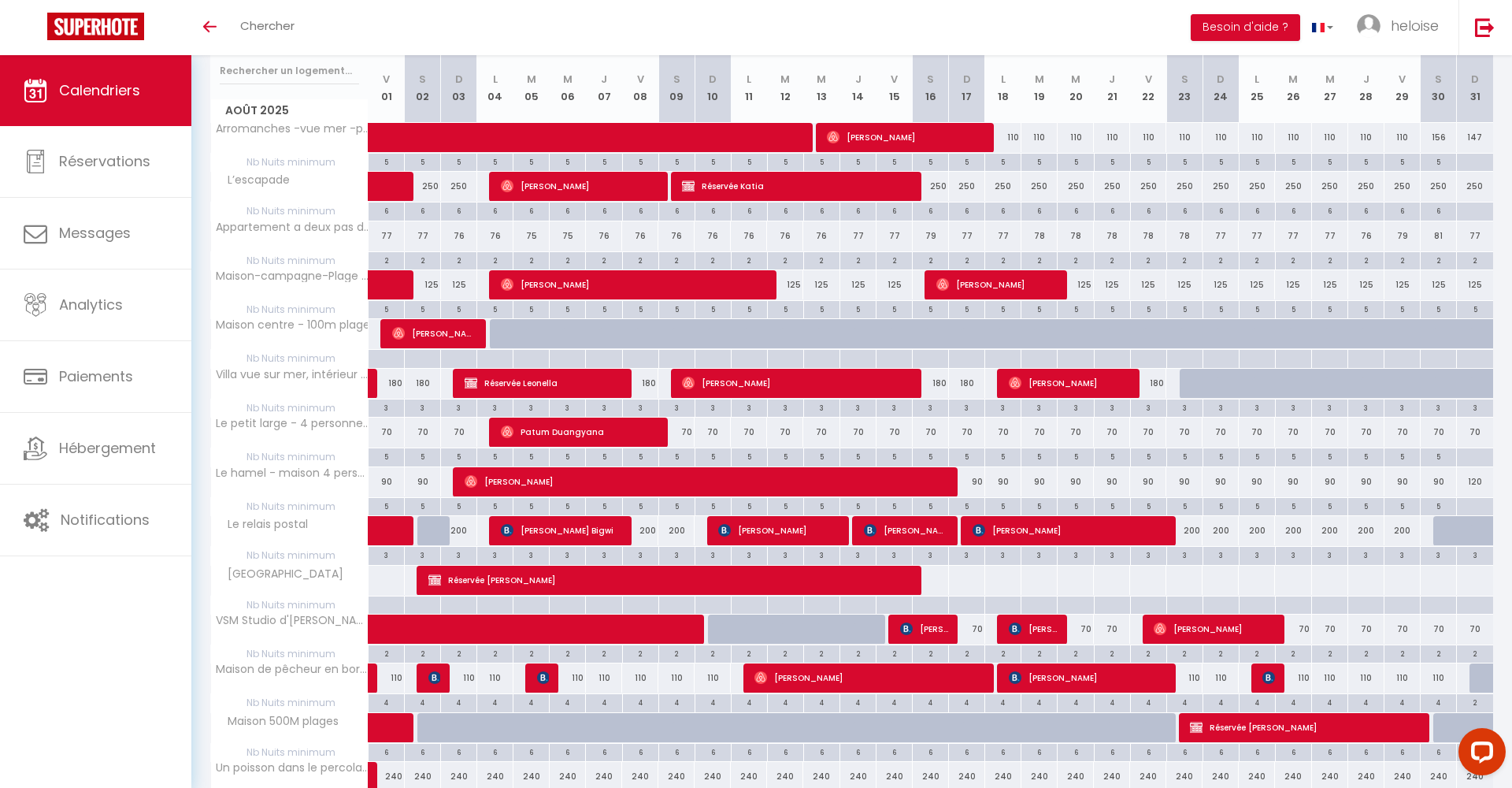 click on "[PERSON_NAME]" at bounding box center [869, 678] 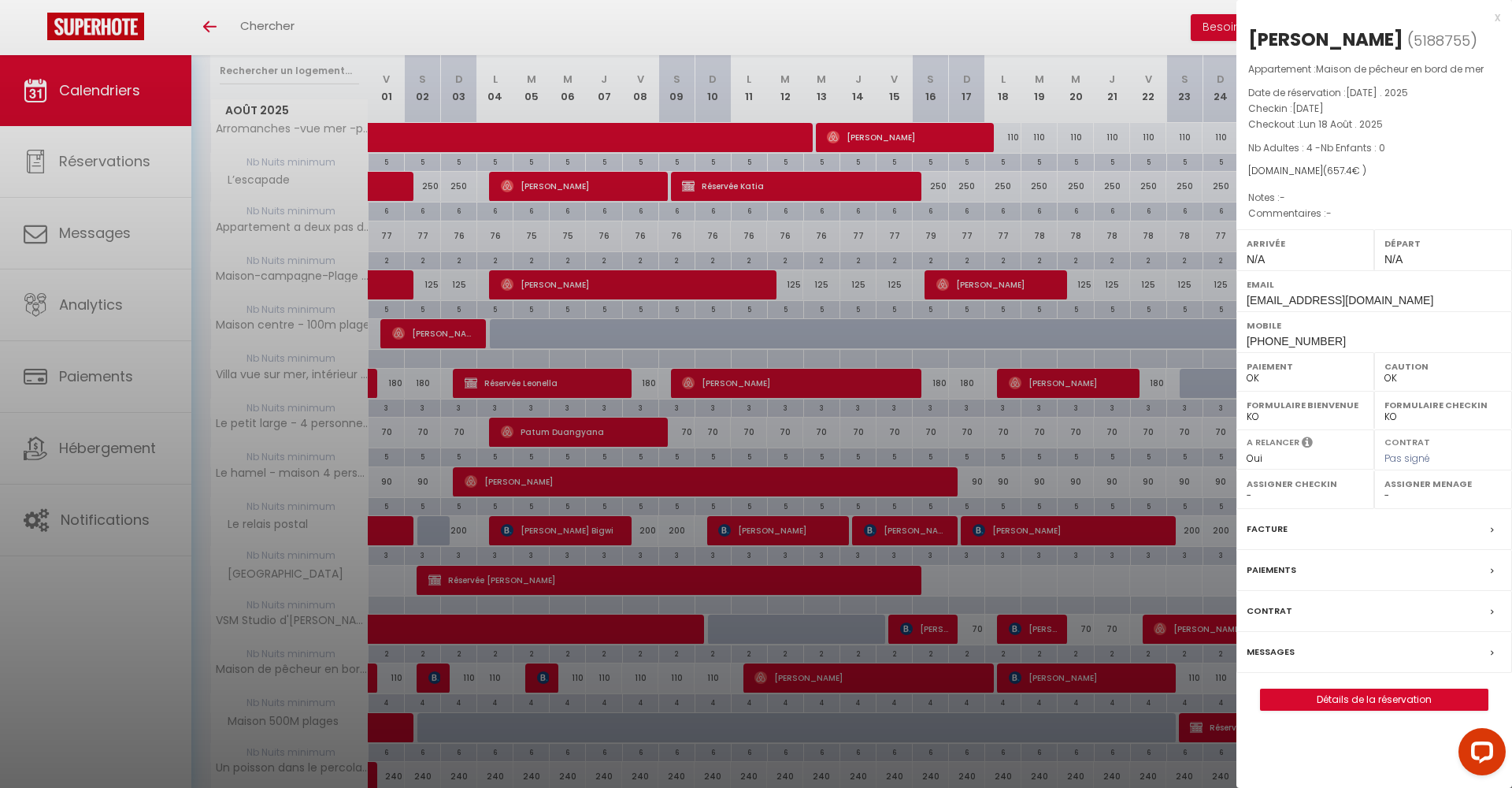 click at bounding box center [756, 394] 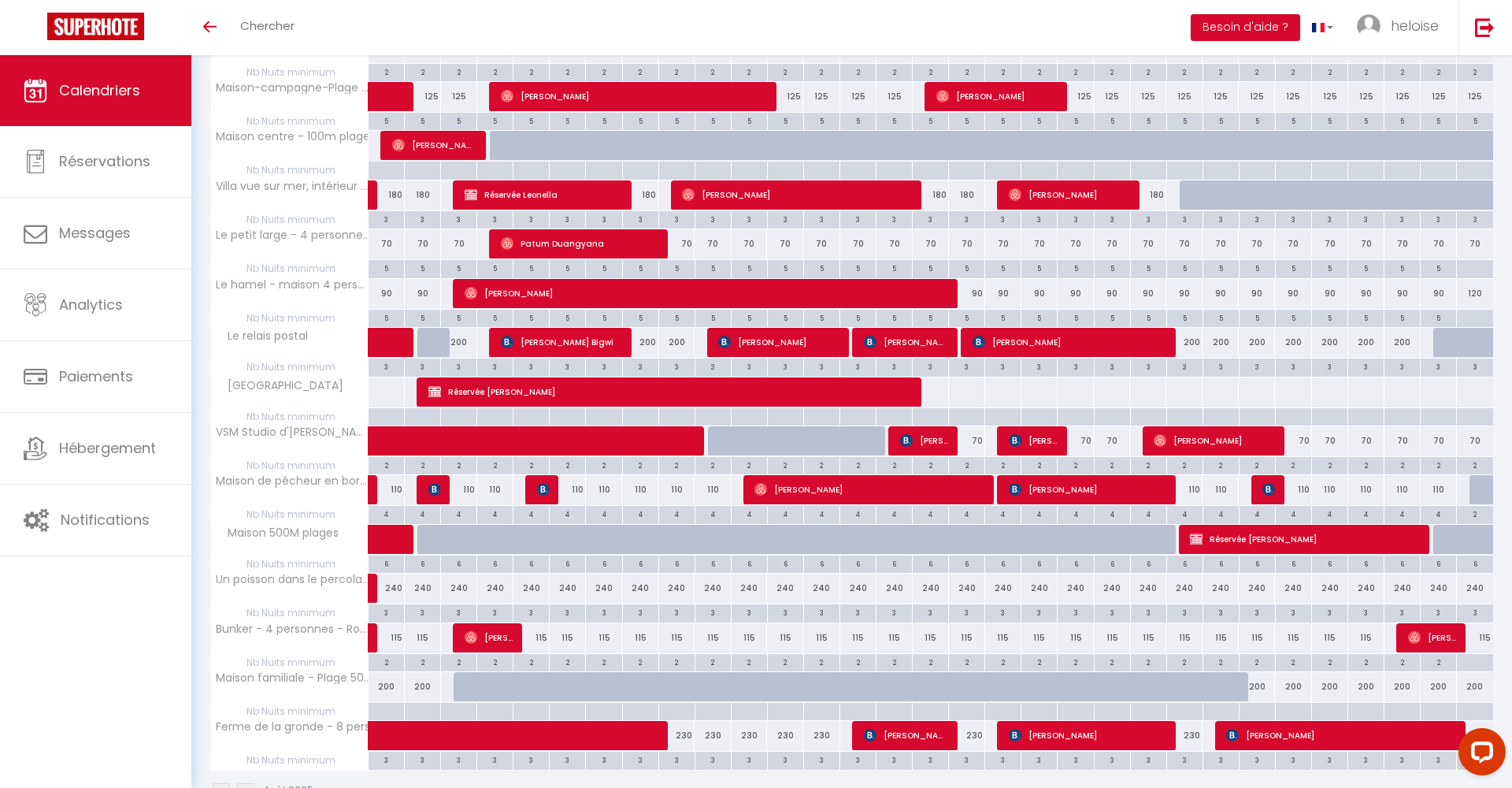 scroll, scrollTop: 399, scrollLeft: 0, axis: vertical 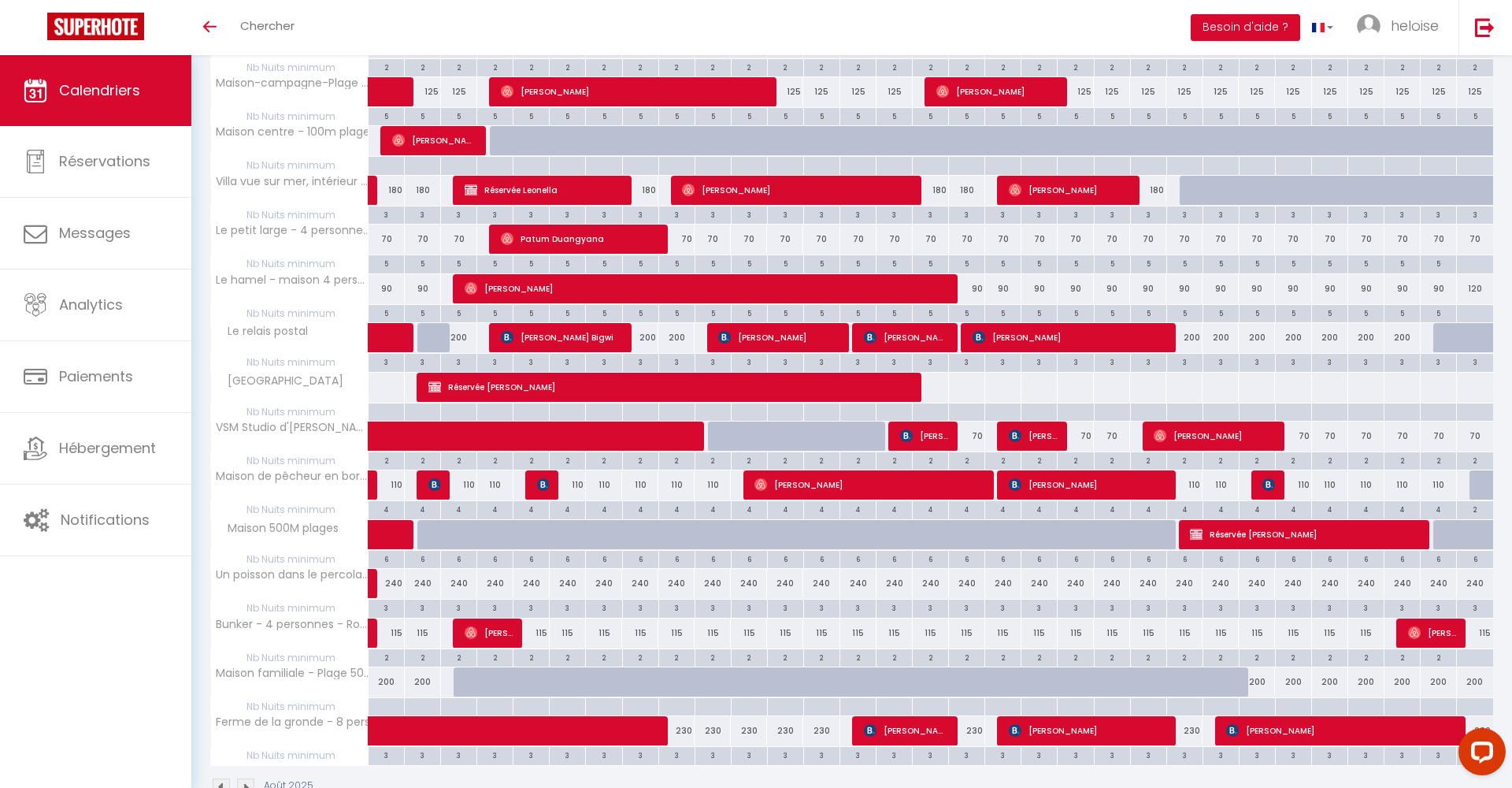 click on "[PERSON_NAME]" at bounding box center [1087, 485] 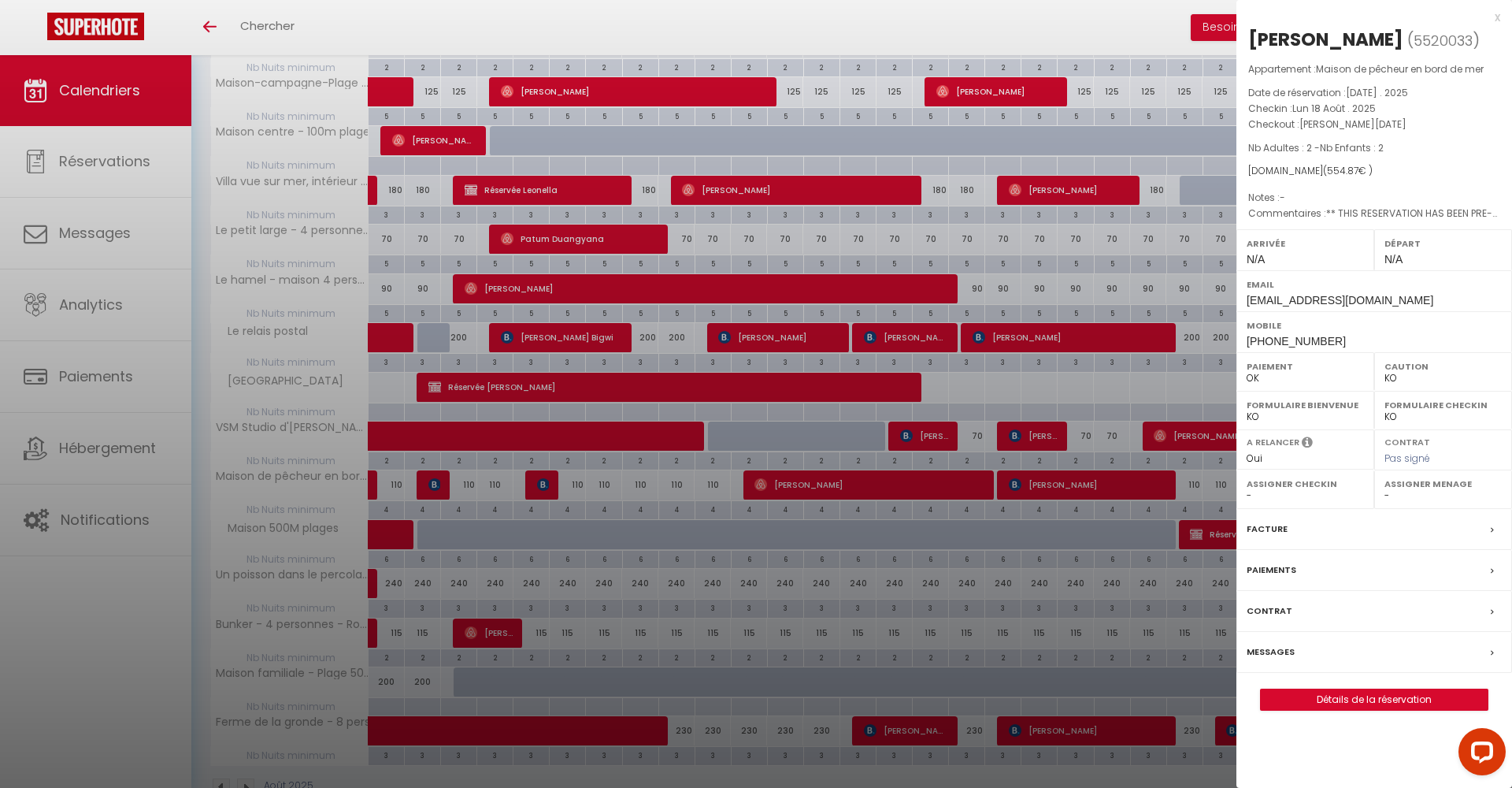 drag, startPoint x: 1498, startPoint y: 17, endPoint x: 1429, endPoint y: 72, distance: 88.23831 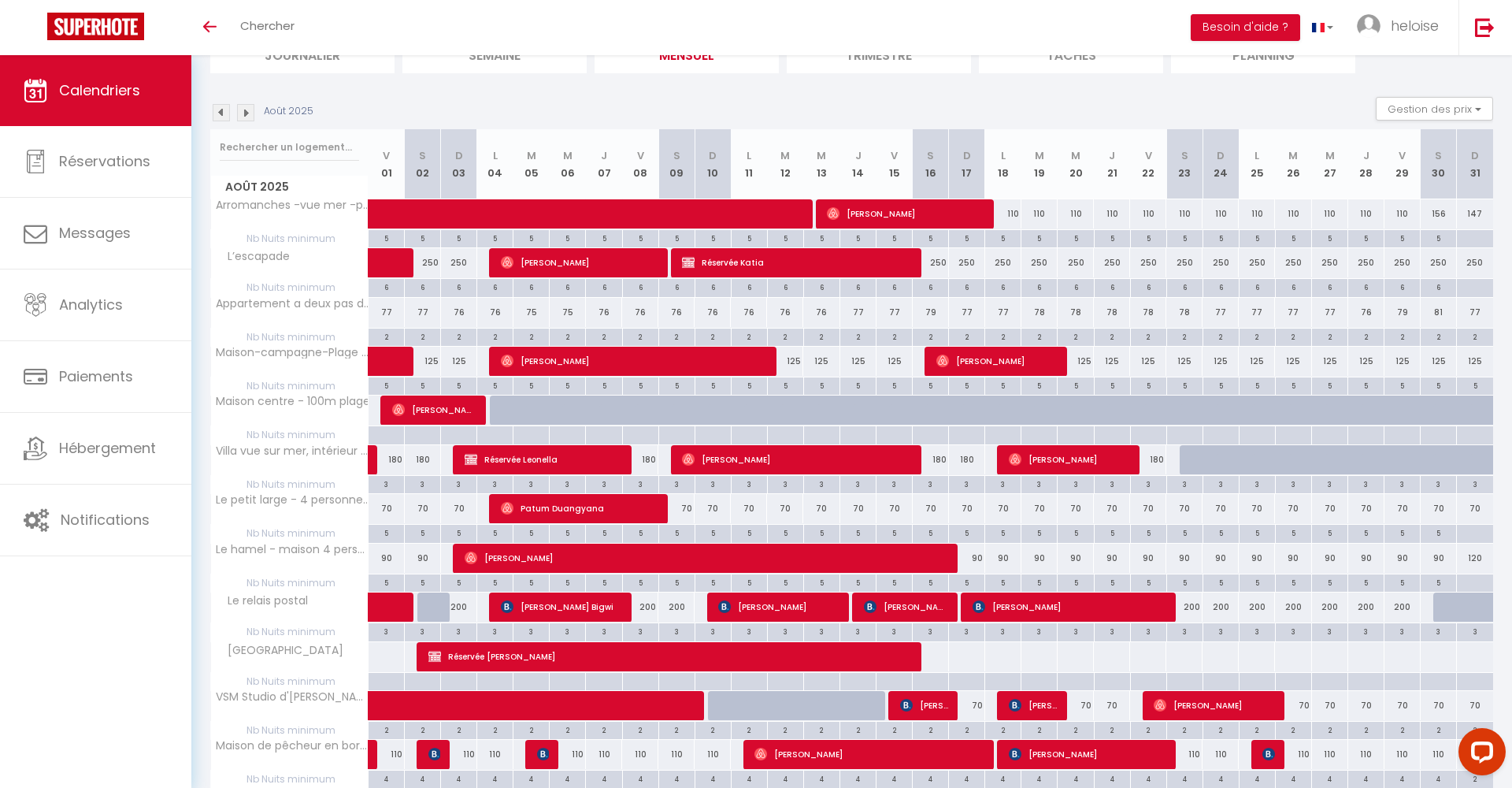 scroll, scrollTop: 126, scrollLeft: 0, axis: vertical 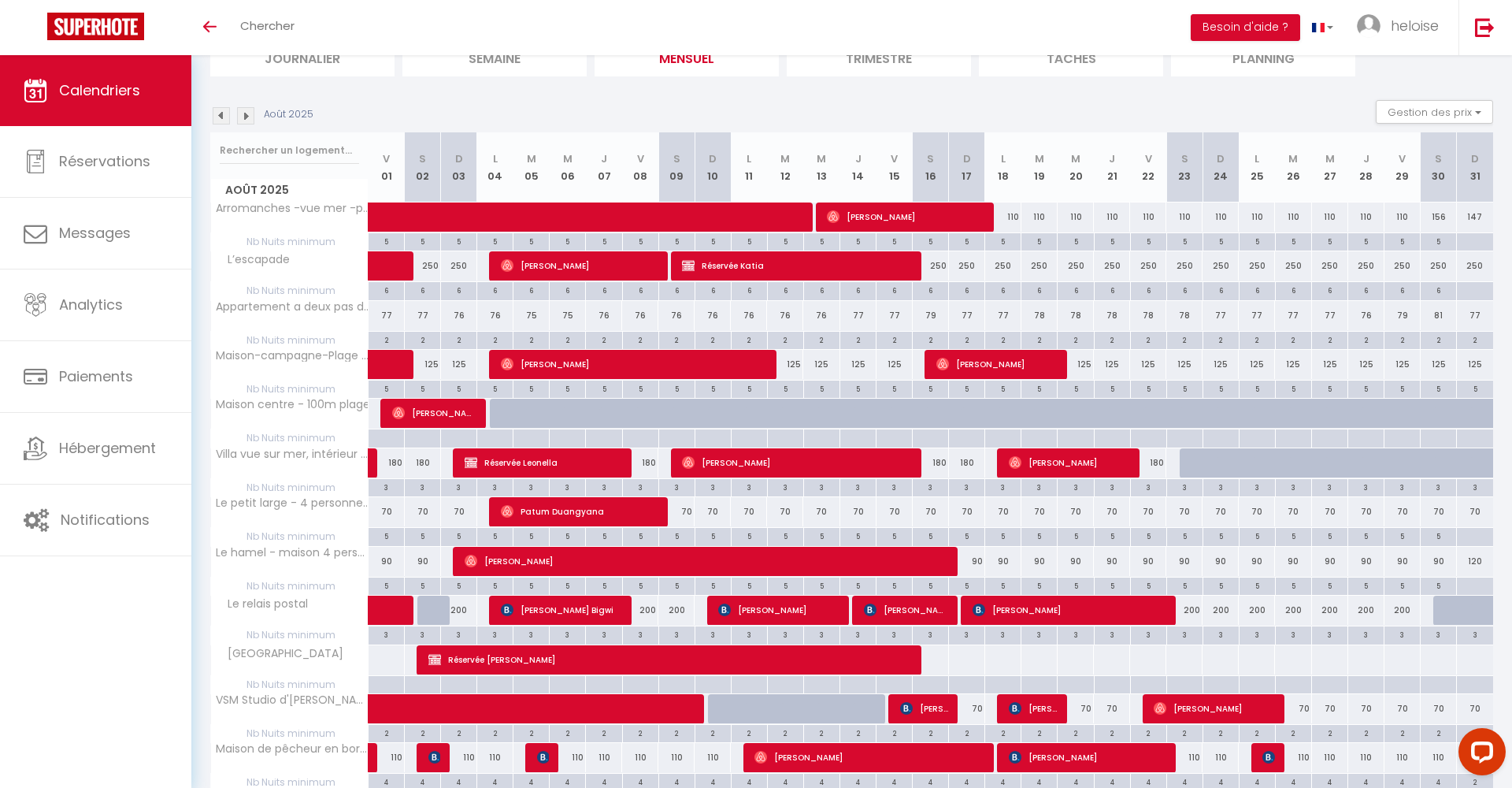 click on "[PERSON_NAME]" at bounding box center (579, 266) 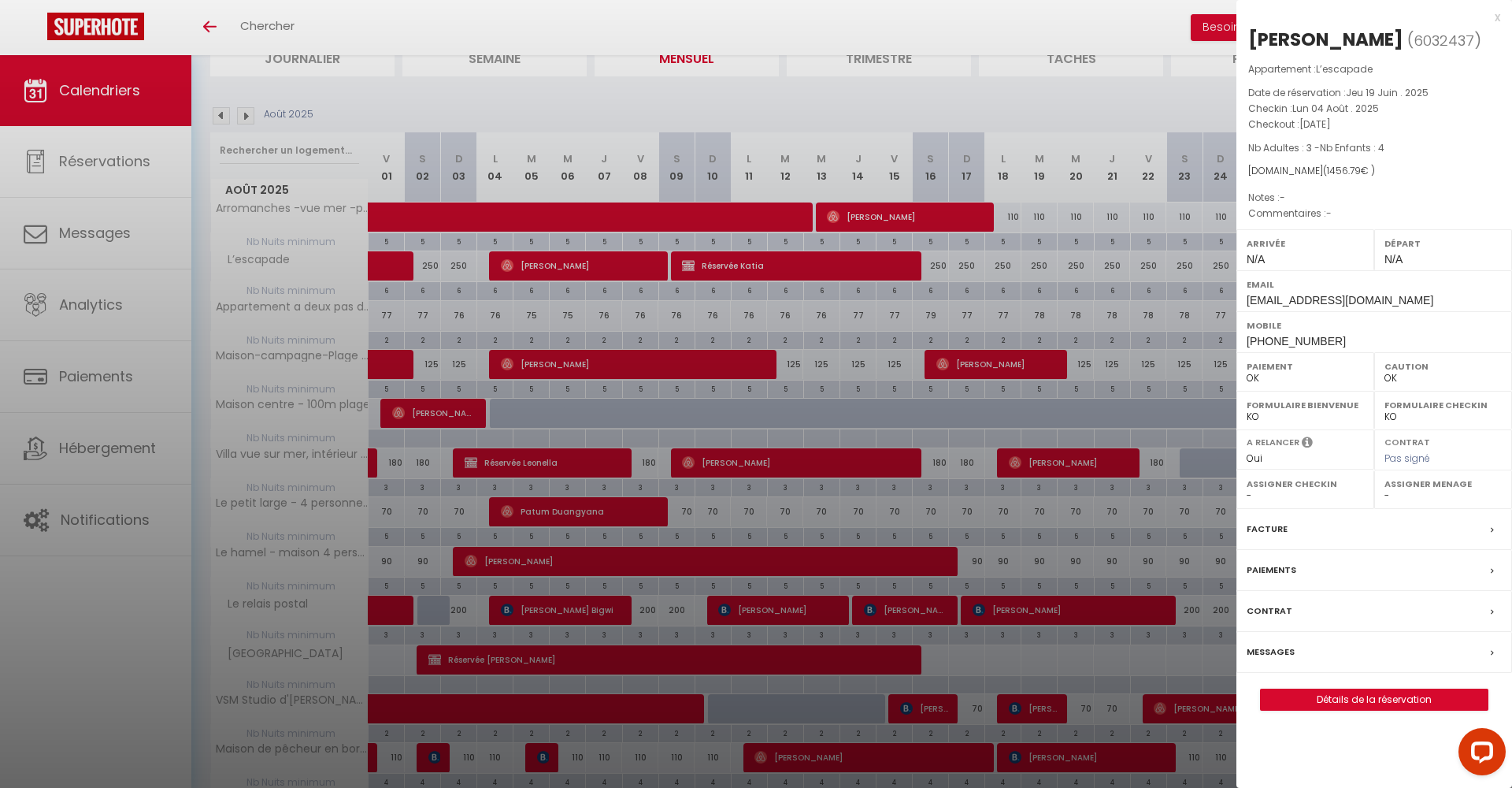 click on "x" at bounding box center (1368, 17) 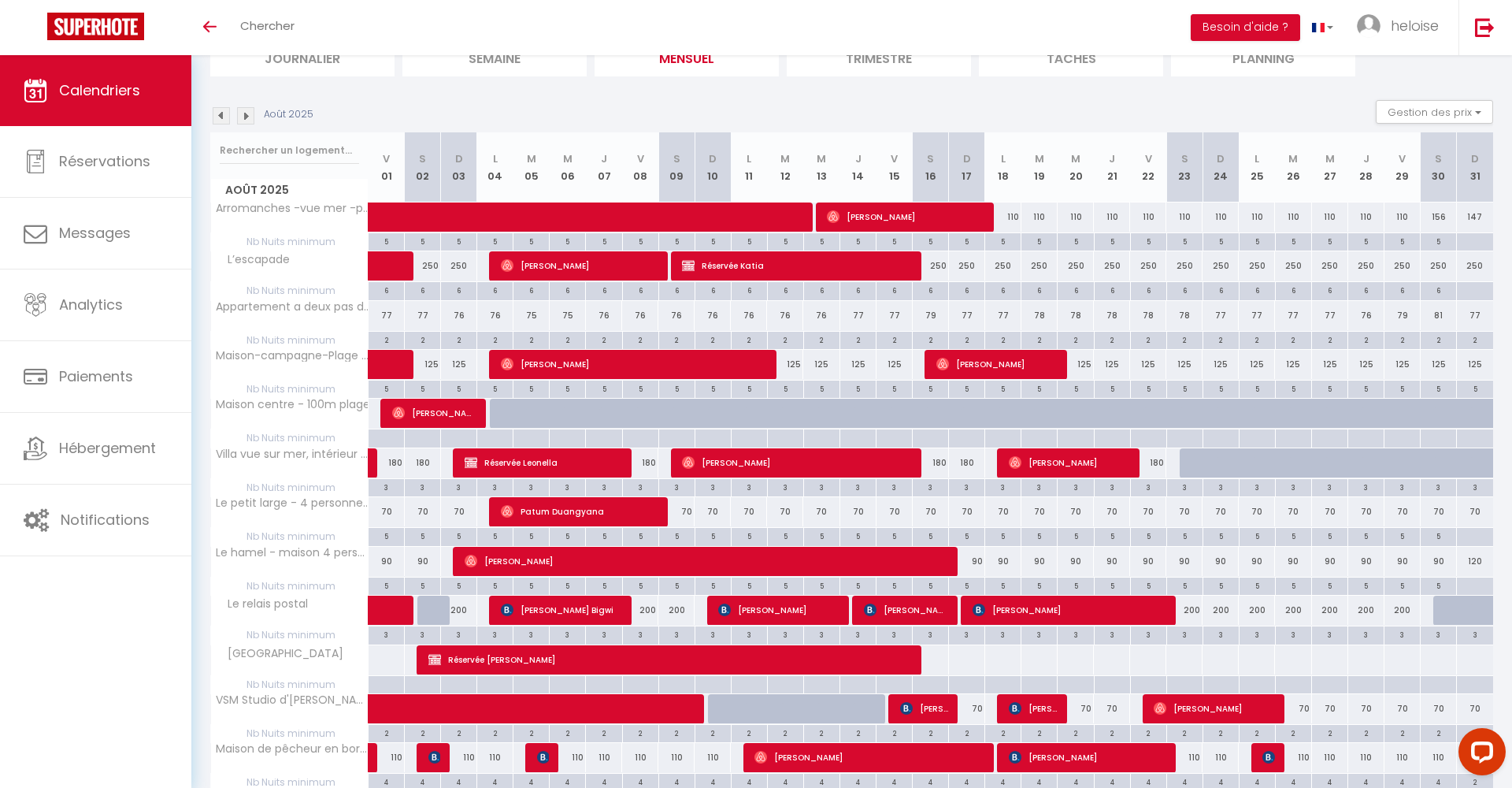 click on "Réservée Katia" at bounding box center (796, 266) 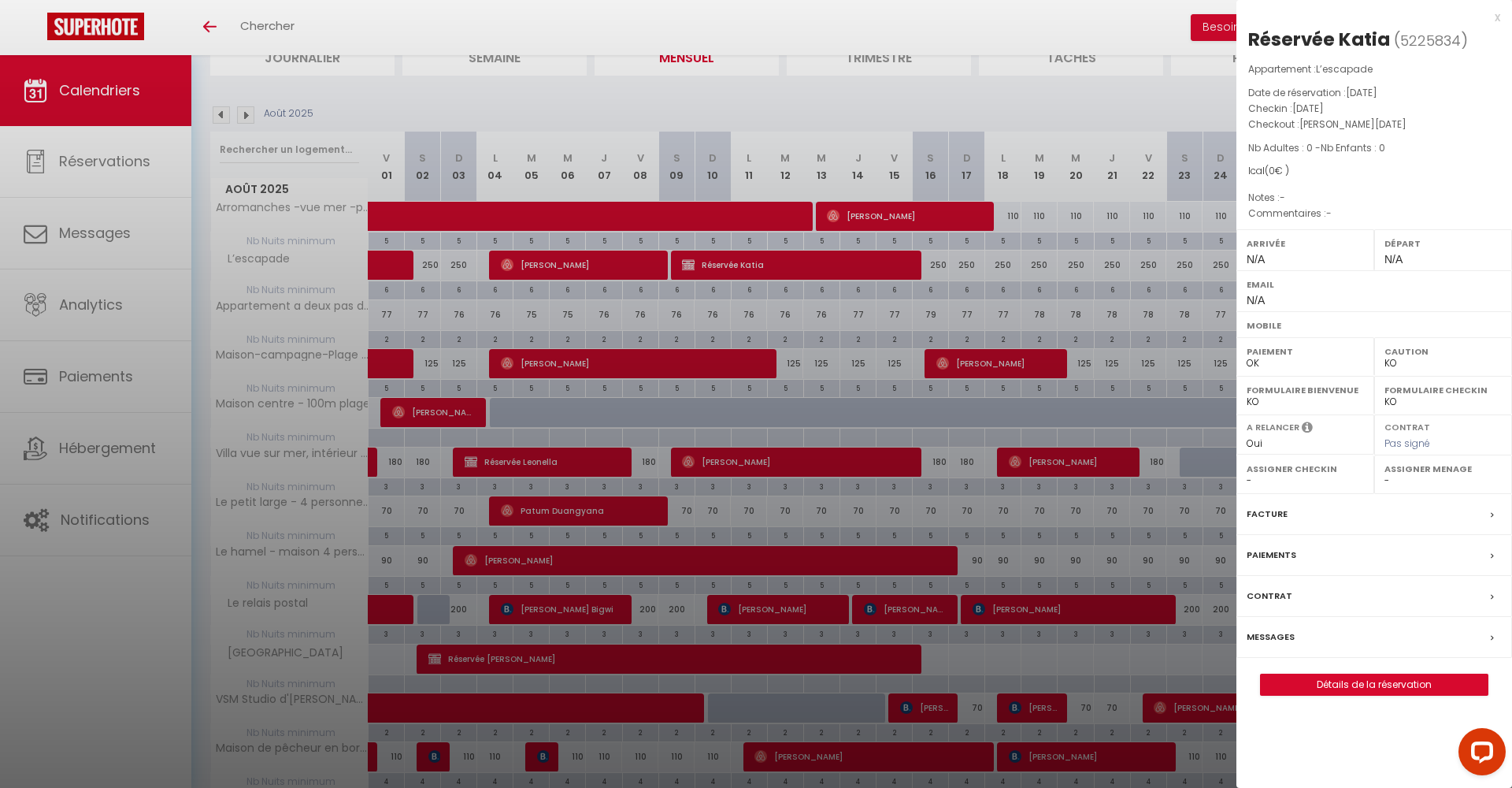 scroll, scrollTop: 103, scrollLeft: 0, axis: vertical 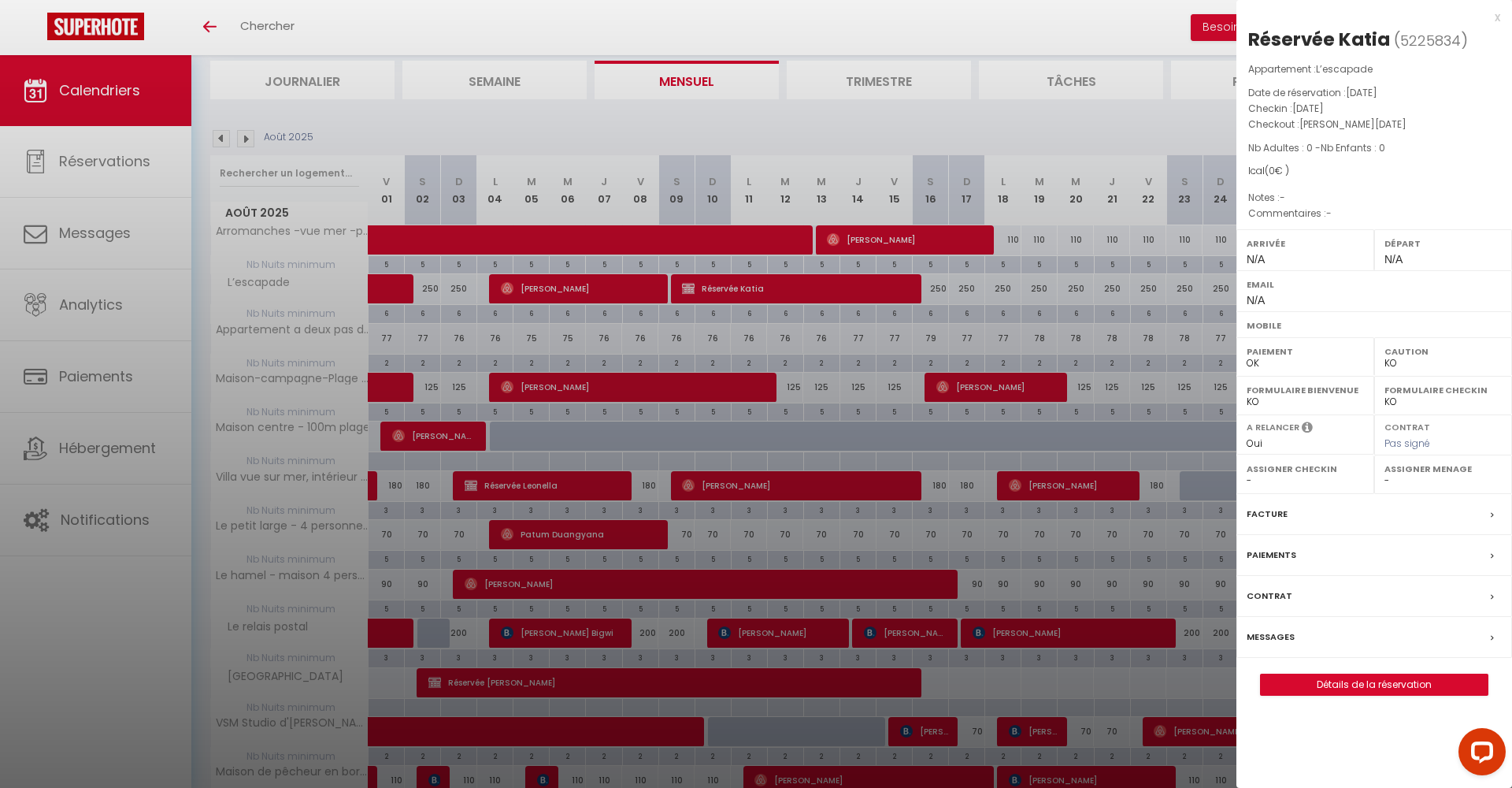 drag, startPoint x: 1494, startPoint y: 17, endPoint x: 998, endPoint y: 233, distance: 540.99168 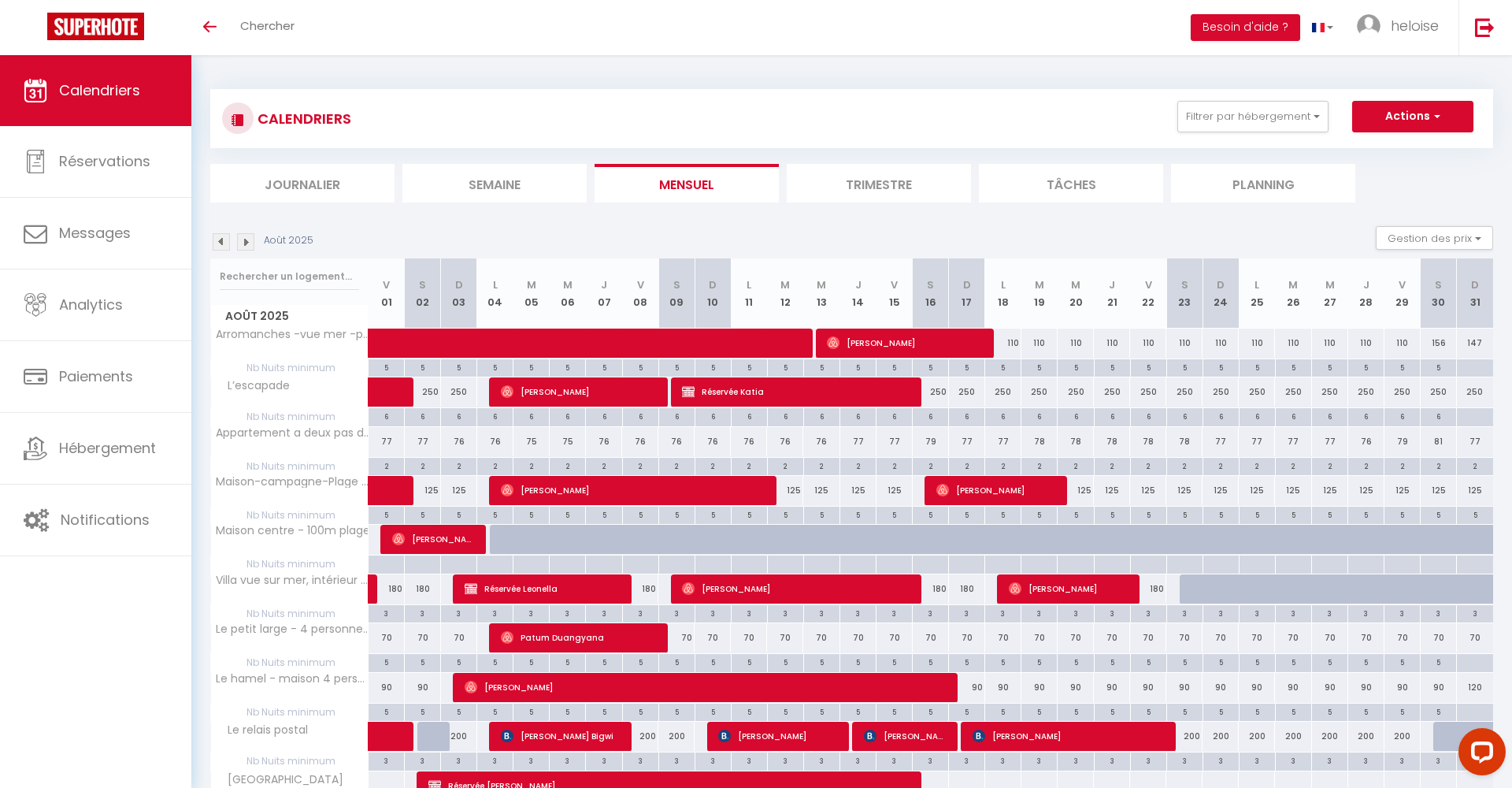 scroll, scrollTop: 0, scrollLeft: 0, axis: both 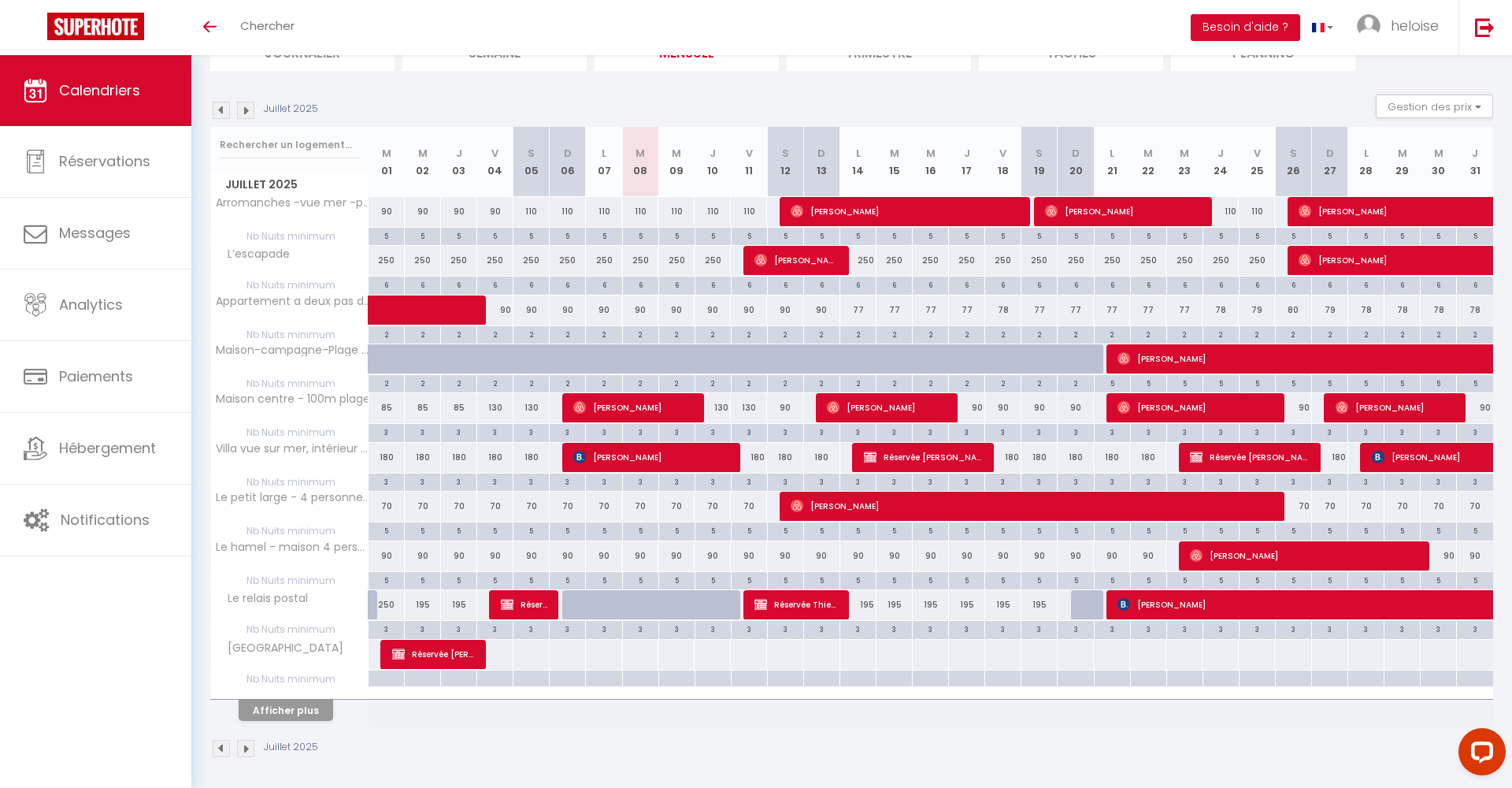 click on "Afficher plus" at bounding box center [286, 710] 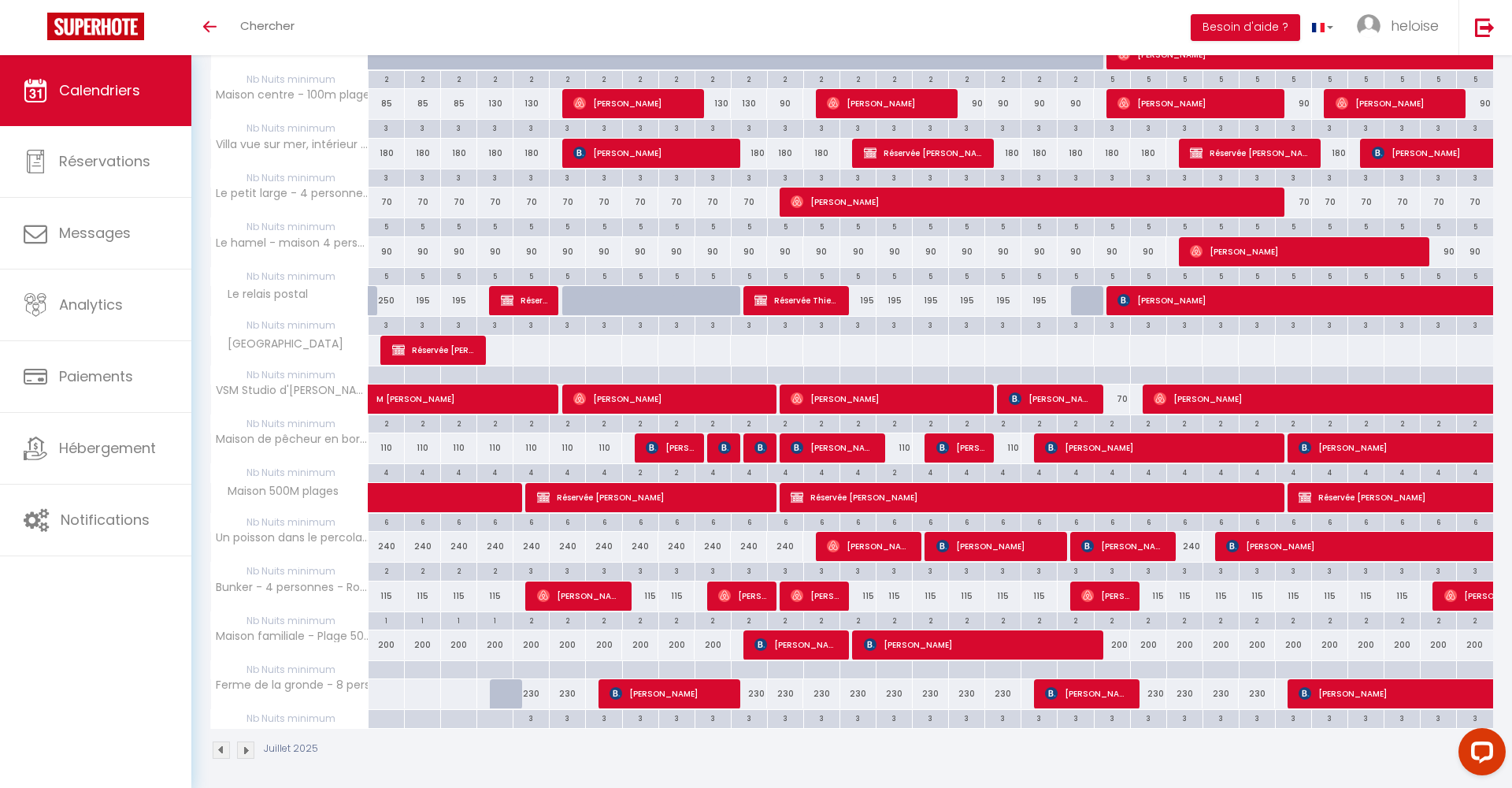 scroll, scrollTop: 435, scrollLeft: 0, axis: vertical 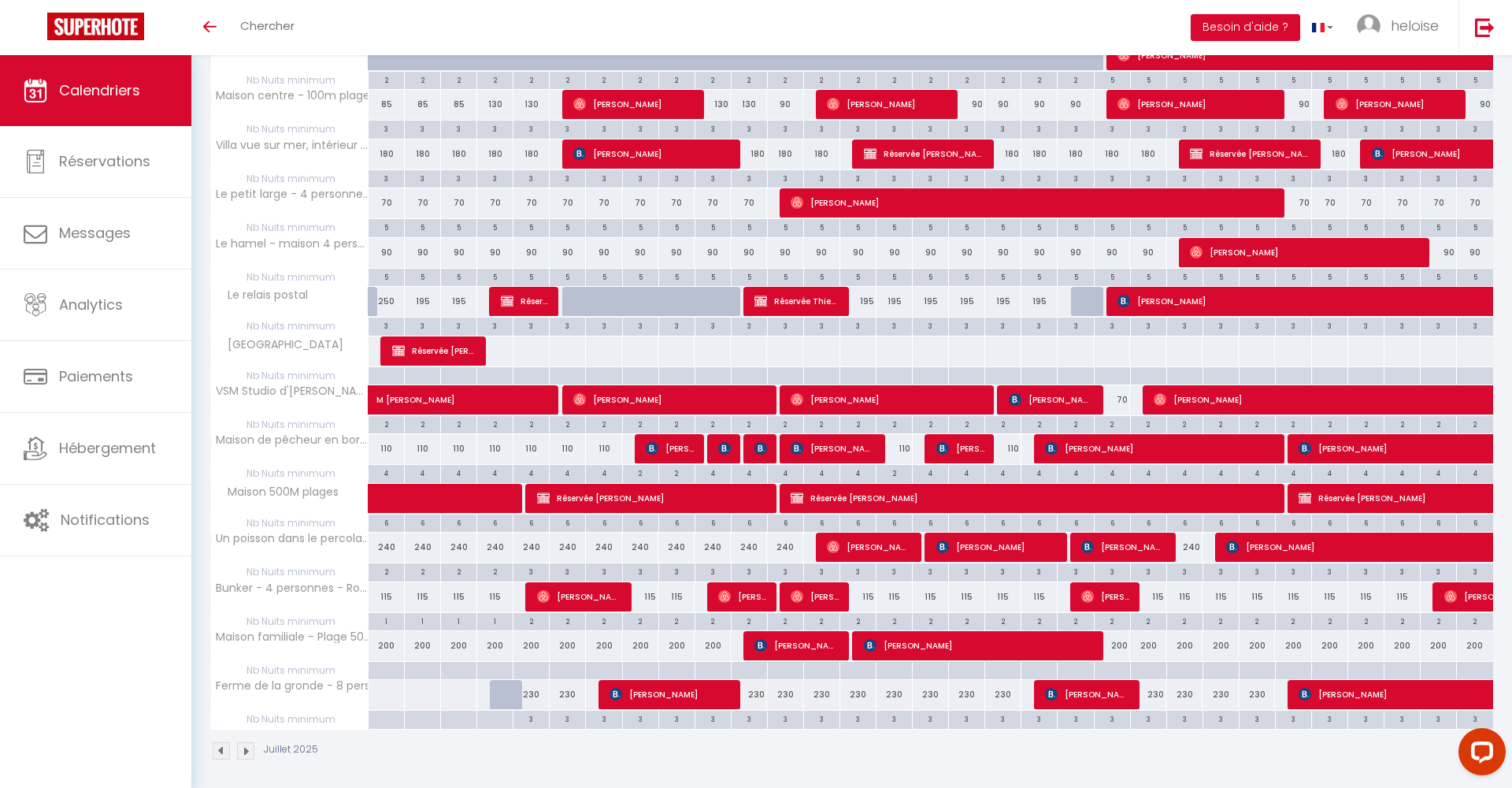 click on "[PERSON_NAME]" at bounding box center (978, 645) 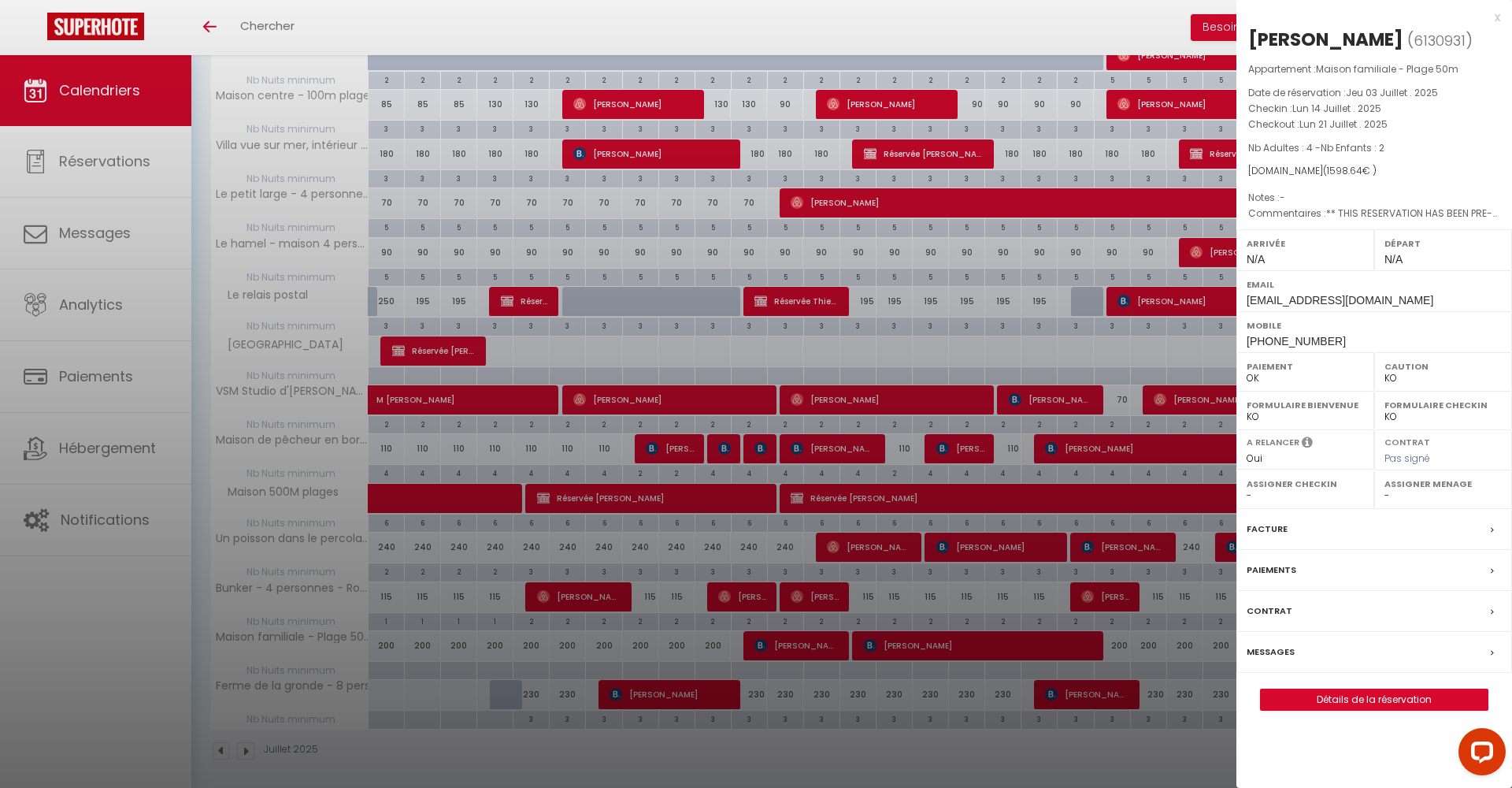 click on "x
[PERSON_NAME]
( 6130931 )
Appartement :
Maison familiale - Plage 50m
Date de réservation :
[DATE] . 2025
Checkin :
[DATE] . 2025
Checkout :
[DATE] . 2025
Nb Adultes : 4 -
Nb Enfants :
2
[DOMAIN_NAME]
(
1598.64
€ )
Notes :
-
Commentaires :
Arrivée
N/A   Départ
N/A   Email
[EMAIL_ADDRESS][DOMAIN_NAME]   Mobile
[PHONE_NUMBER]     OK   KO" at bounding box center (1374, 367) 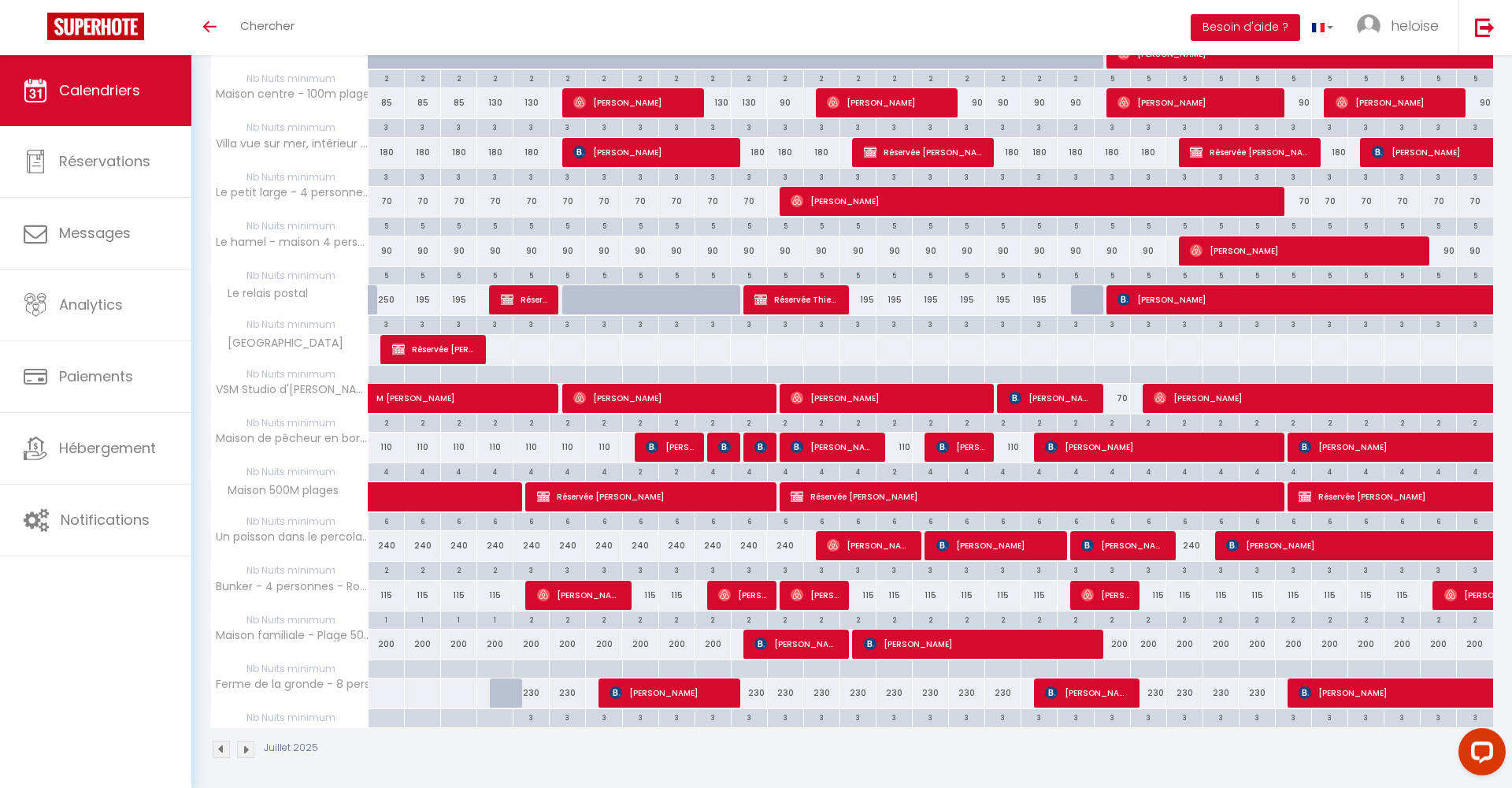 scroll, scrollTop: 435, scrollLeft: 0, axis: vertical 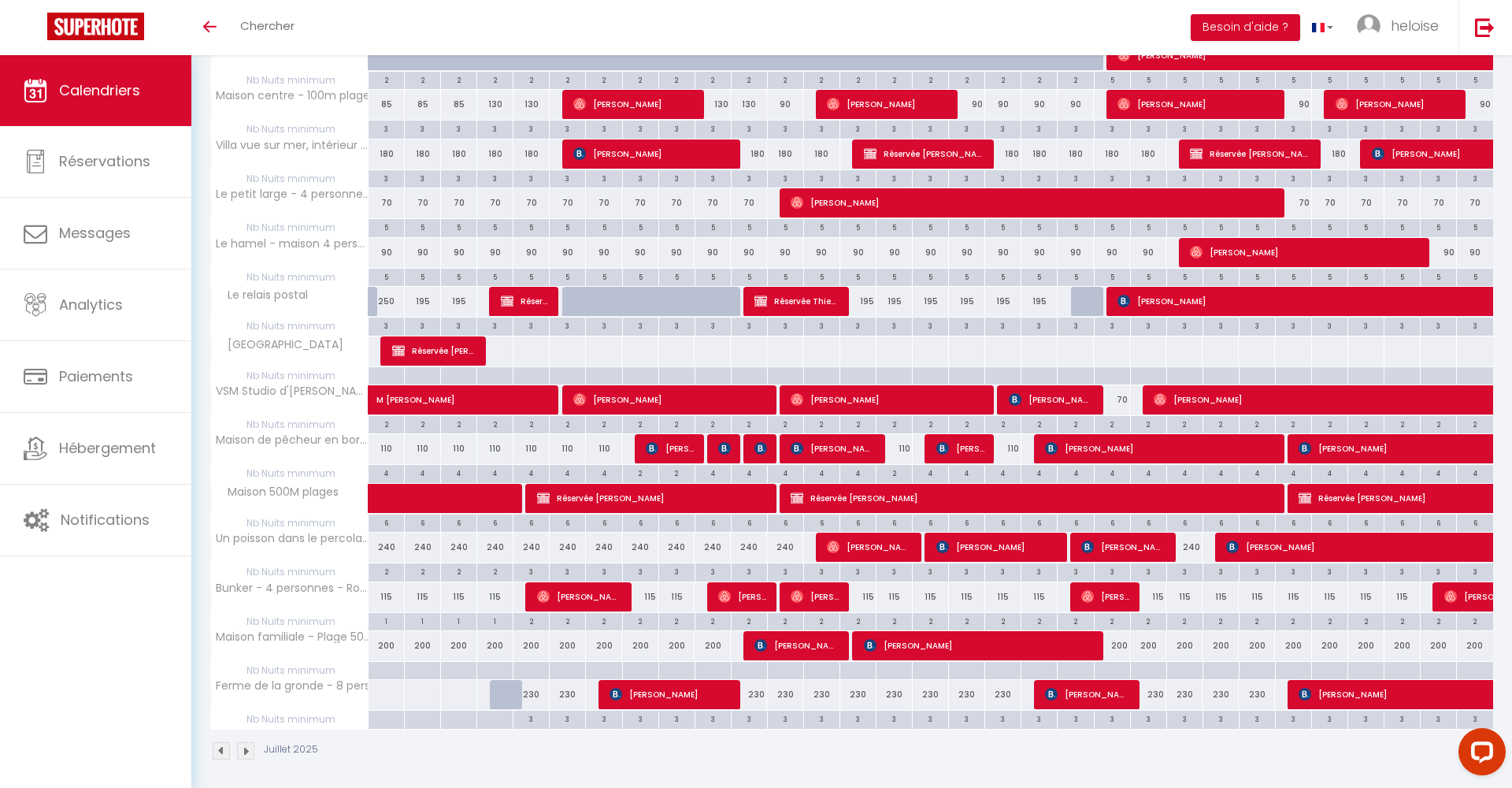 click on "[PERSON_NAME]" at bounding box center [1105, 597] 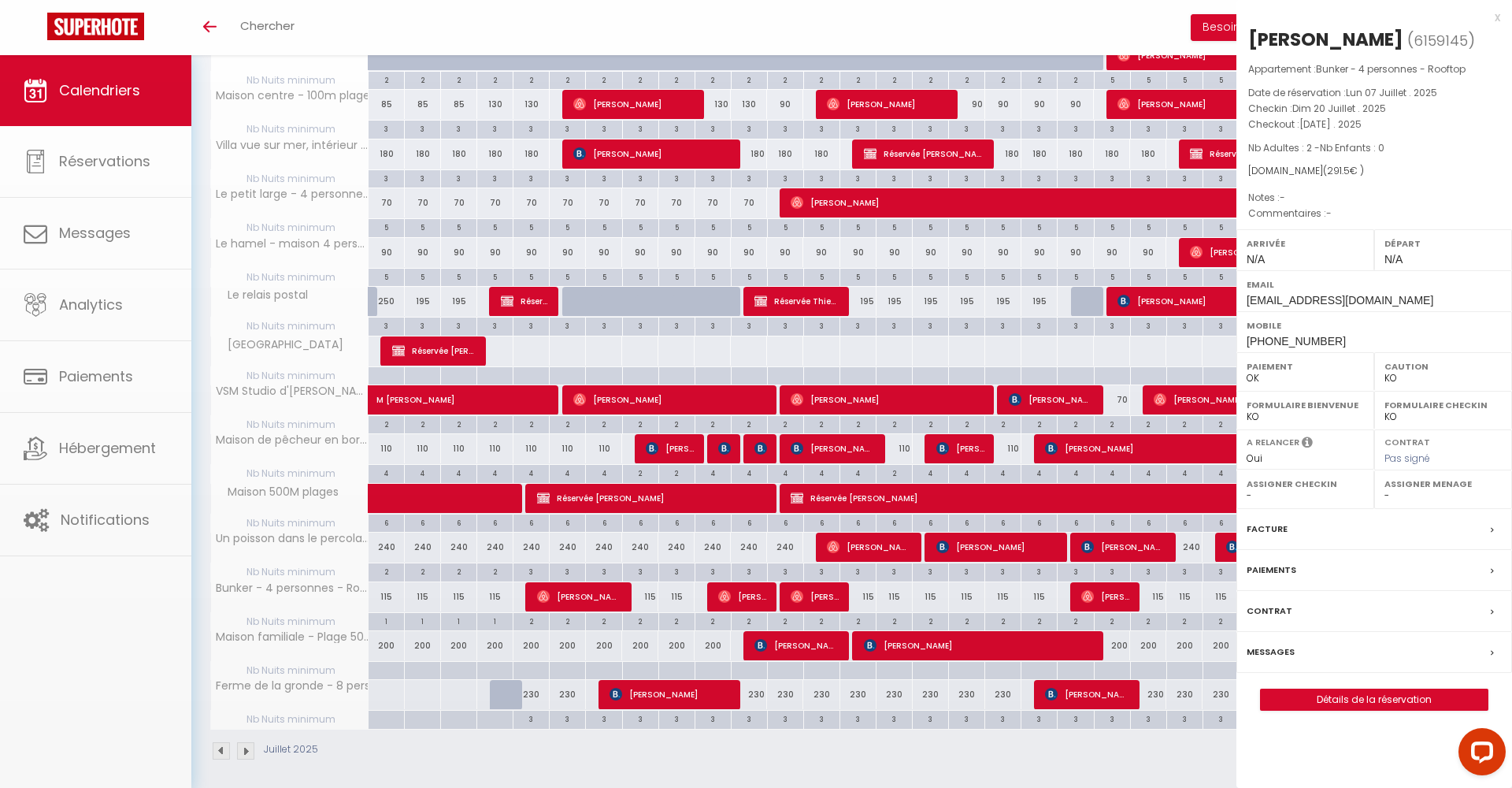 select on "OK" 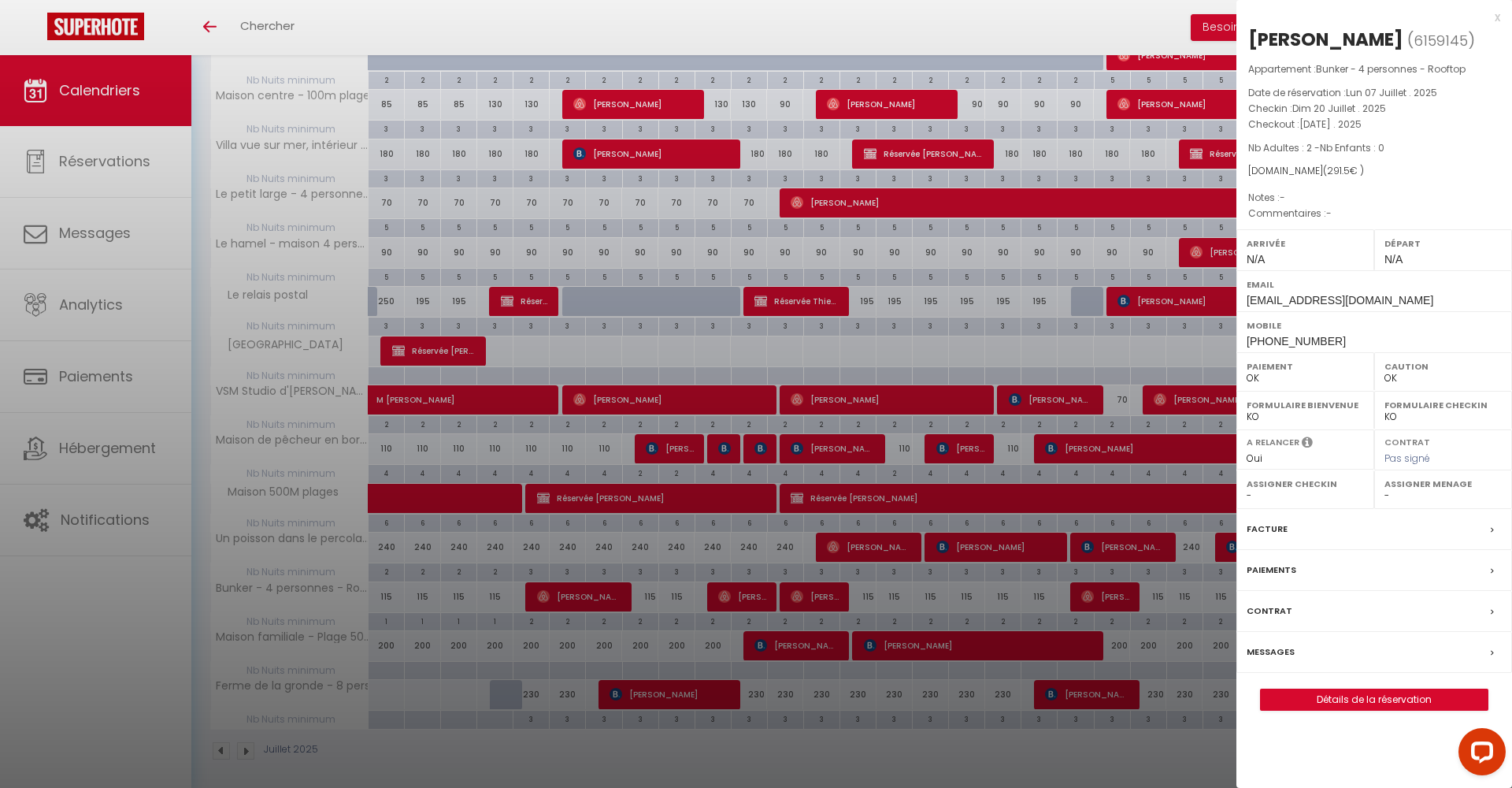 click on "x" at bounding box center (1368, 17) 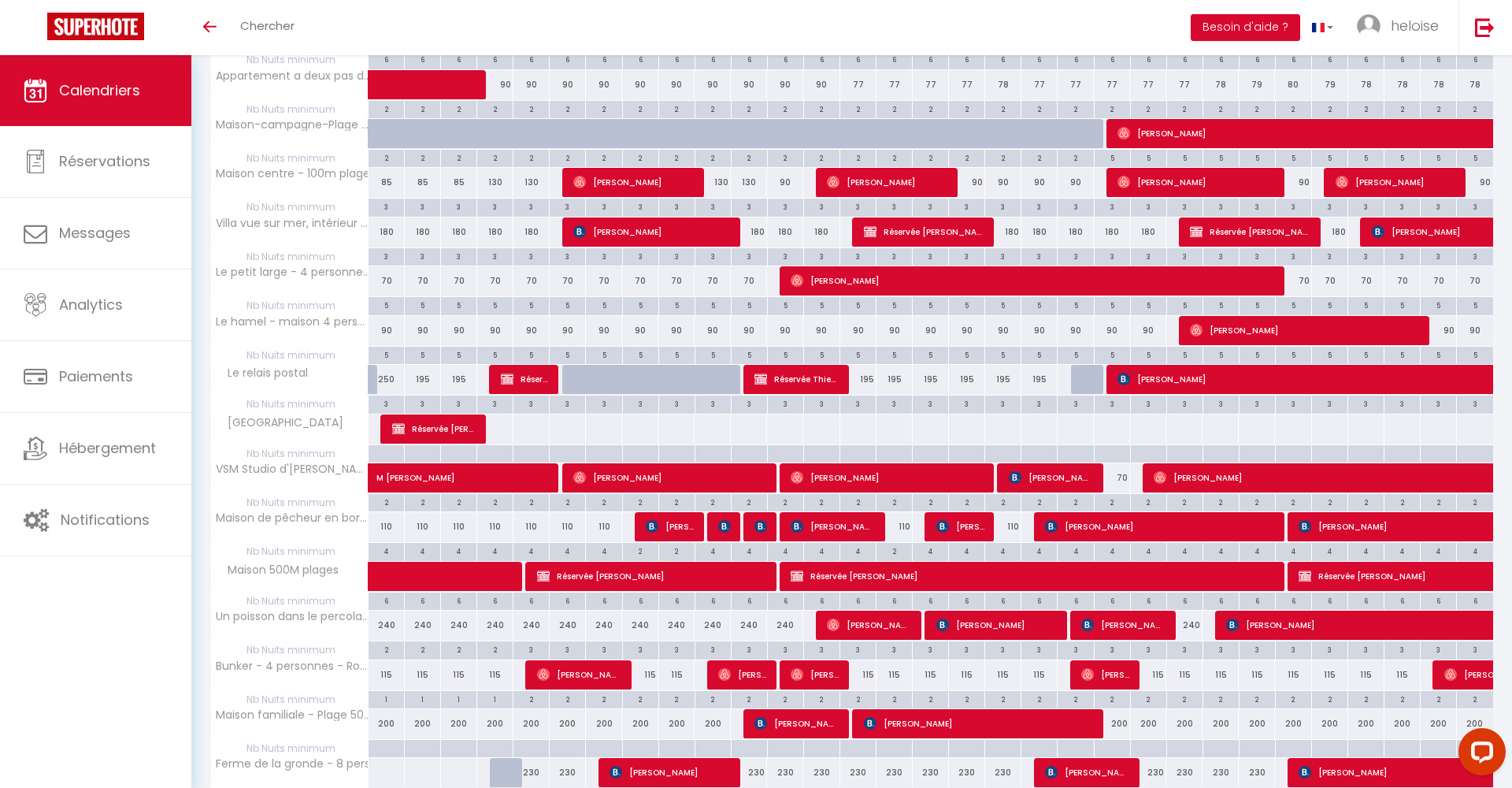 scroll, scrollTop: 344, scrollLeft: 0, axis: vertical 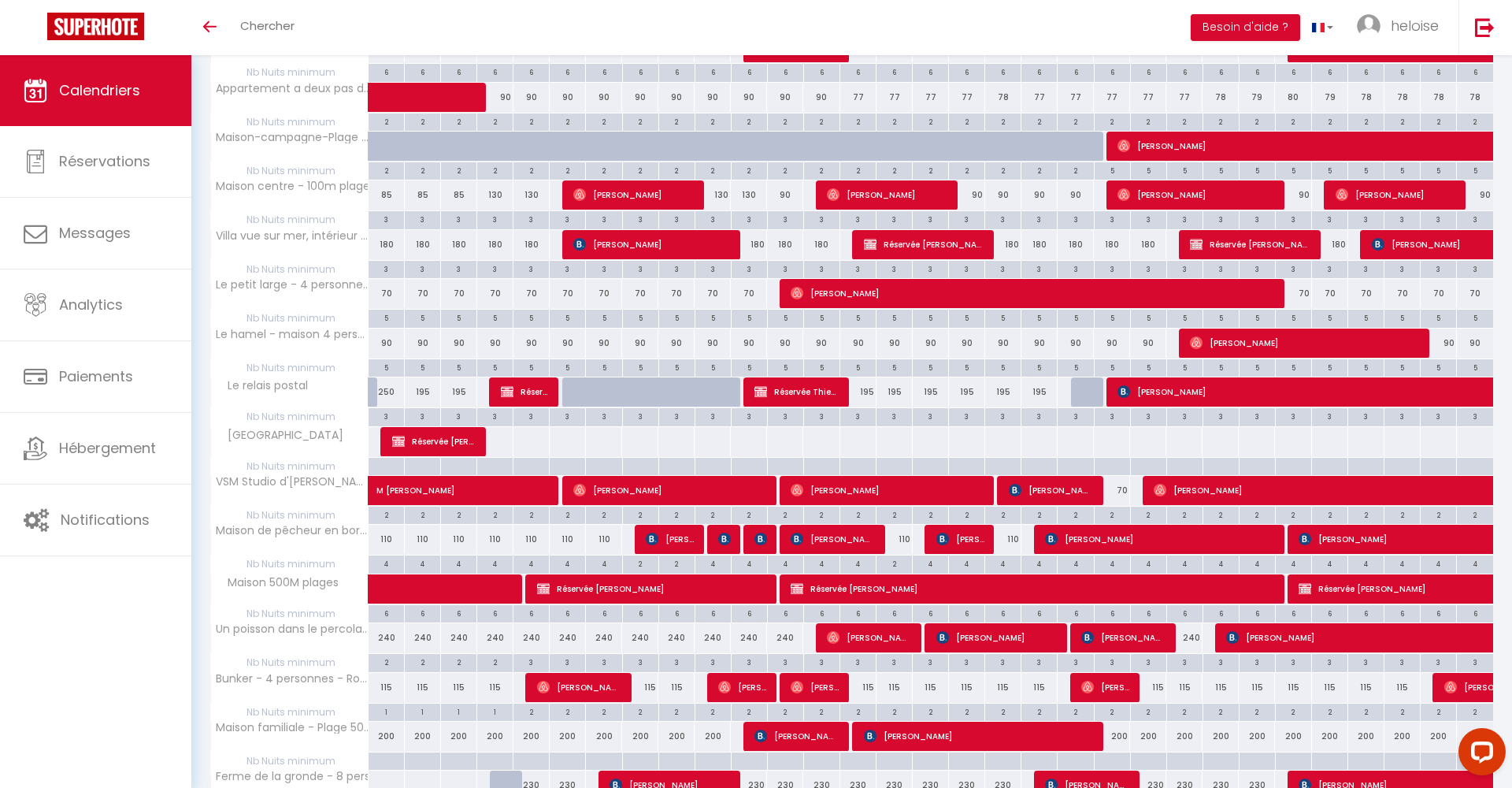 click on "[PERSON_NAME]" at bounding box center [1498, 490] 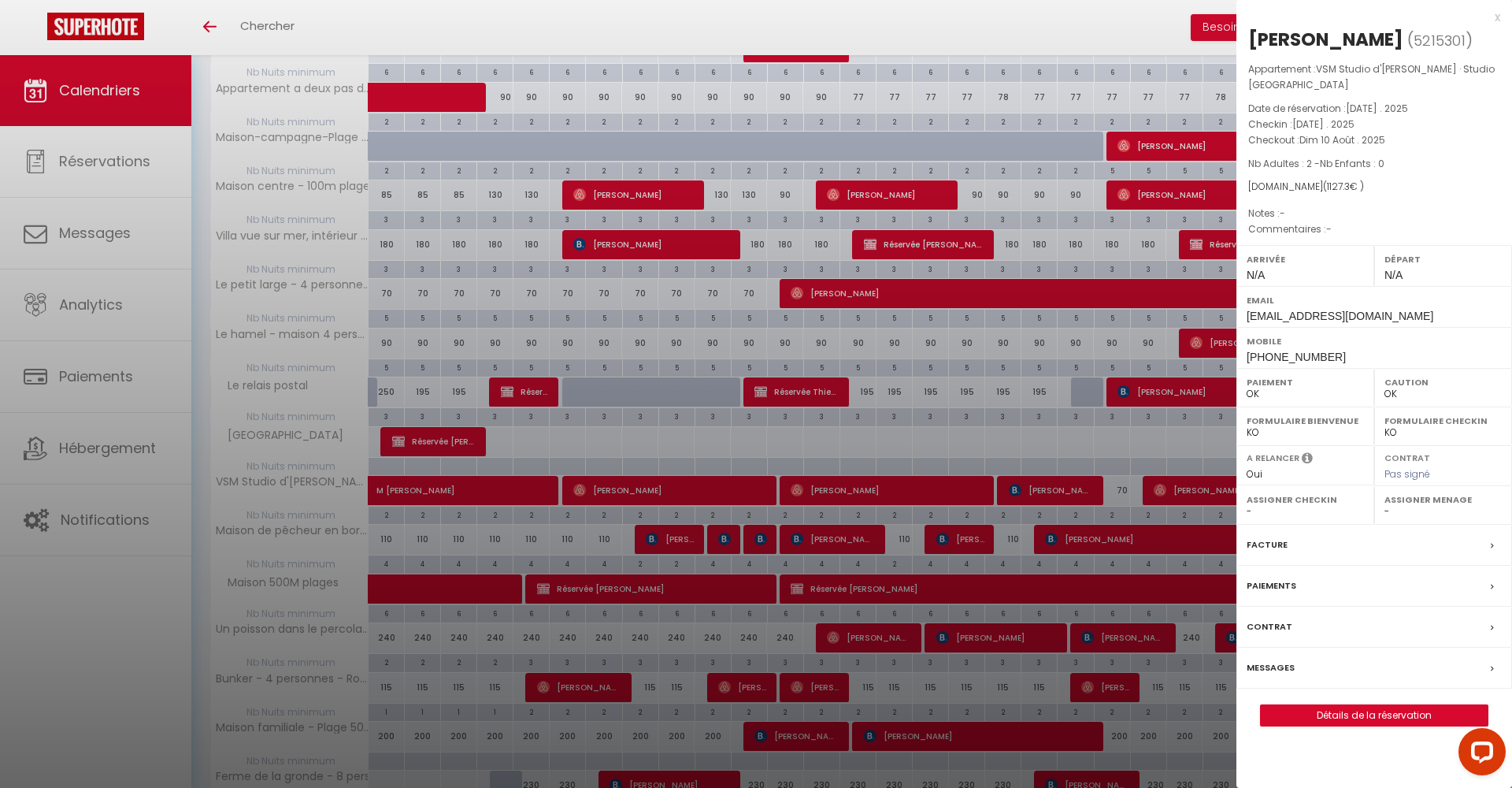 click on "x" at bounding box center (1368, 17) 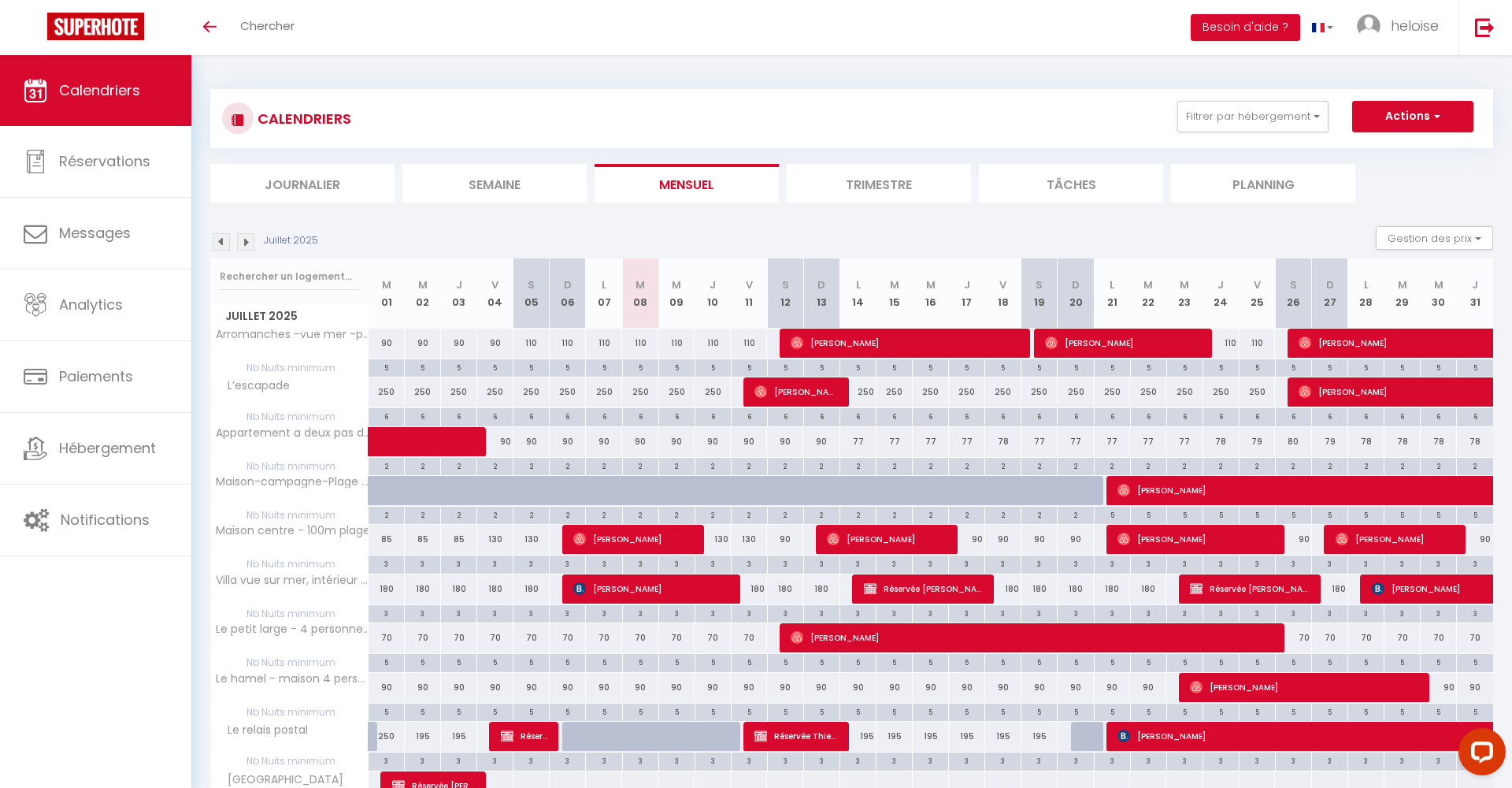 scroll, scrollTop: 0, scrollLeft: 0, axis: both 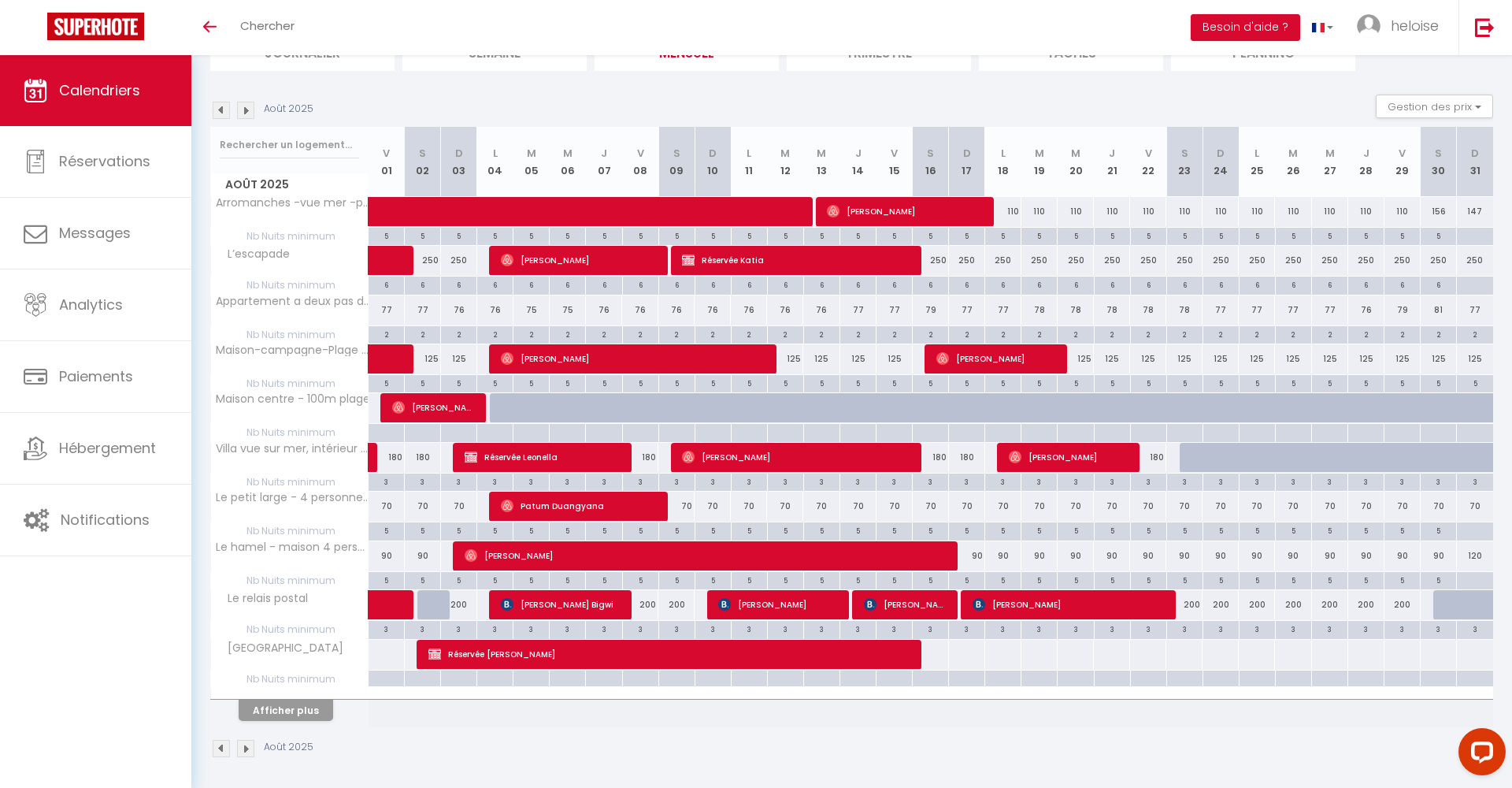 click on "Afficher plus" at bounding box center (286, 710) 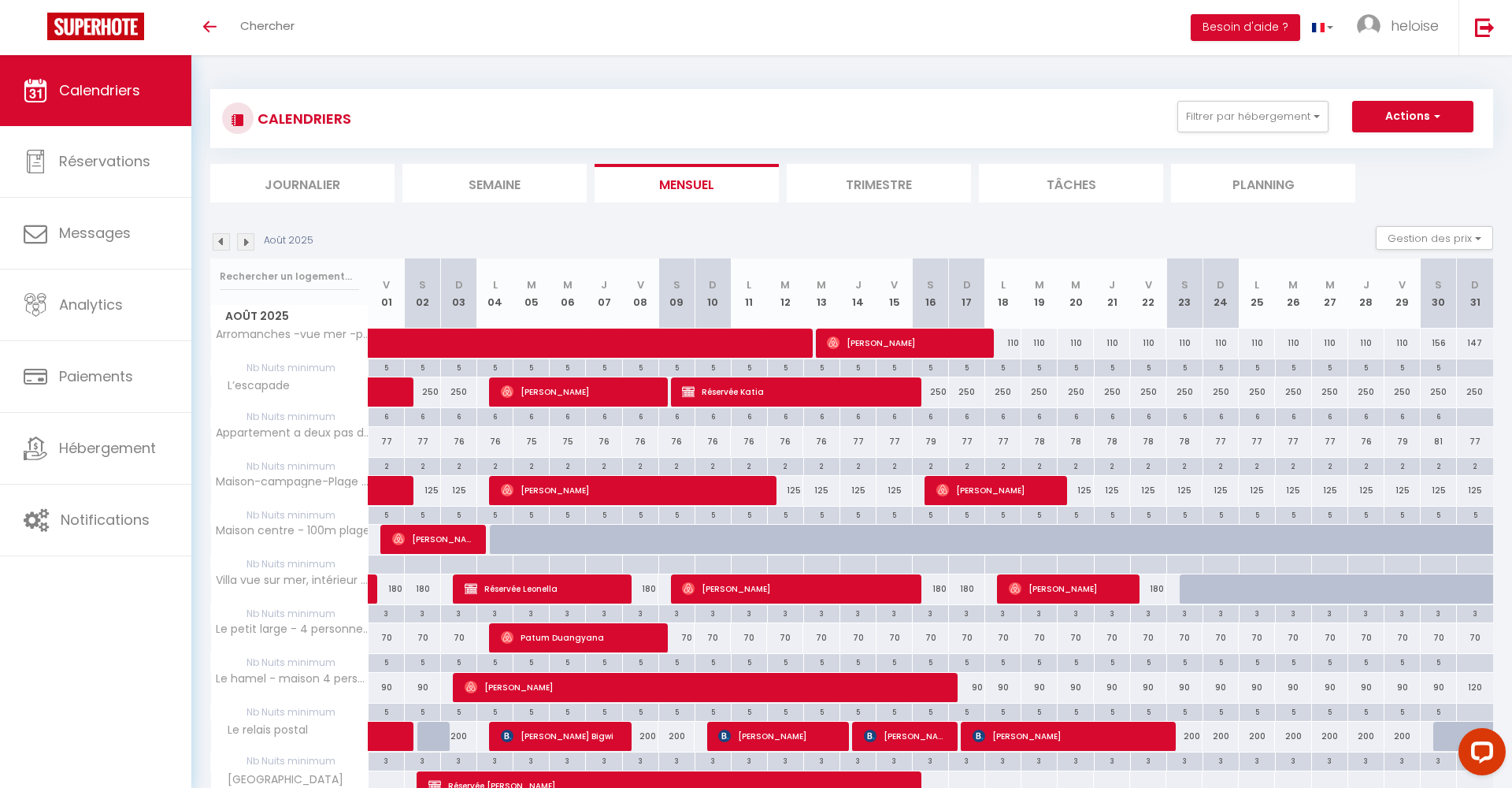 scroll, scrollTop: 0, scrollLeft: 0, axis: both 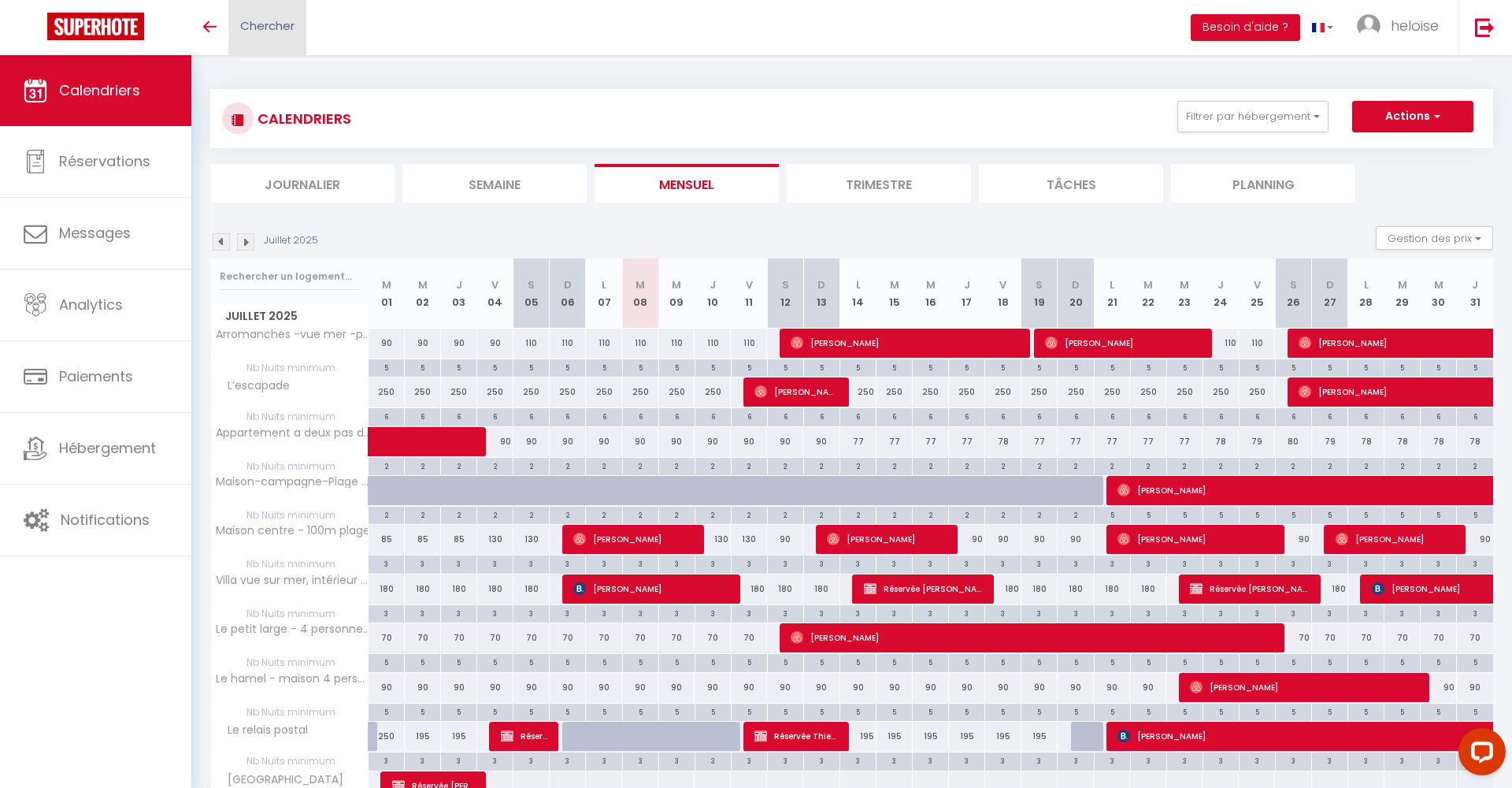 click on "Chercher" at bounding box center (267, 25) 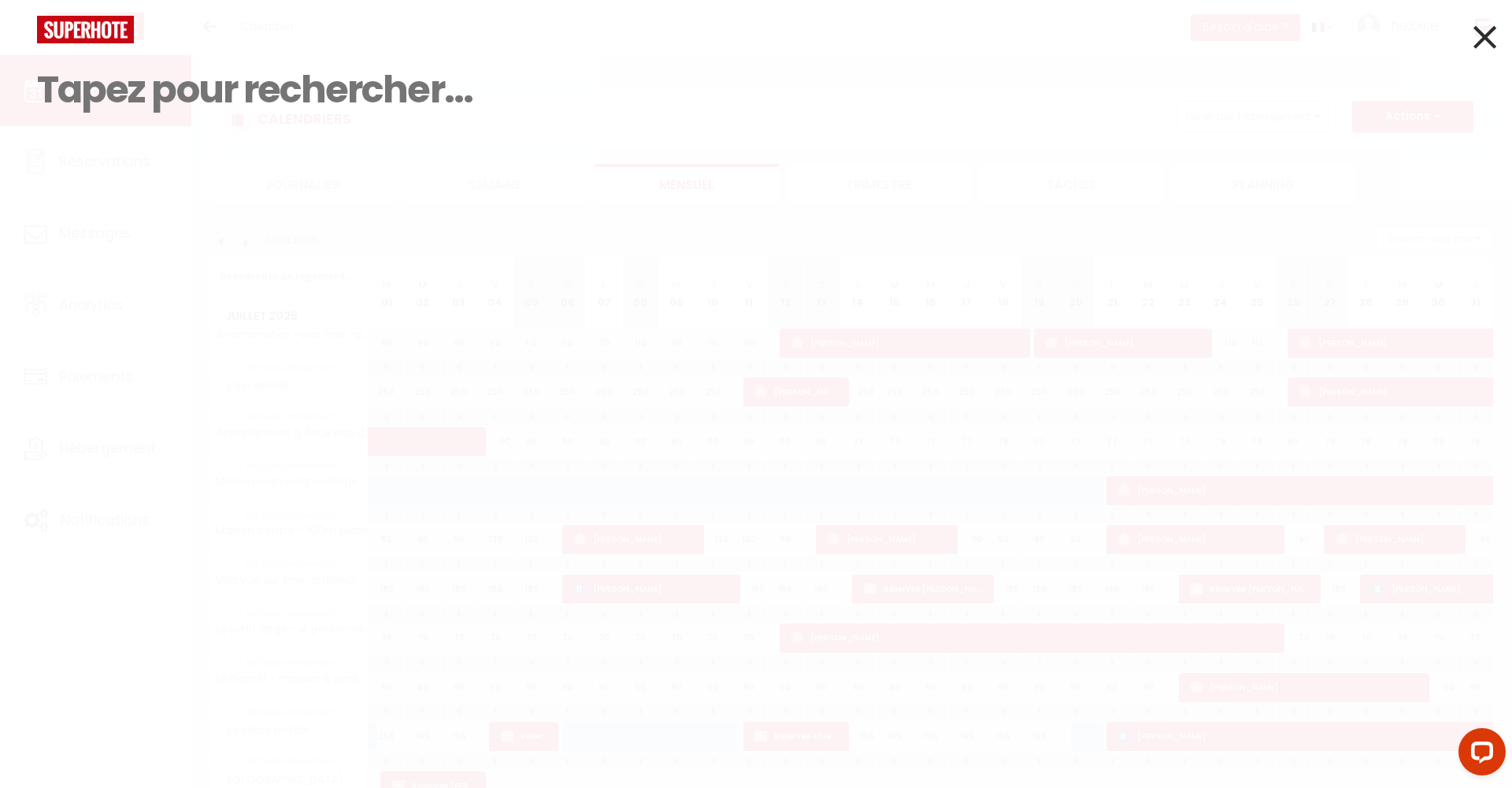 click at bounding box center (1484, 37) 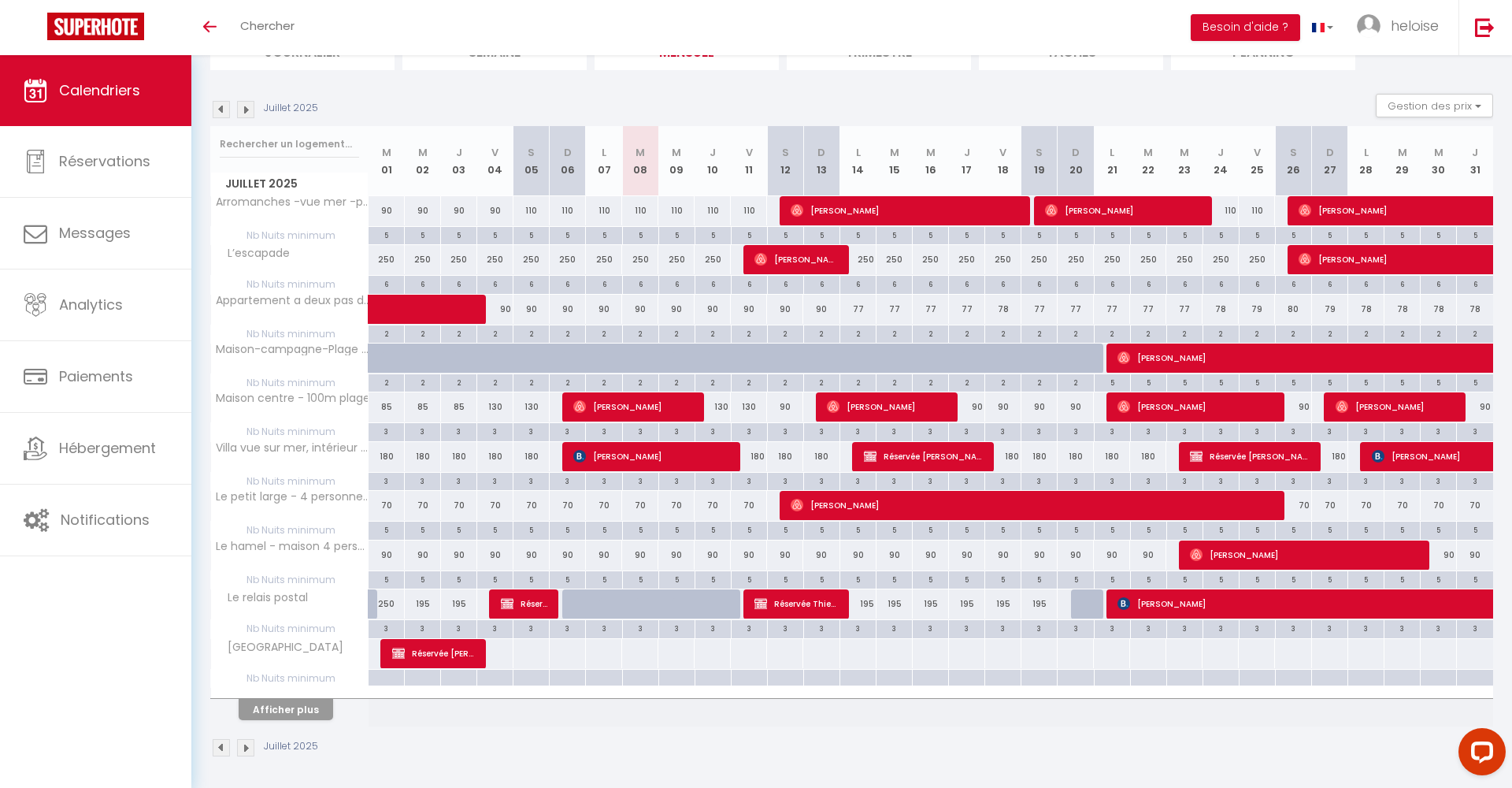 scroll, scrollTop: 132, scrollLeft: 0, axis: vertical 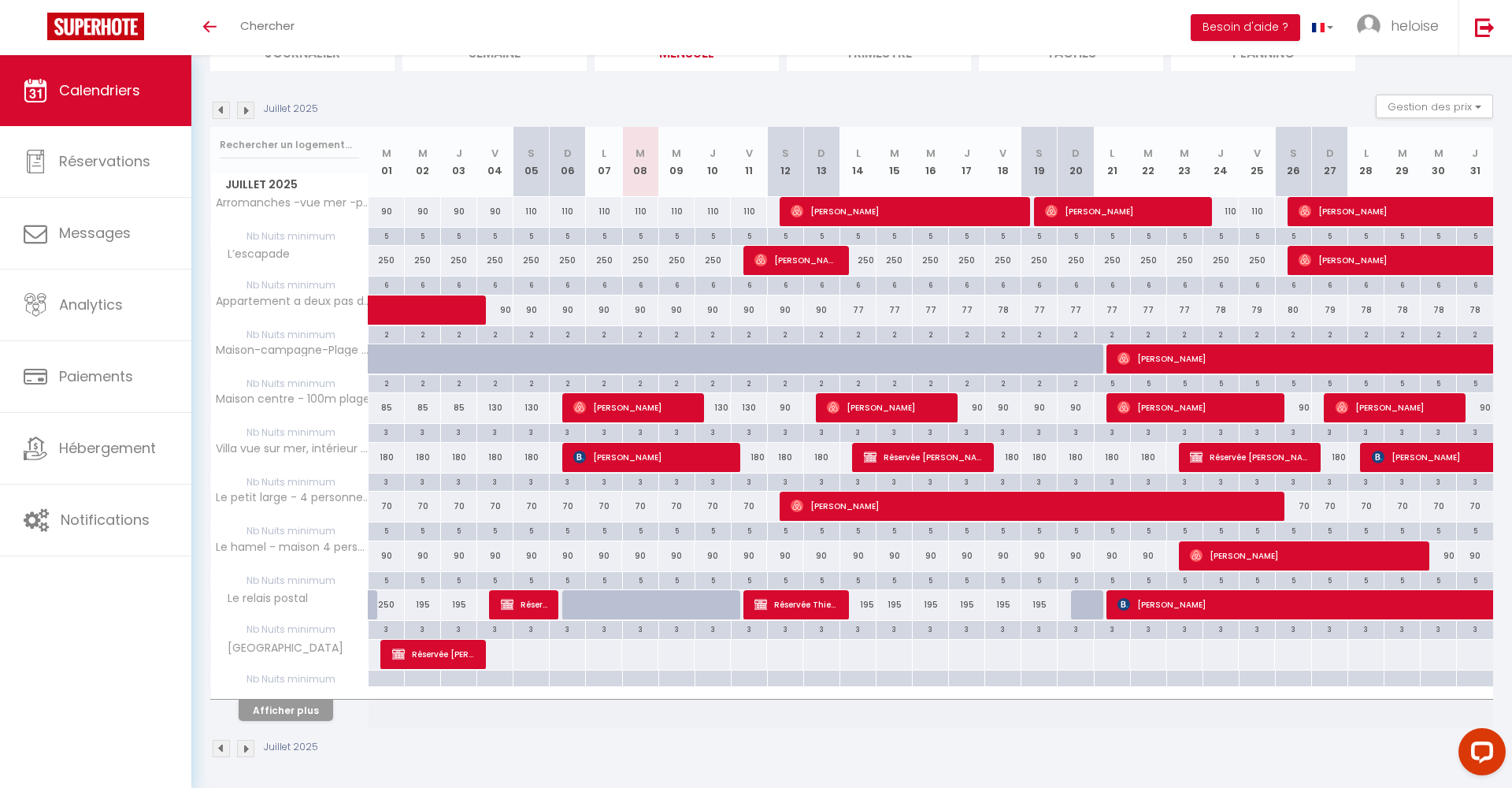 click on "Afficher plus" at bounding box center [286, 710] 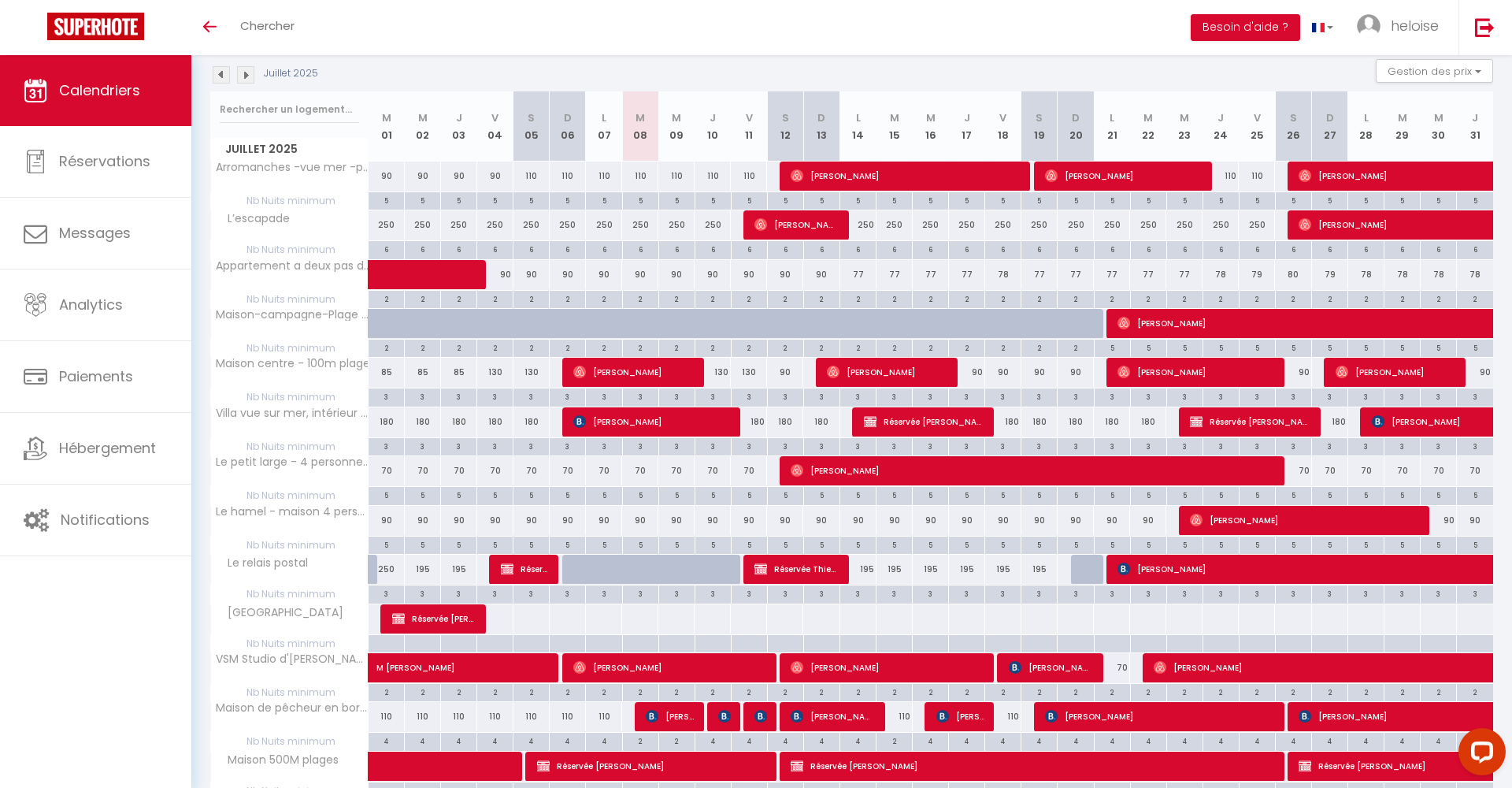scroll, scrollTop: 139, scrollLeft: 0, axis: vertical 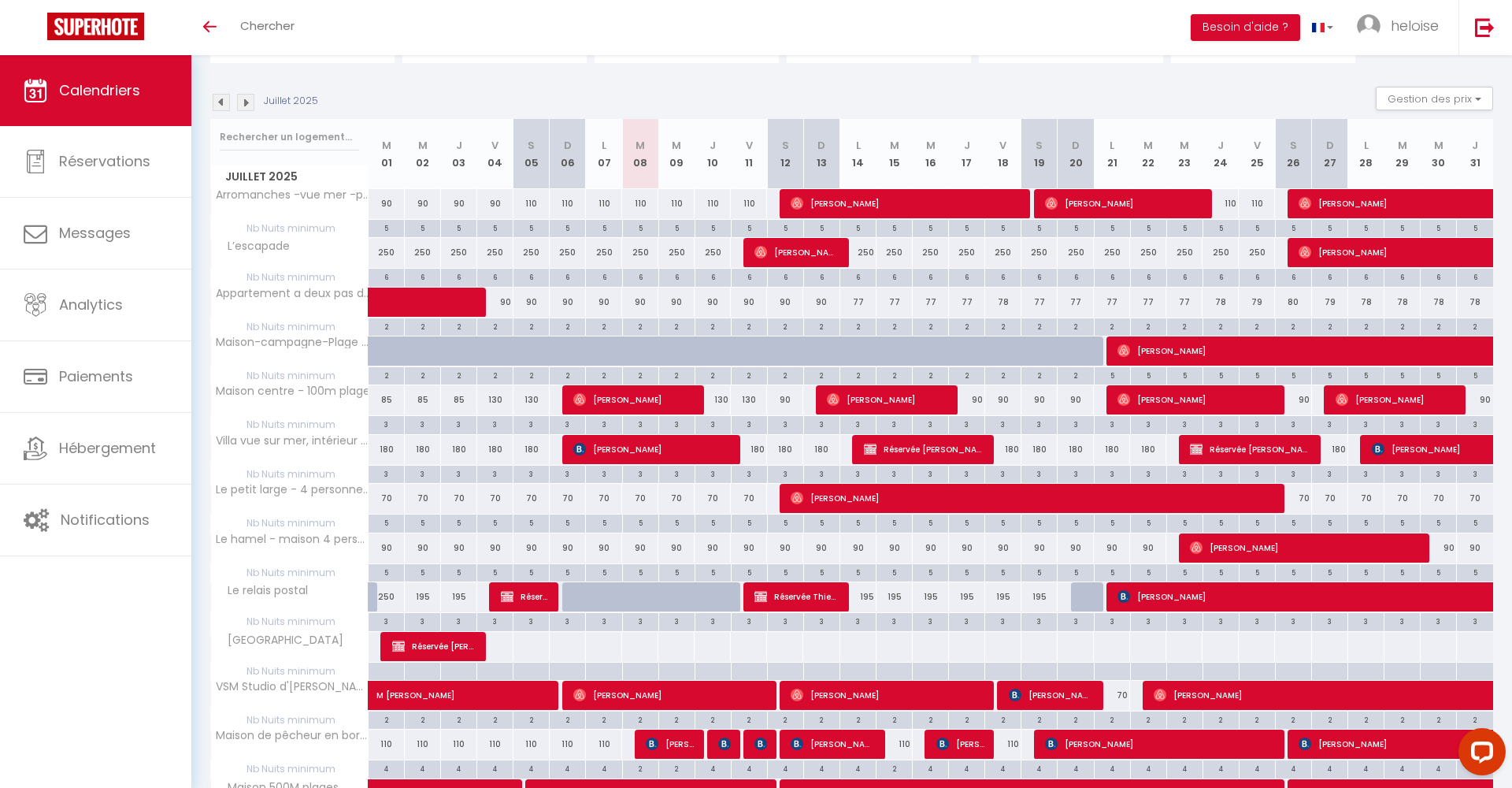 click on "Réservée [PERSON_NAME]" at bounding box center (924, 449) 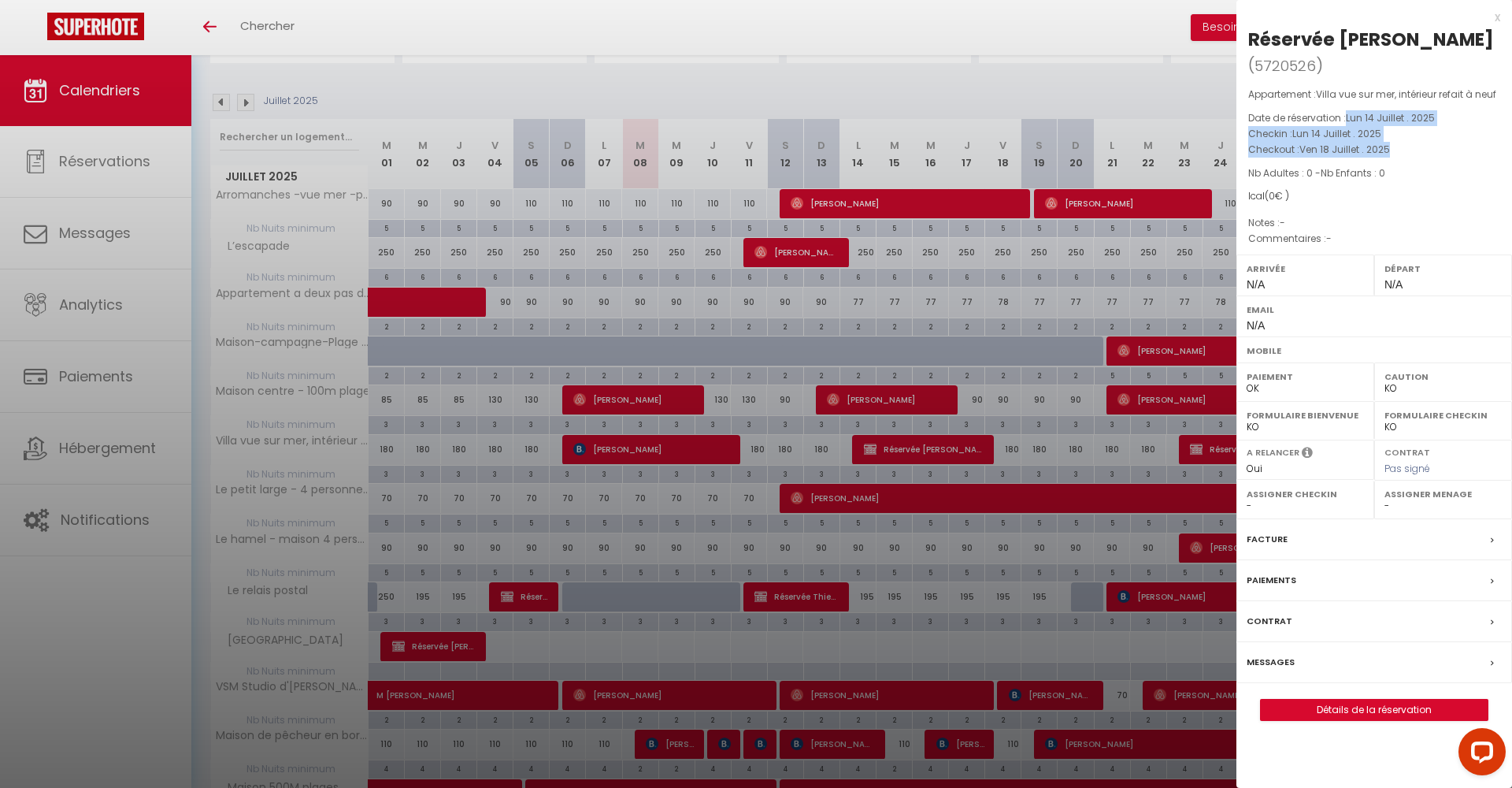 drag, startPoint x: 1394, startPoint y: 121, endPoint x: 1292, endPoint y: 120, distance: 102.0049 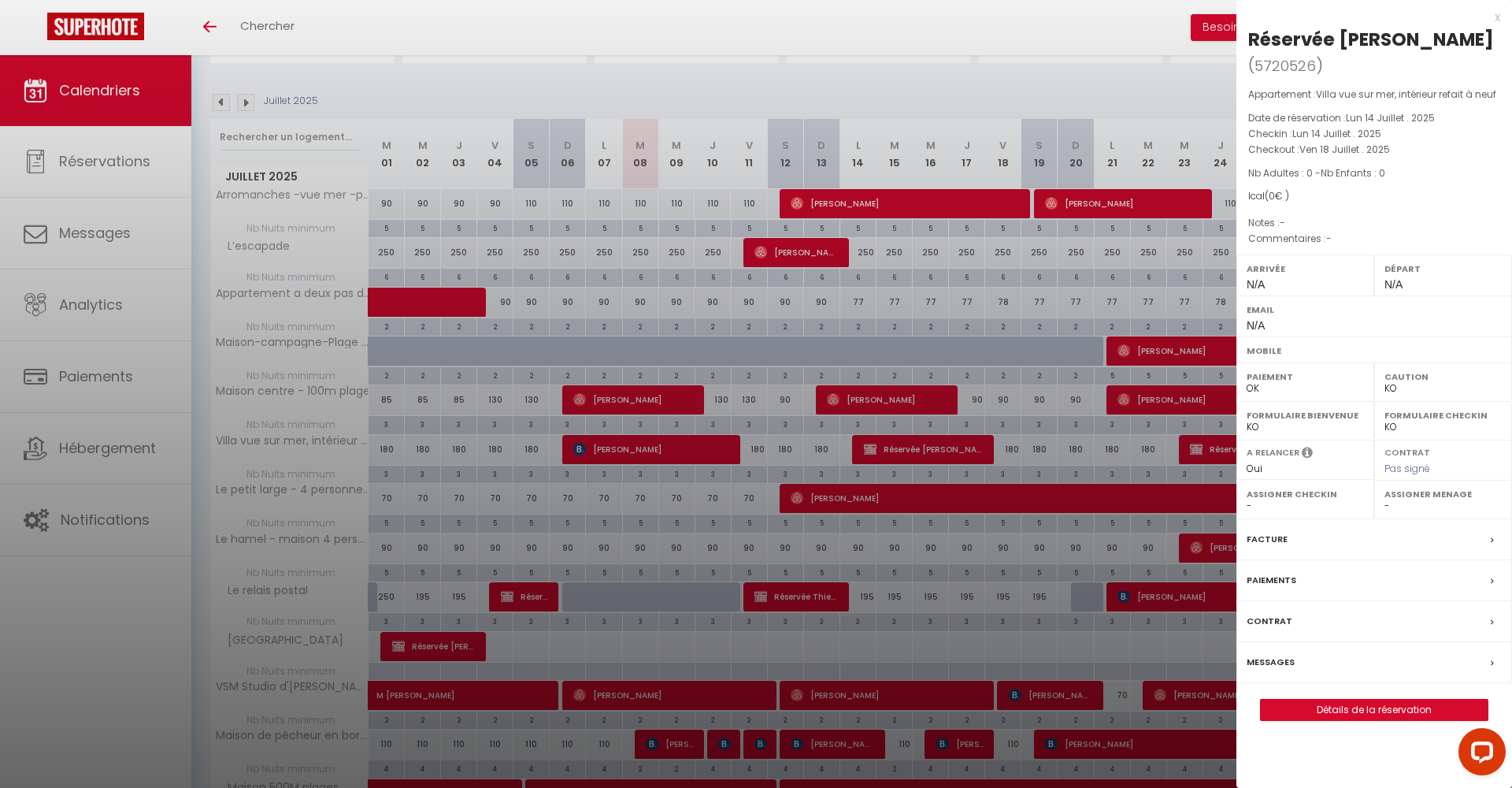 click on "Nb Enfants :
0" at bounding box center [1353, 173] 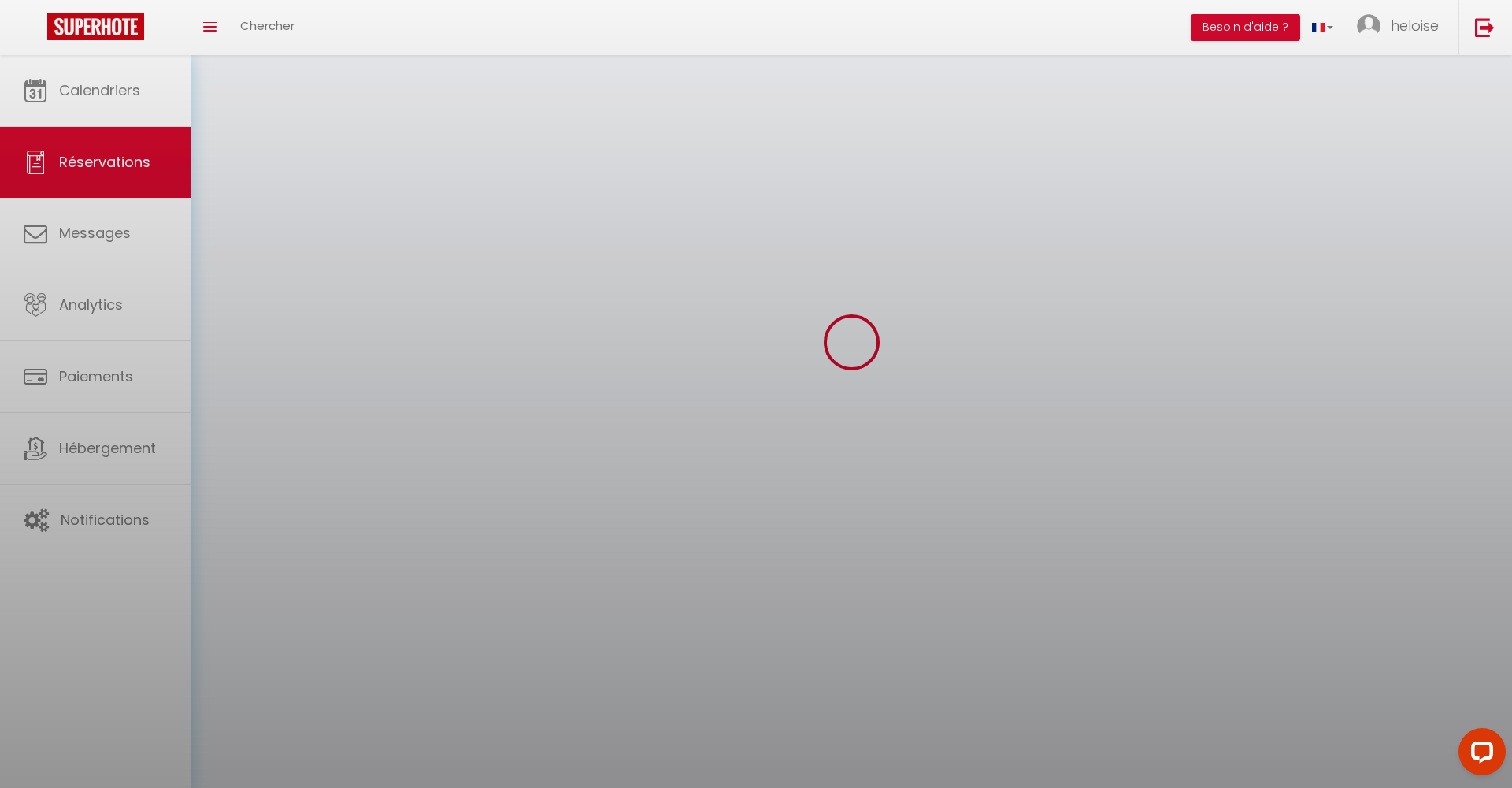scroll, scrollTop: 0, scrollLeft: 0, axis: both 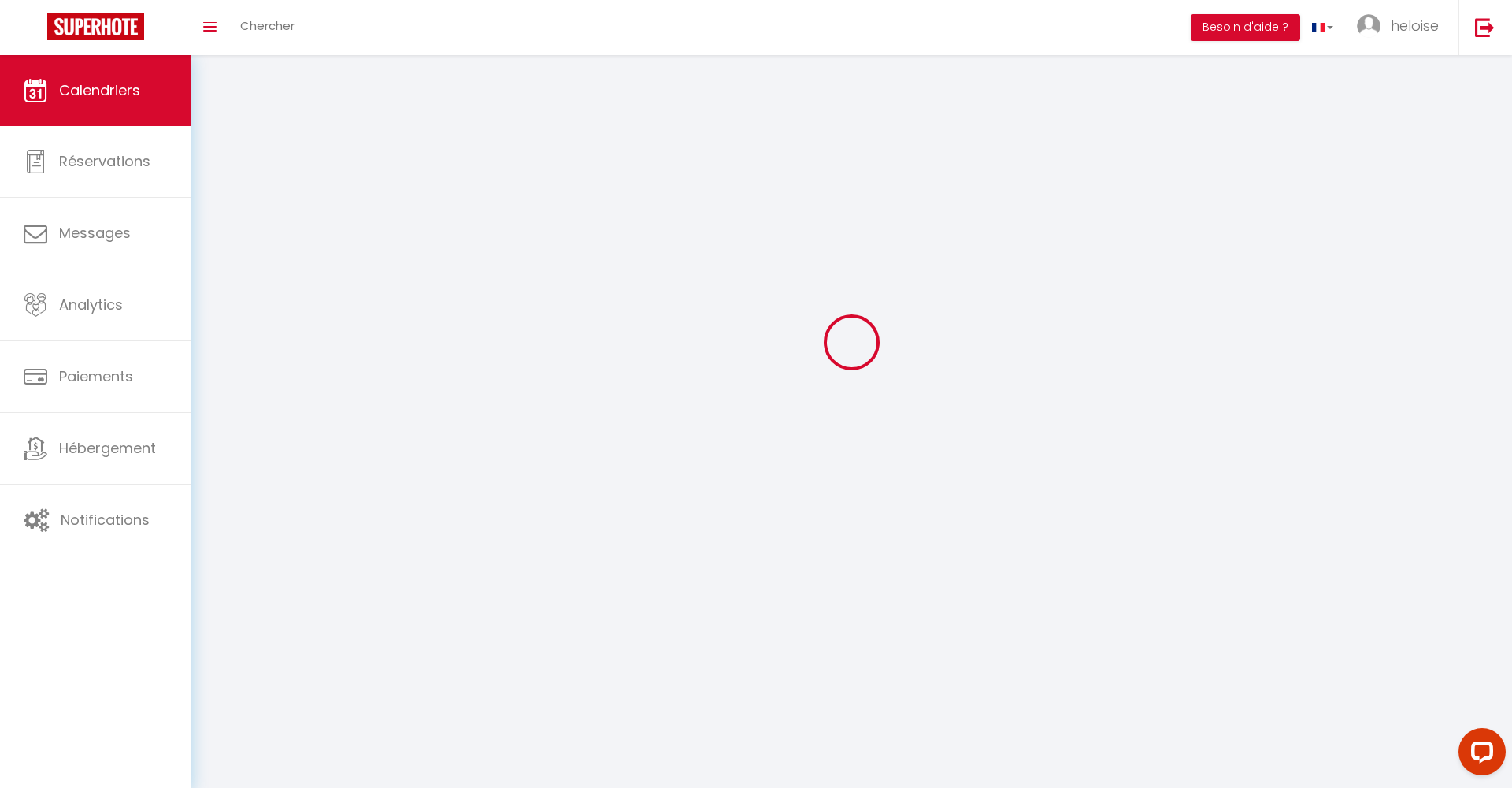 select 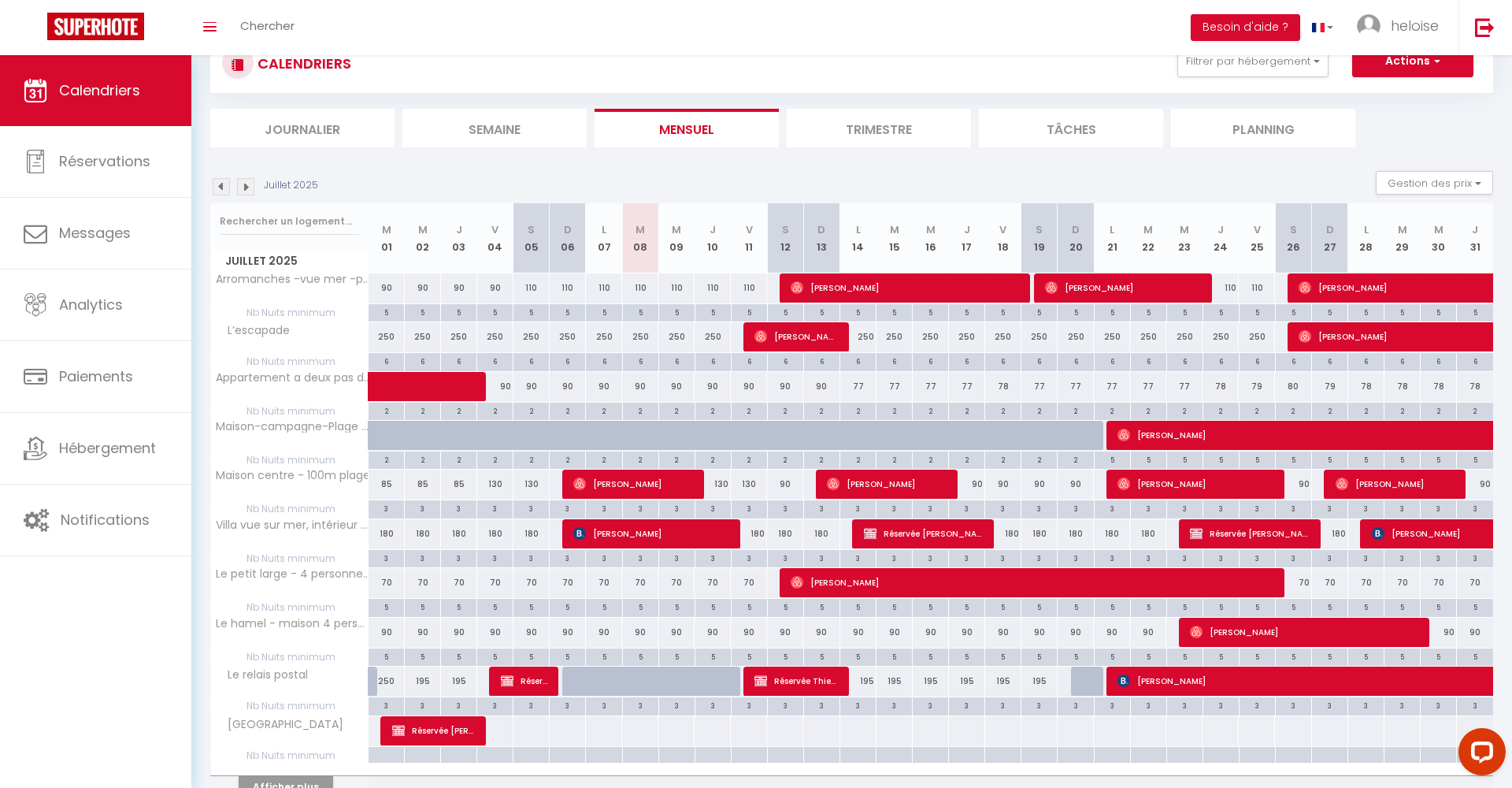 click on "Réservée [PERSON_NAME]" at bounding box center [924, 533] 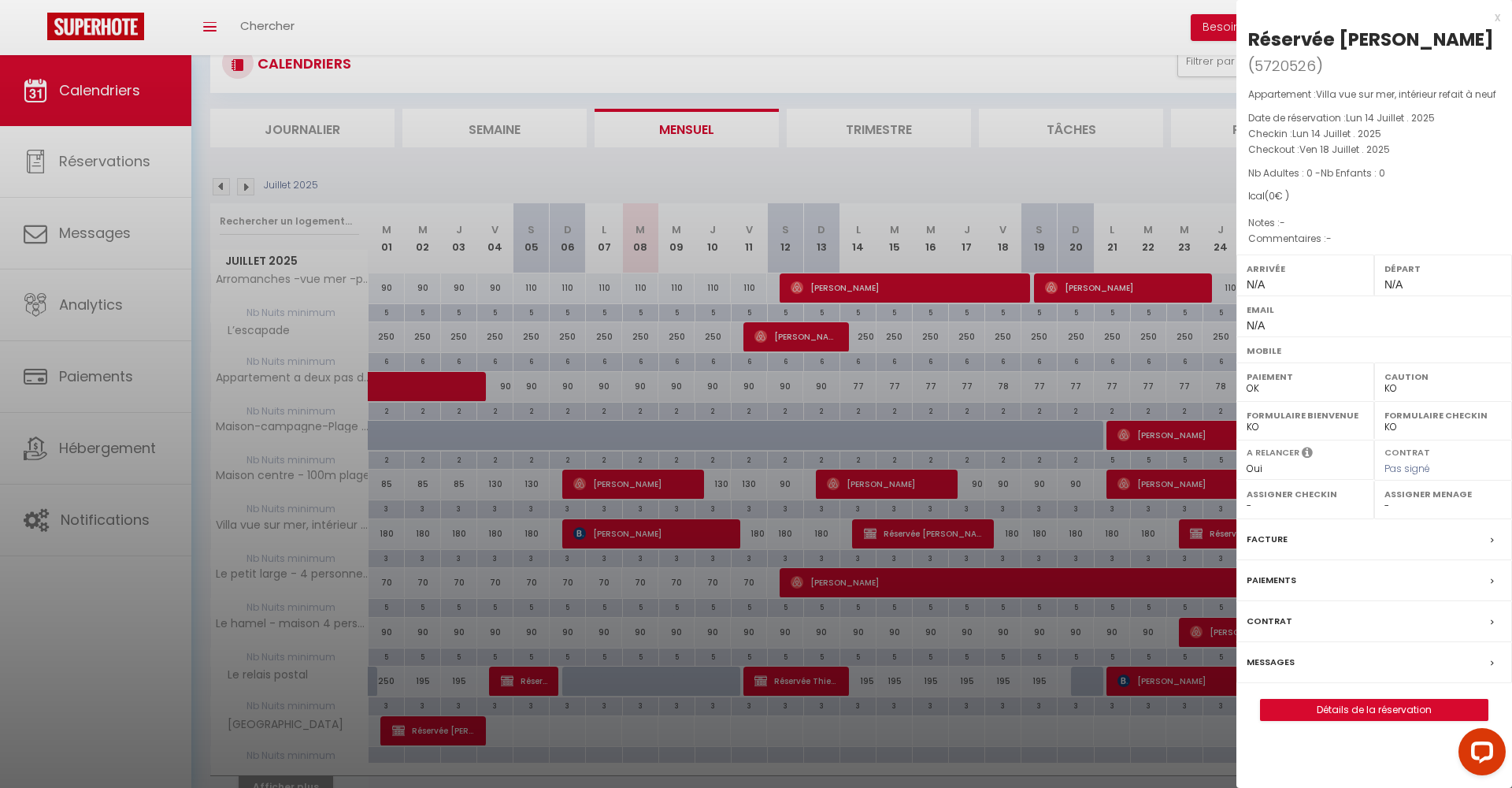 drag, startPoint x: 1496, startPoint y: 23, endPoint x: 1364, endPoint y: 62, distance: 137.64084 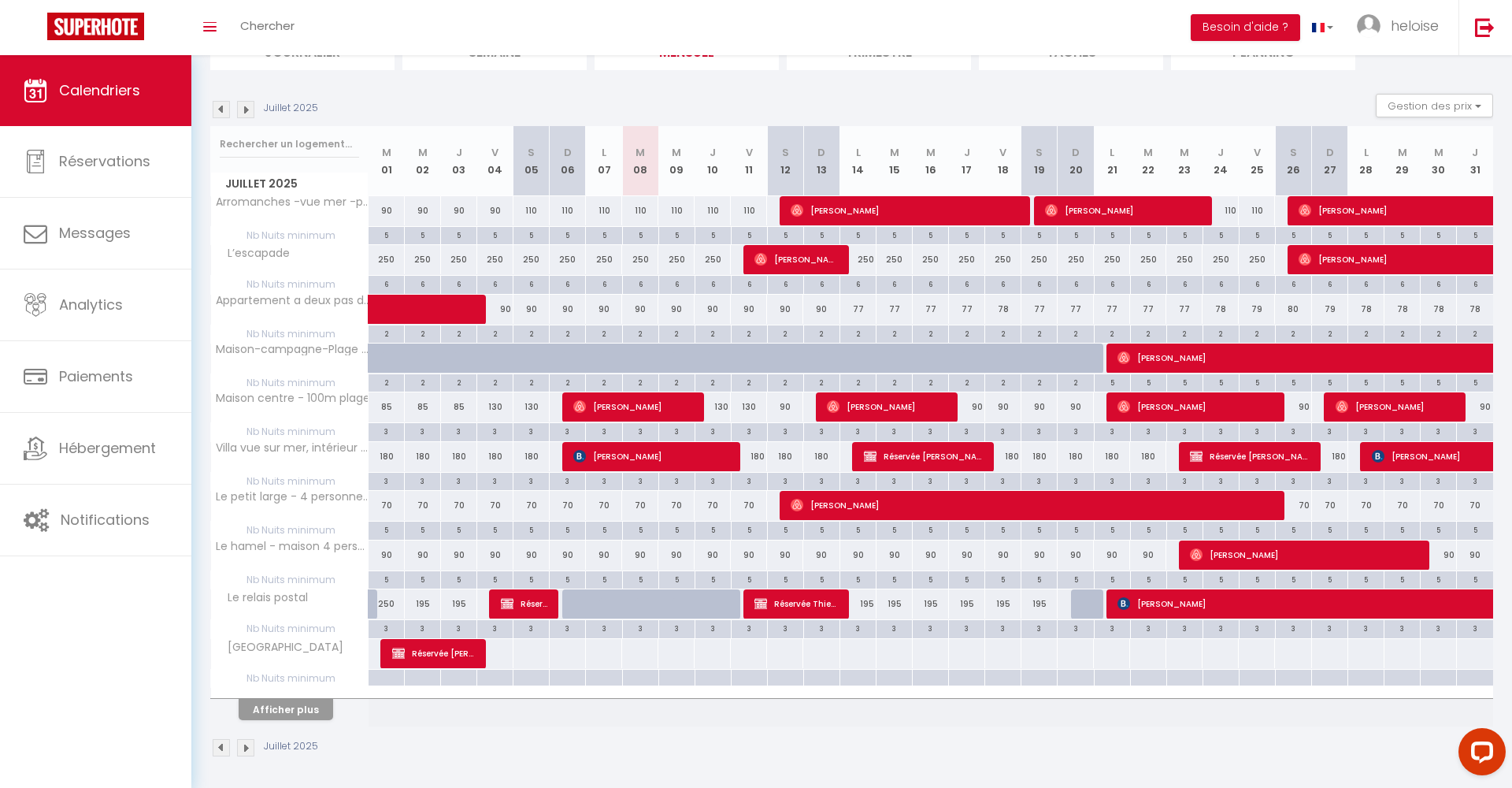 scroll, scrollTop: 132, scrollLeft: 0, axis: vertical 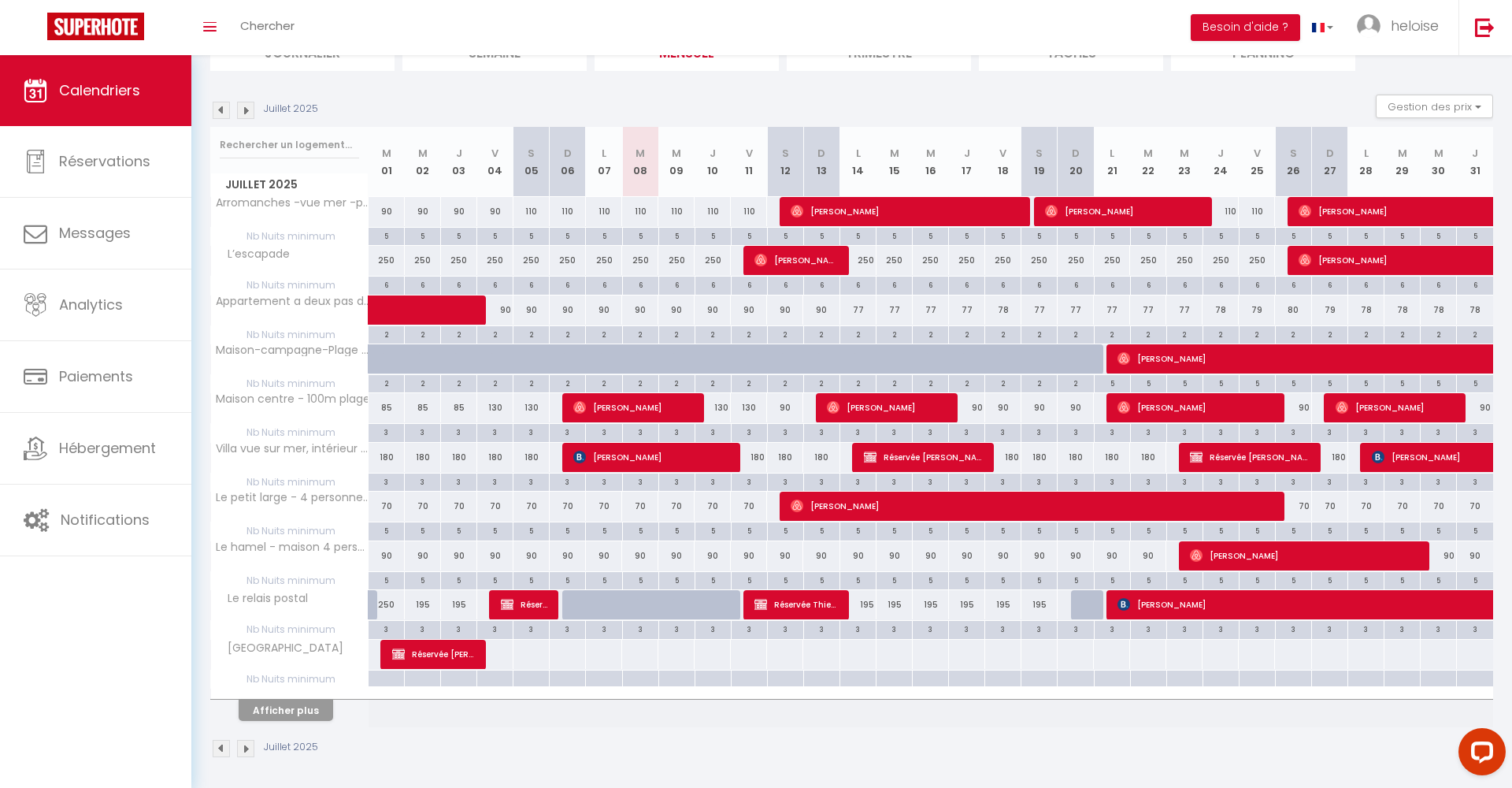 click on "Afficher plus" at bounding box center [286, 710] 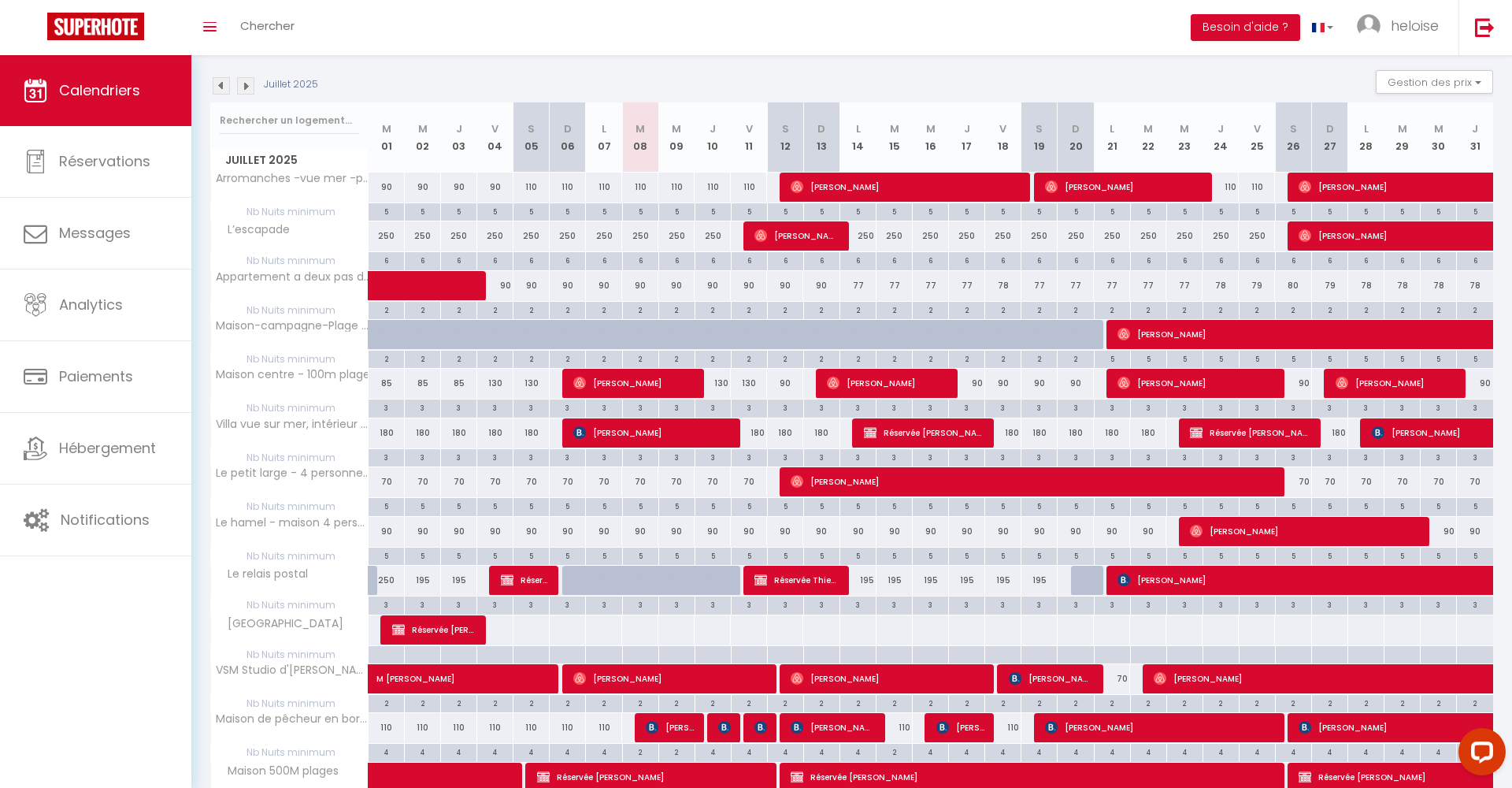 scroll, scrollTop: 168, scrollLeft: 0, axis: vertical 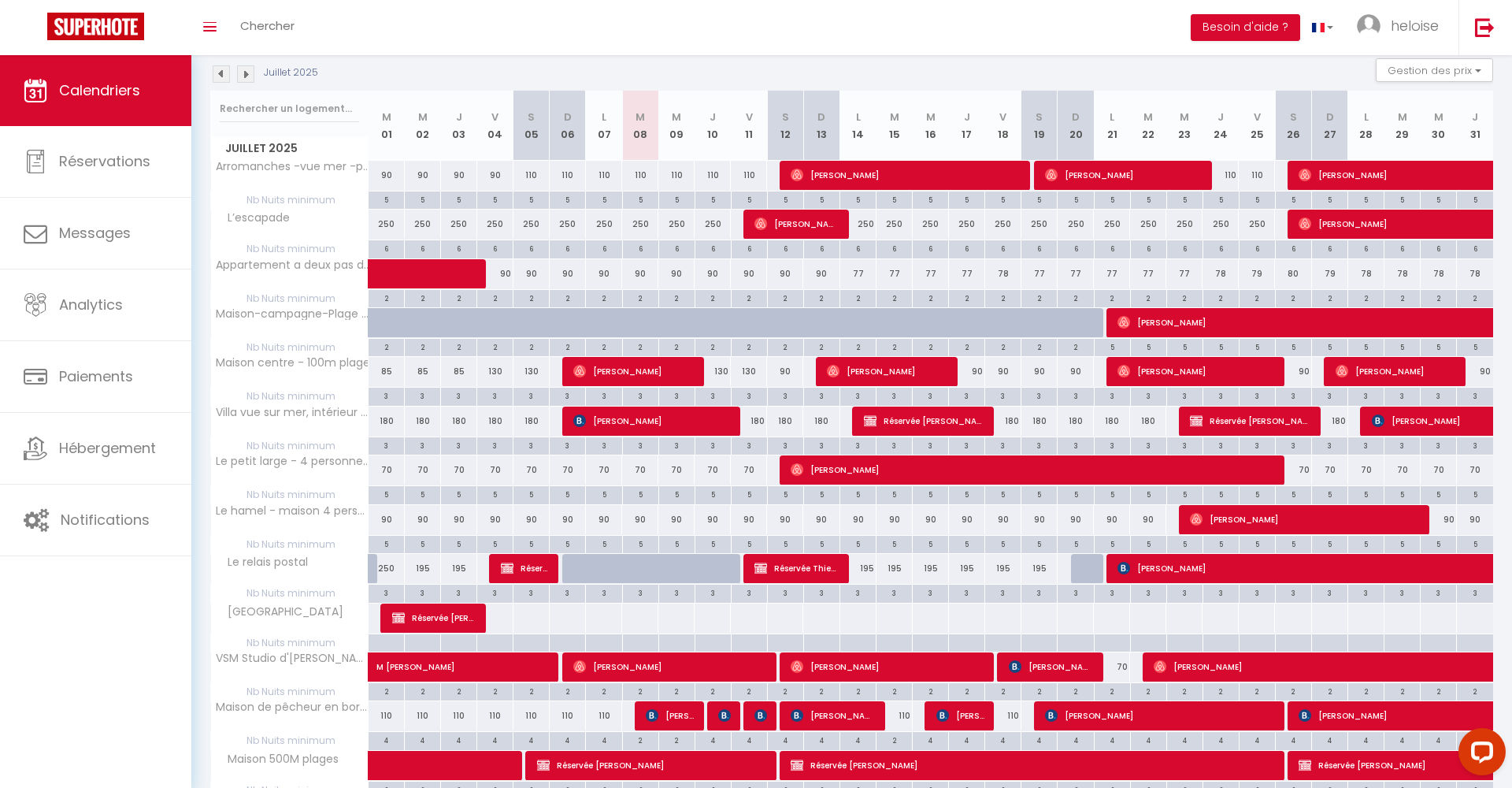 drag, startPoint x: 776, startPoint y: 420, endPoint x: 789, endPoint y: 420, distance: 13 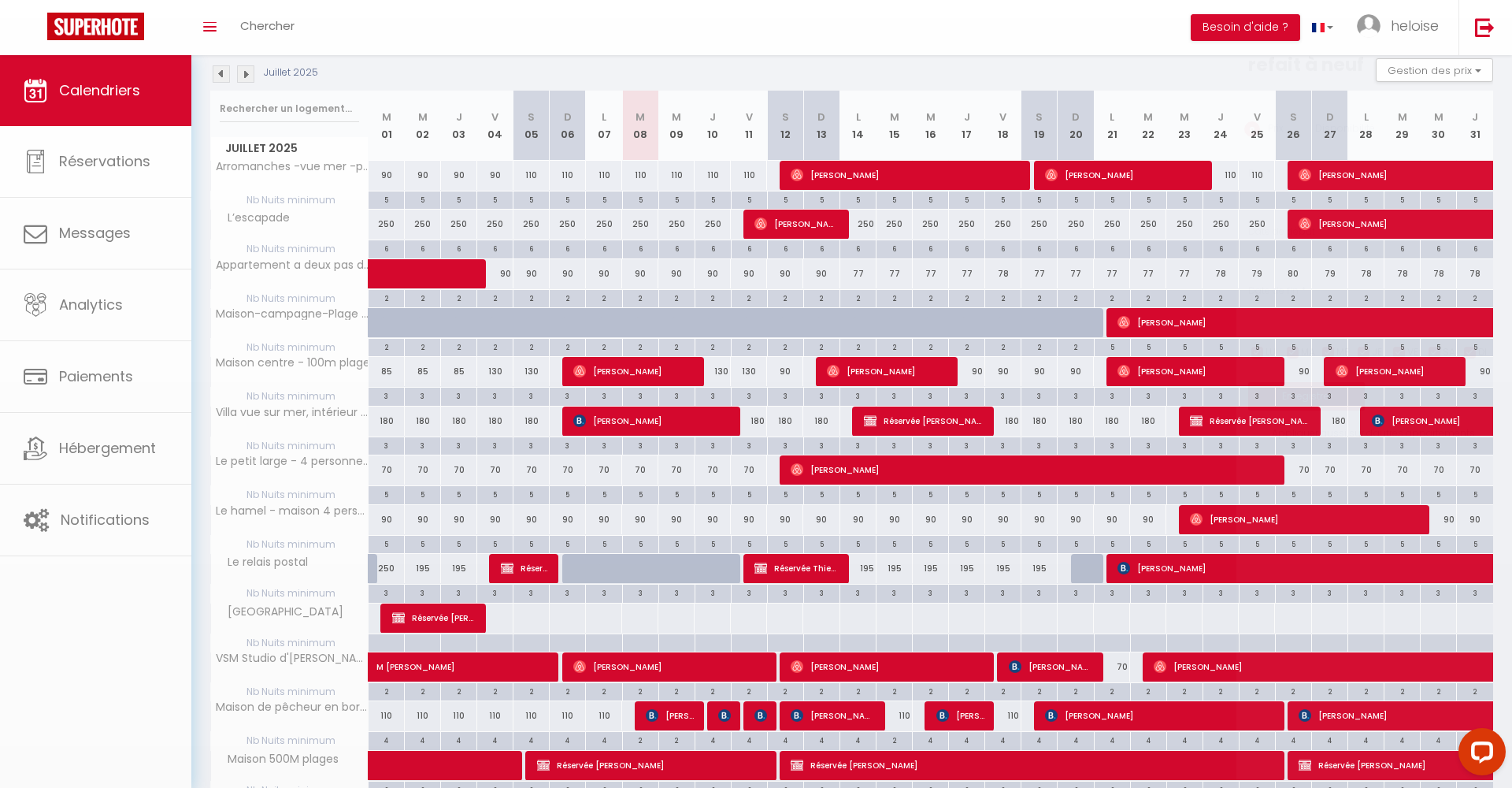 type on "180" 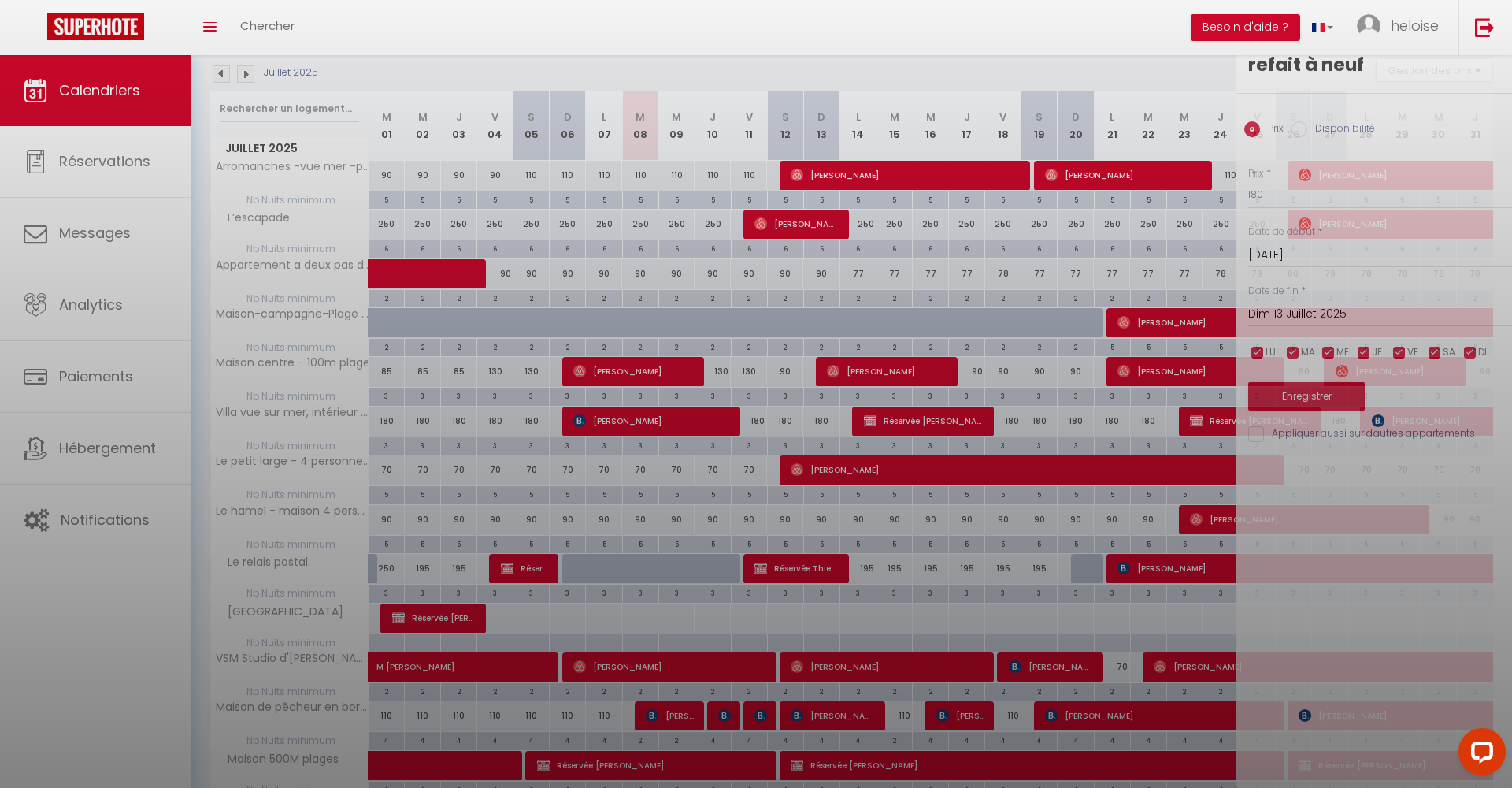 click at bounding box center [756, 394] 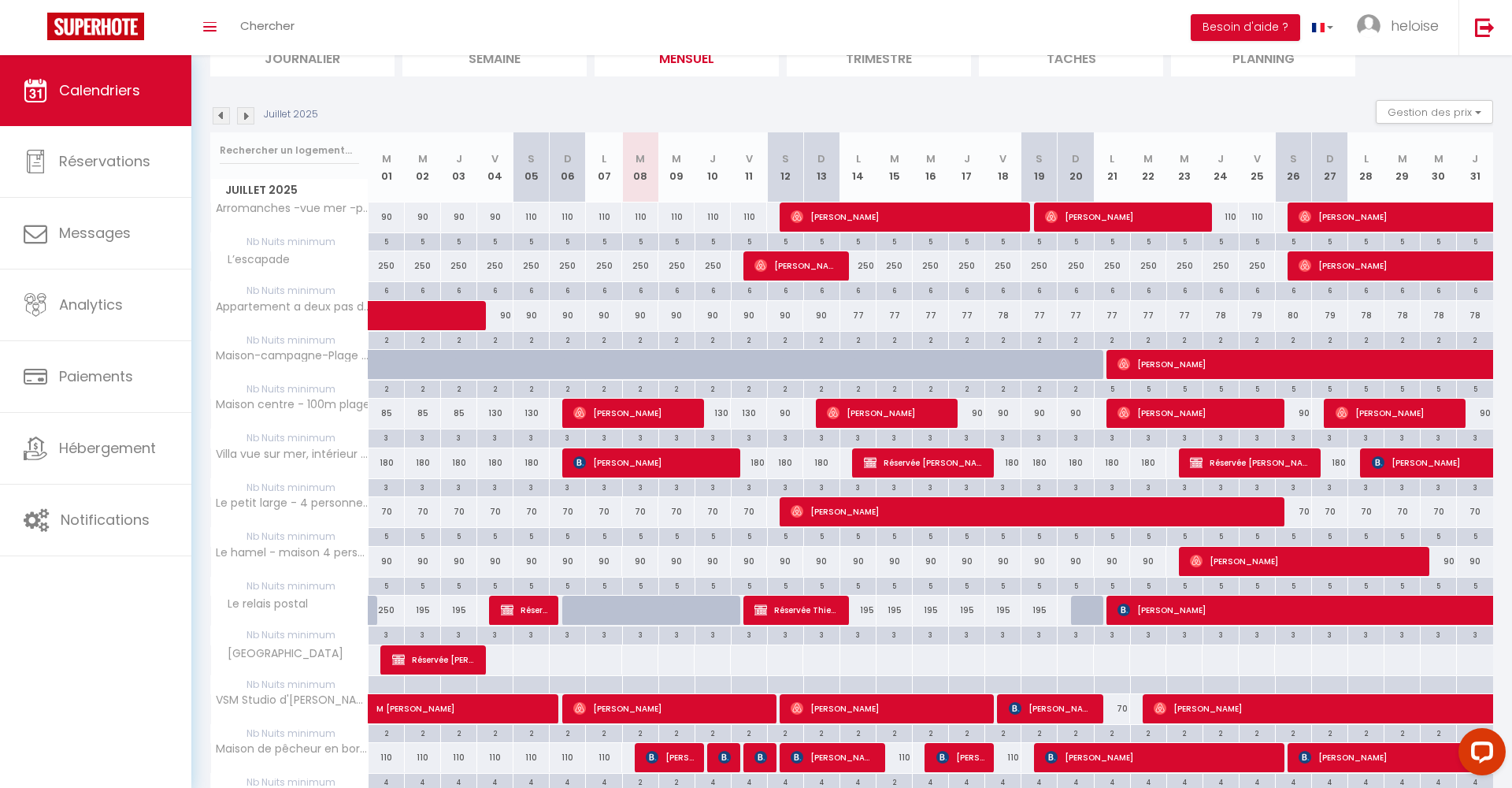 scroll, scrollTop: 128, scrollLeft: 0, axis: vertical 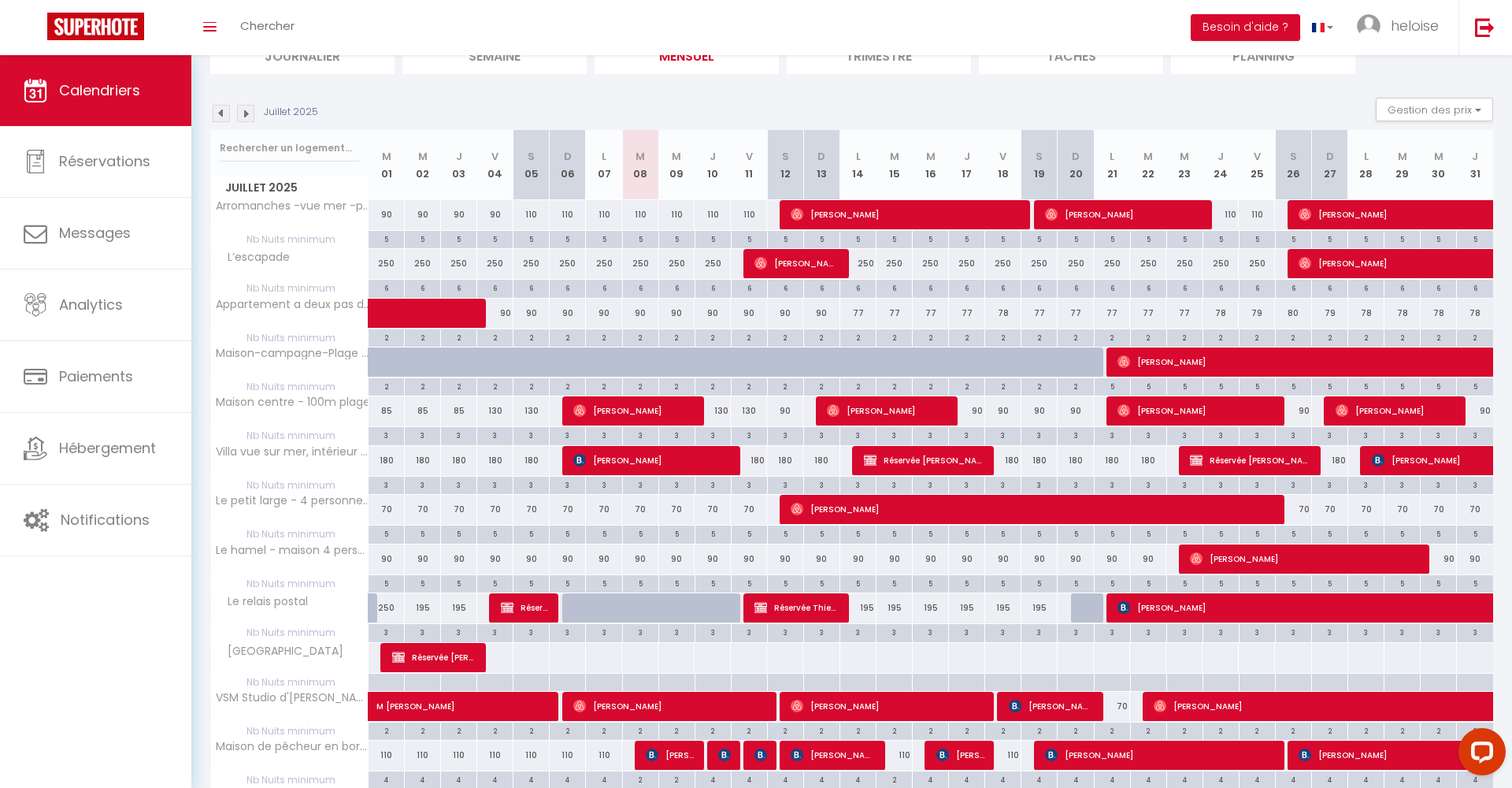 drag, startPoint x: 779, startPoint y: 456, endPoint x: 821, endPoint y: 455, distance: 42.011903 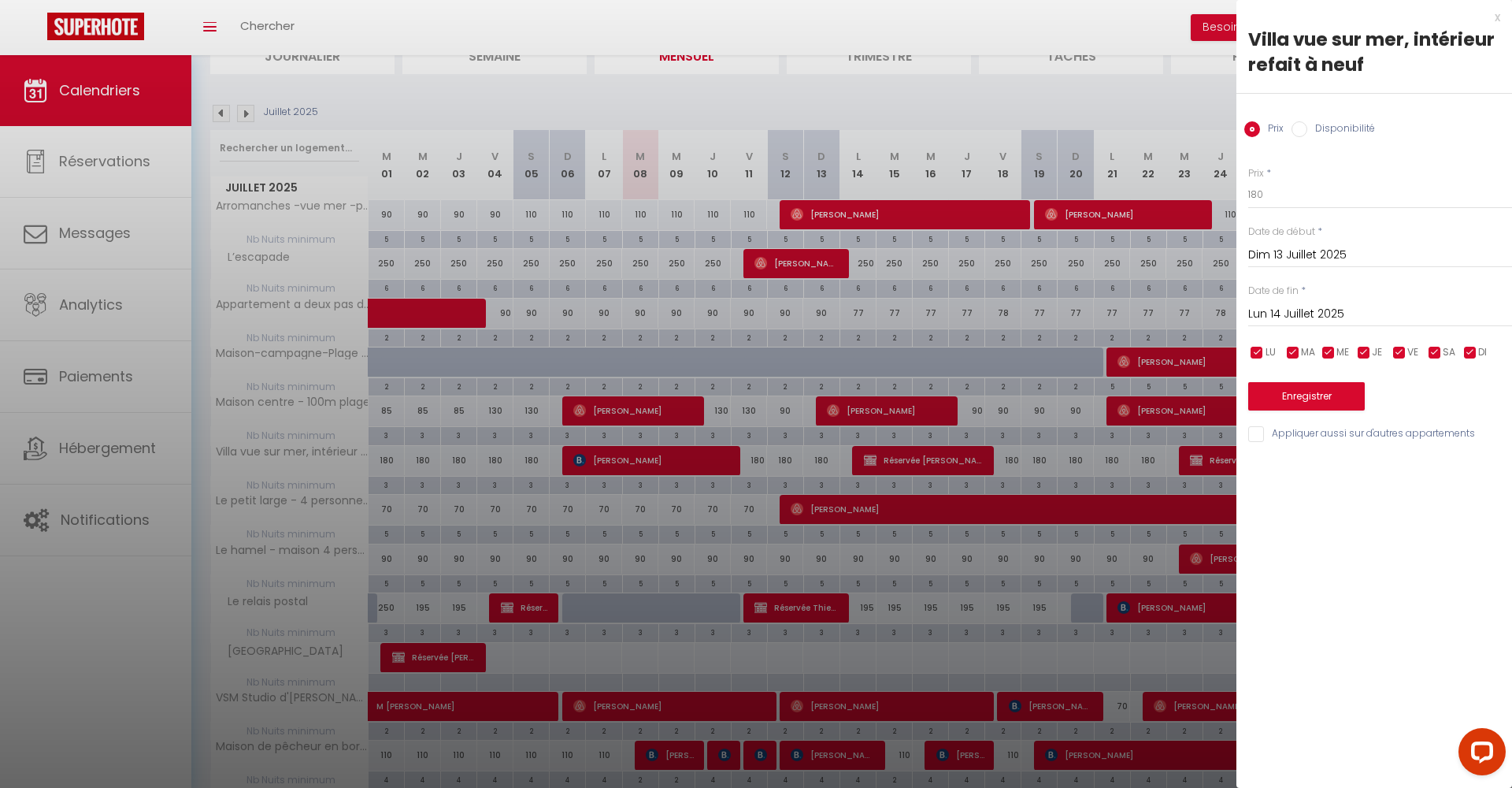 drag, startPoint x: 1499, startPoint y: 16, endPoint x: 1377, endPoint y: 73, distance: 134.6588 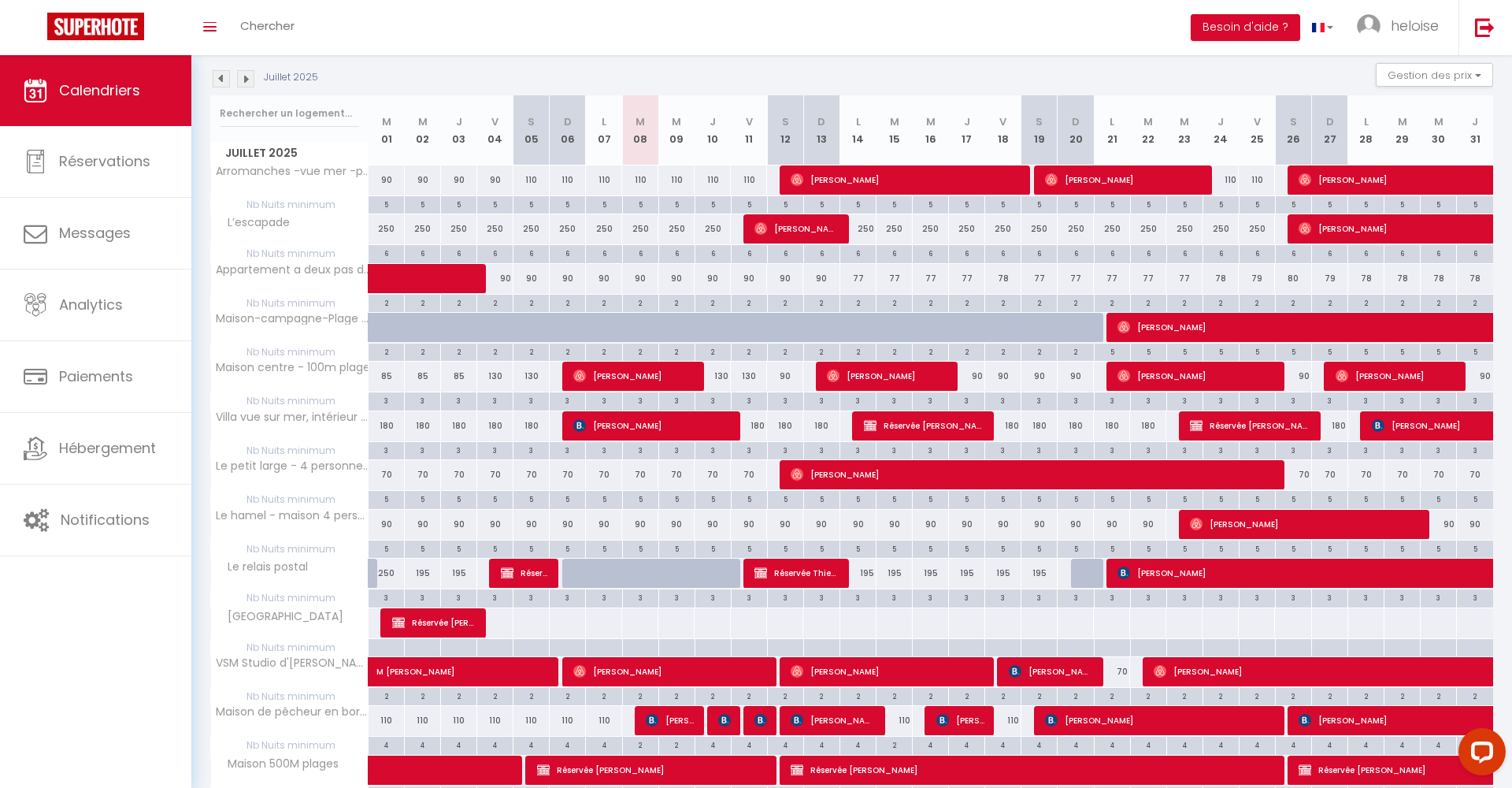 scroll, scrollTop: 162, scrollLeft: 0, axis: vertical 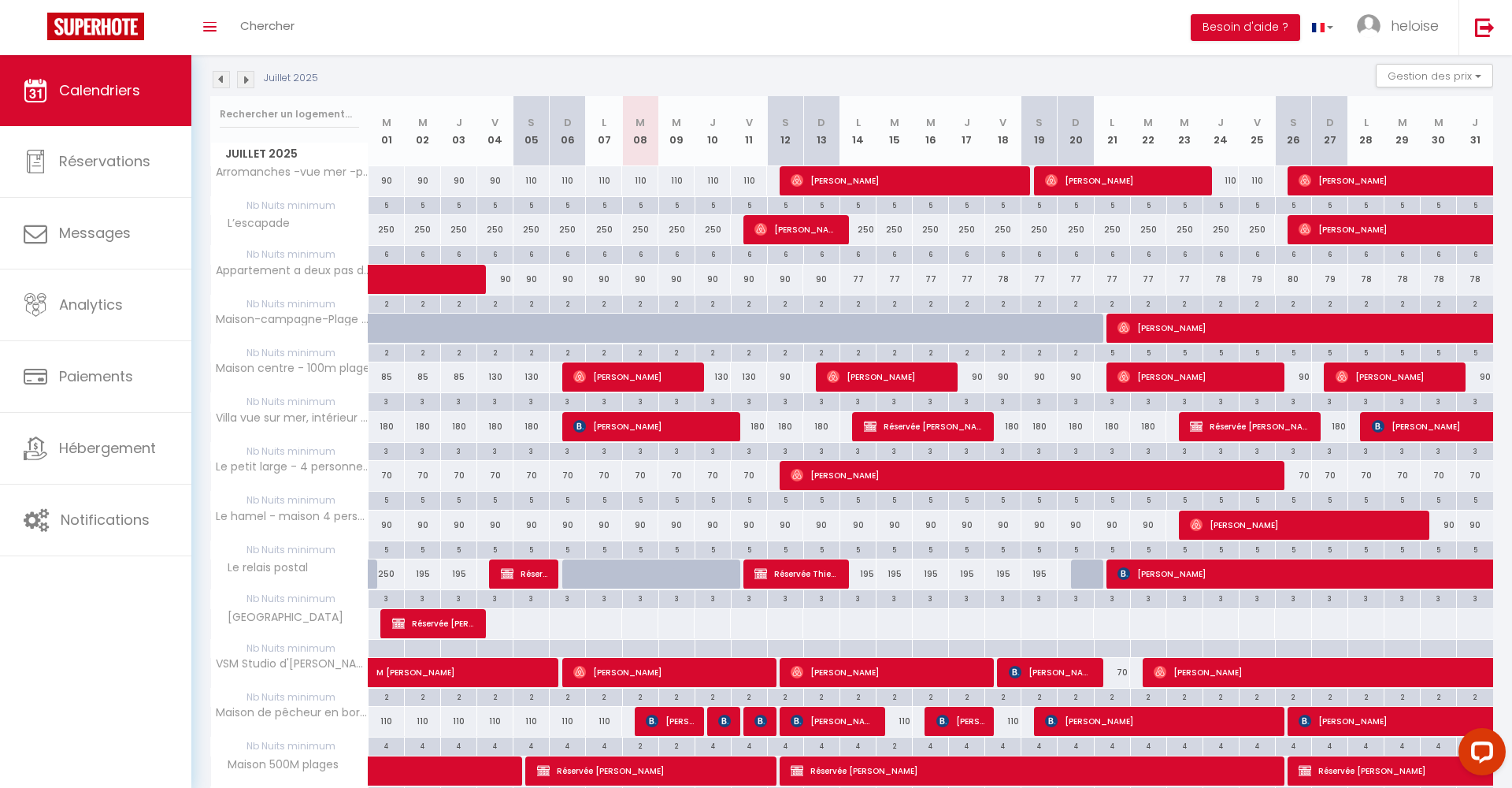 click at bounding box center (246, 80) 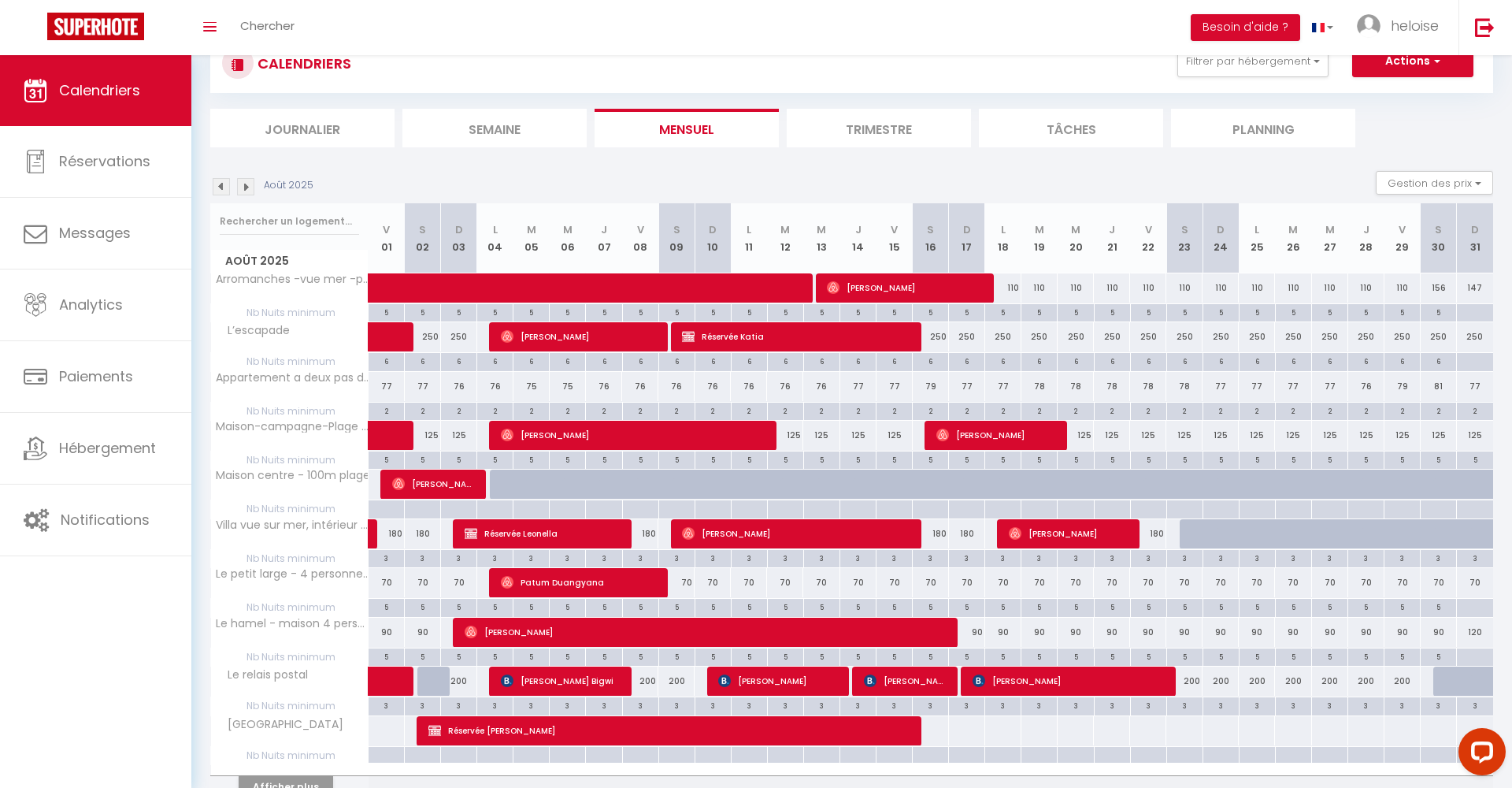 click on "Août 2025
Gestion des prix
Nb Nuits minimum   Règles   Disponibilité" at bounding box center (851, 187) 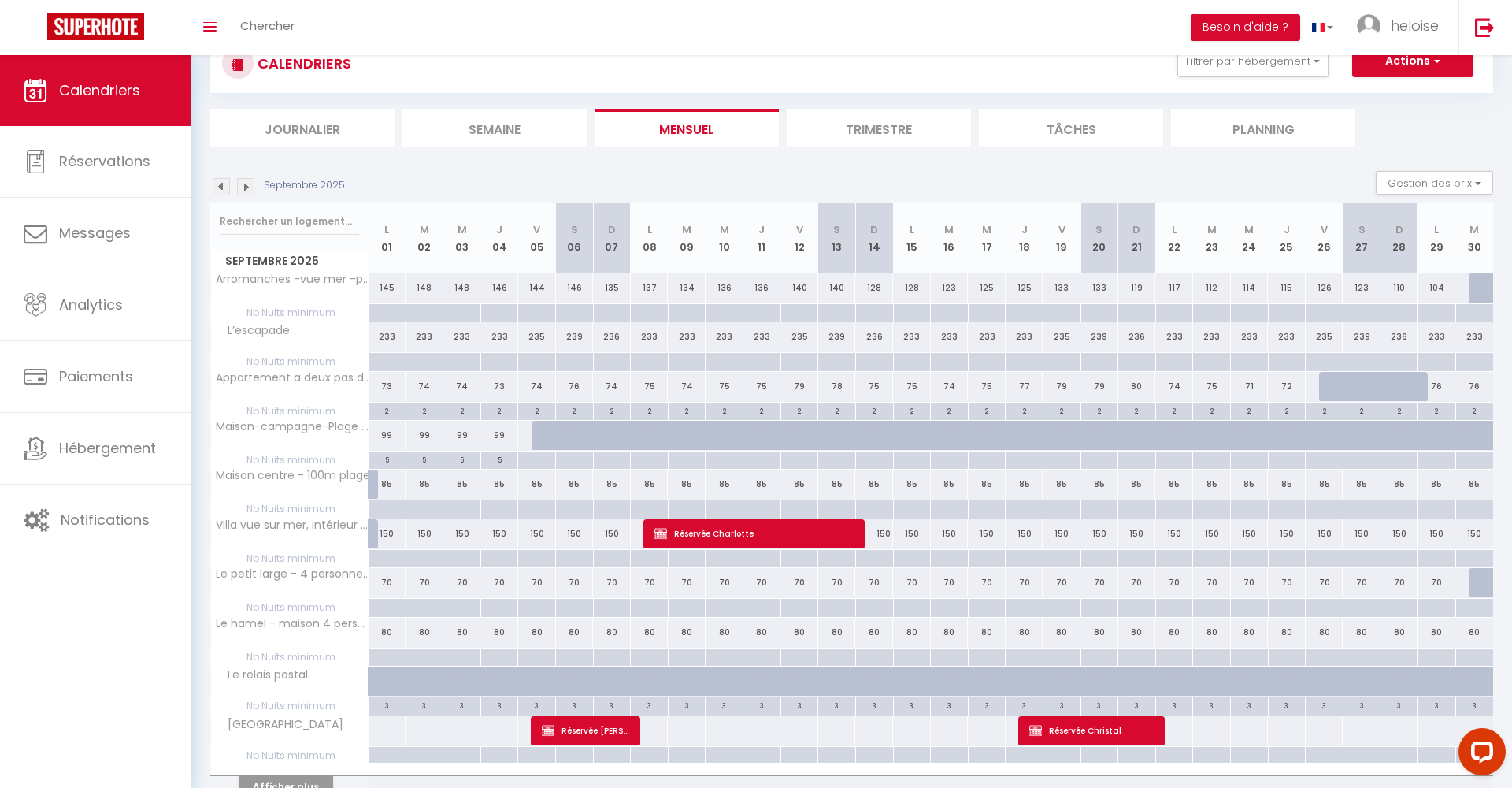 click at bounding box center (246, 187) 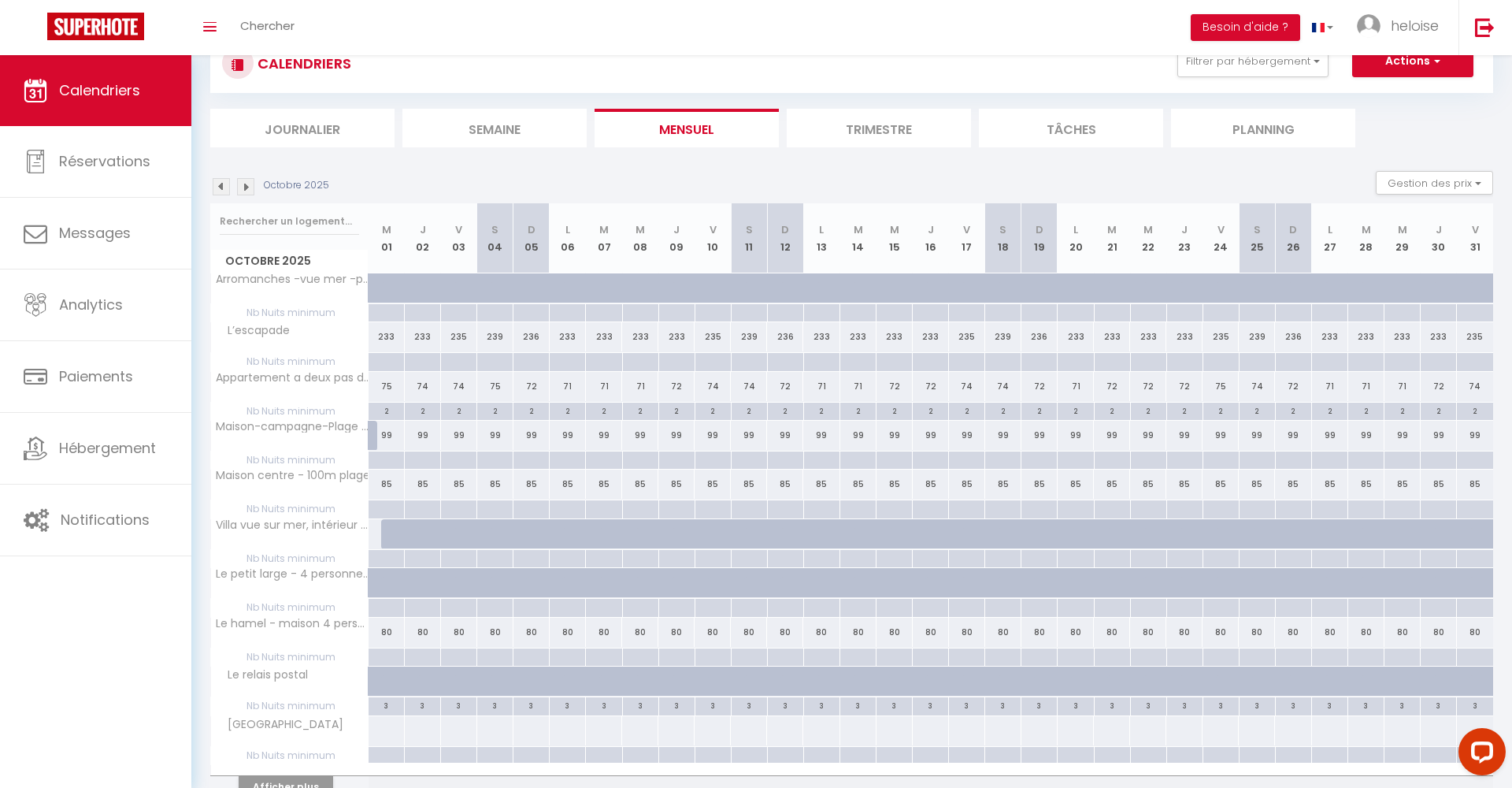 click at bounding box center [221, 187] 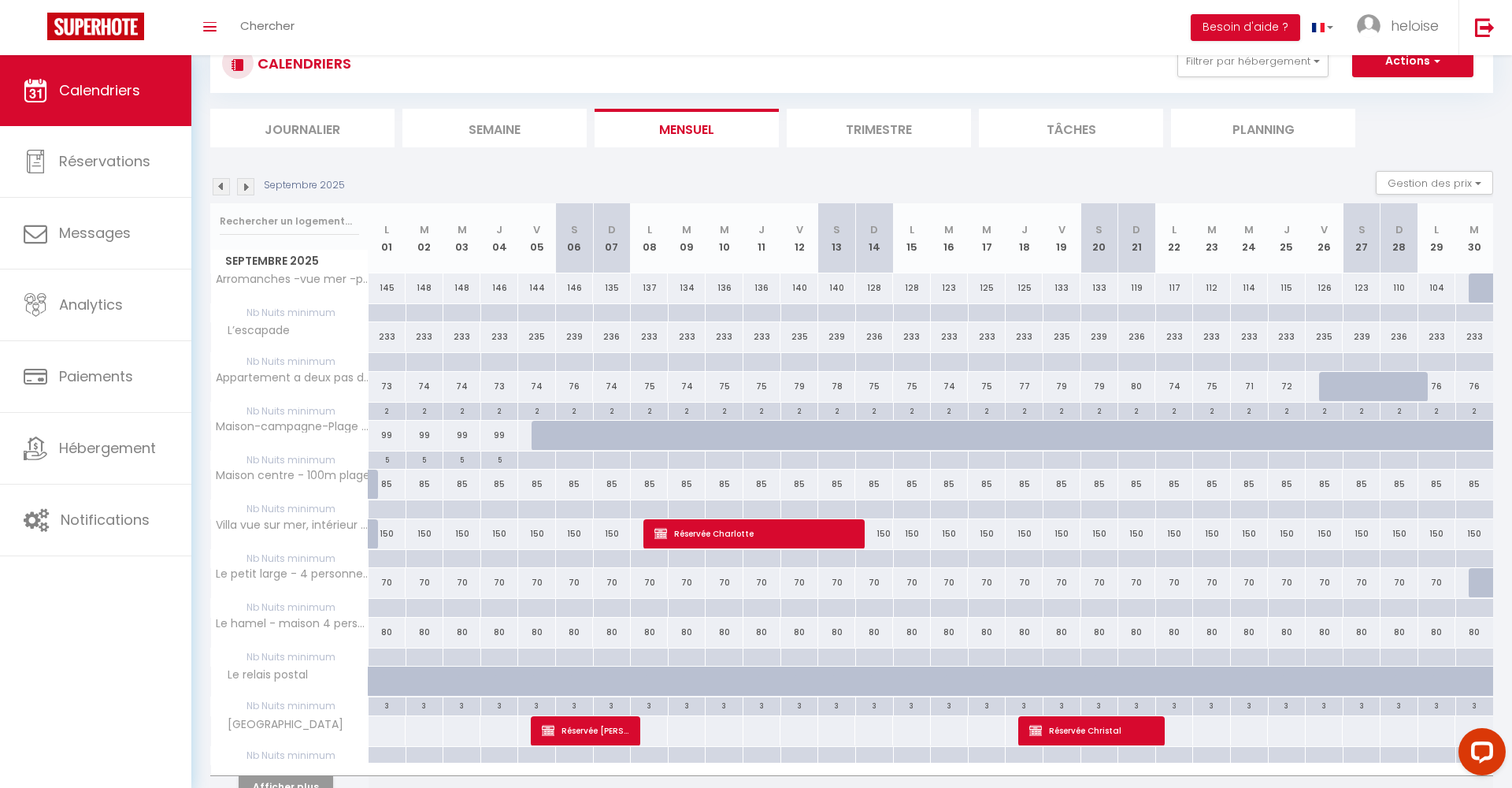 click at bounding box center [221, 187] 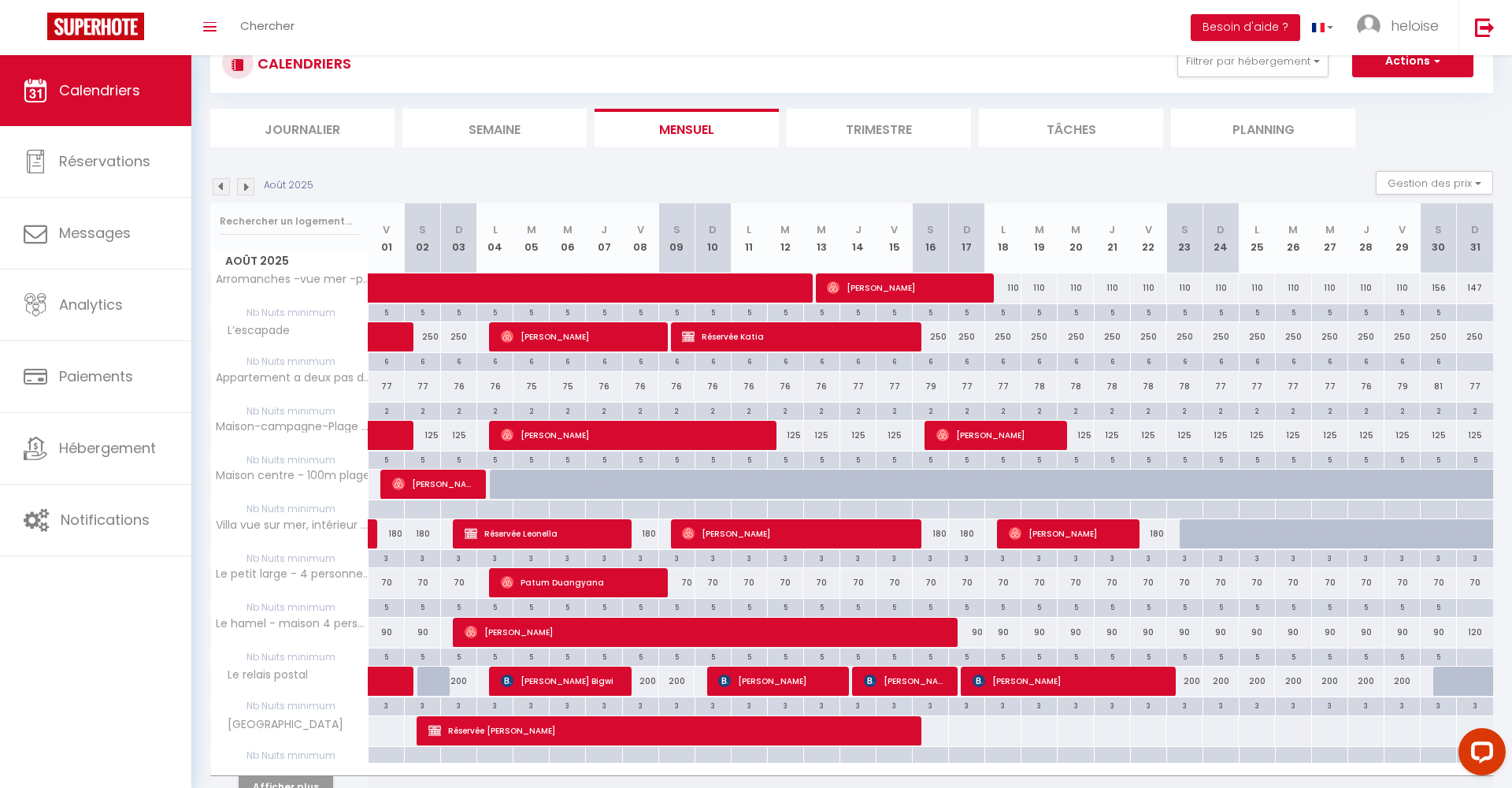 click on "Afficher plus" at bounding box center [286, 786] 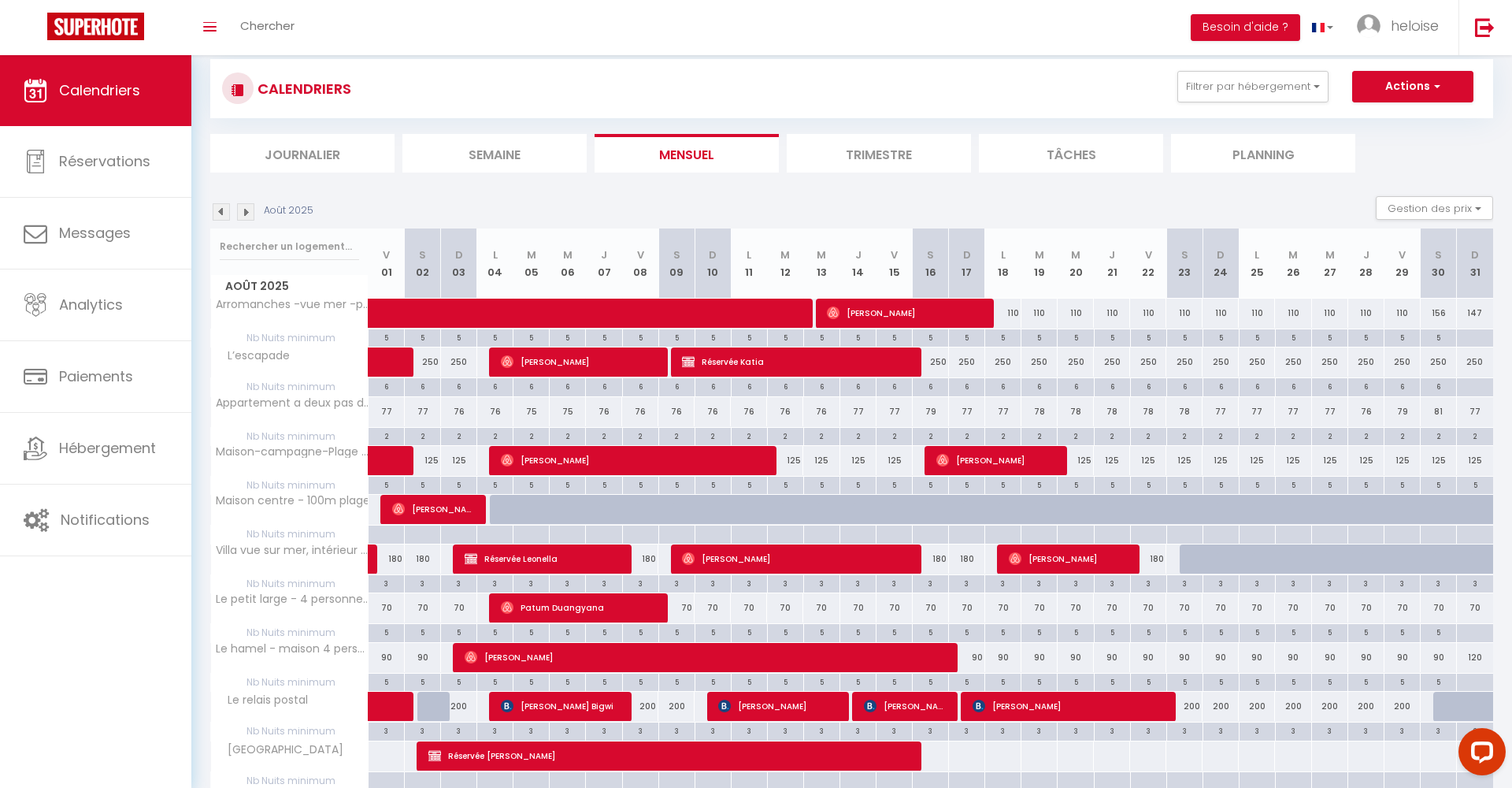 scroll, scrollTop: 18, scrollLeft: 0, axis: vertical 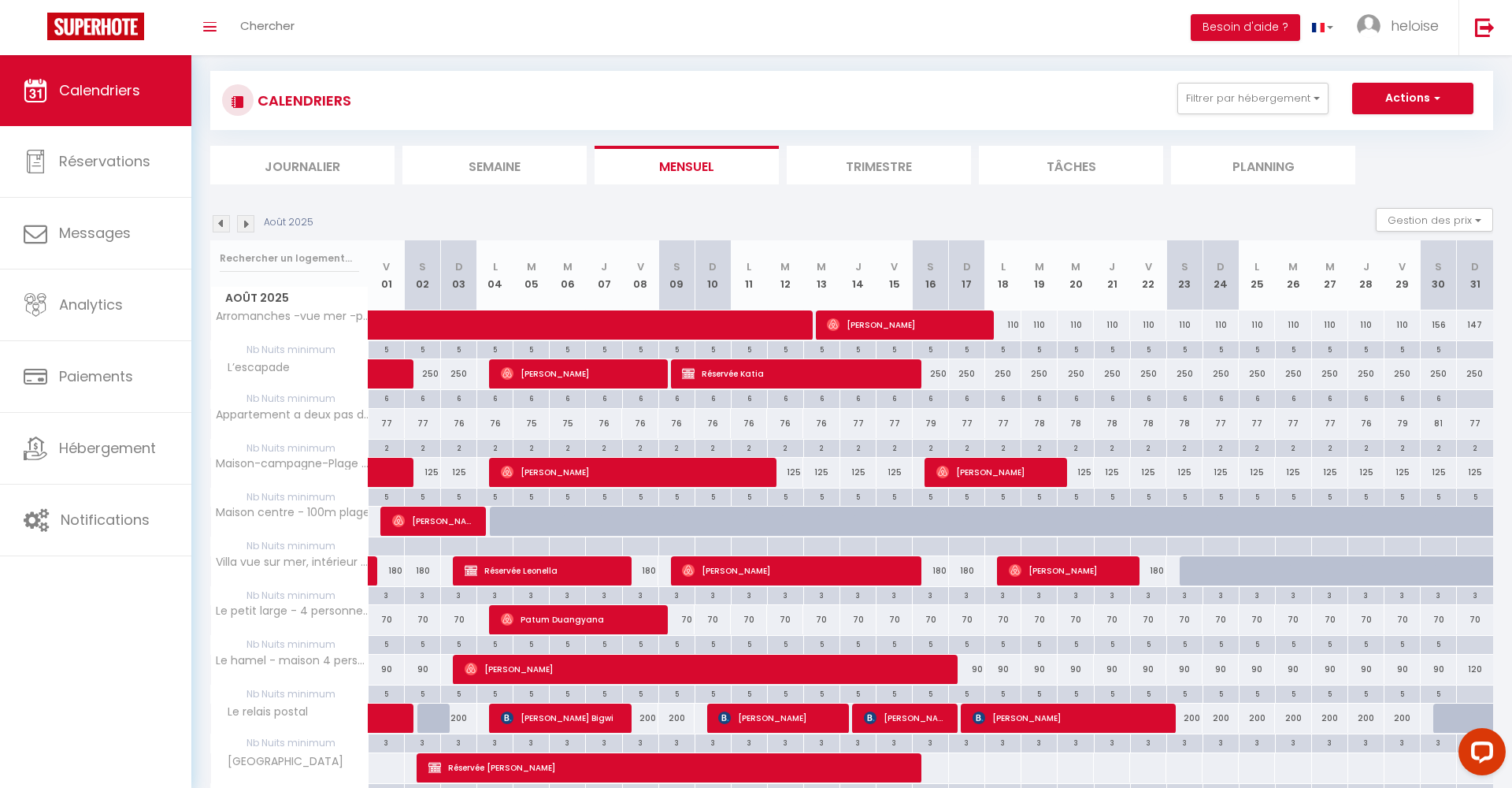 click on "Août 2025" at bounding box center [264, 224] 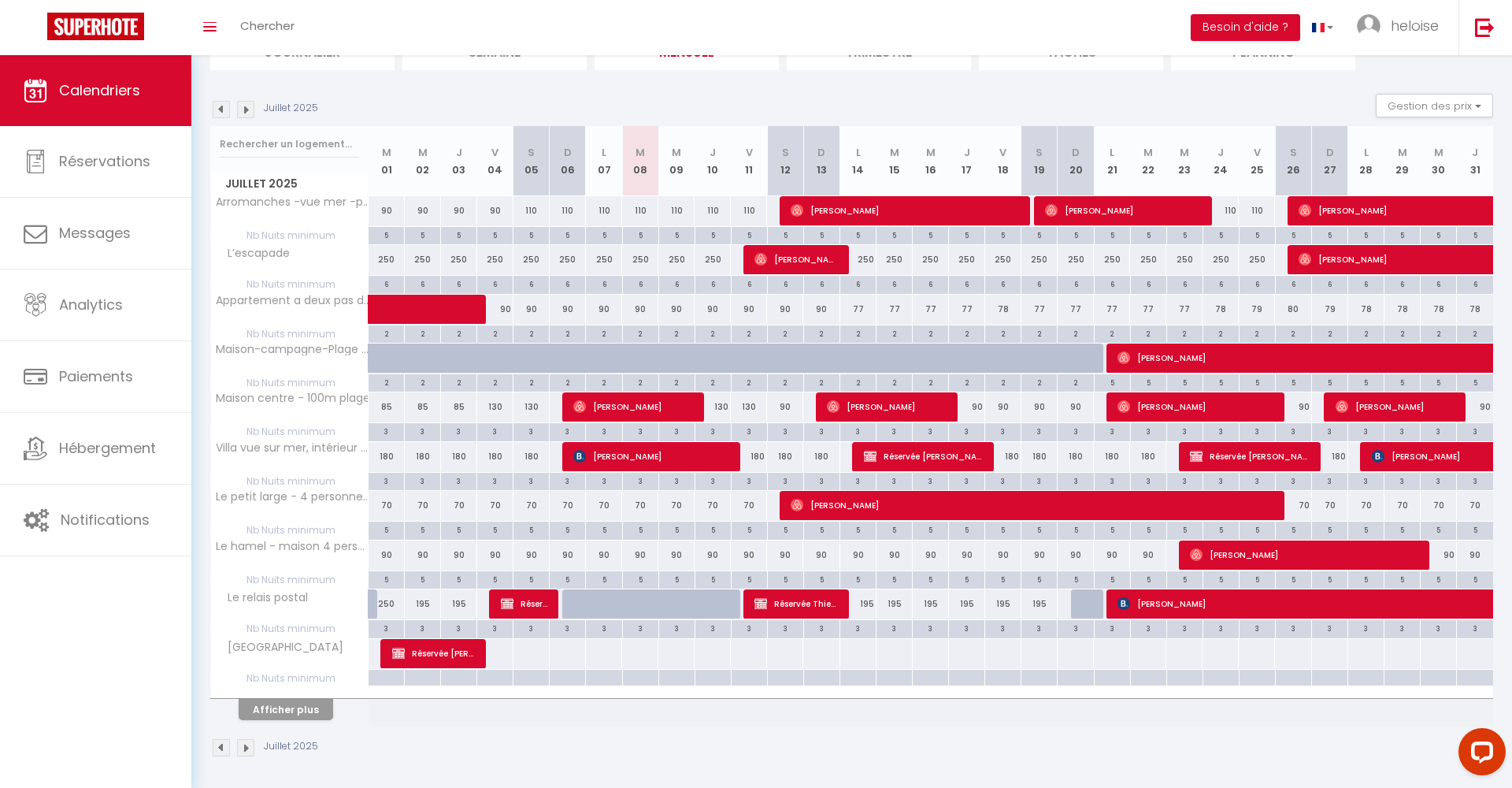 scroll, scrollTop: 132, scrollLeft: 0, axis: vertical 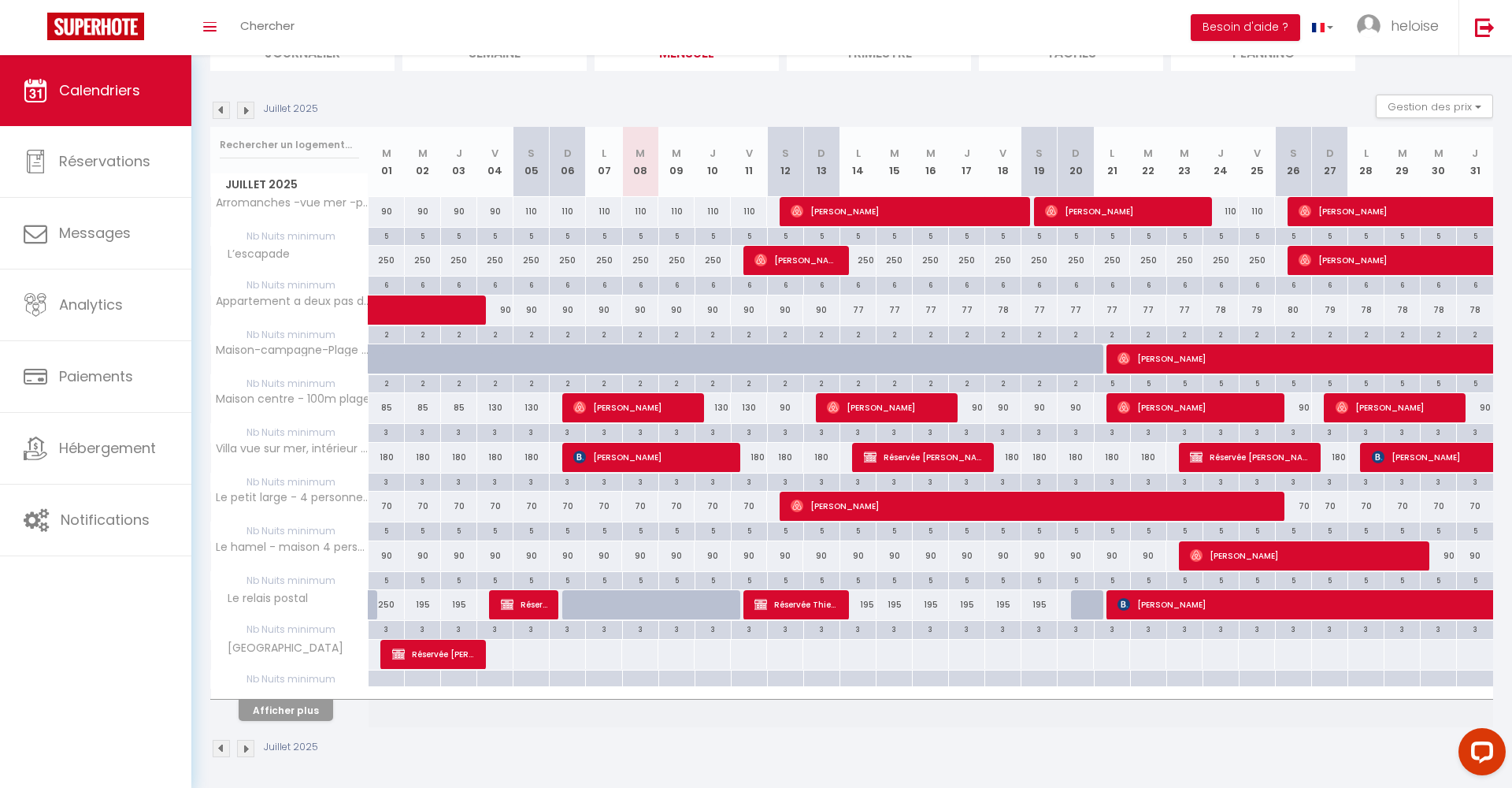 click on "Afficher plus" at bounding box center [286, 710] 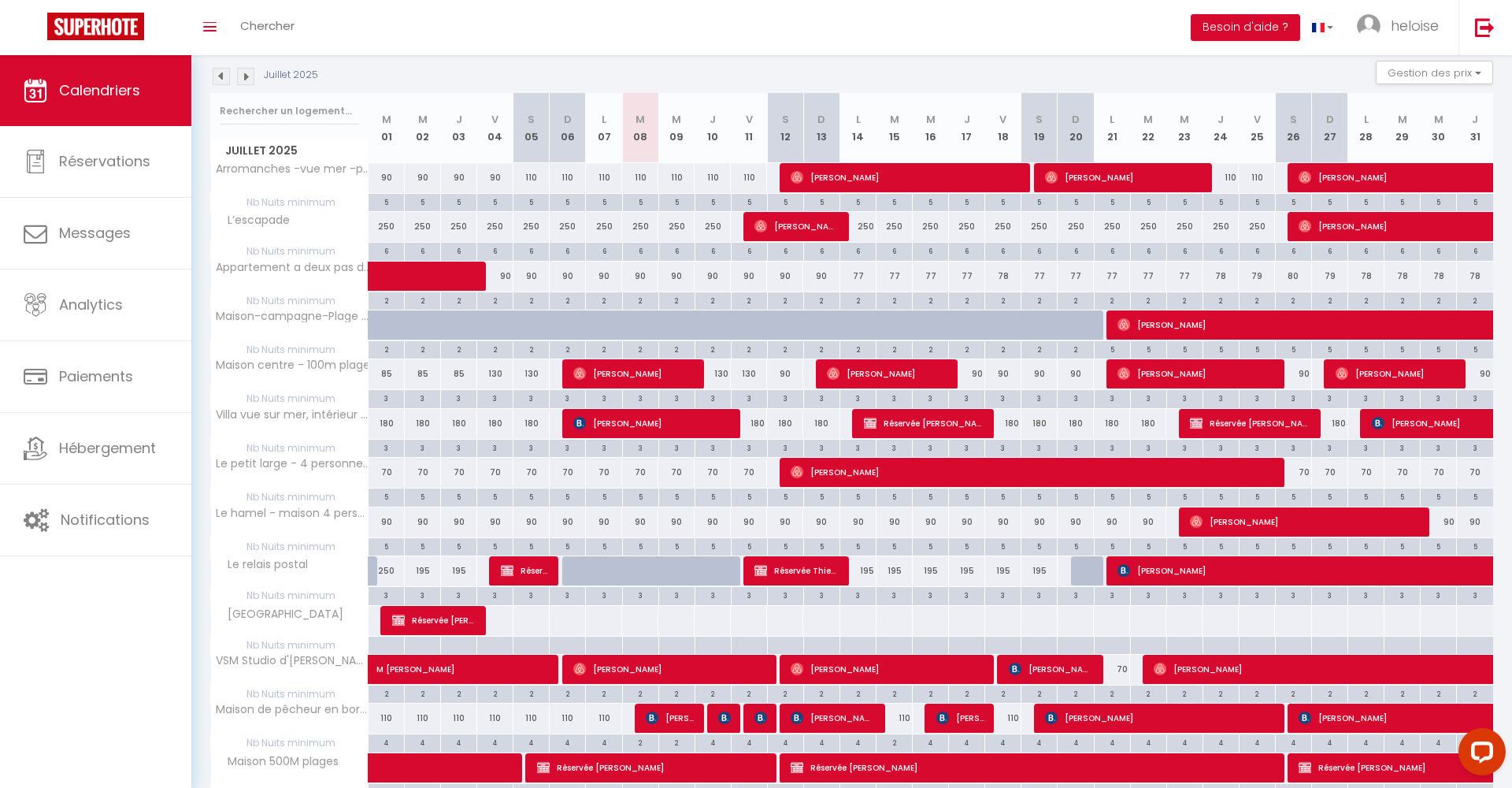 scroll, scrollTop: 169, scrollLeft: 0, axis: vertical 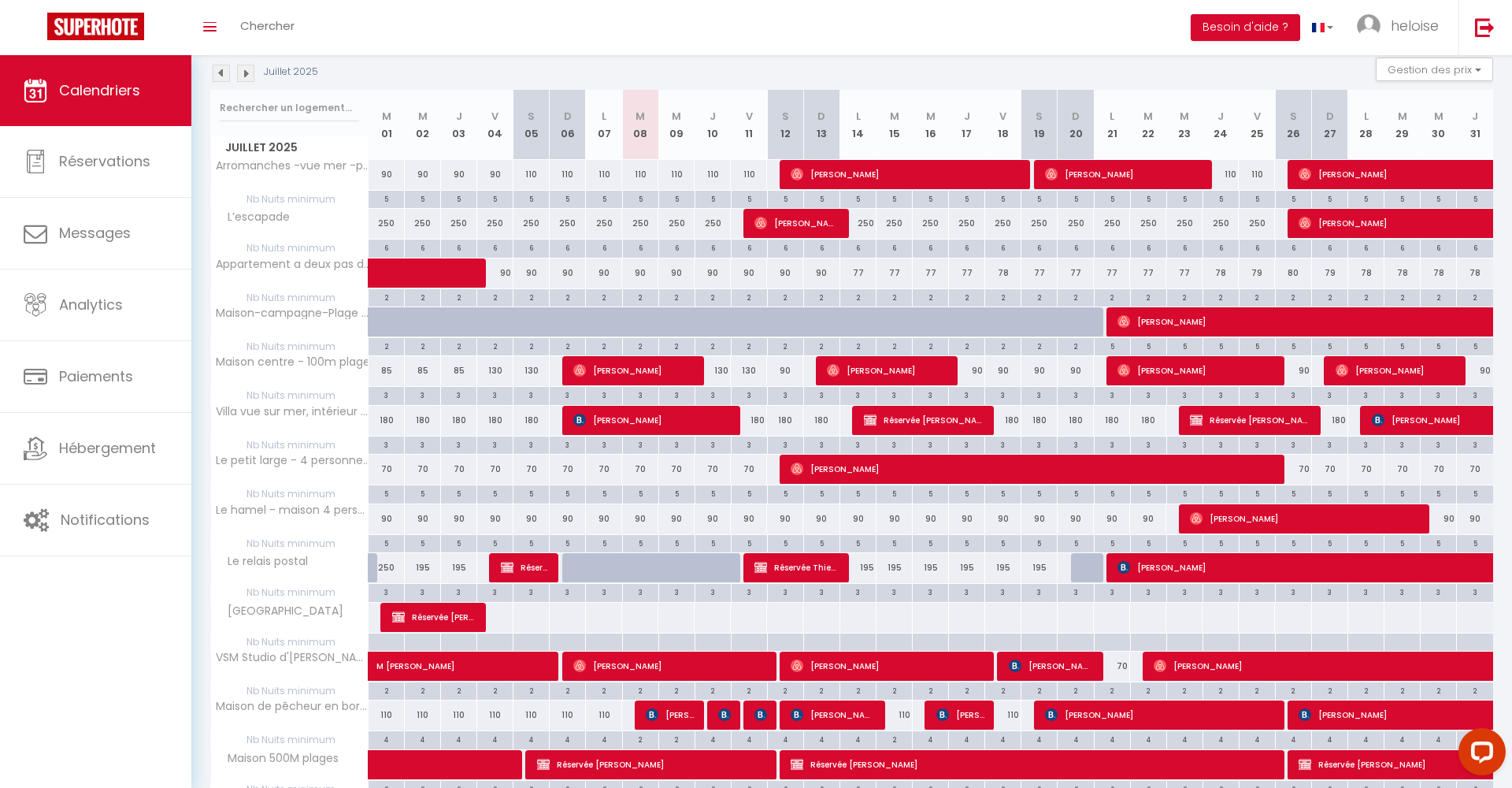 click on "Réservée [PERSON_NAME]" at bounding box center [924, 420] 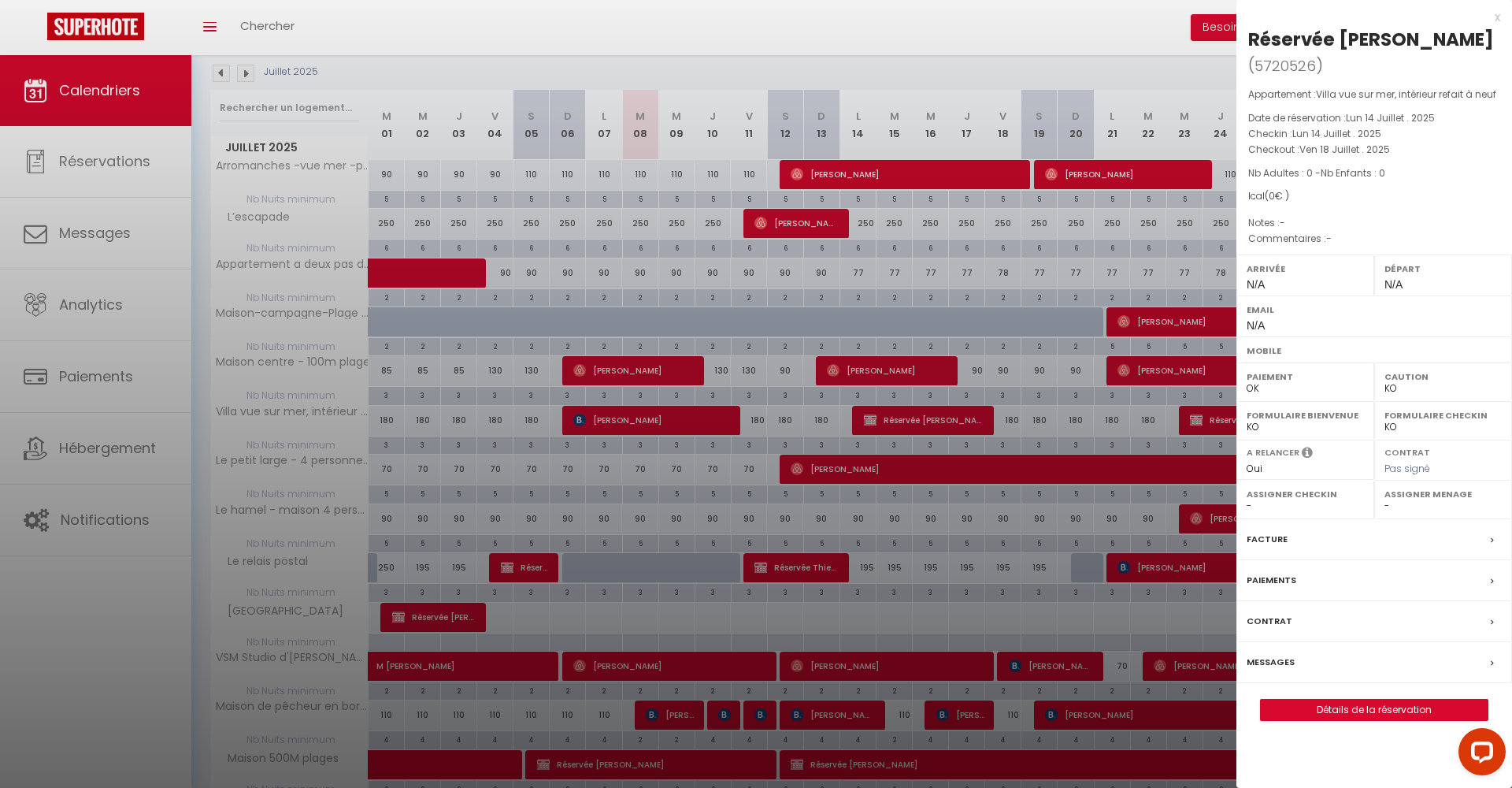 click on "x" at bounding box center [1368, 17] 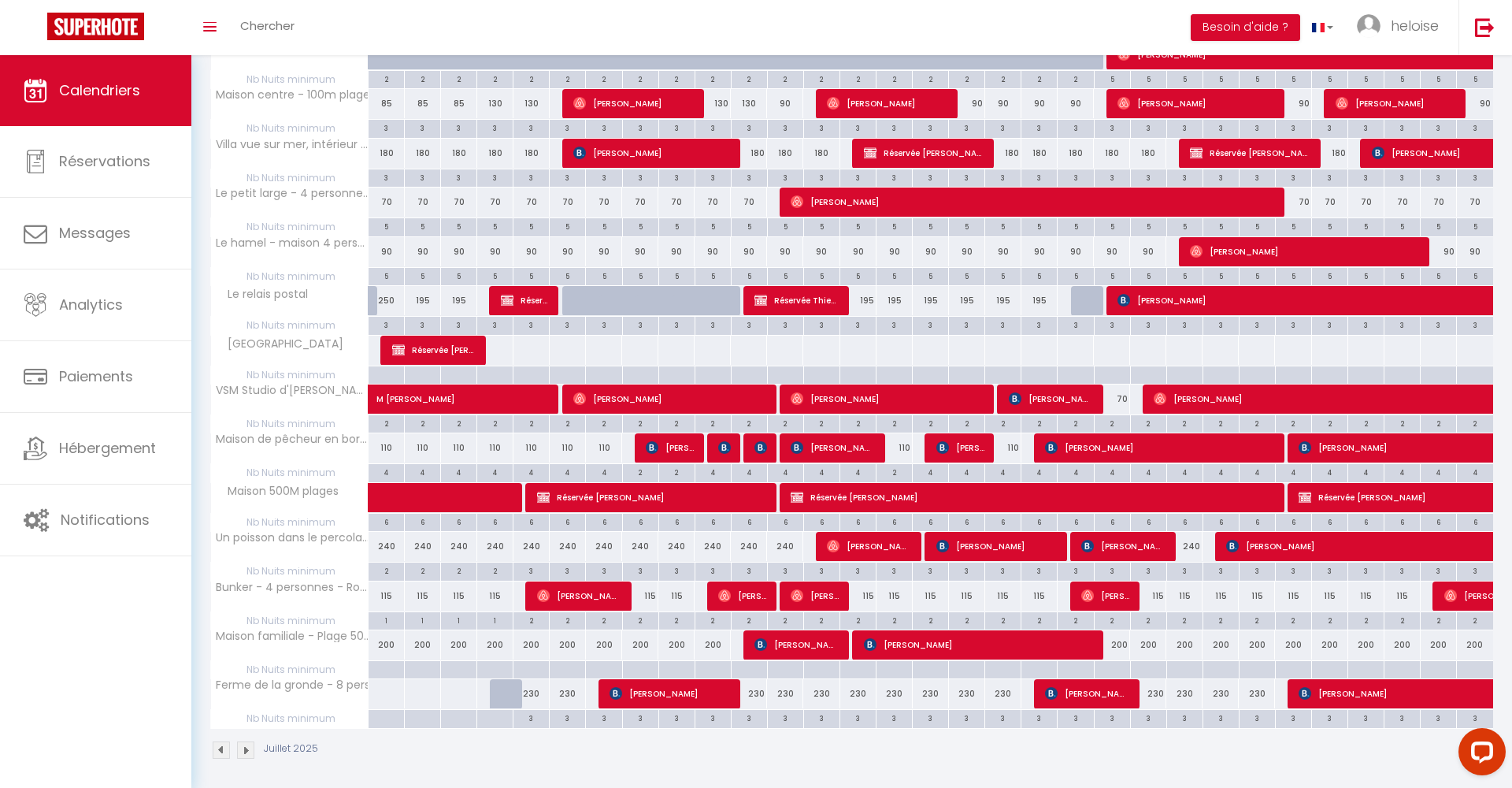scroll, scrollTop: 435, scrollLeft: 0, axis: vertical 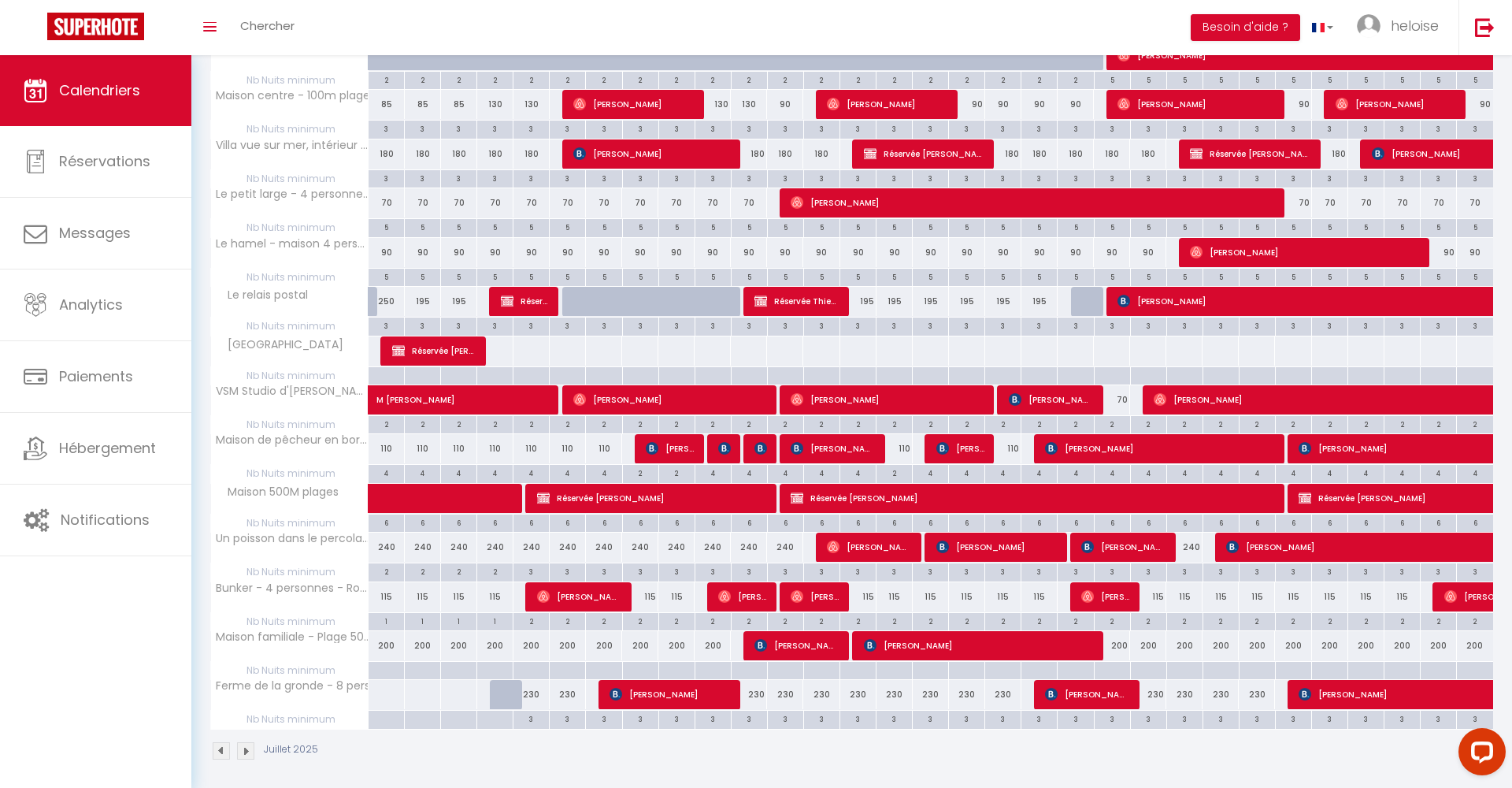 click on "[PERSON_NAME]" at bounding box center (796, 645) 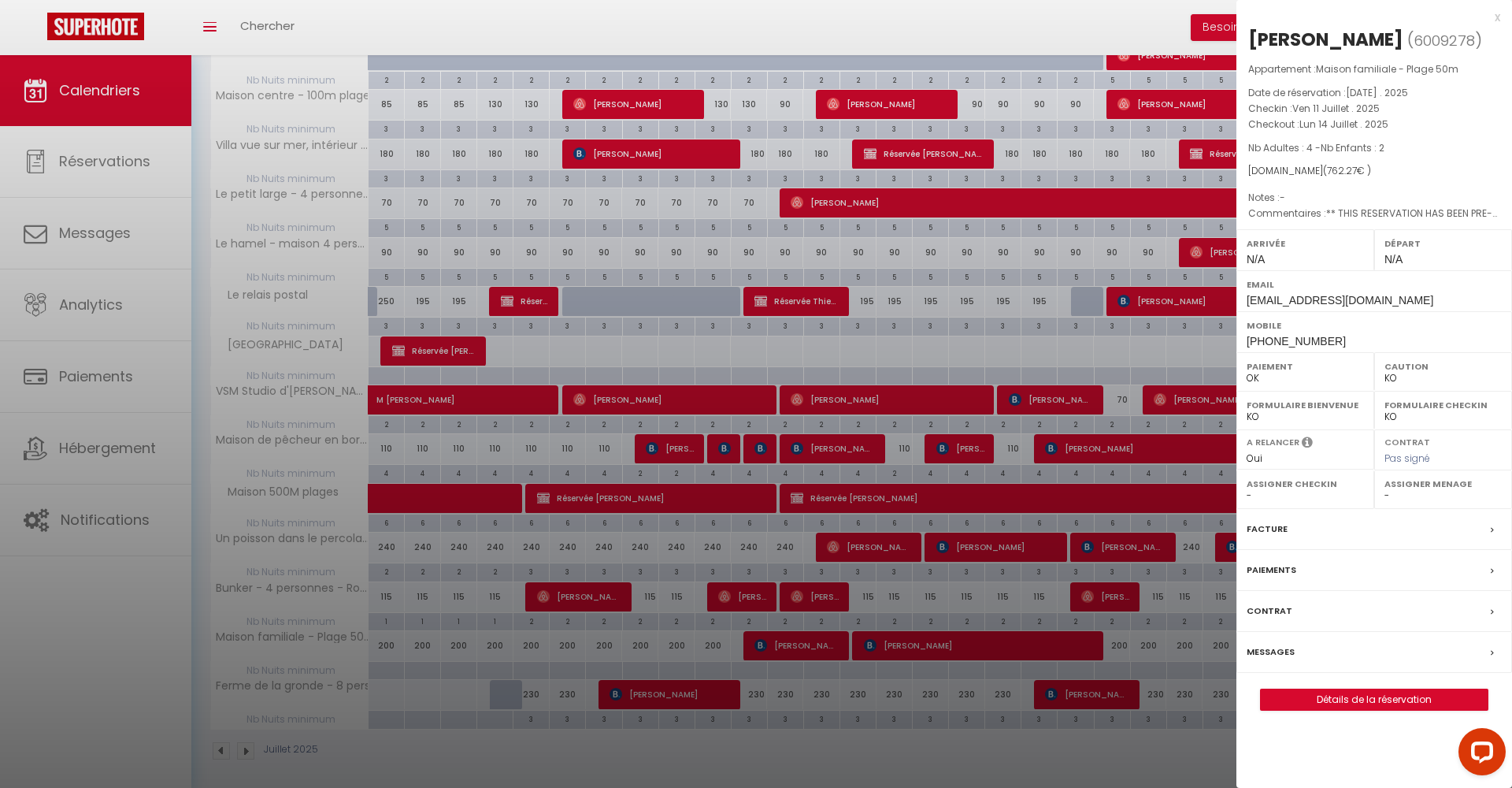 click on "Messages" at bounding box center [1270, 652] 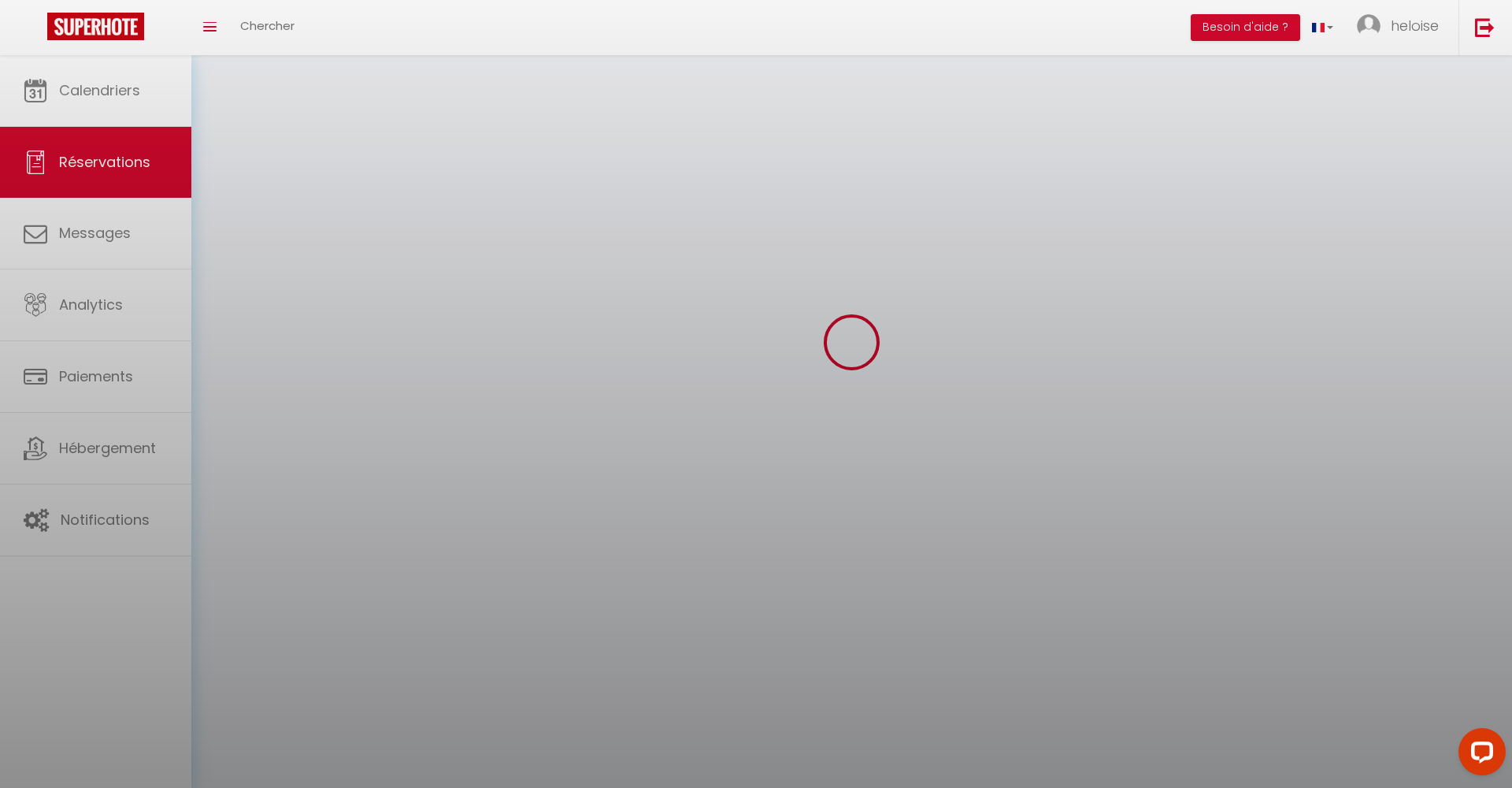 scroll, scrollTop: 0, scrollLeft: 0, axis: both 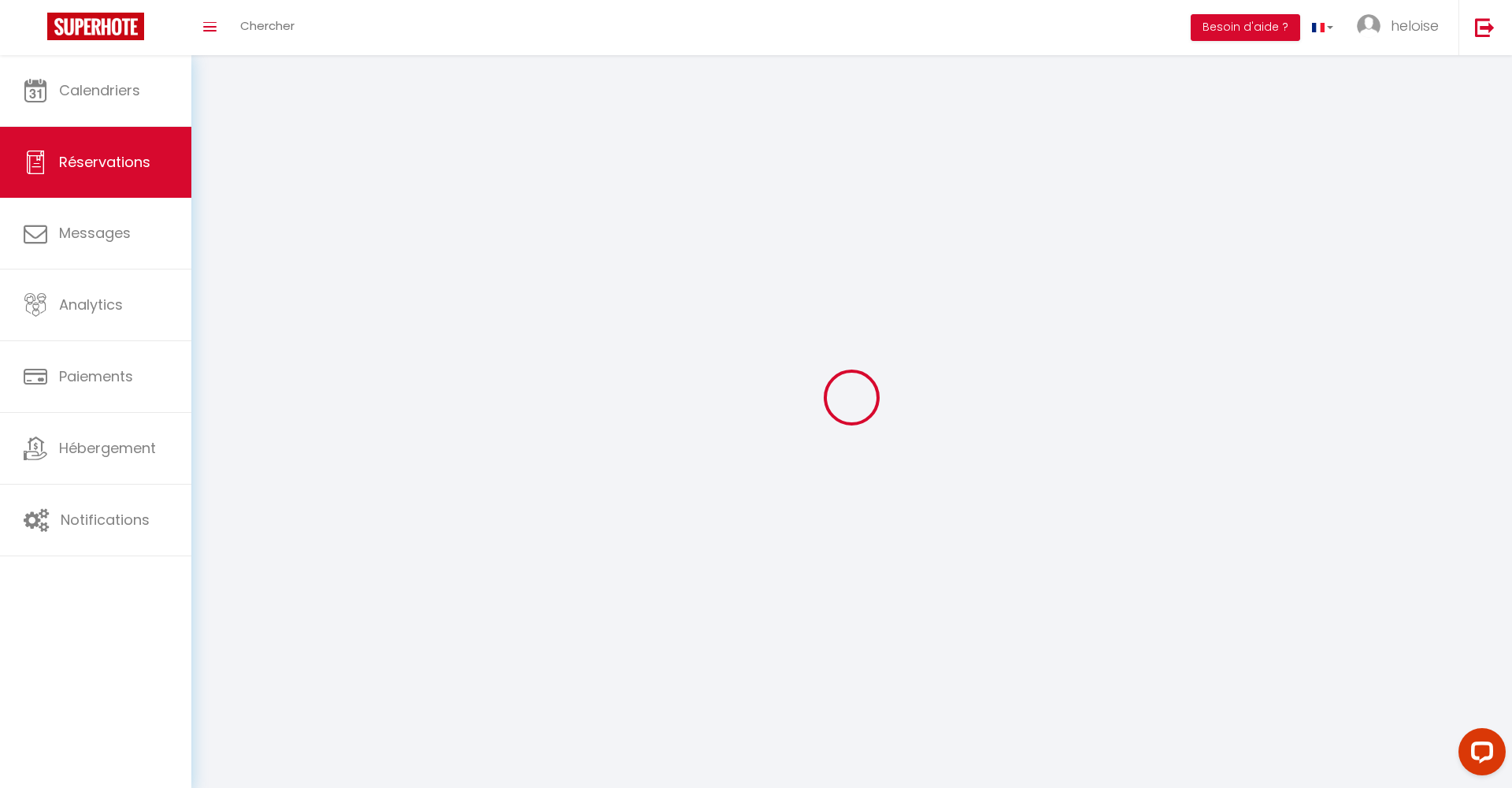 select 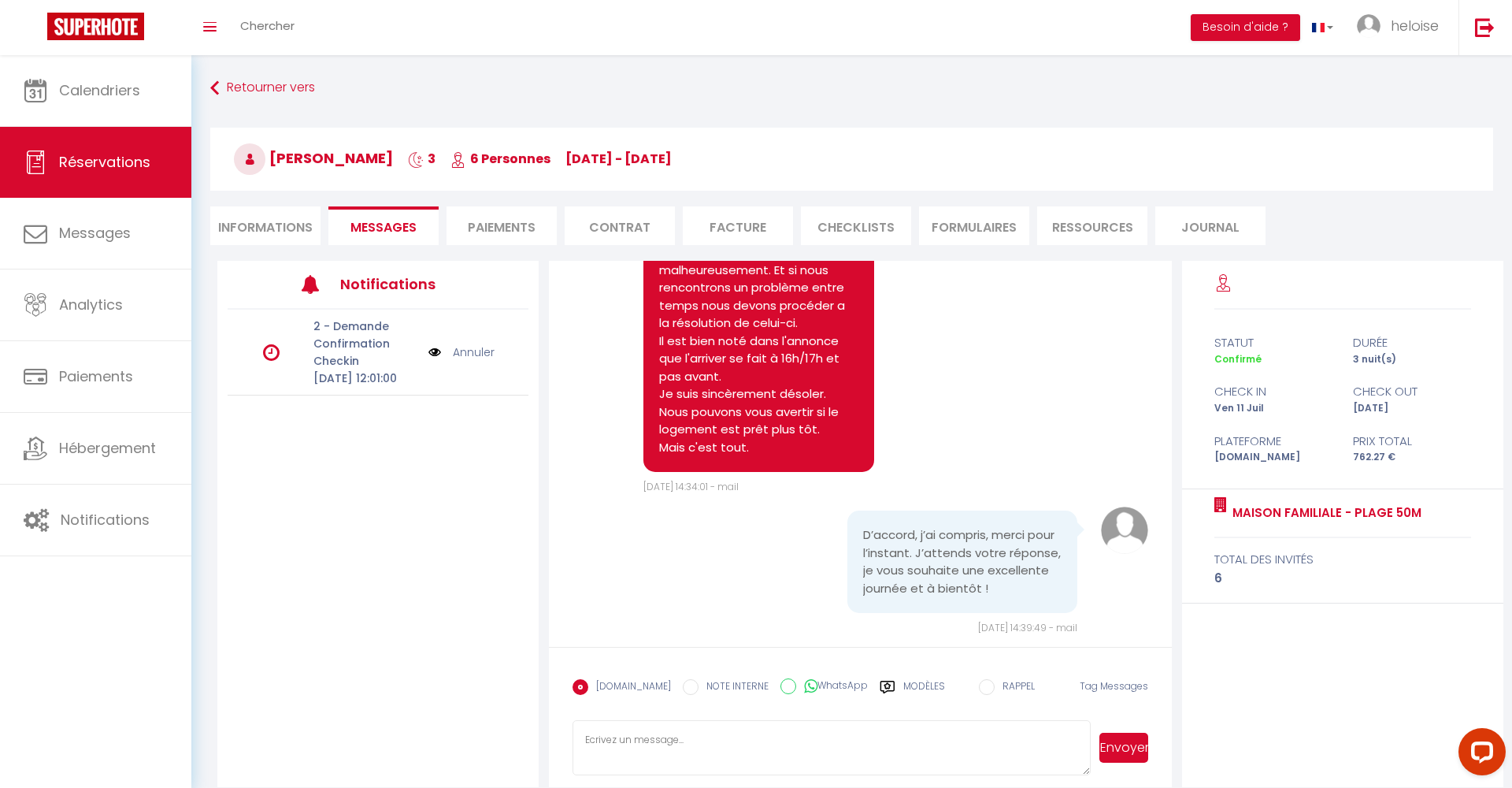 scroll, scrollTop: 1097, scrollLeft: 0, axis: vertical 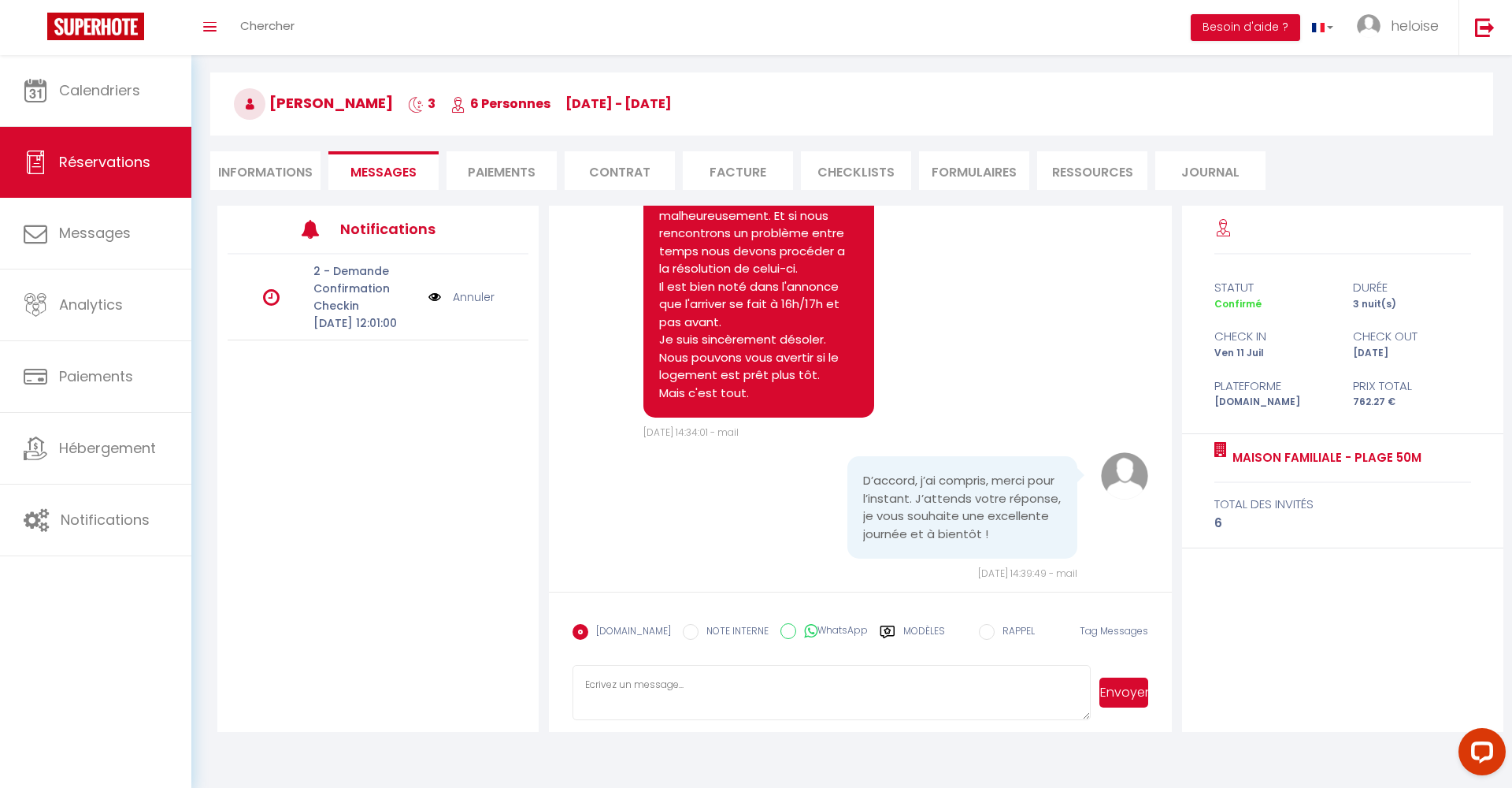 click at bounding box center (831, 693) 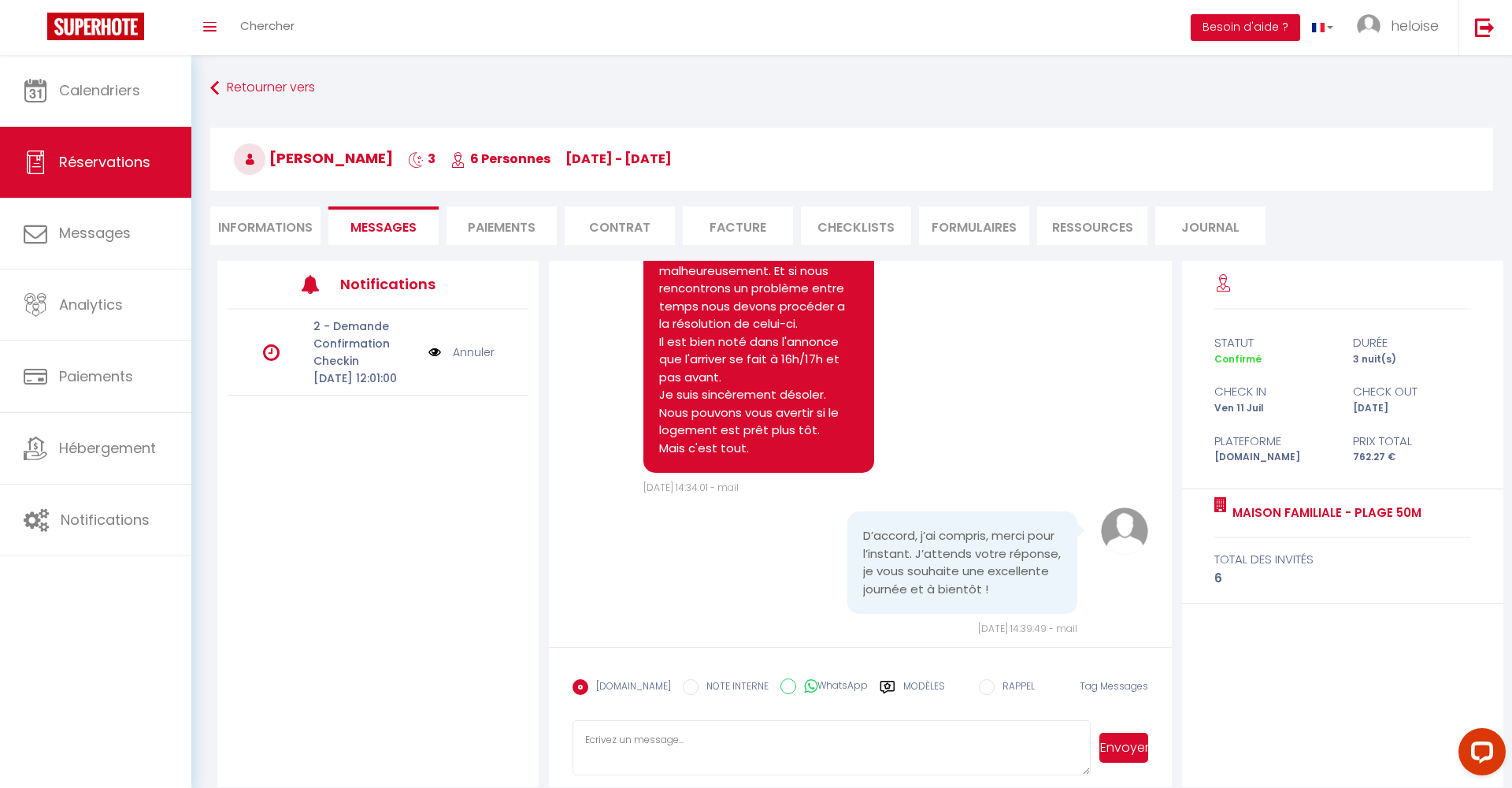 scroll, scrollTop: -4, scrollLeft: 0, axis: vertical 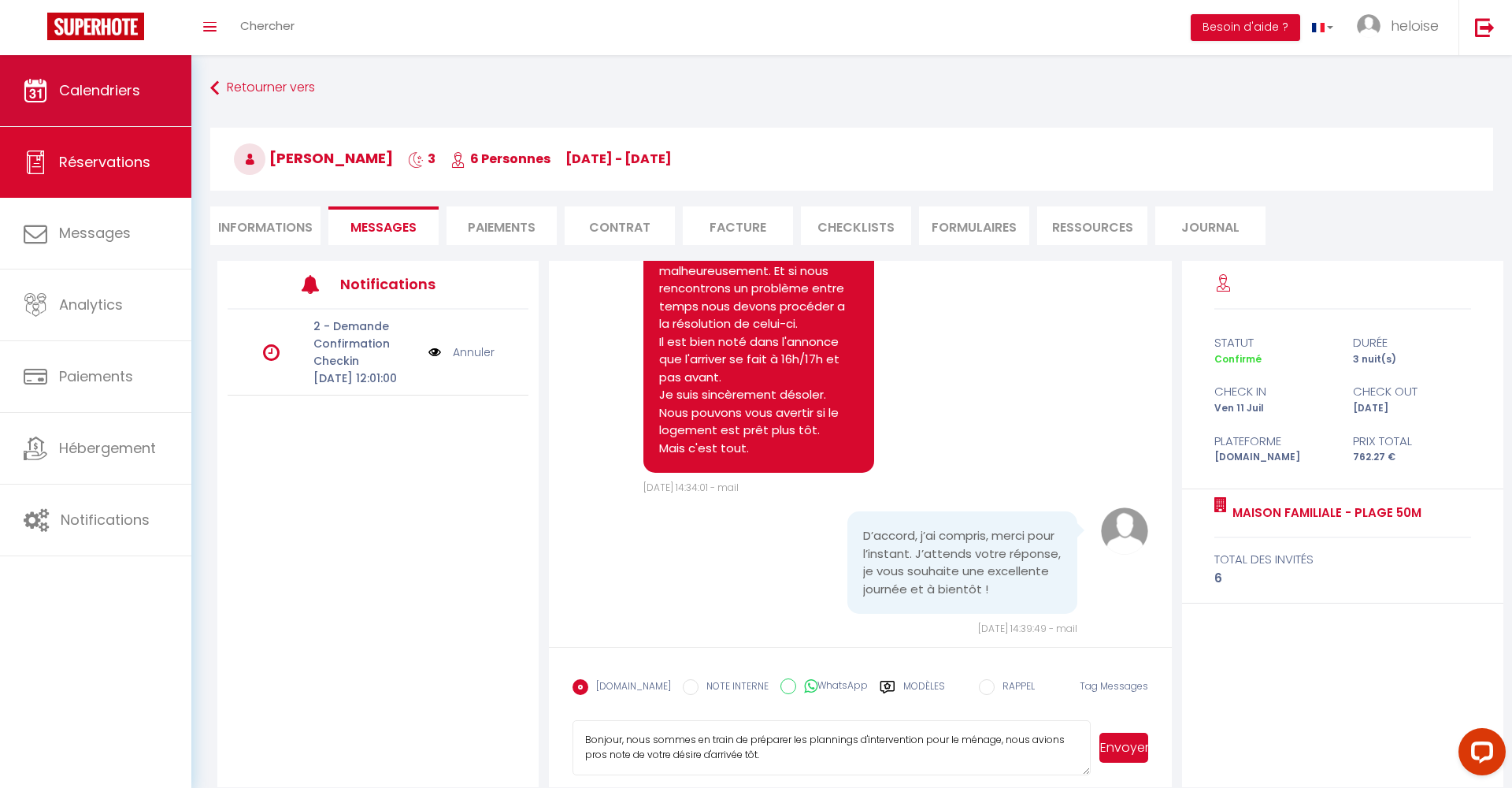 type on "Bonjour, nous sommes en train de préparer les plannings d'intervention pour le ménage, nous avions pros note de votre désire d'arrivée tôt." 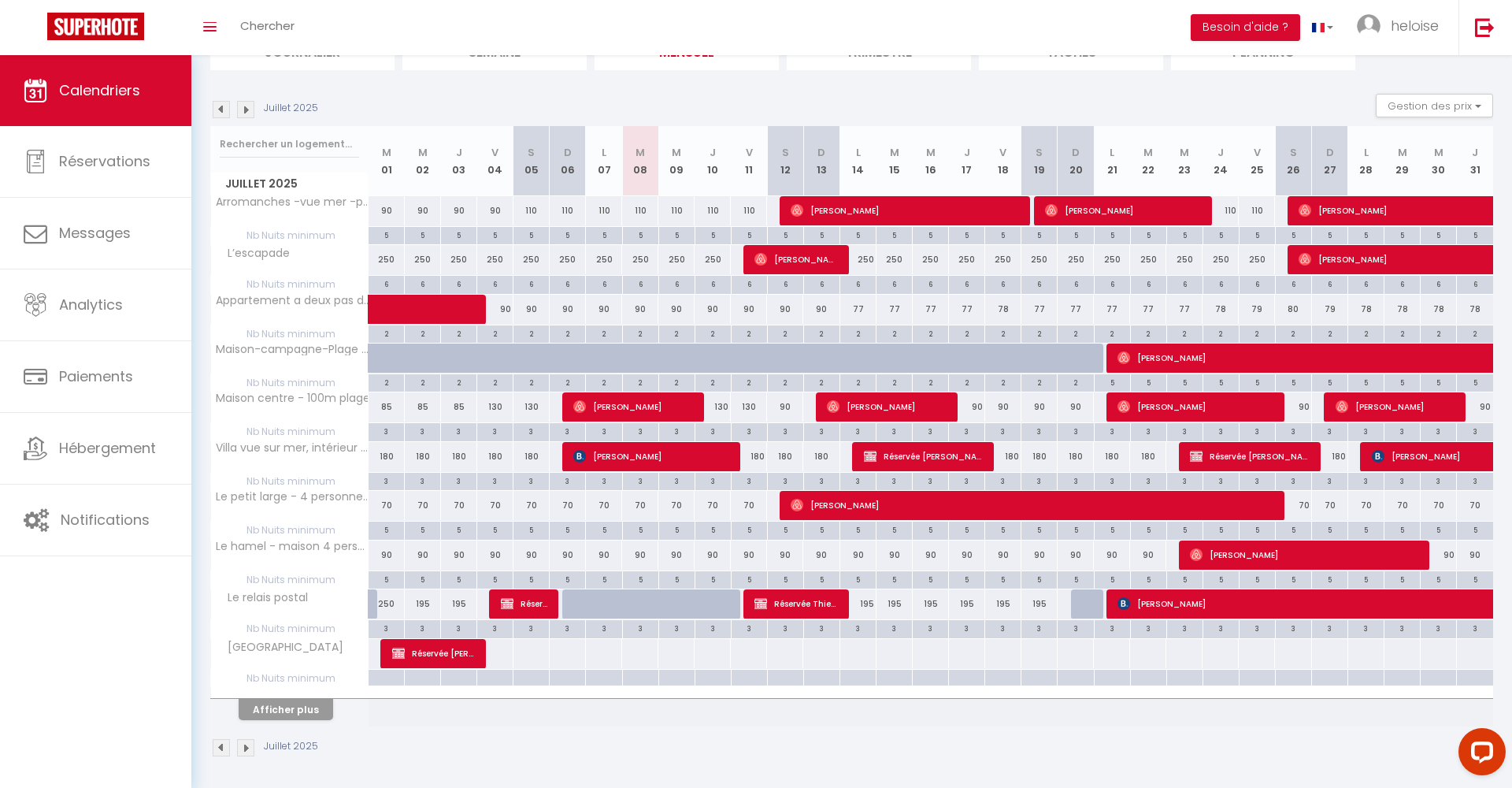 scroll, scrollTop: 132, scrollLeft: 0, axis: vertical 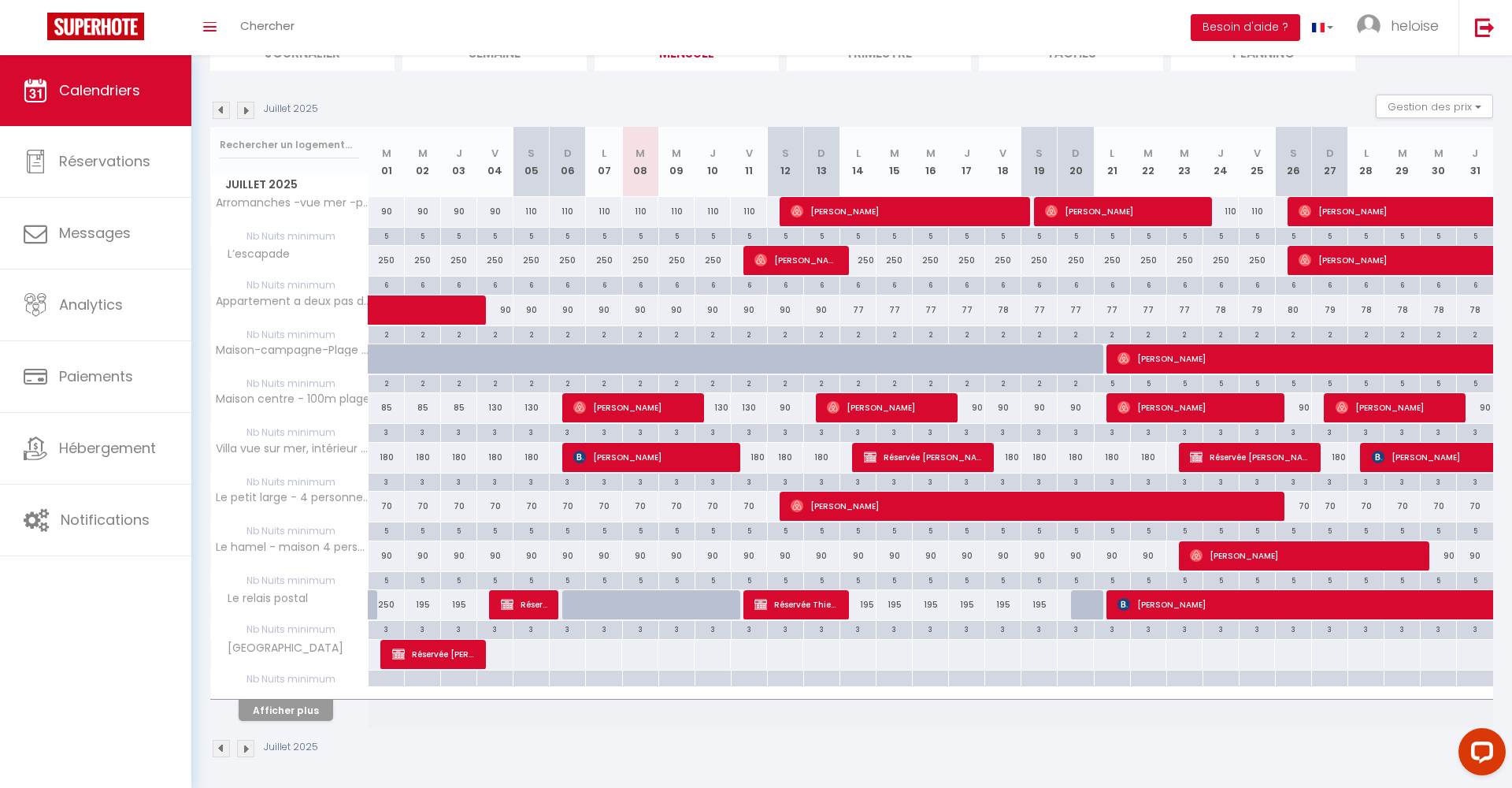 drag, startPoint x: 269, startPoint y: 697, endPoint x: 278, endPoint y: 697, distance: 9 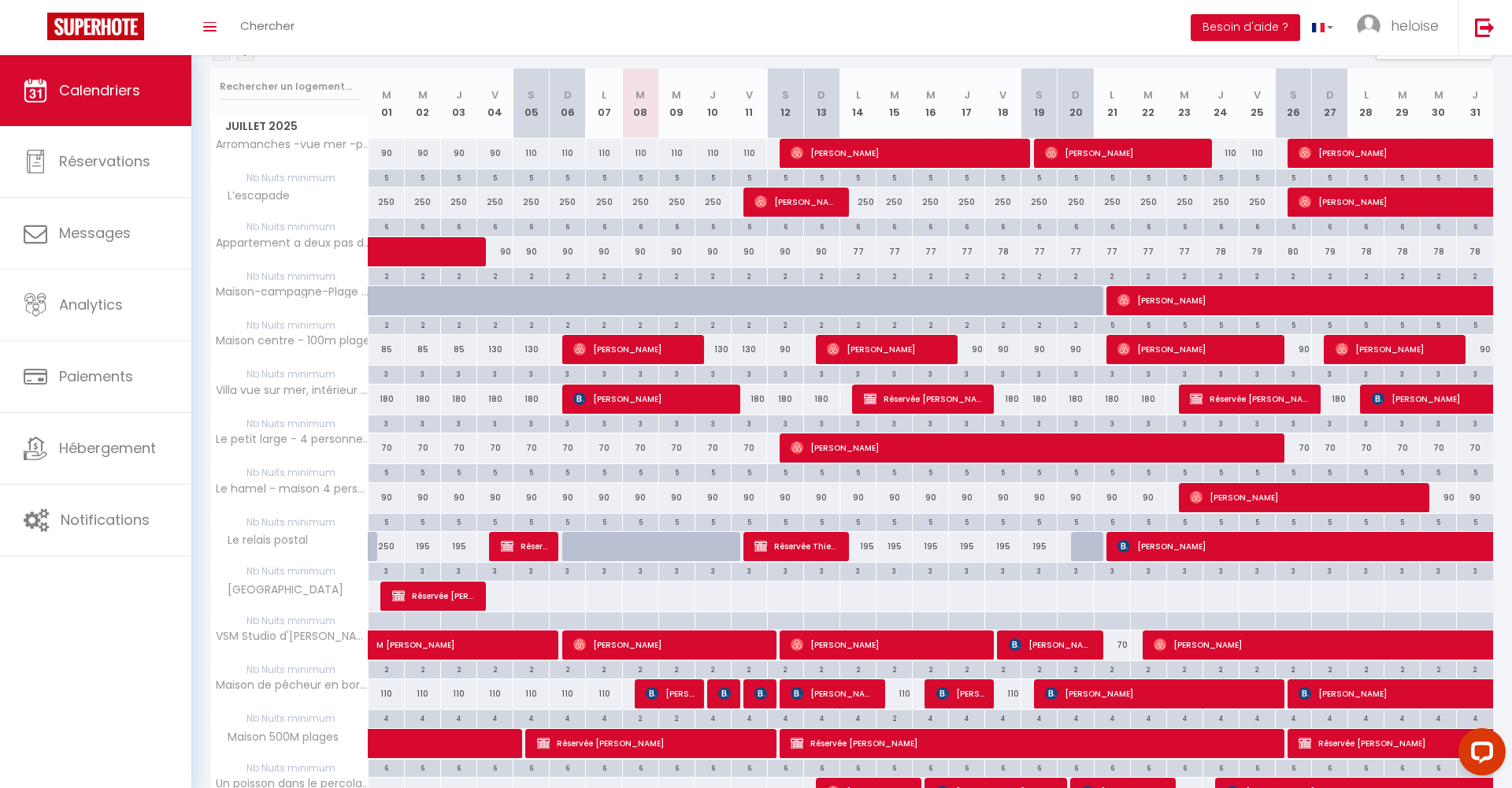 scroll, scrollTop: 199, scrollLeft: 0, axis: vertical 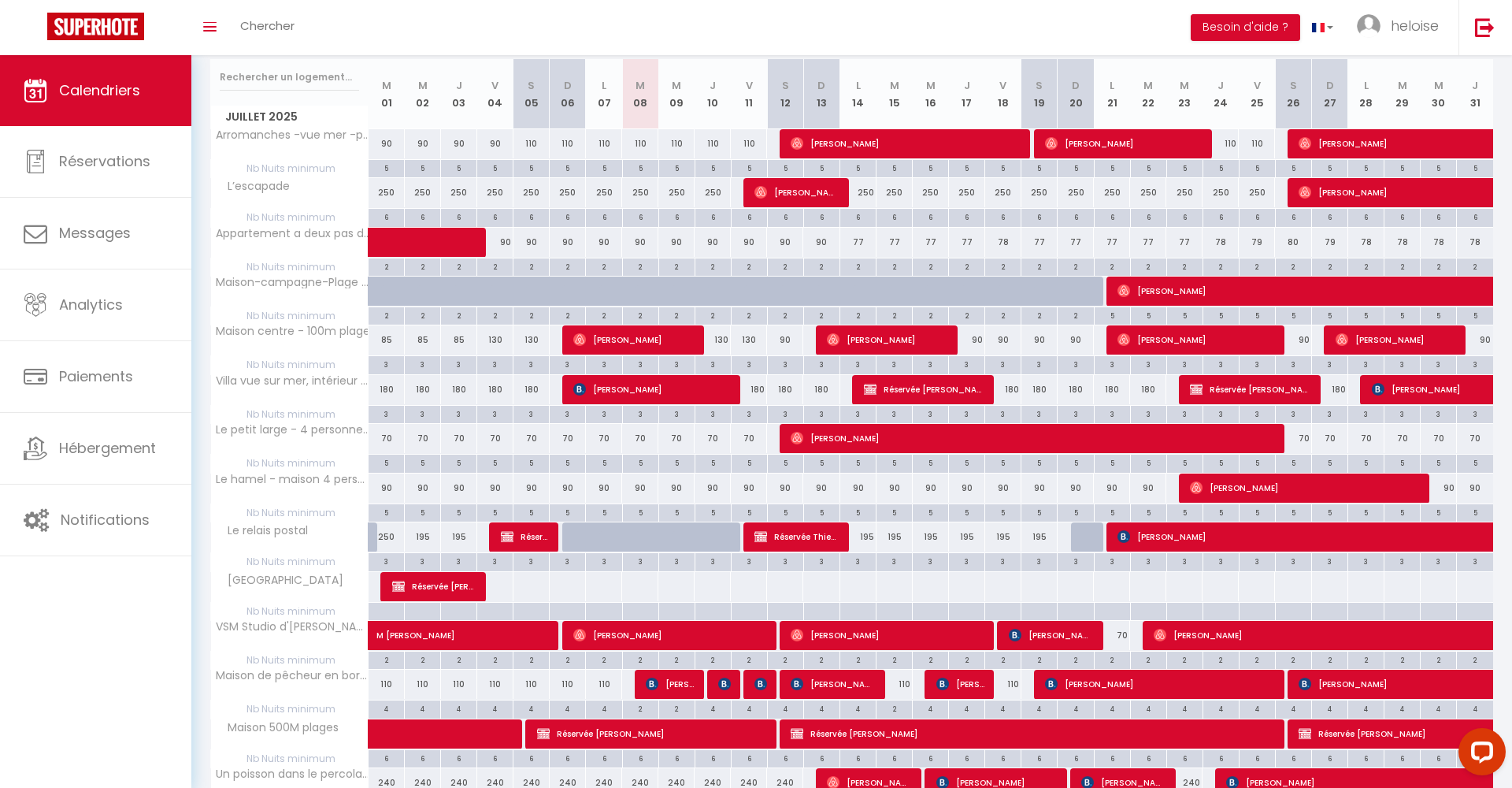click on "[PERSON_NAME]" at bounding box center [832, 684] 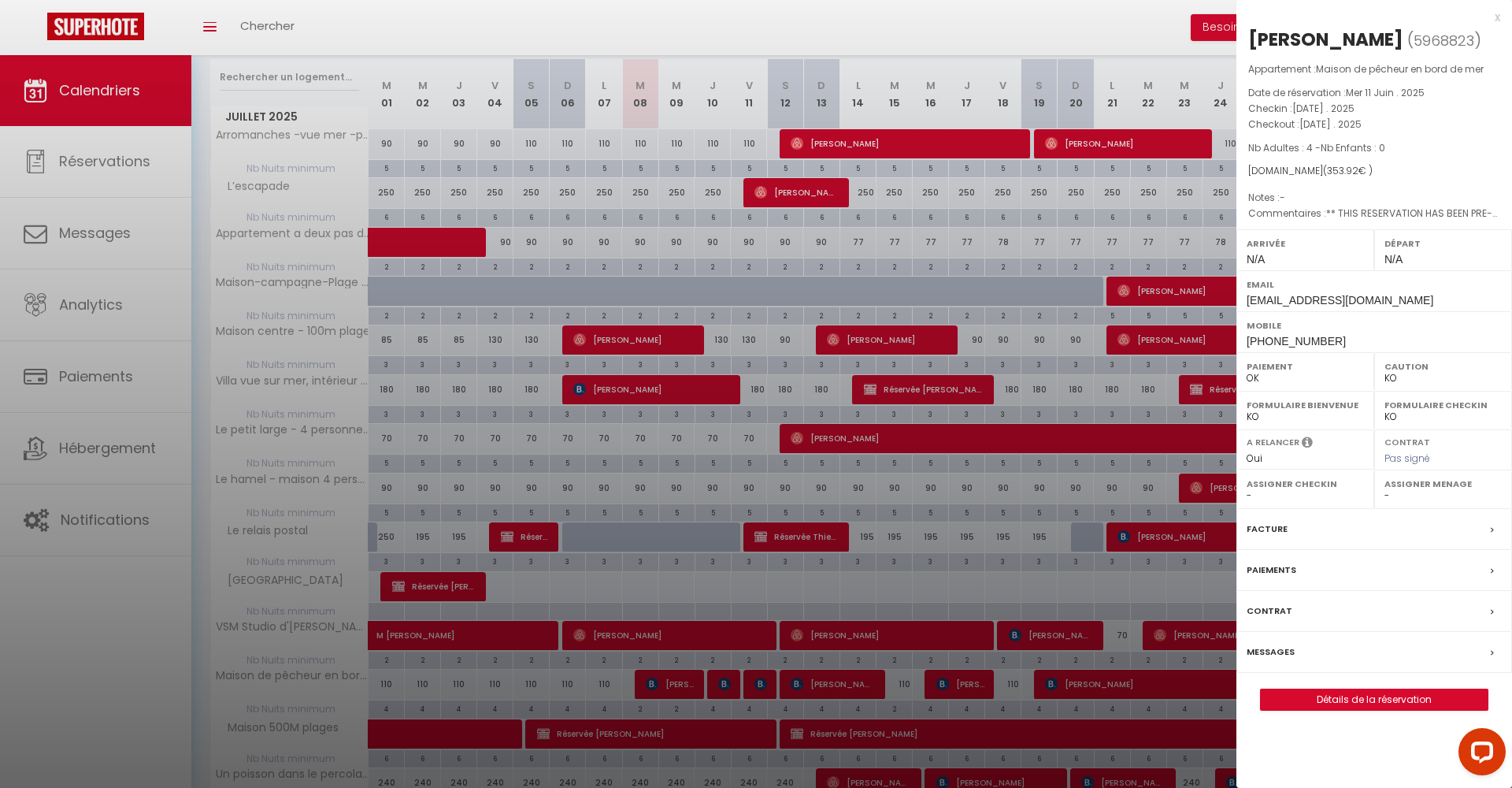 drag, startPoint x: 1324, startPoint y: 37, endPoint x: 1252, endPoint y: 39, distance: 72.02777 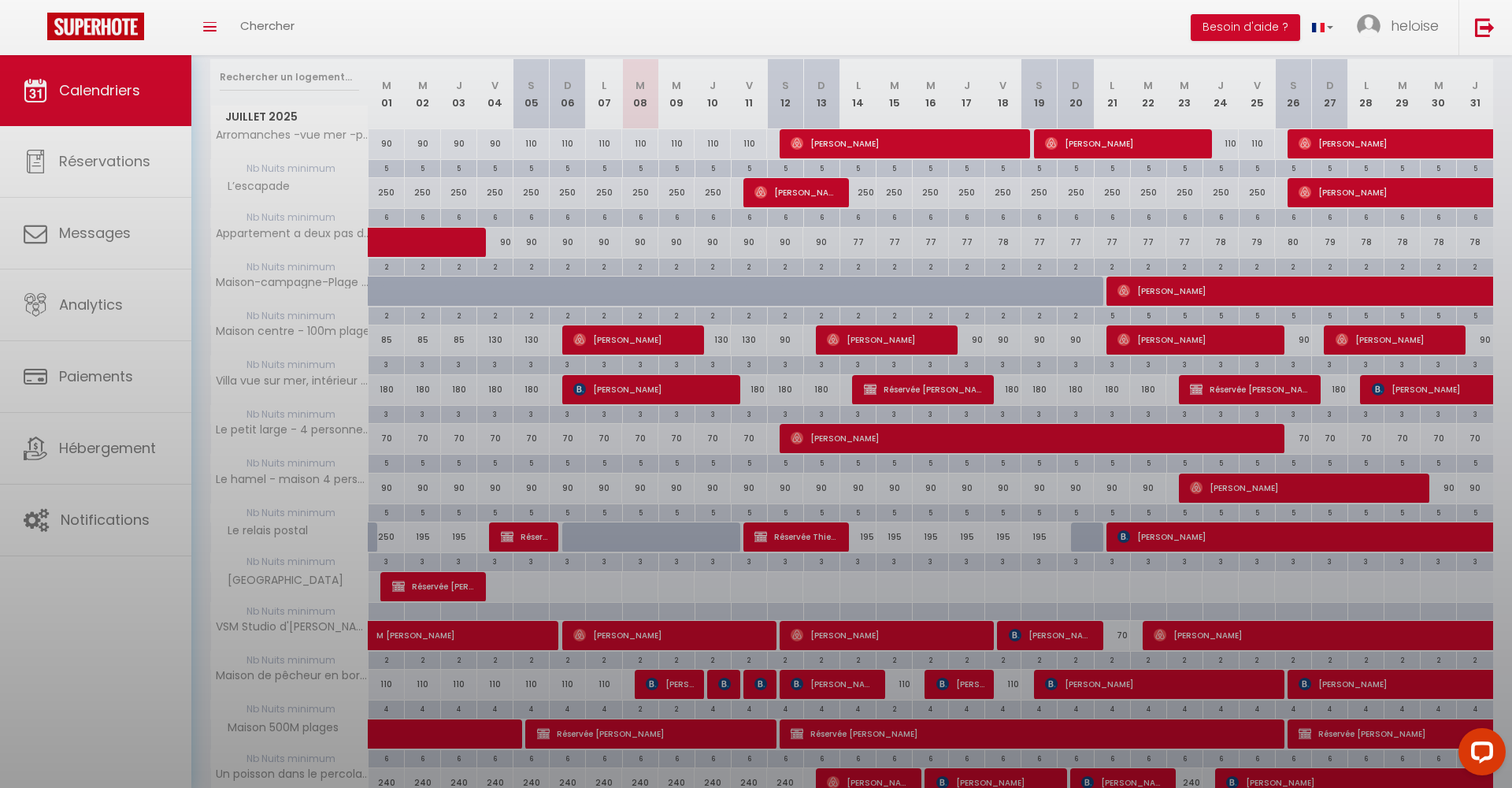 click at bounding box center (756, 394) 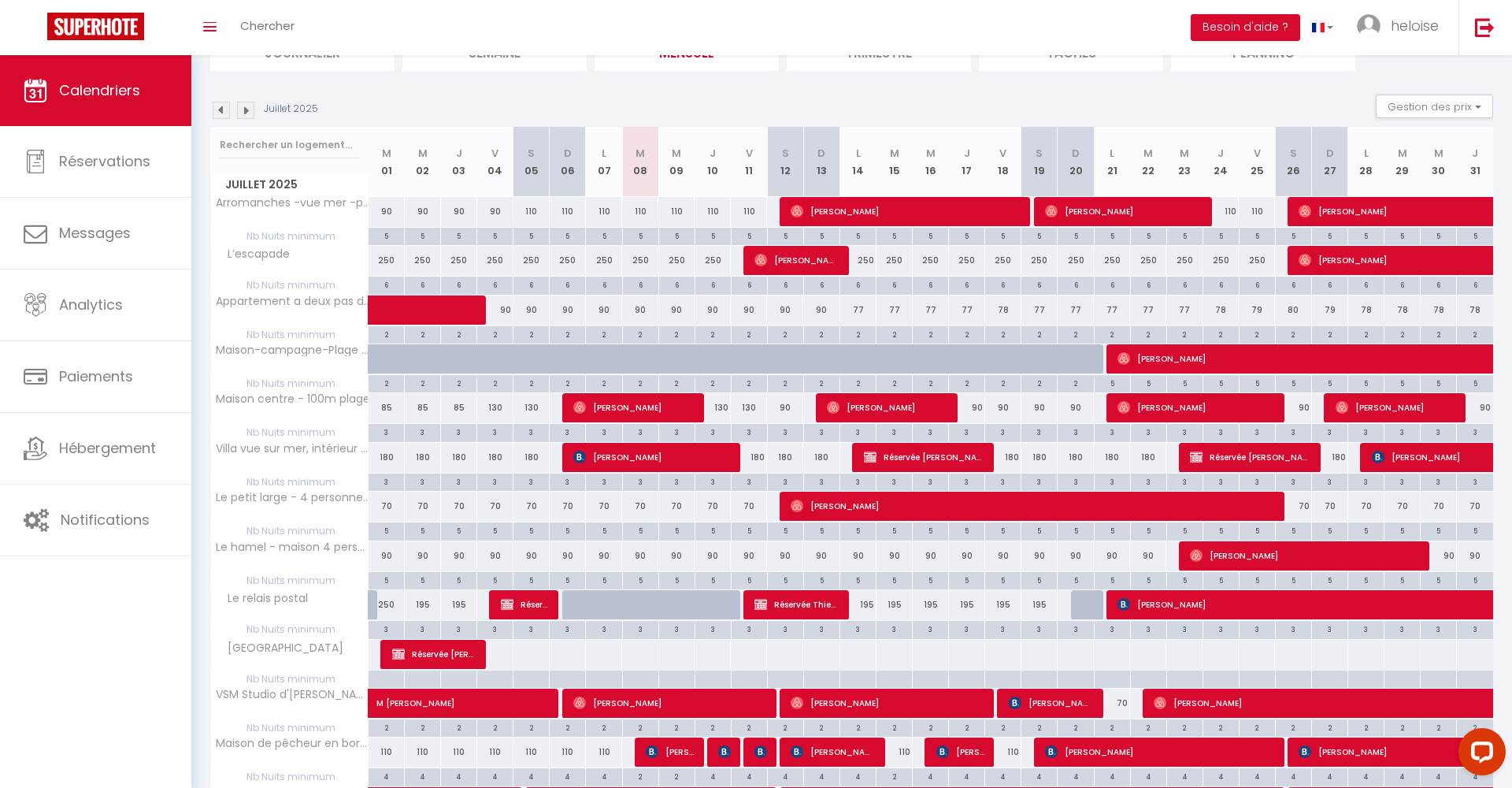 scroll, scrollTop: 185, scrollLeft: 0, axis: vertical 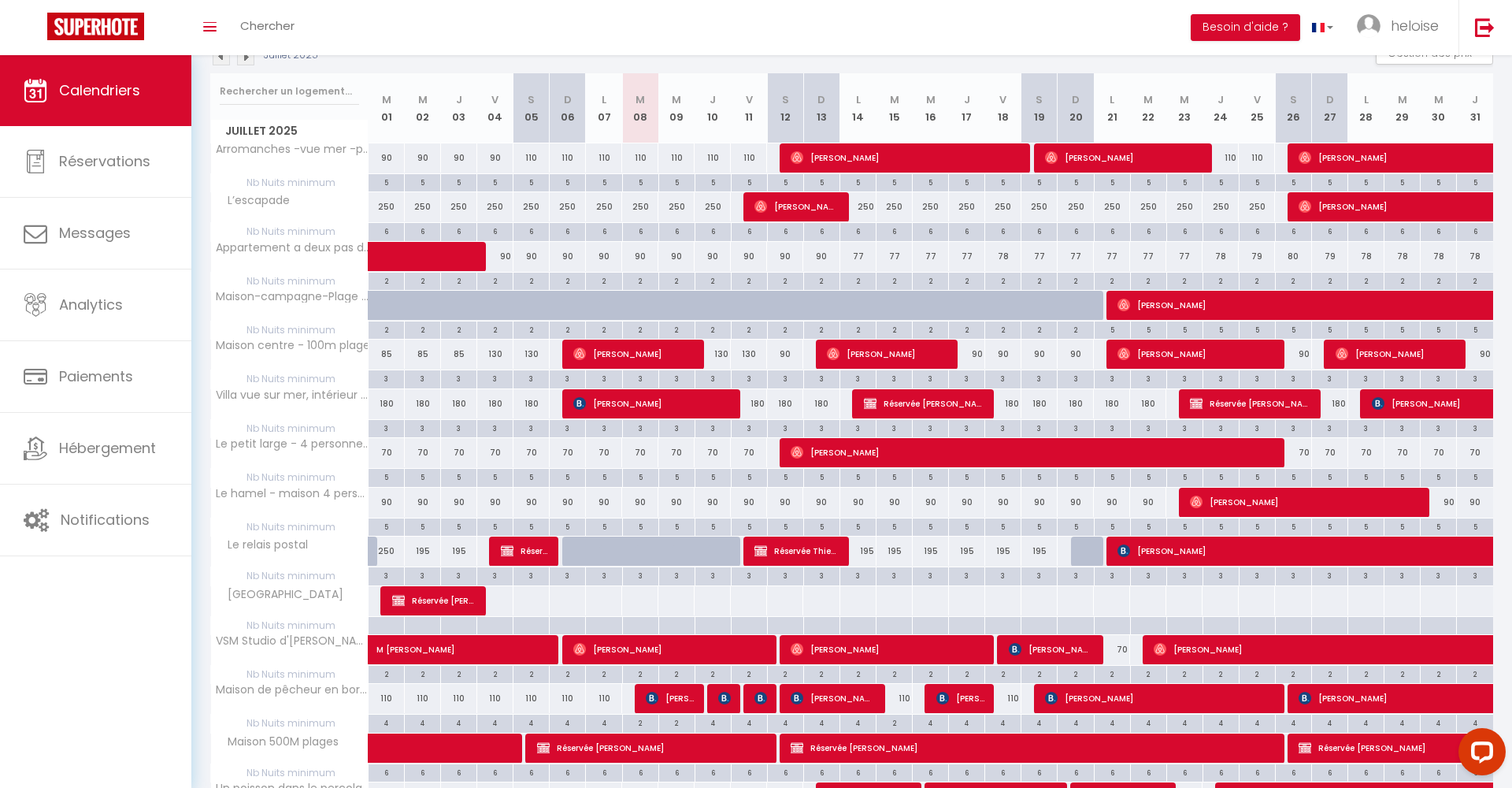 drag, startPoint x: 1091, startPoint y: 695, endPoint x: 1076, endPoint y: 699, distance: 15.524175 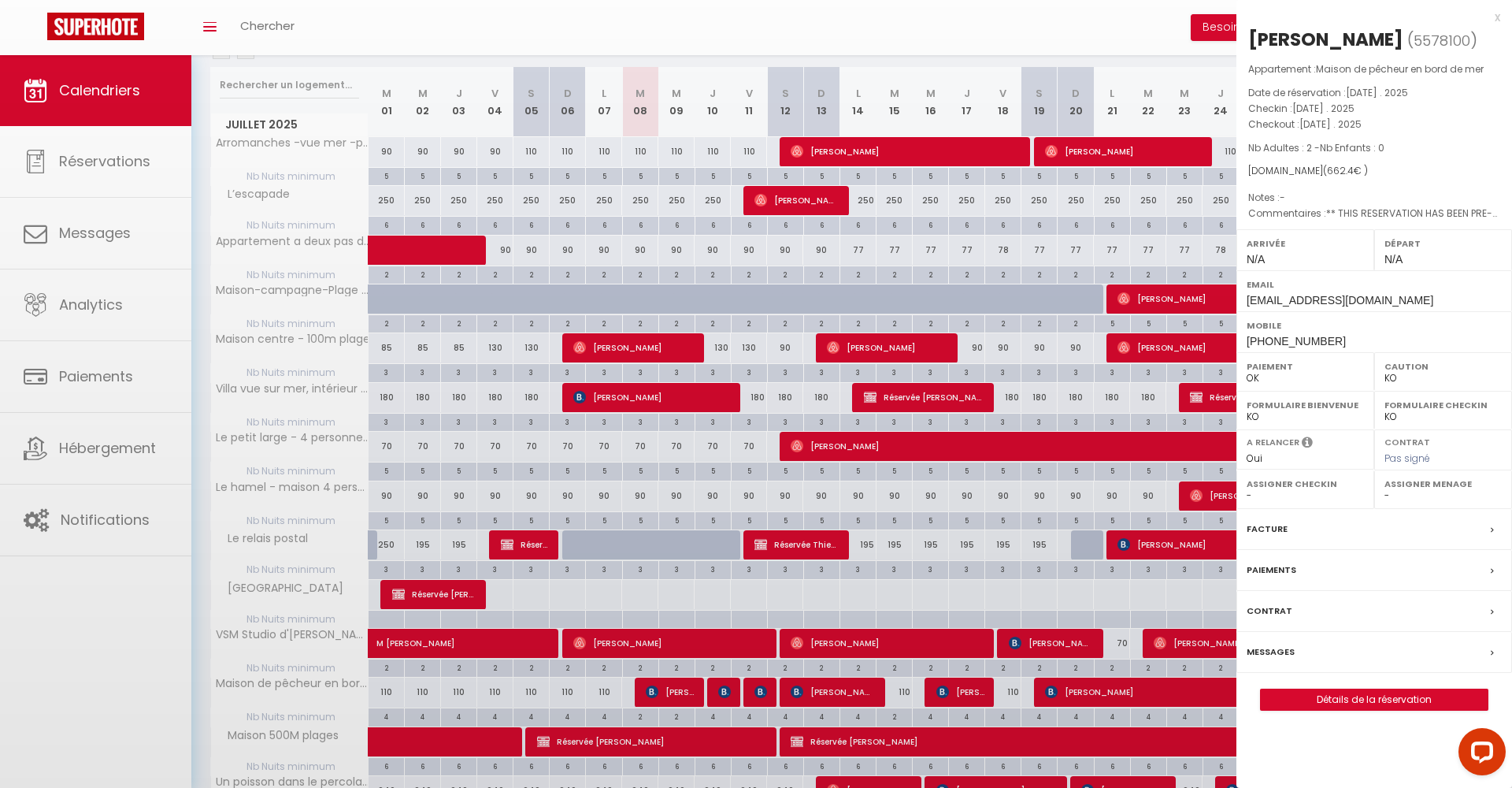 scroll, scrollTop: 196, scrollLeft: 0, axis: vertical 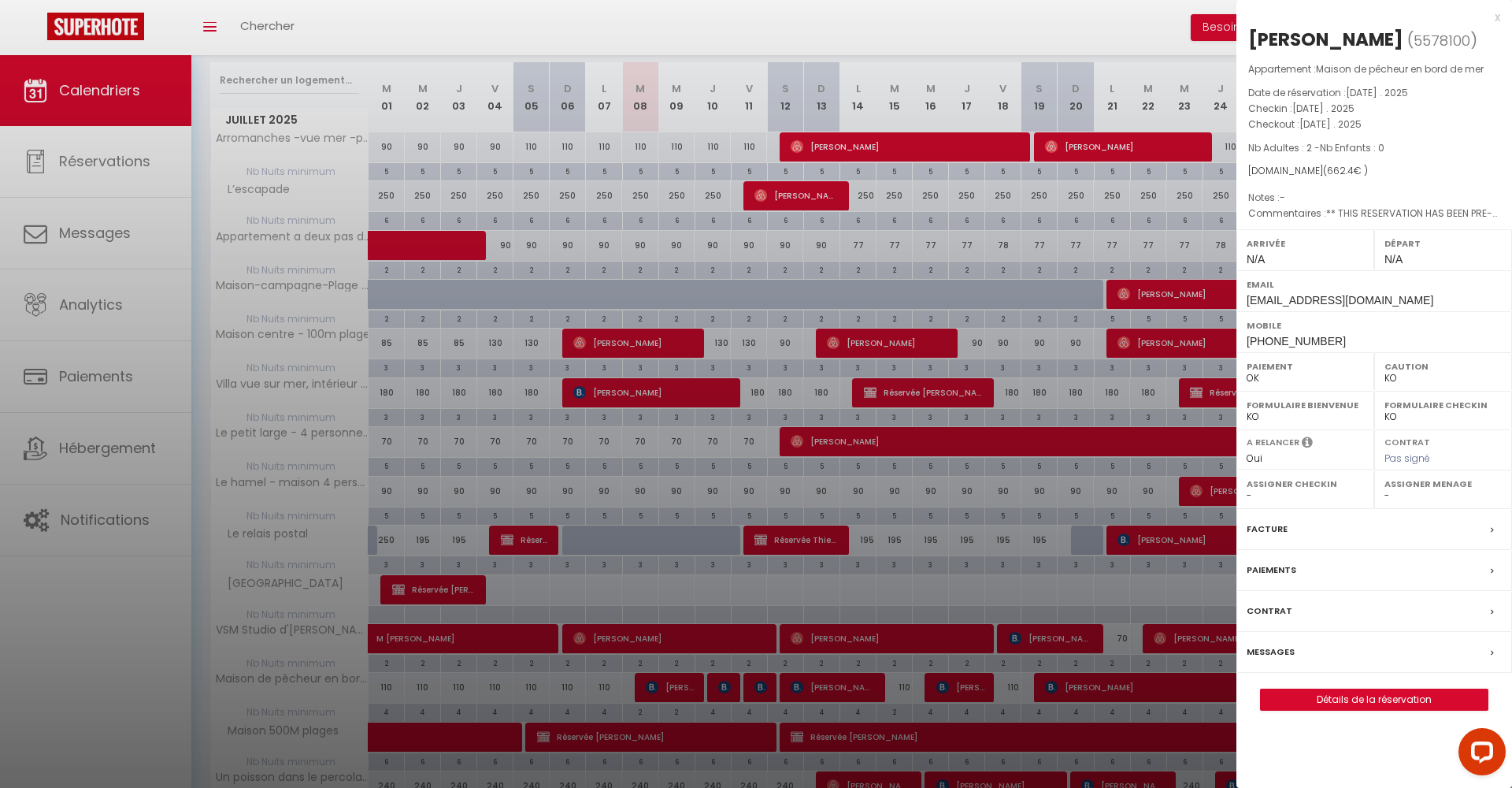 click on "x" at bounding box center (1368, 17) 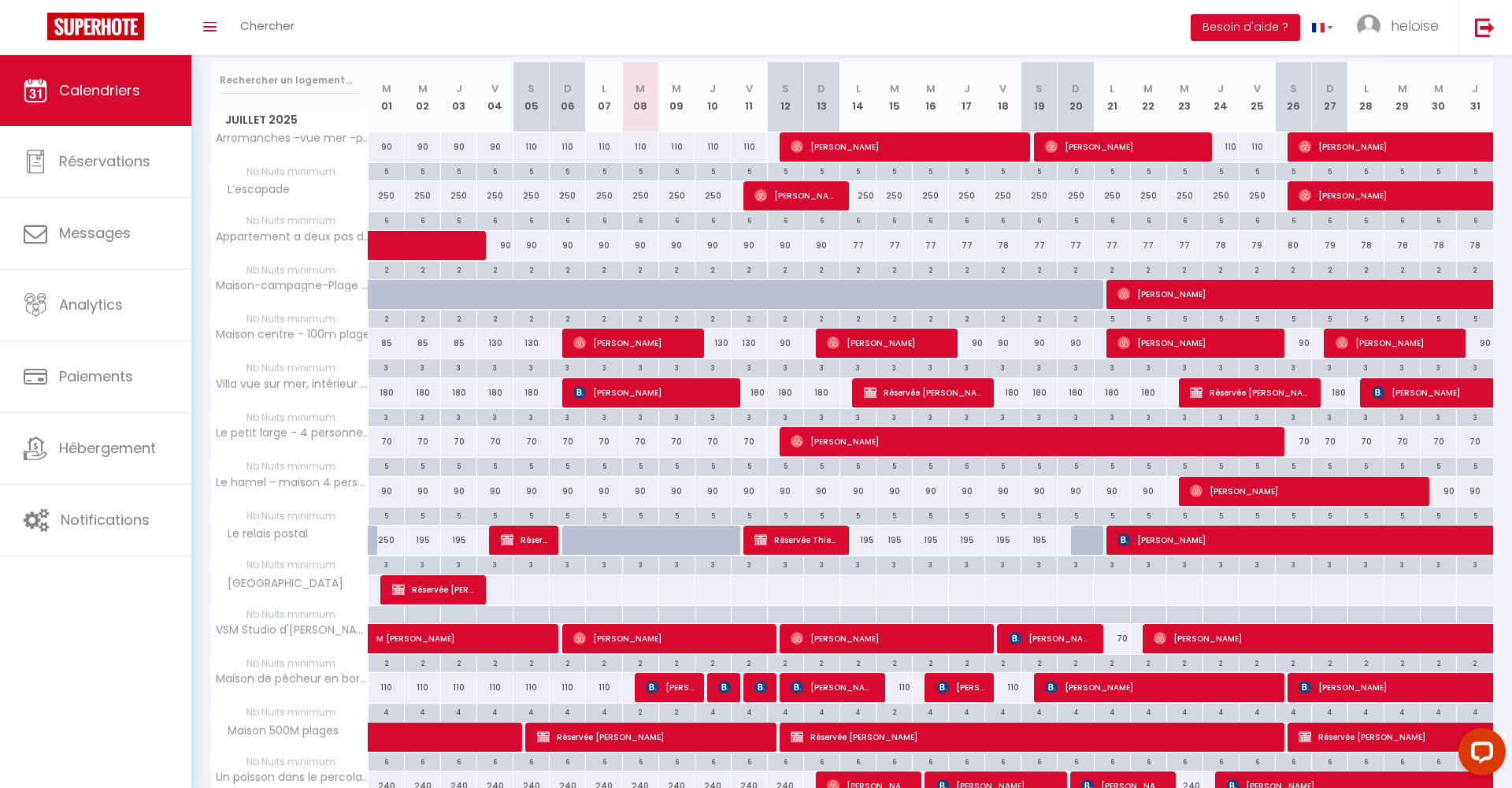 click on "[PERSON_NAME]" at bounding box center (1159, 687) 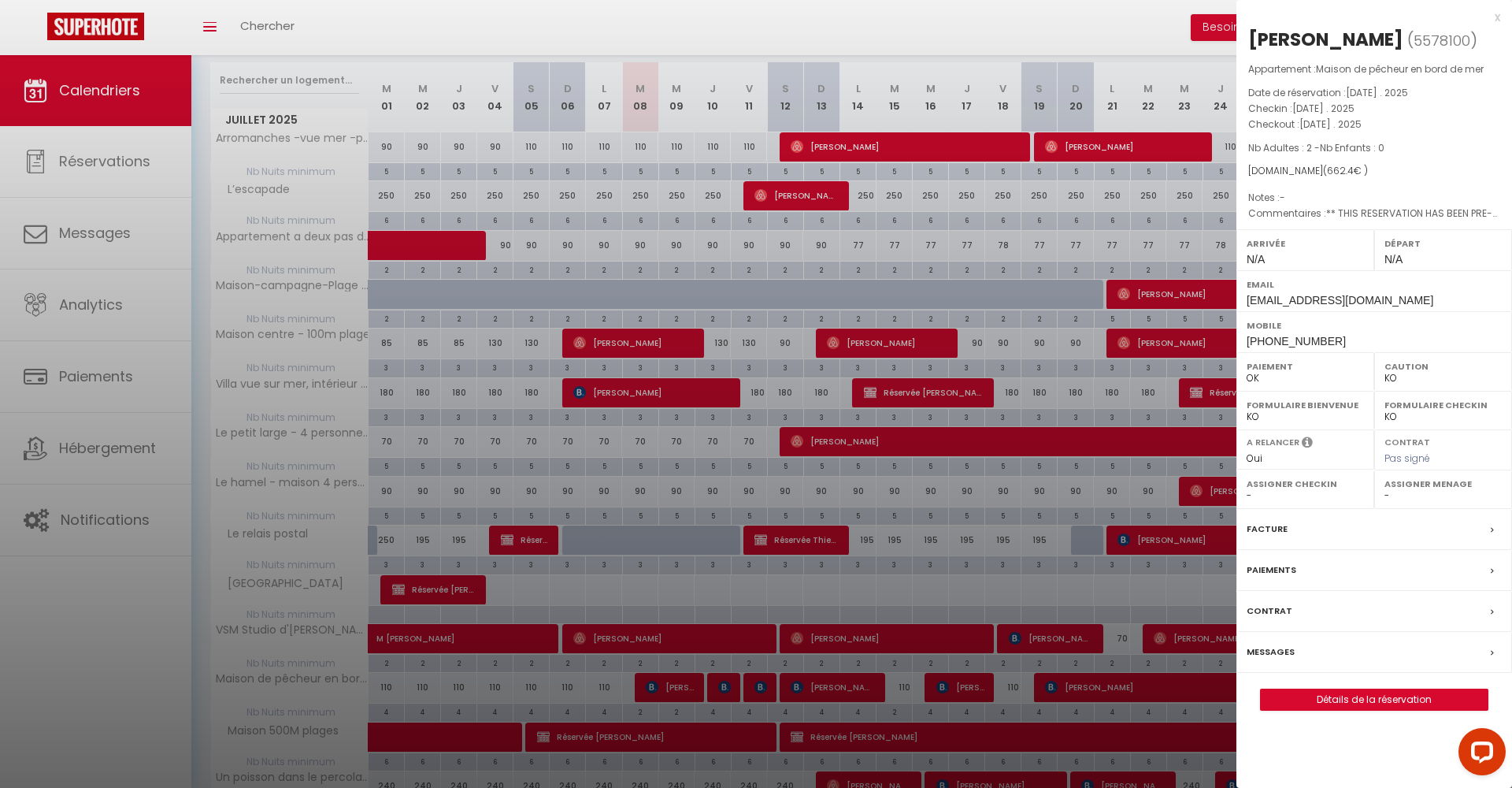 click on "Détails de la réservation" at bounding box center (1374, 700) 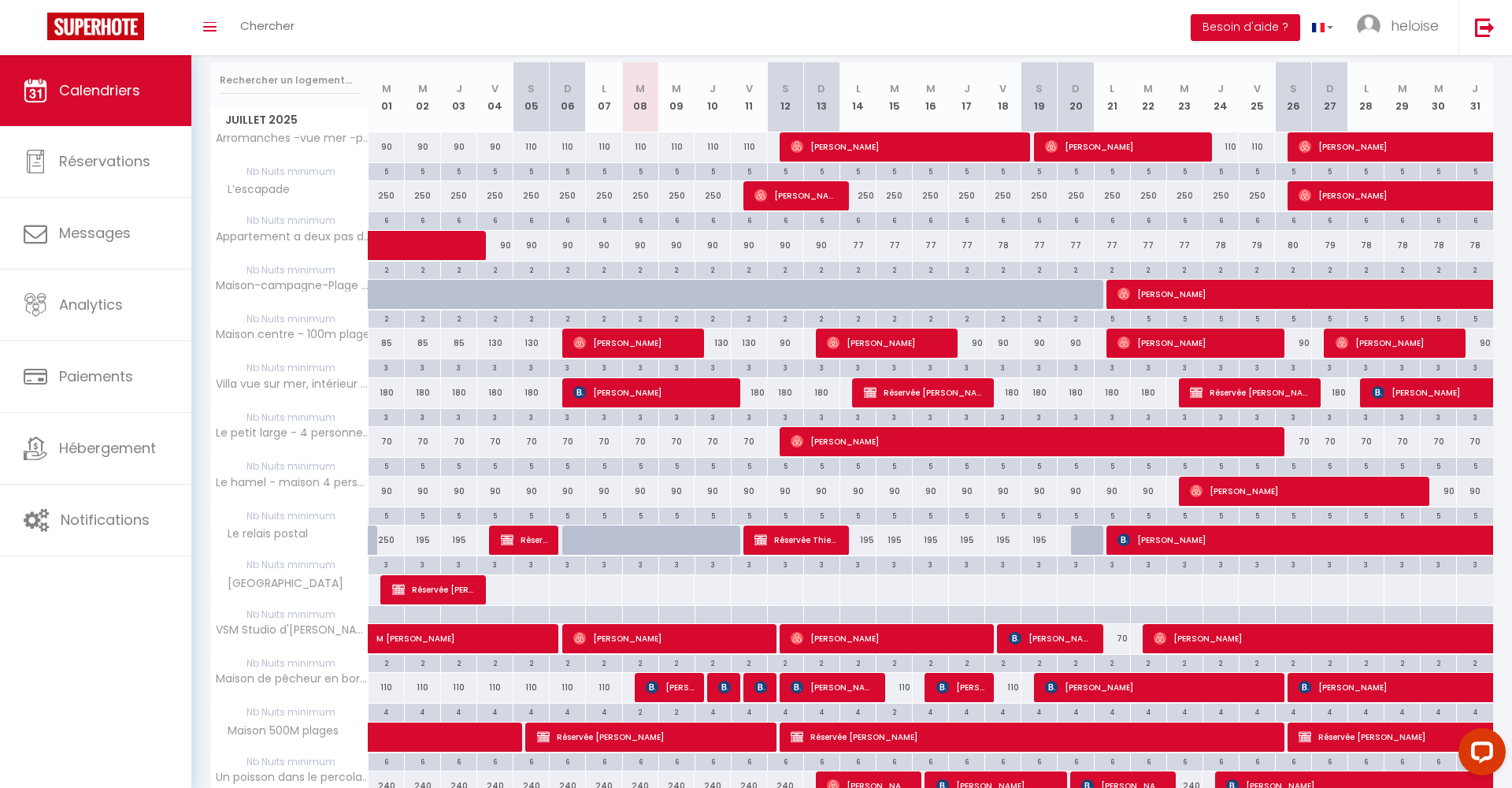 click on "[PERSON_NAME]" at bounding box center [1159, 687] 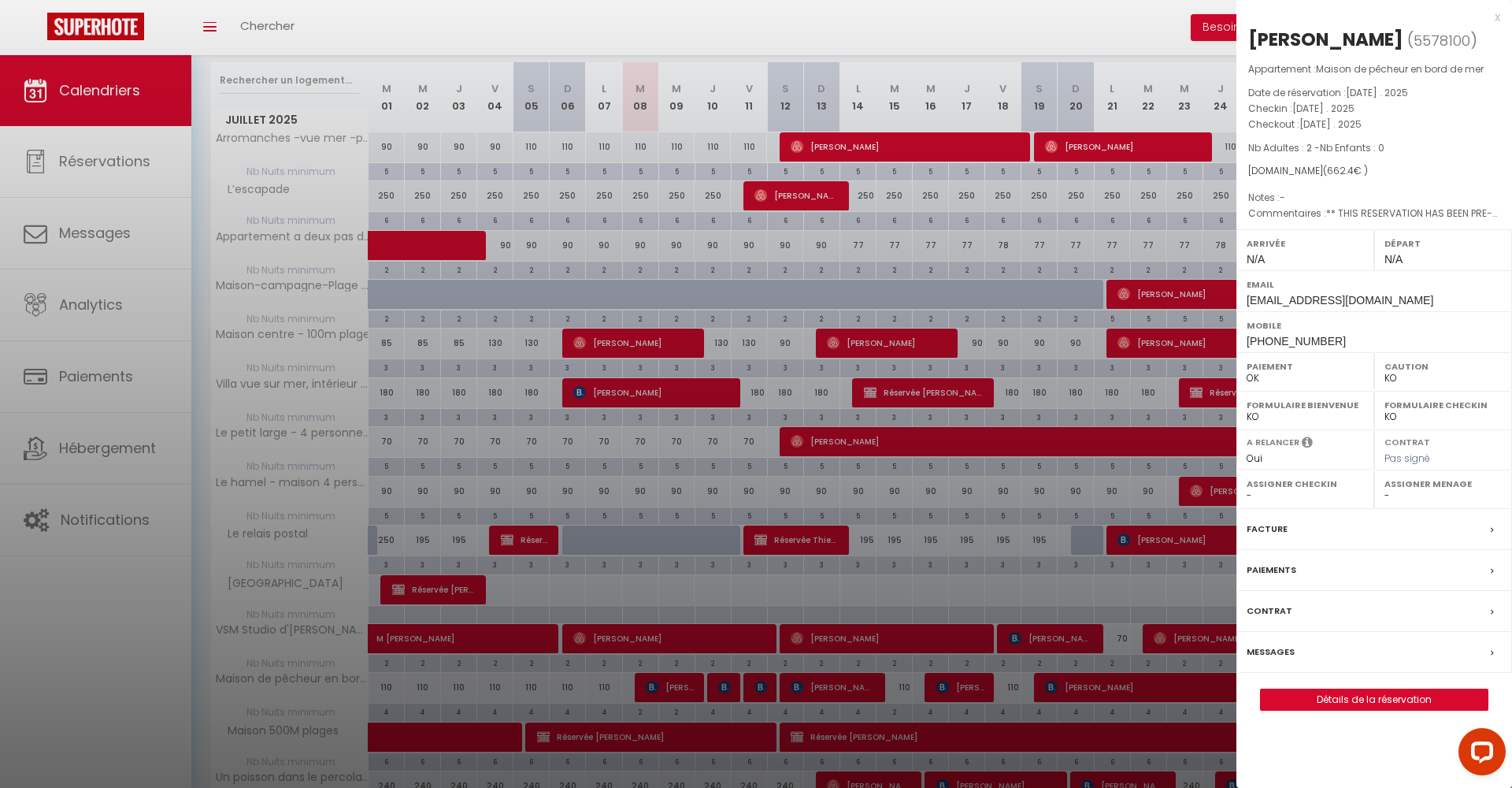 click on "Messages" at bounding box center (1270, 652) 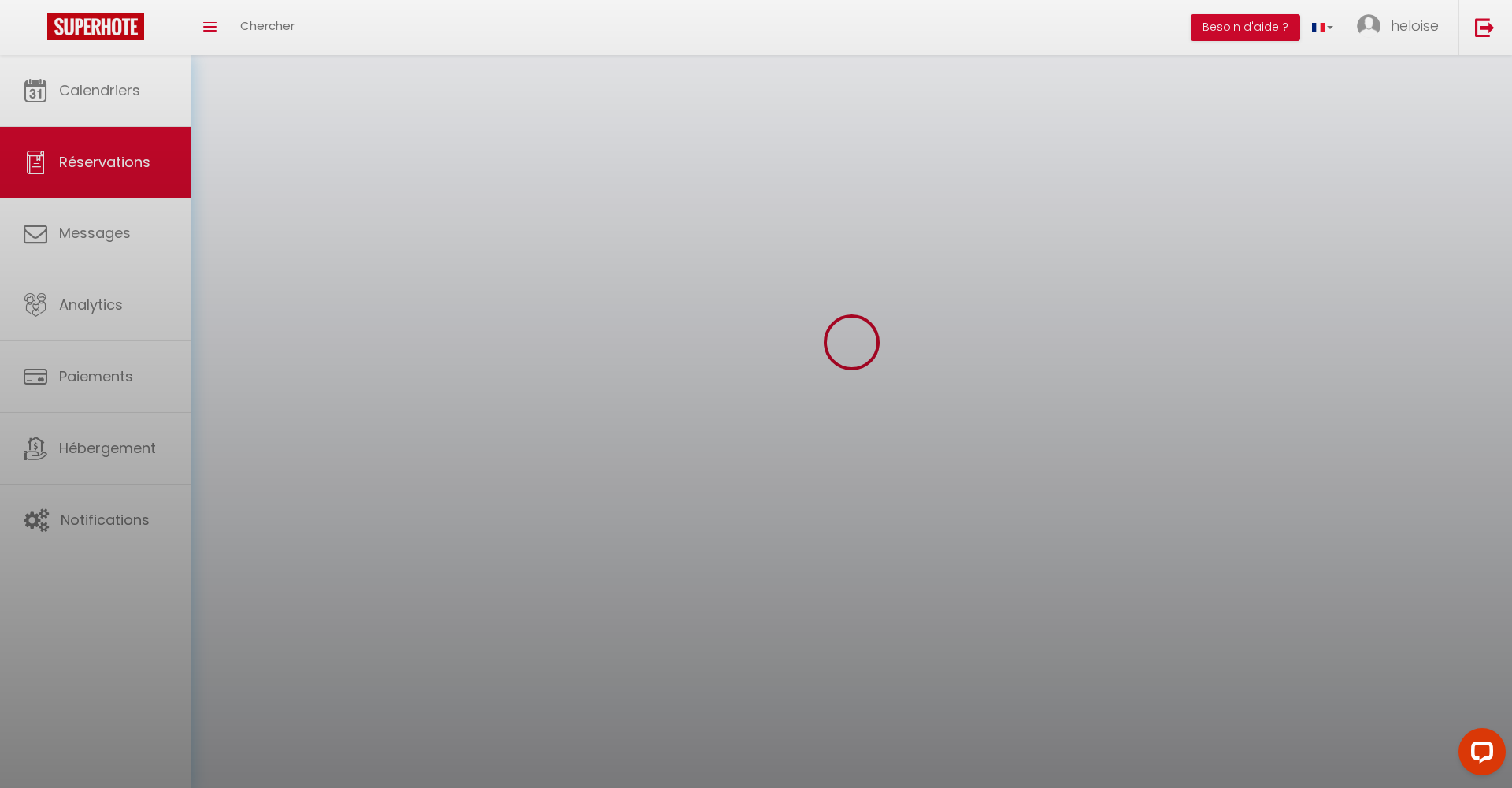 scroll, scrollTop: 0, scrollLeft: 0, axis: both 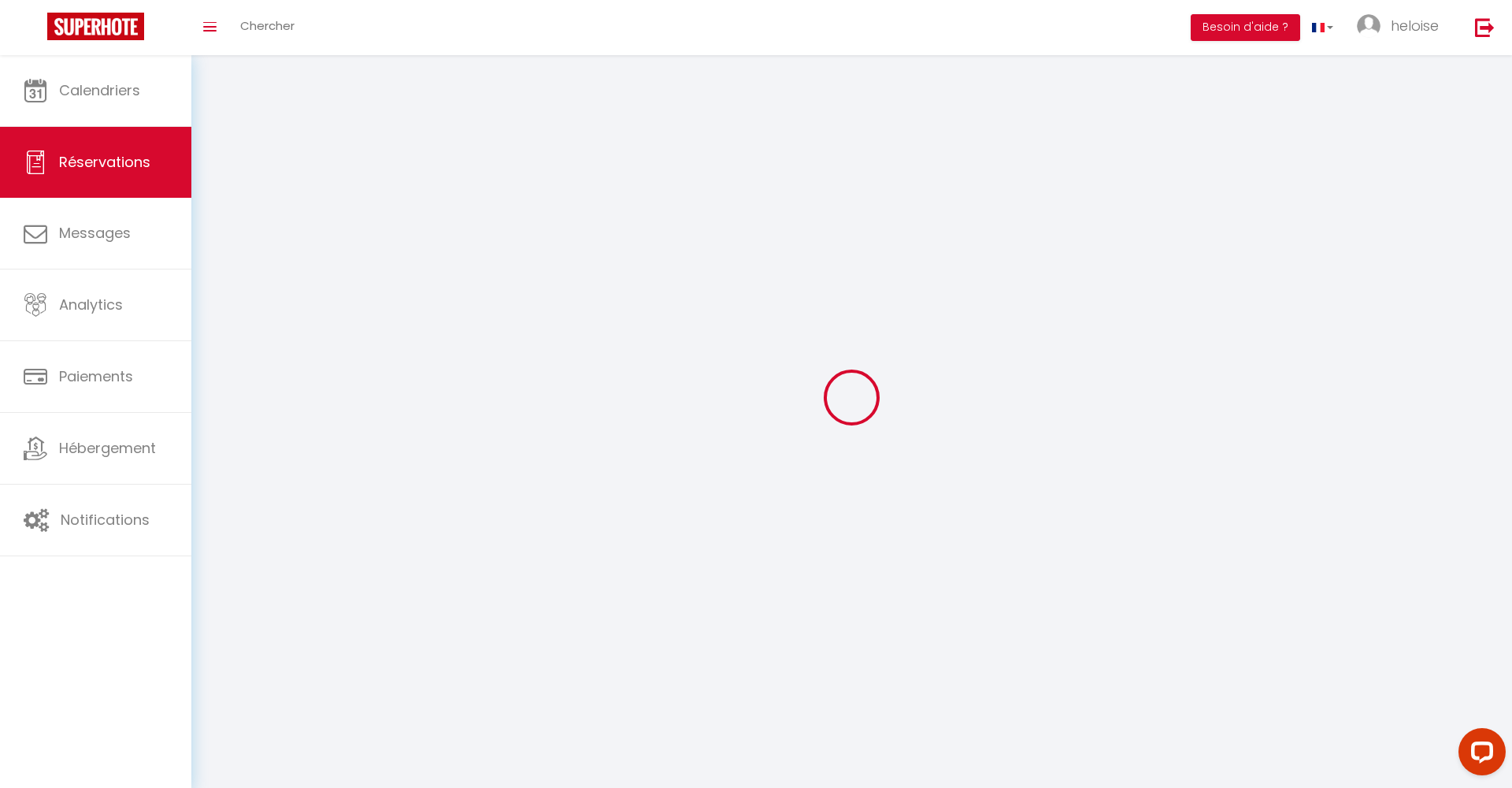 select 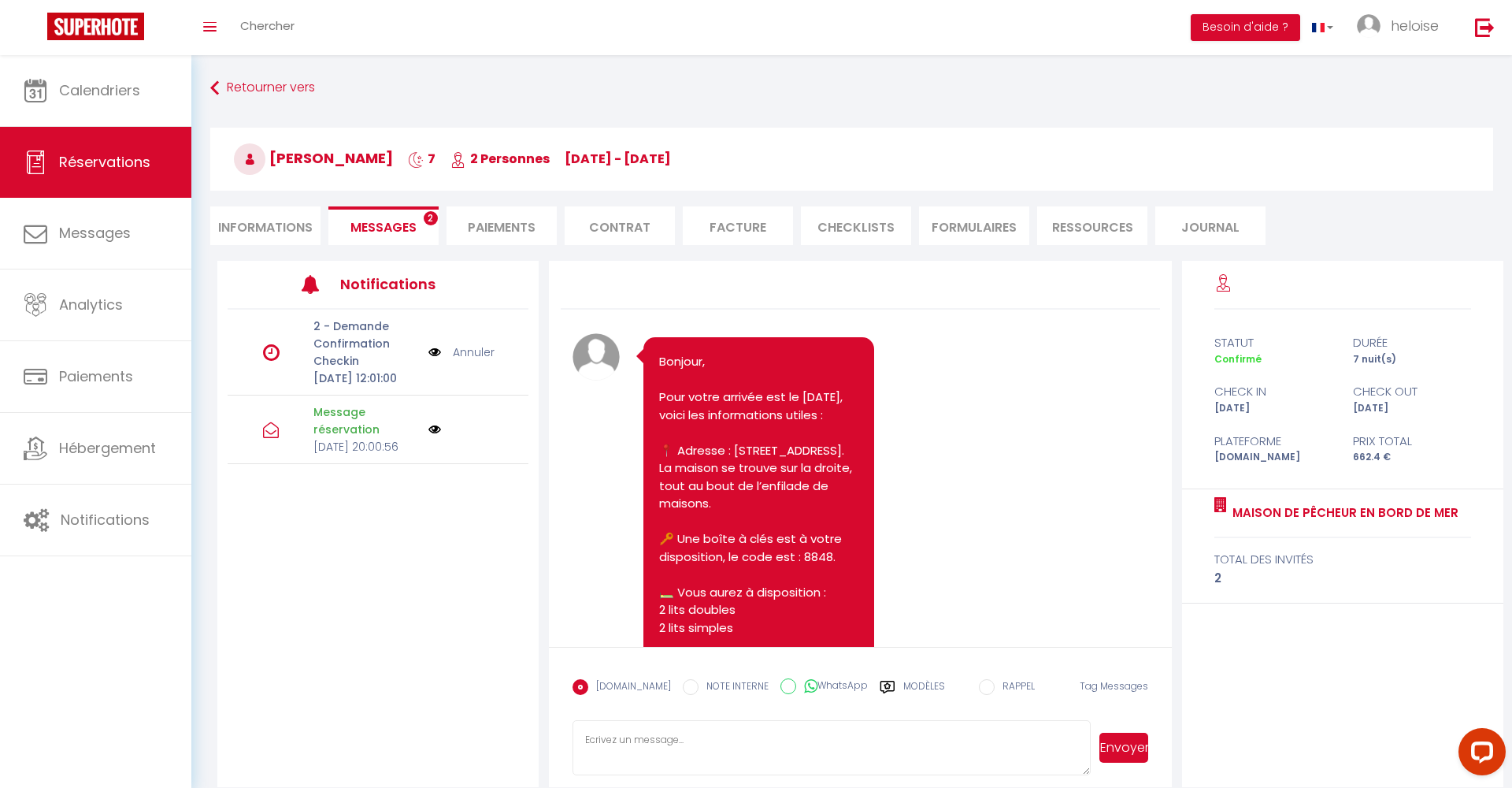 scroll, scrollTop: 1392, scrollLeft: 0, axis: vertical 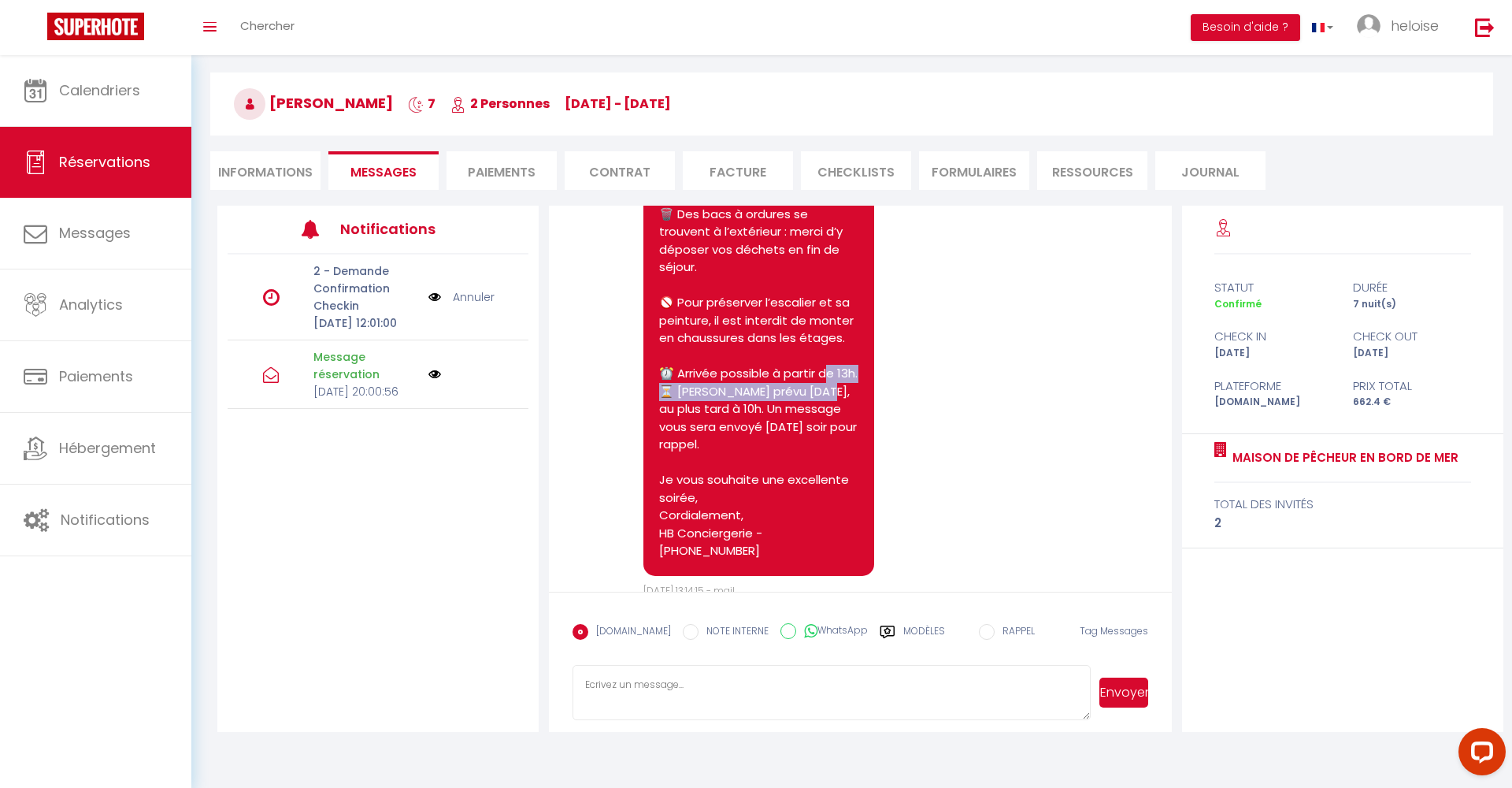 drag, startPoint x: 680, startPoint y: 374, endPoint x: 738, endPoint y: 413, distance: 69.89278 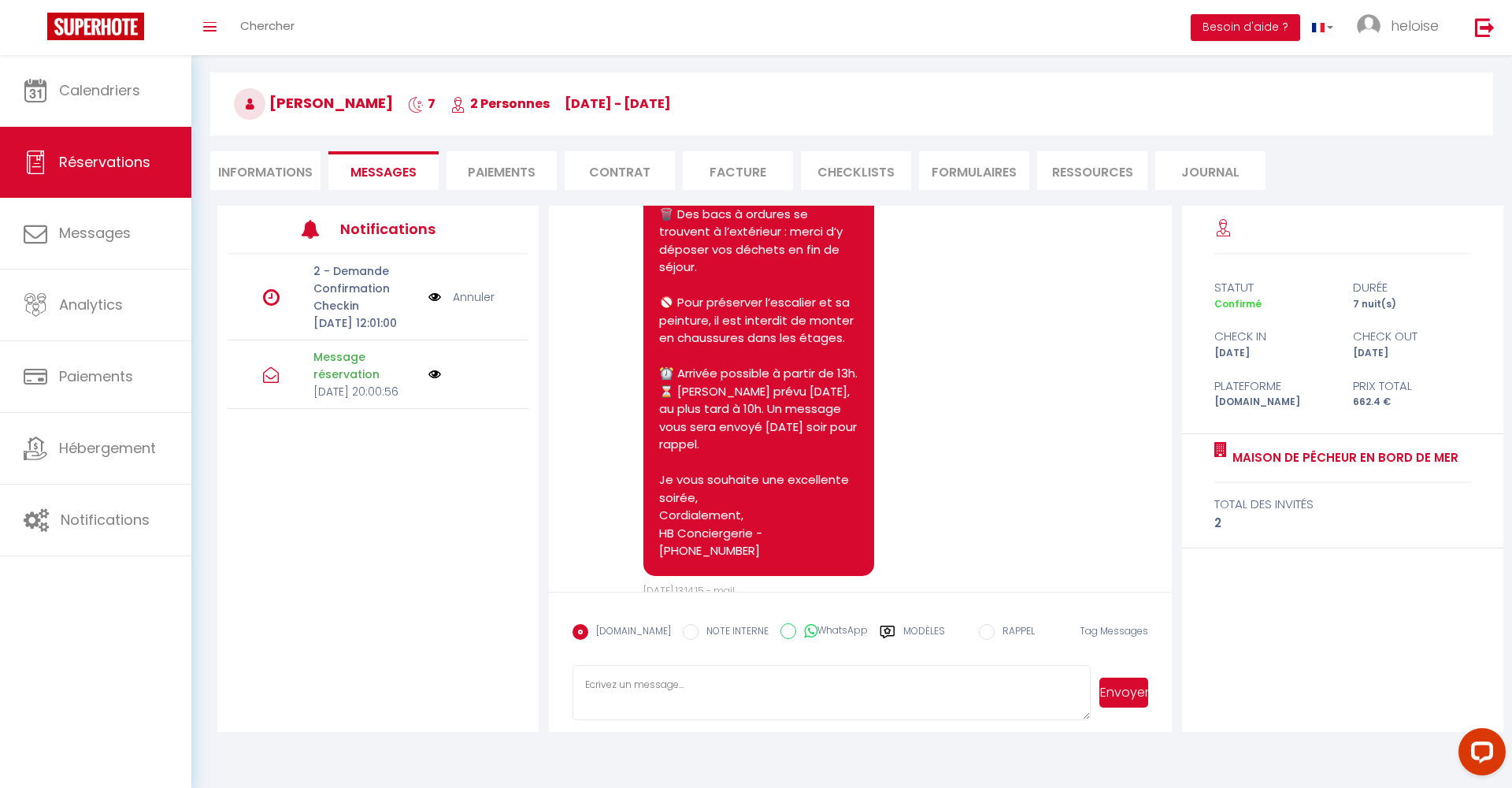 click on "Bonjour,
Pour votre arrivée est pour le [DATE] , voici les informations utiles :
📍 Adresse : [STREET_ADDRESS].
La maison se trouve sur la droite, tout au bout de l’enfilade de maisons.
🔑 Une boîte à clés est à votre disposition, le code est : 8848.
🛏️ Vous aurez à disposition :
2 lits doubles
2 lits simples
Pas de draps ni serviettes compris.
Aucuns textiles fournis.
🚗 Une place de parking est disponible dans la grande cour, juste devant la maison.
🗑️ Des bacs à ordures se trouvent à l’extérieur : merci d’y déposer vos déchets en fin de séjour.
🚫 Pour préserver l’escalier et sa peinture, il est interdit de monter en chaussures dans les étages.
⏰ Arrivée possible à partir de 13h.
⏳ [PERSON_NAME] prévu [DATE], au plus tard à 10h. Un message vous sera envoyé [DATE] soir pour rappel.
Je vous souhaite une excellente soirée,
Cordialement,
HB Conciergerie - [PHONE_NUMBER]" at bounding box center [758, 161] 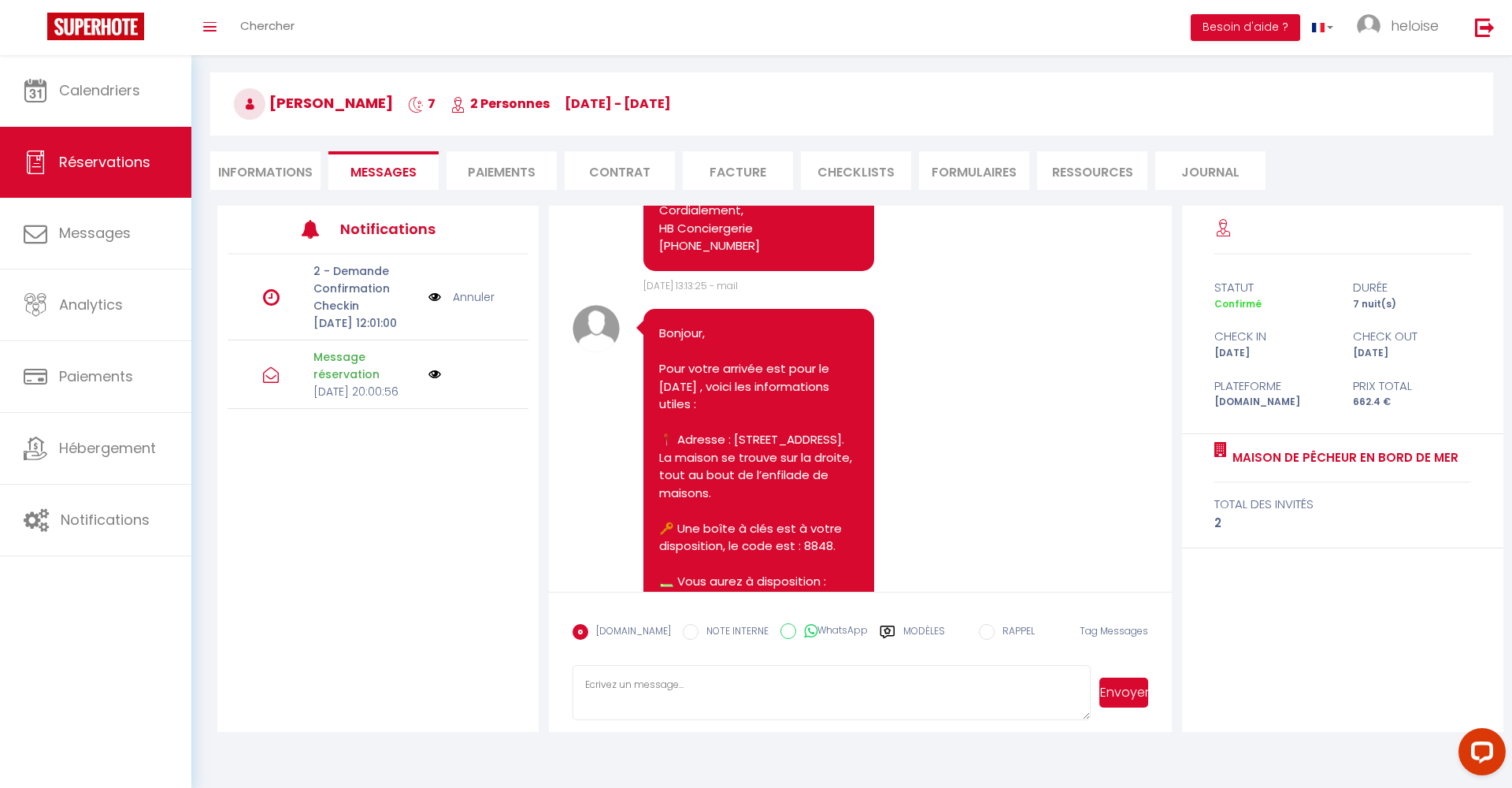 scroll, scrollTop: 808, scrollLeft: 0, axis: vertical 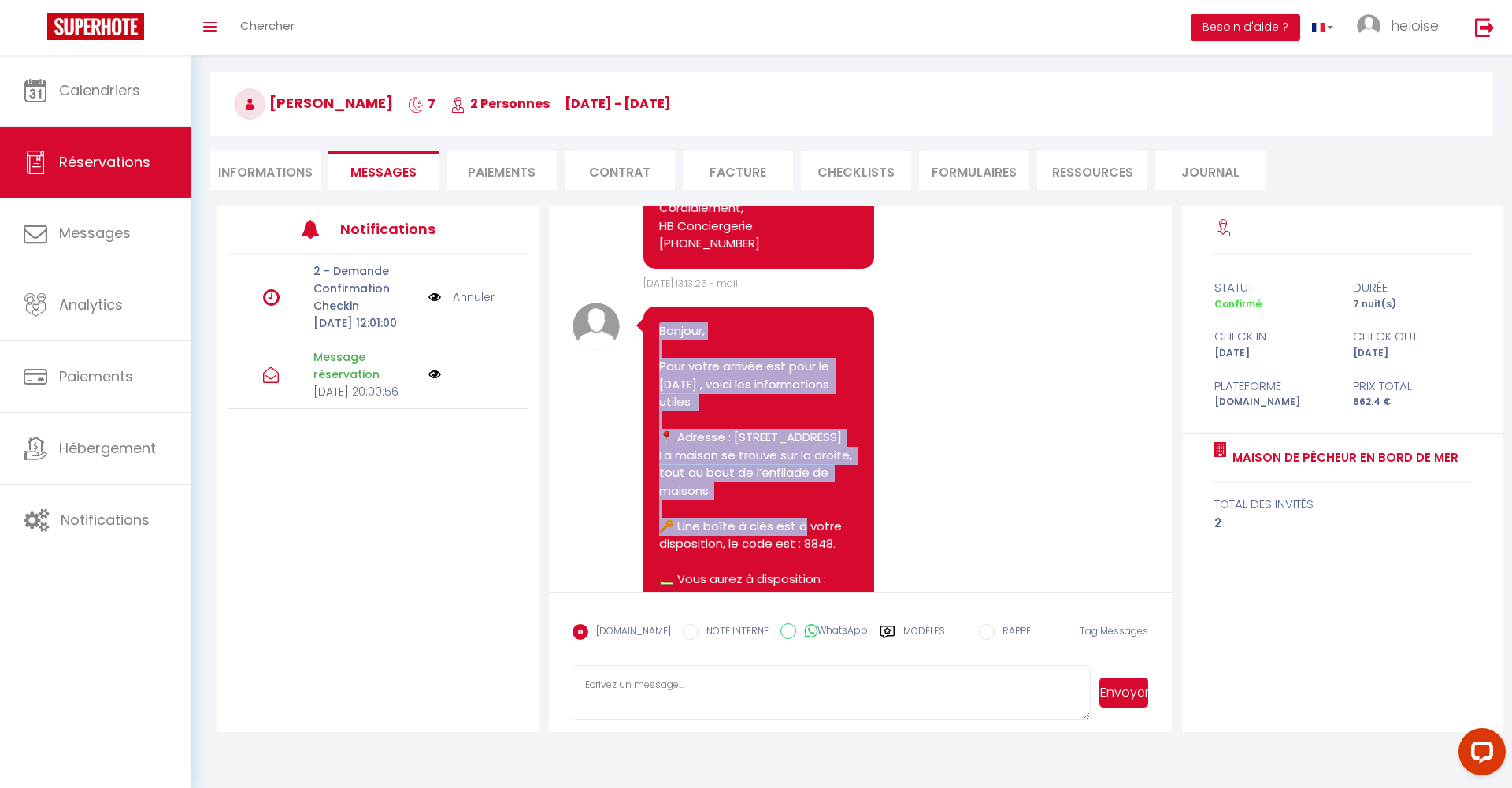 drag, startPoint x: 673, startPoint y: 336, endPoint x: 755, endPoint y: 507, distance: 189.6444 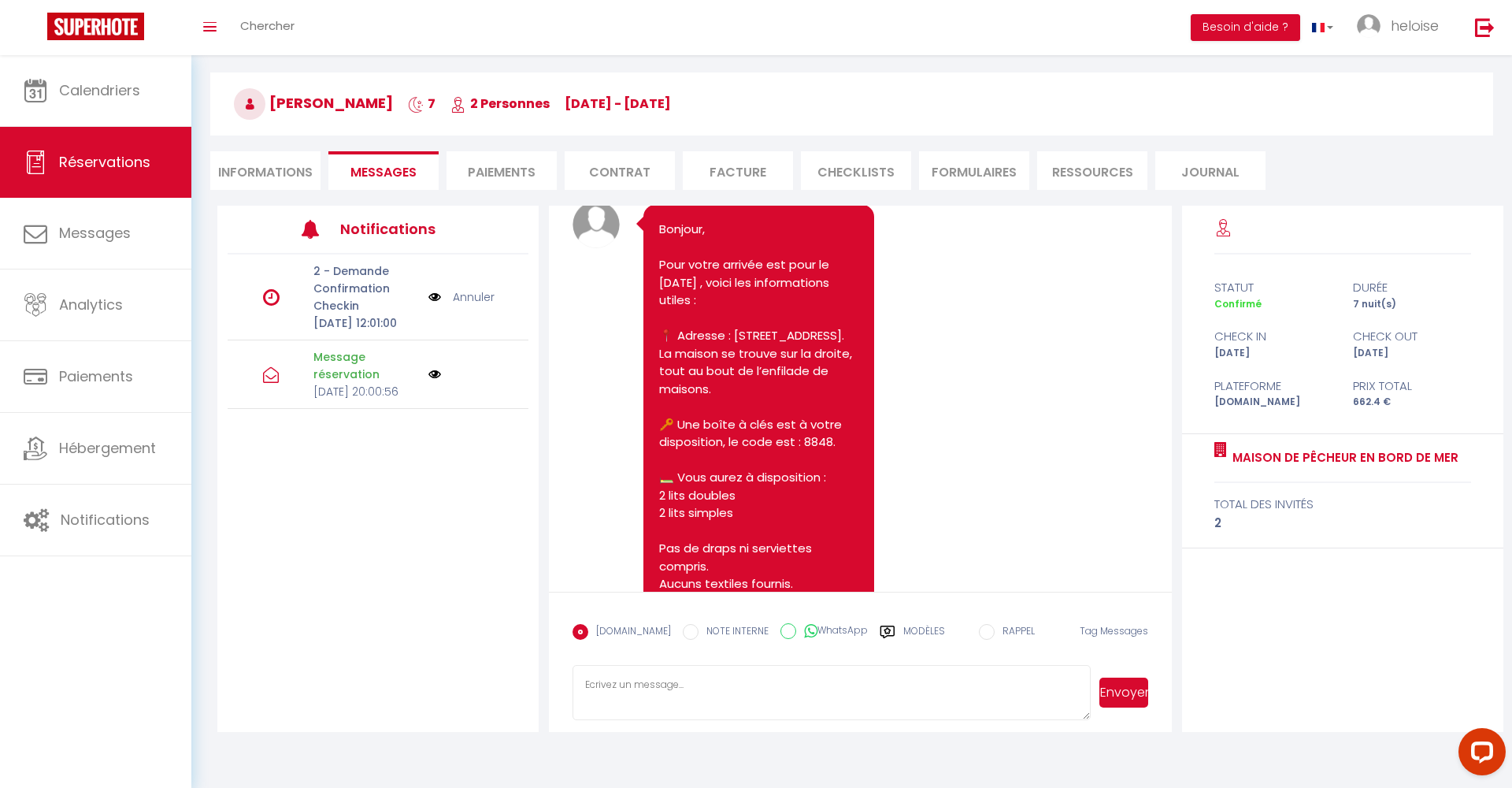 scroll, scrollTop: 911, scrollLeft: 0, axis: vertical 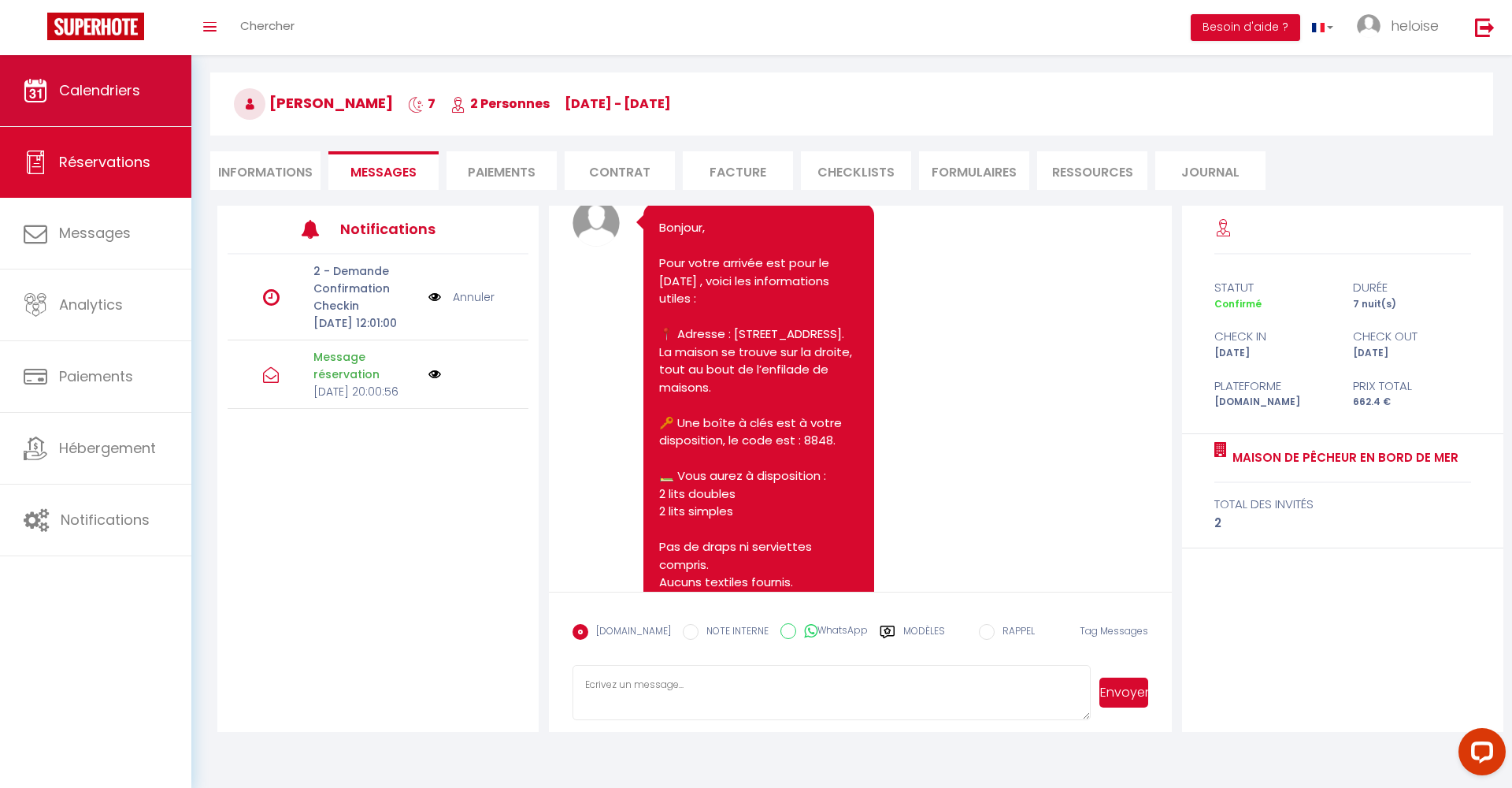 click on "Calendriers" at bounding box center [95, 91] 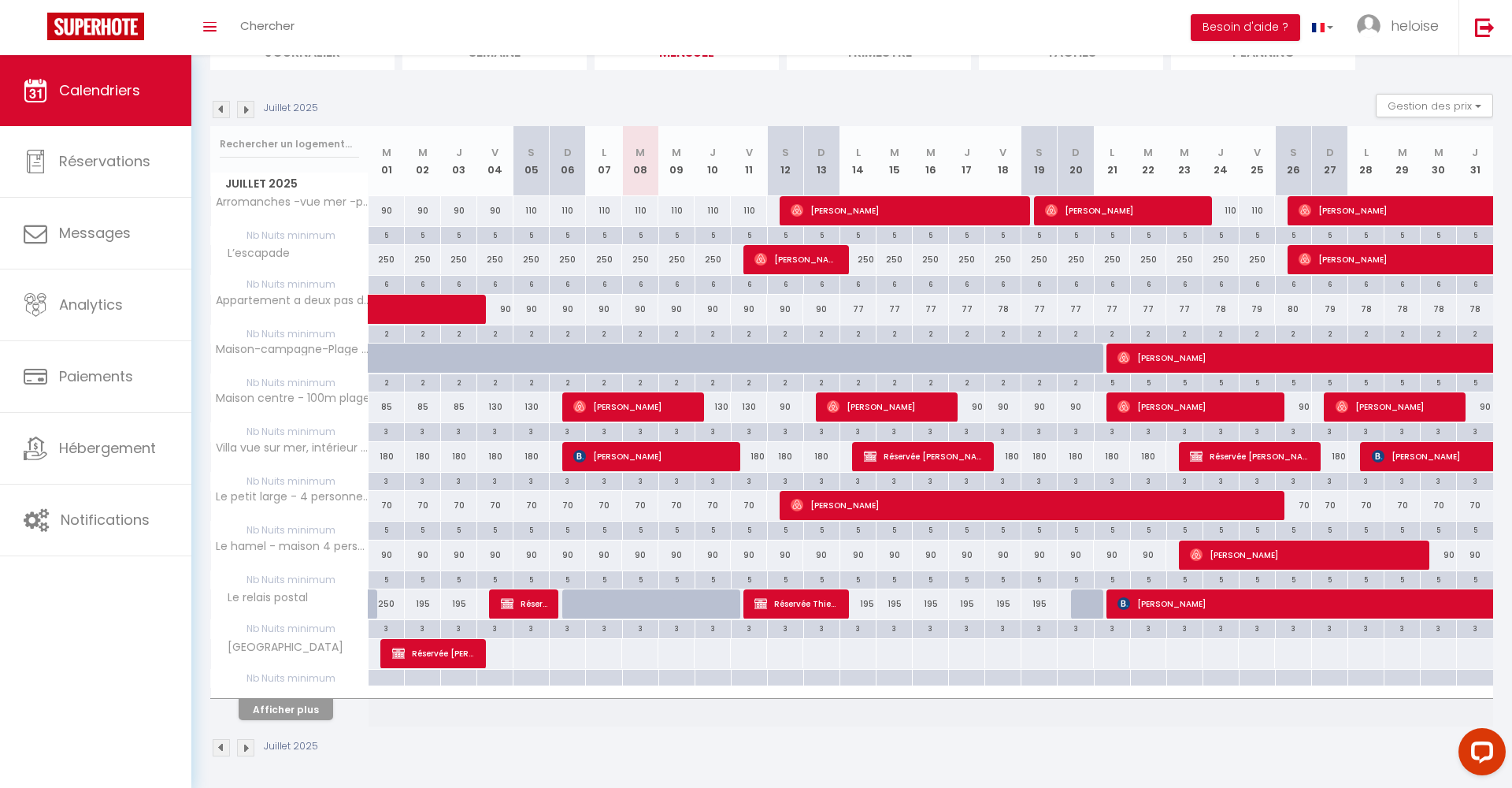 scroll, scrollTop: 132, scrollLeft: 0, axis: vertical 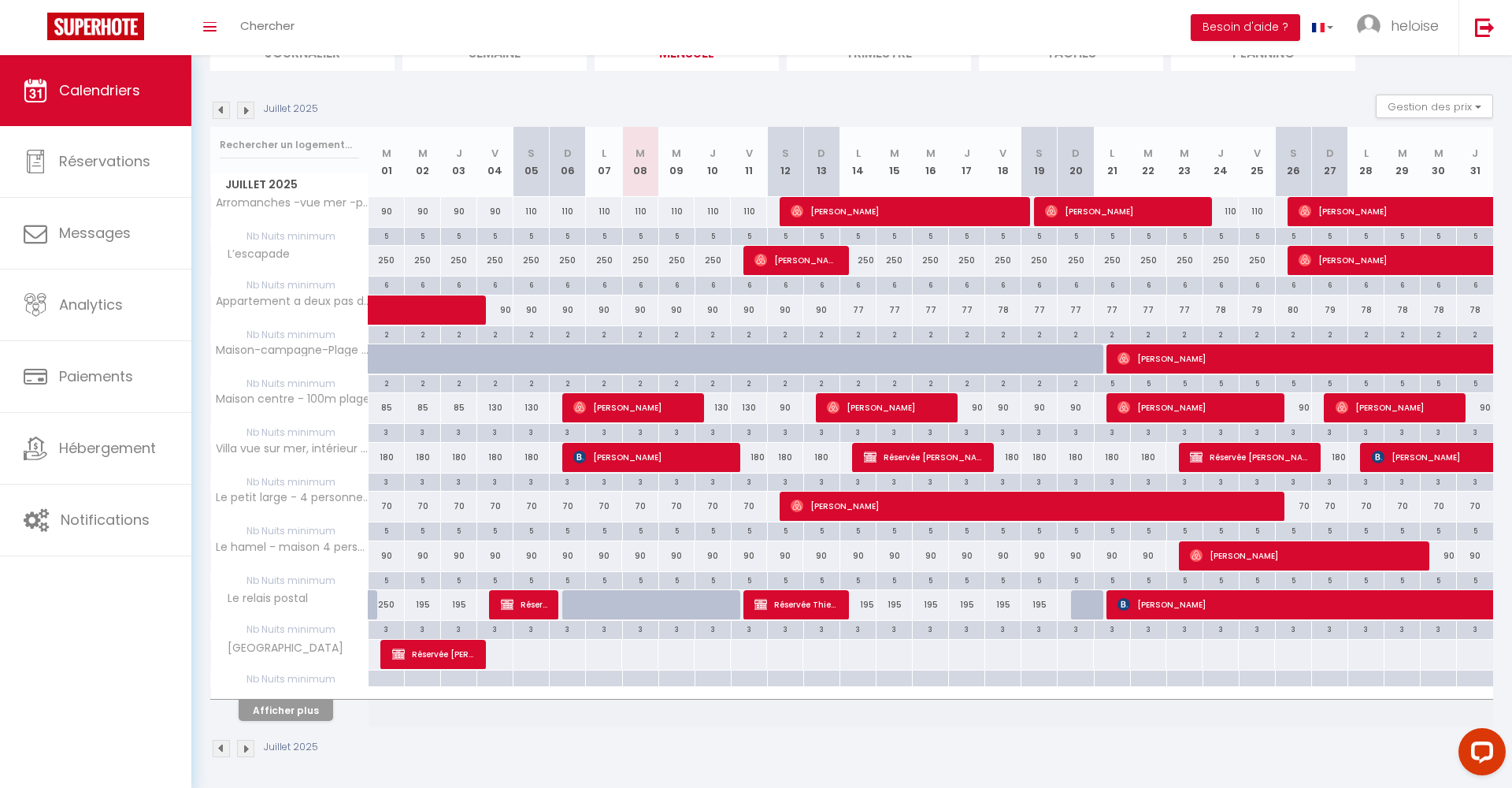 click on "Afficher plus" at bounding box center (286, 710) 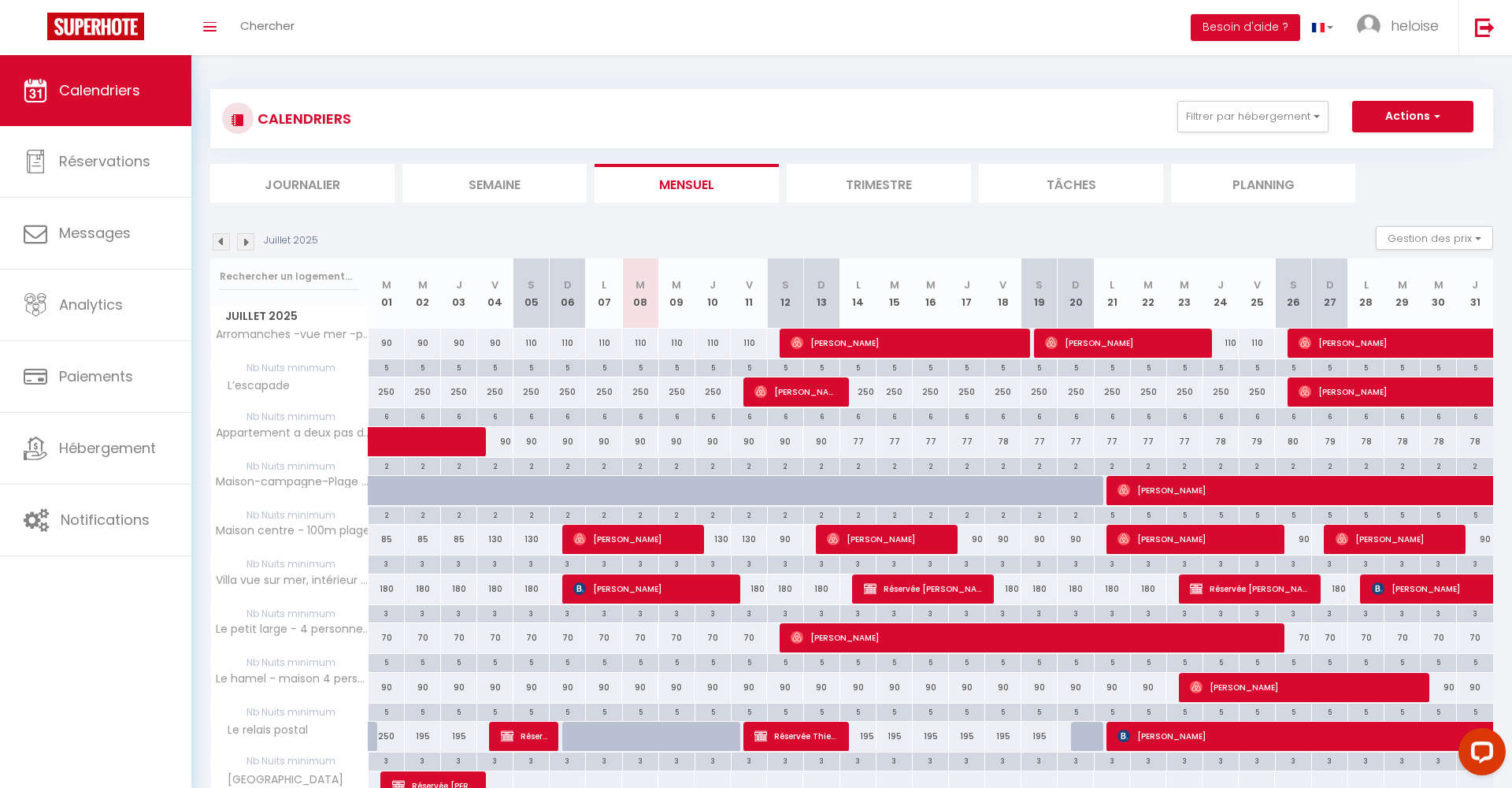 scroll, scrollTop: 0, scrollLeft: 0, axis: both 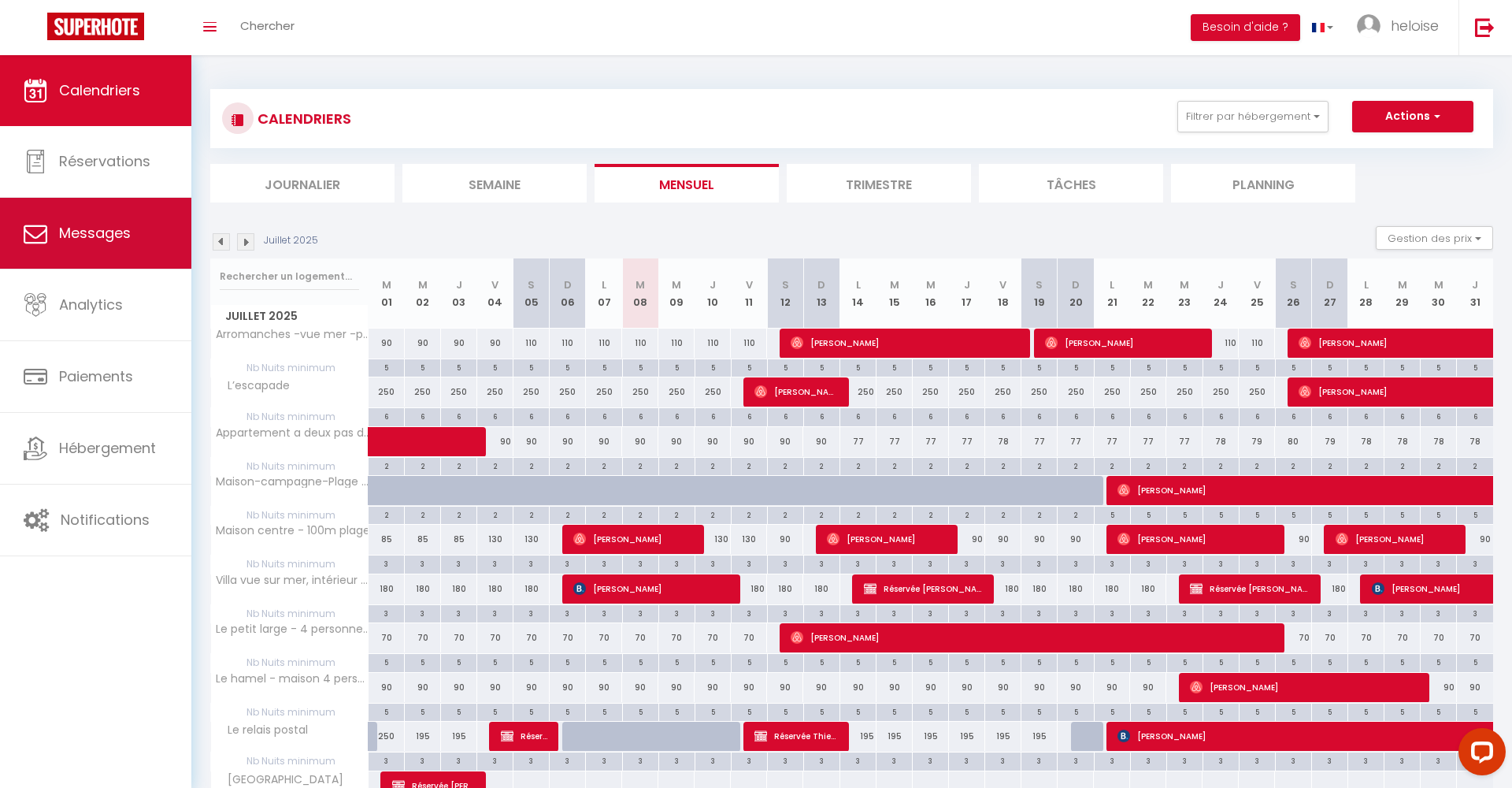 click on "Messages" at bounding box center [94, 232] 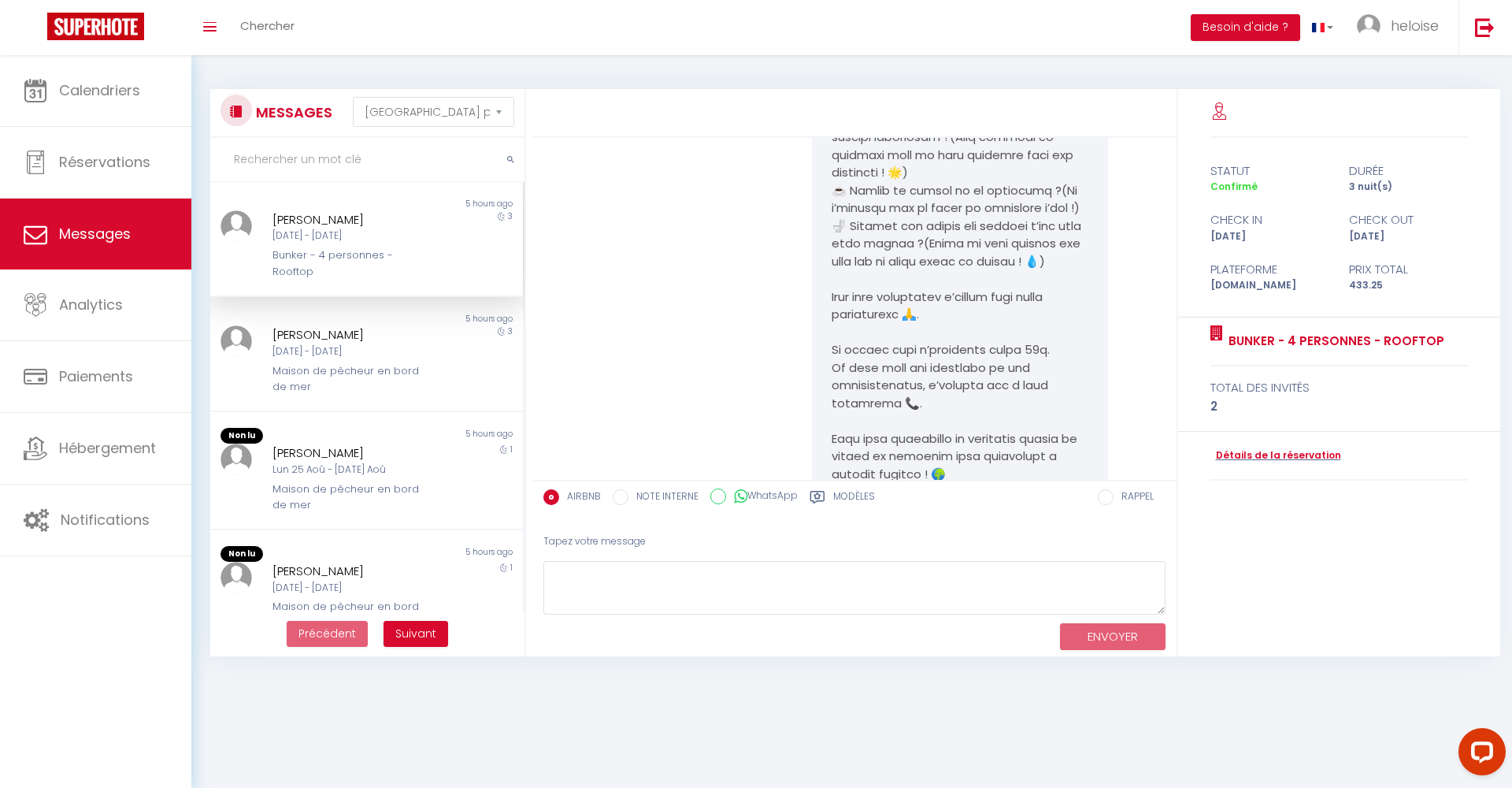 scroll, scrollTop: 5293, scrollLeft: 0, axis: vertical 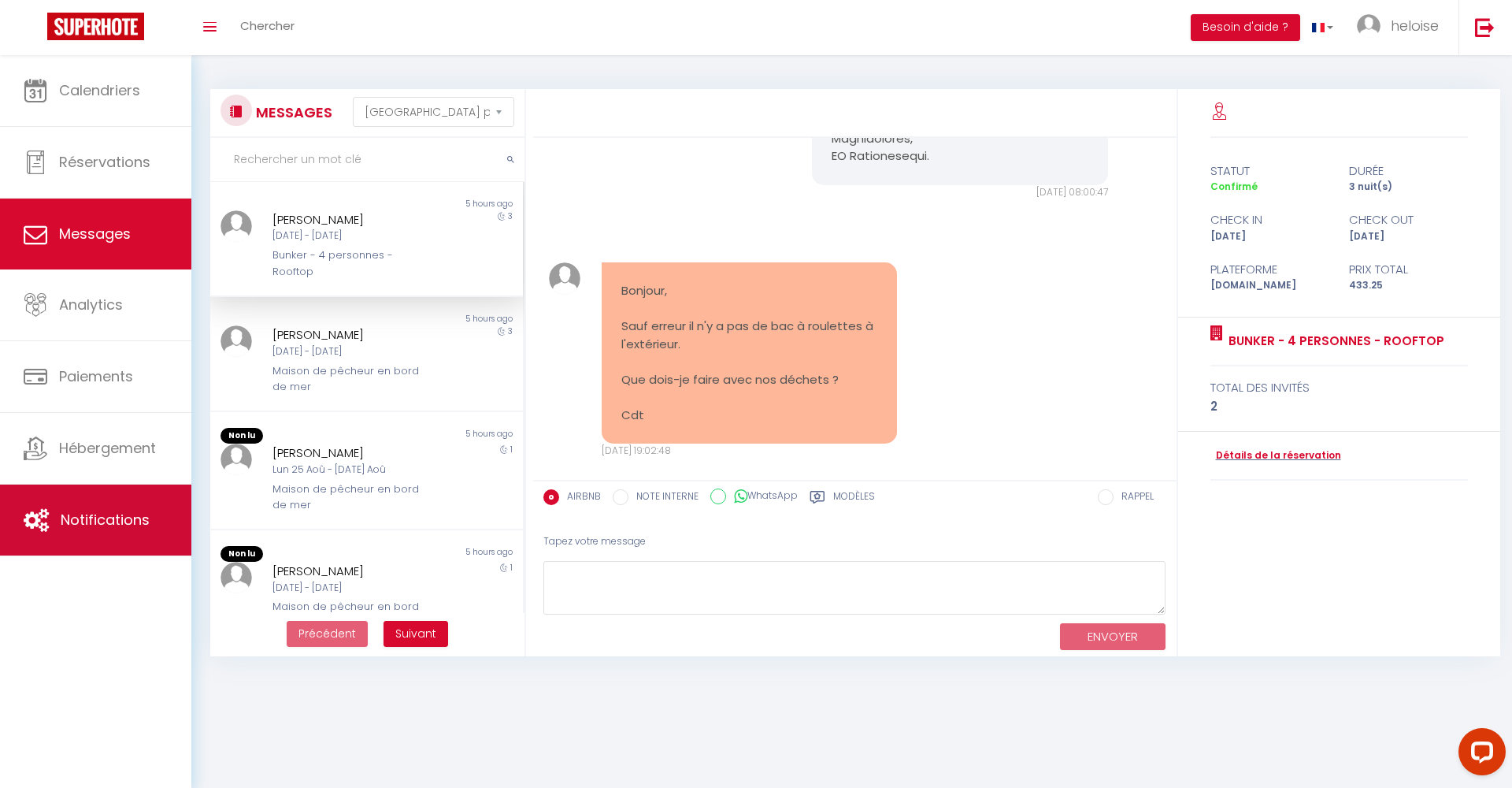click on "Notifications" at bounding box center (95, 520) 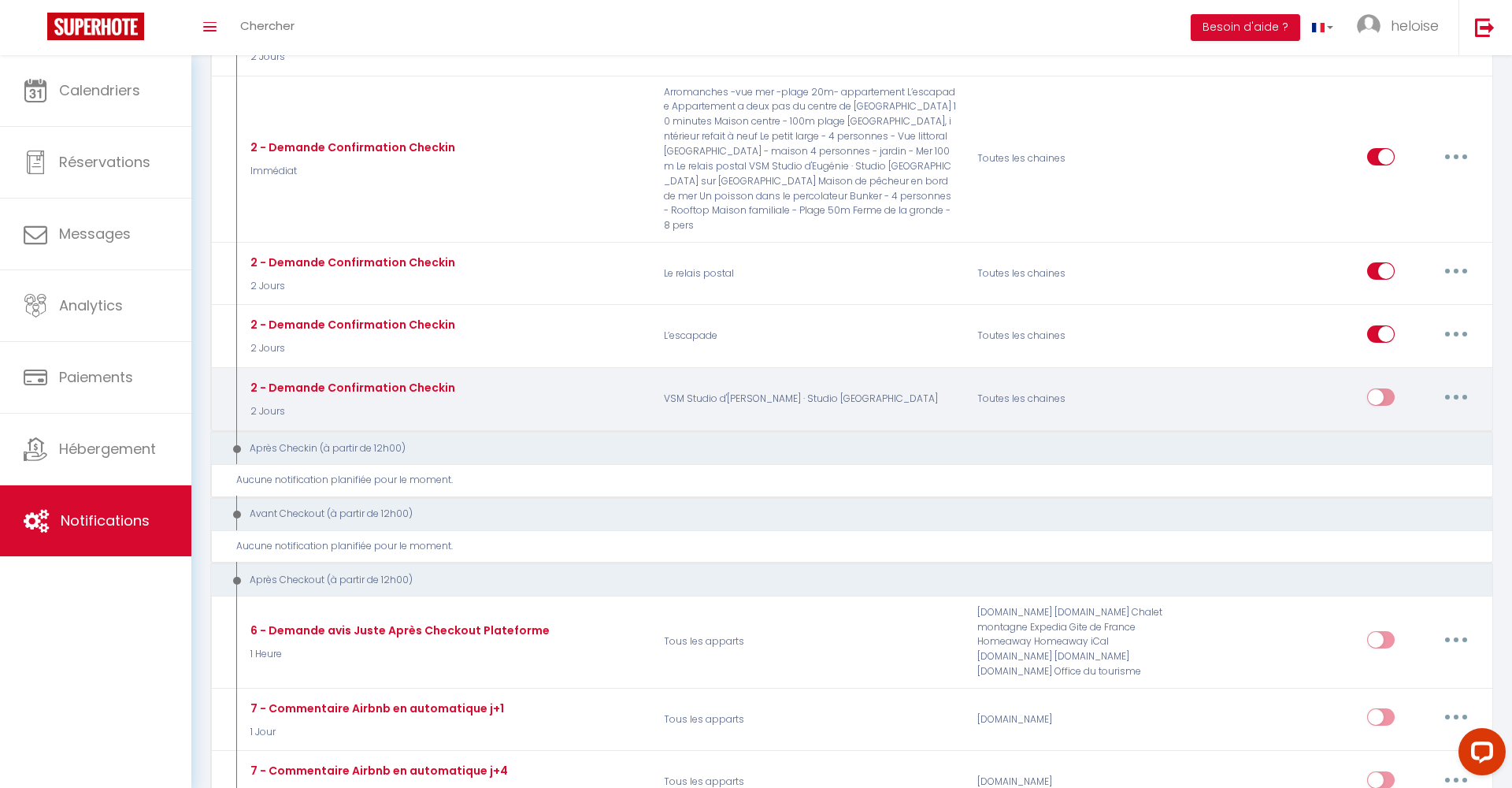scroll, scrollTop: 1153, scrollLeft: 0, axis: vertical 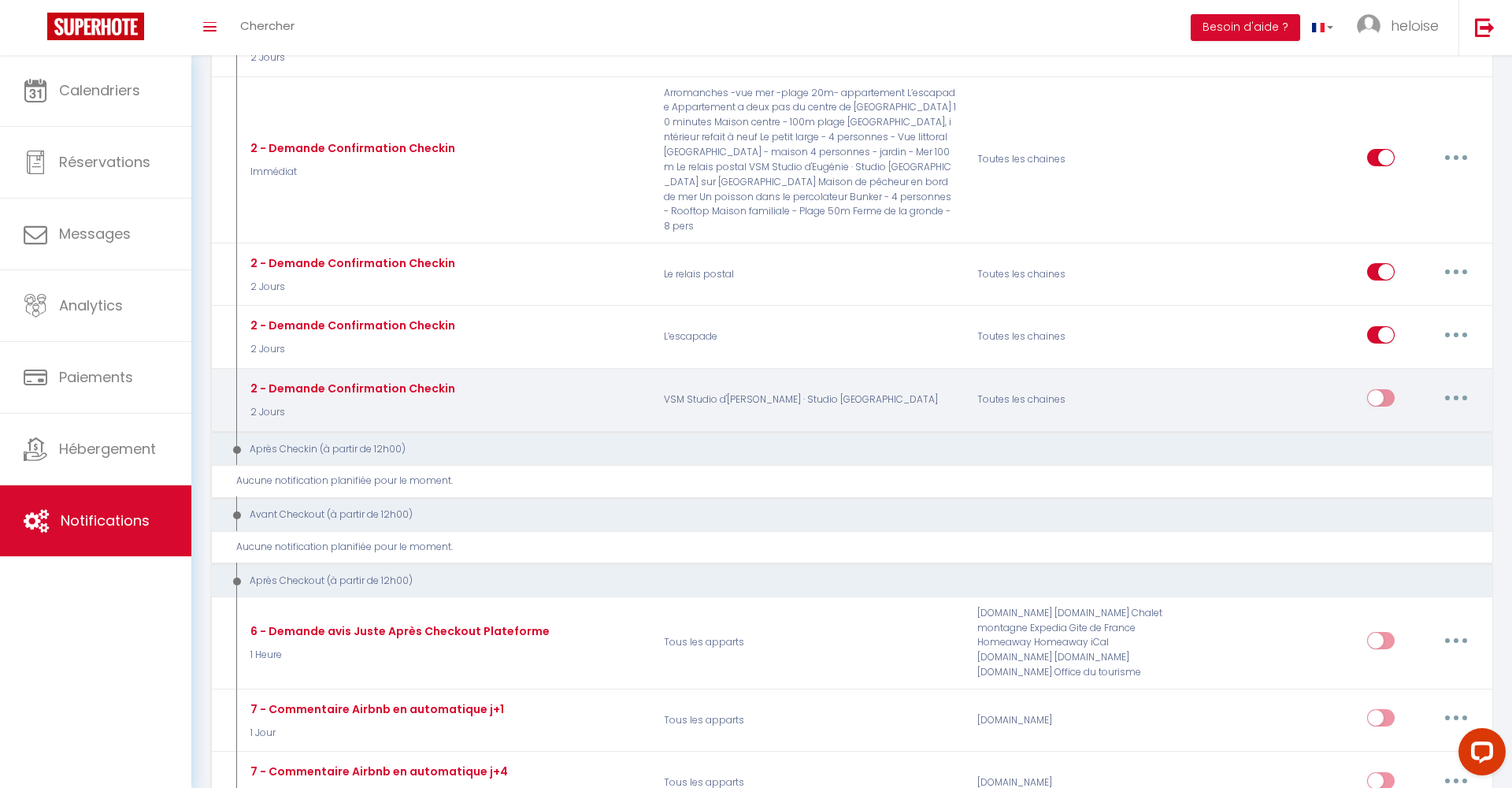 click at bounding box center (1456, 398) 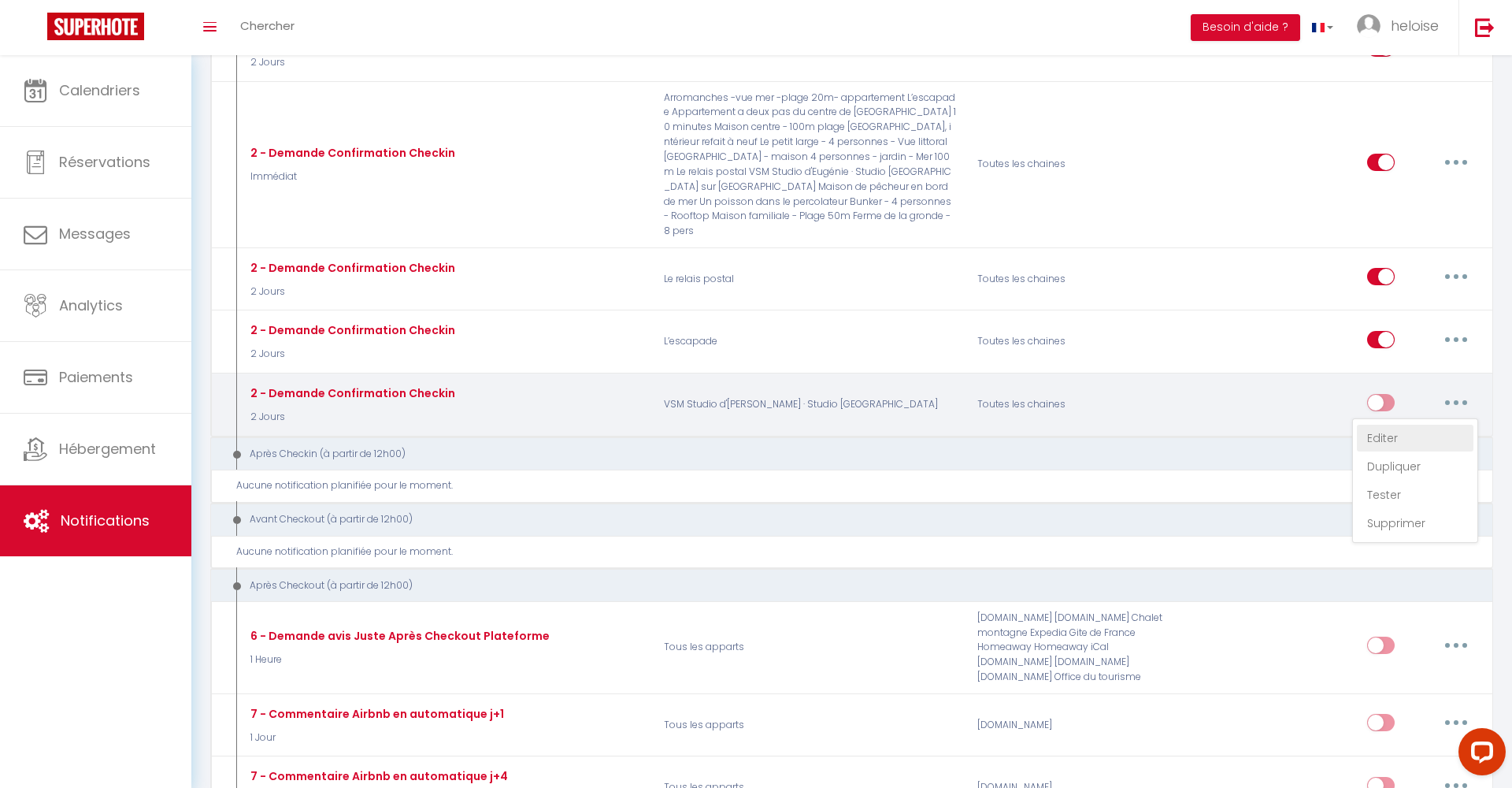 scroll, scrollTop: 1150, scrollLeft: 0, axis: vertical 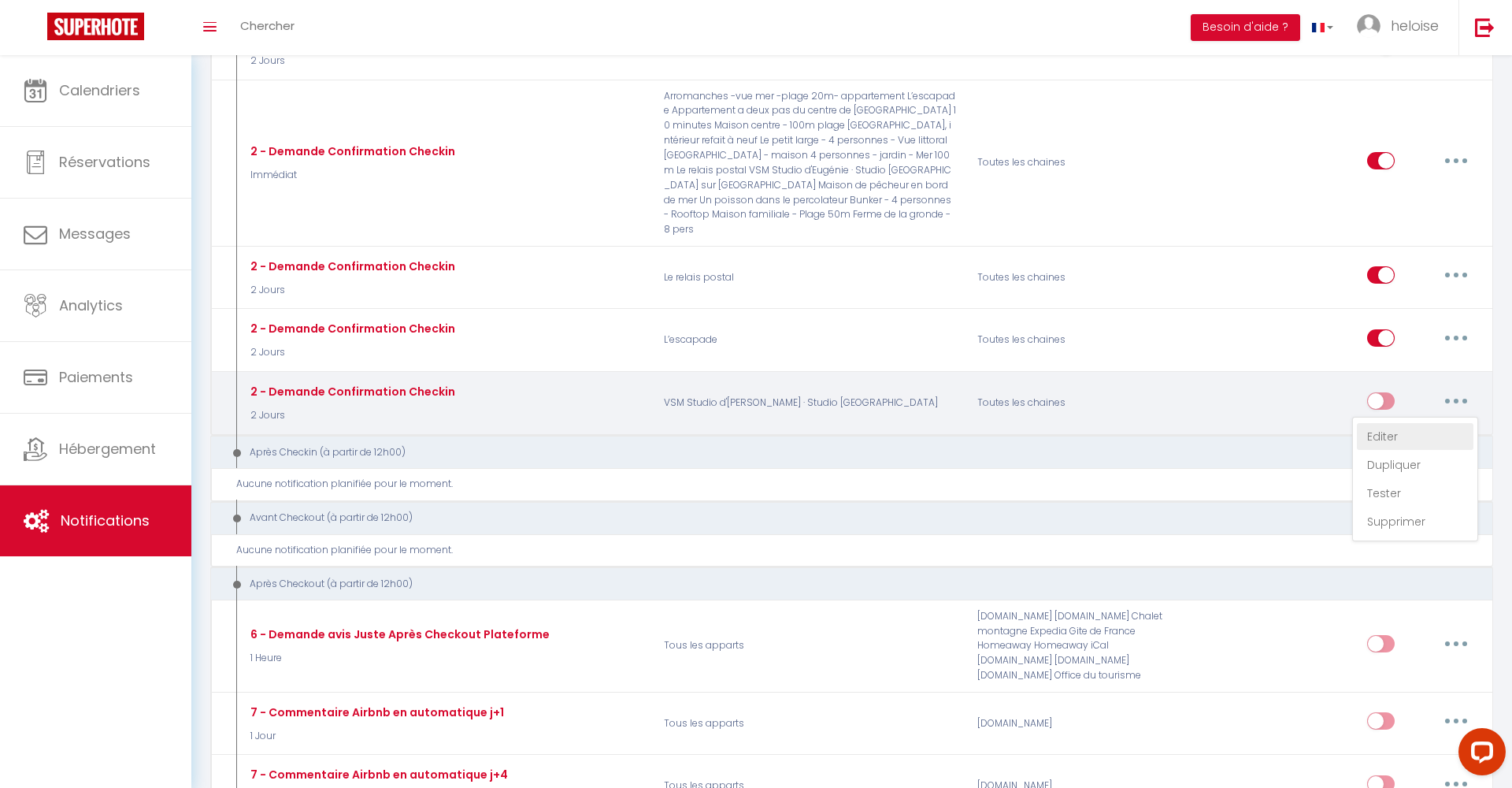 click on "Editer" at bounding box center (1415, 437) 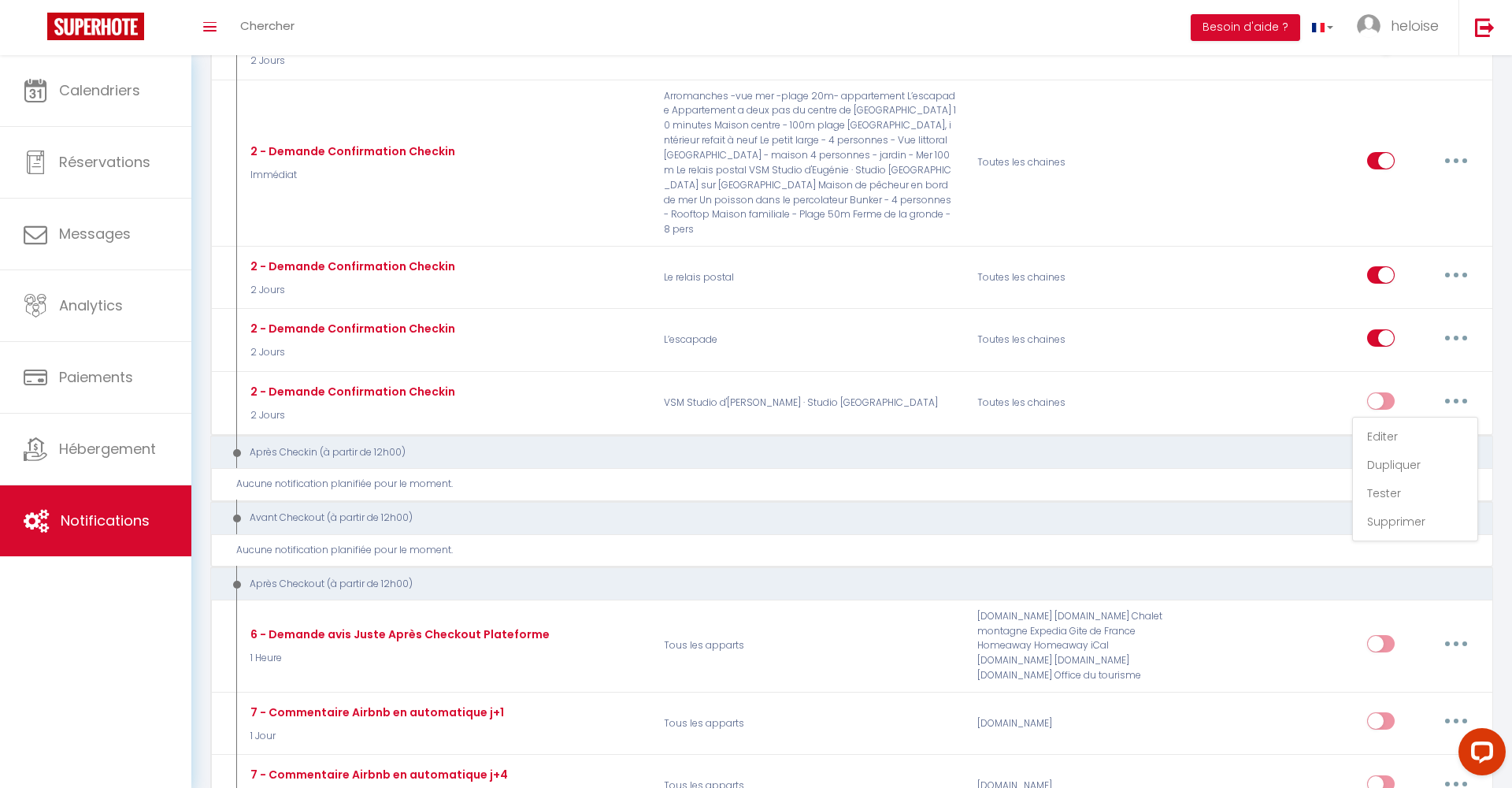 type on "2 - Demande Confirmation Checkin" 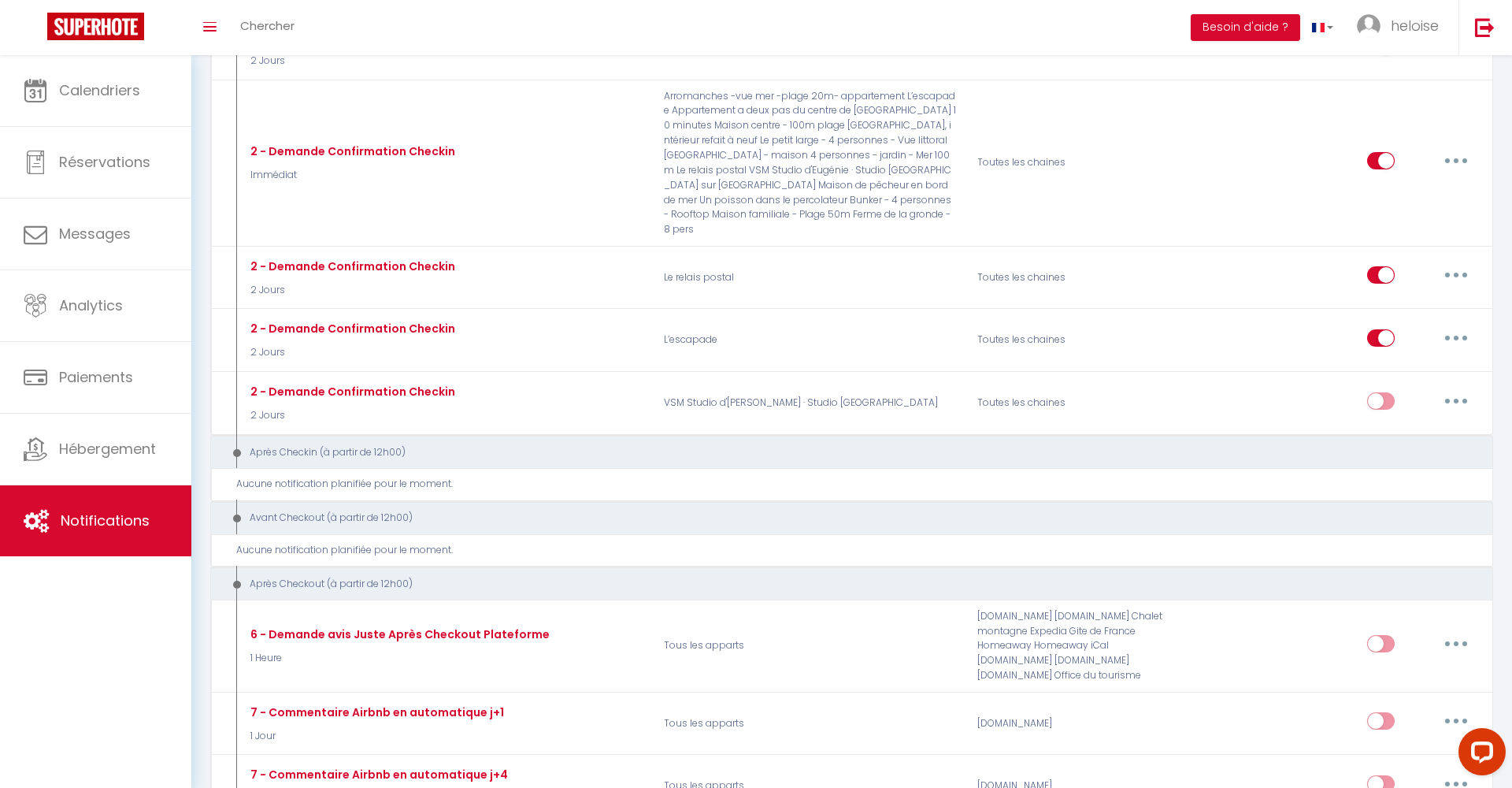 scroll, scrollTop: 1150, scrollLeft: 0, axis: vertical 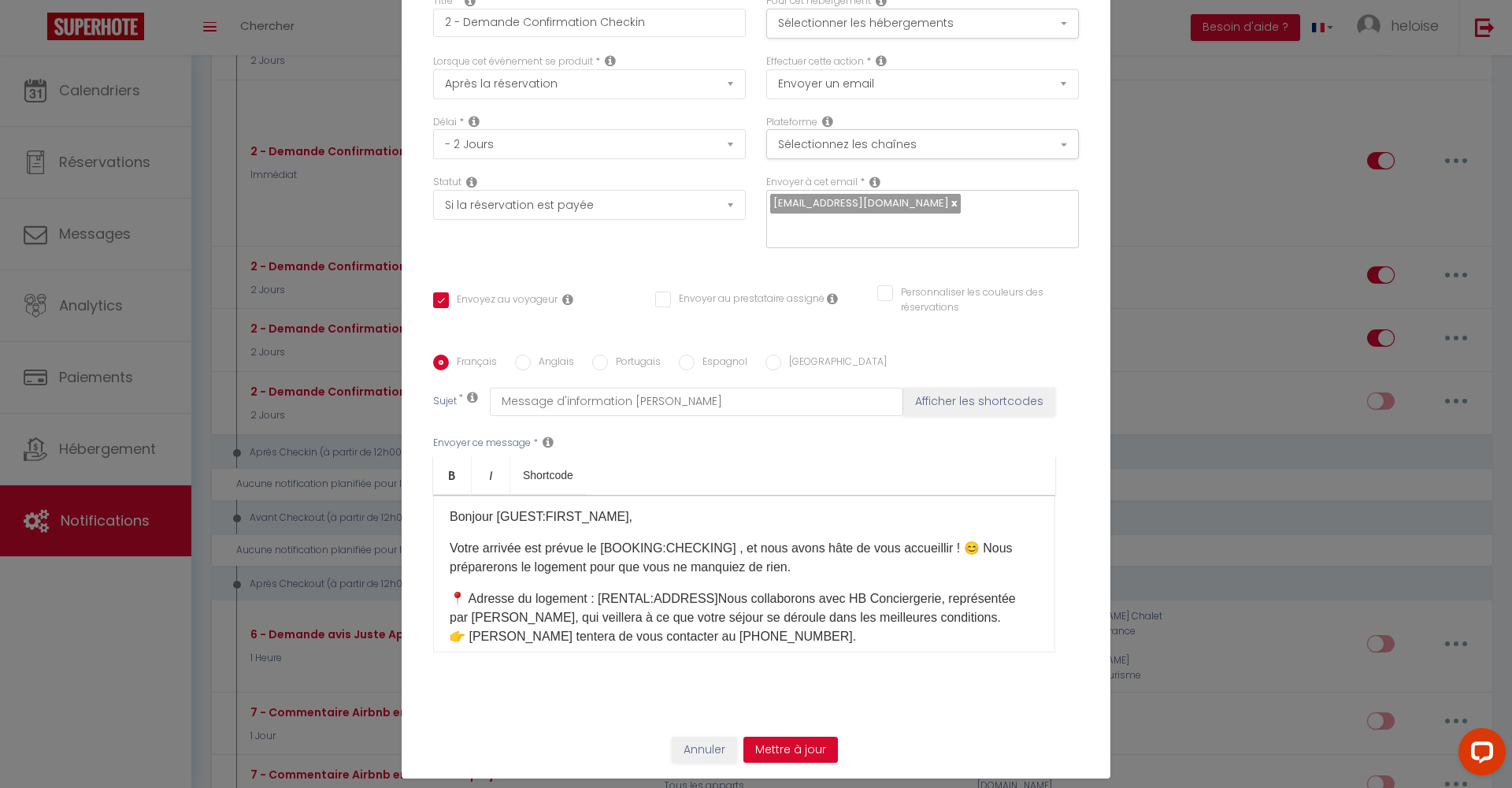 click on "Bonjour [GUEST:FIRST_NAME]​,   Votre arrivée est prévue le [BOOKING:CHECKING]​ , et nous avons hâte de vous accueillir ! 😊
Nous préparerons le logement pour que vous ne manquiez de rien.   📍 Adresse du logement : [RENTAL:ADDRESS]​
Nous collaborons avec HB Conciergerie, représentée par [PERSON_NAME], qui veillera à ce que votre séjour se déroule dans les meilleures conditions.
👉 [PERSON_NAME] tentera de vous contacter au [PHONE_NUMBER].   🔑 Récupération des clés et horaires
Afin d’organiser votre arrivée, merci de contacter [PERSON_NAME].
La remise des clés se fait sur rendez-vous    ⏳ Horaires :  Arrivée : à partir de 17h (merci de nous communiquer votre heure d’arrivée pour organiser votre check-in). Maximum 21h  Départ : avant 10h.  Si vous souhaitez arriver ou partir en dehors de ces horaires, merci de contacter [PERSON_NAME] par téléphone au moins 2 jours avant votre arrivée.  début du code abrégé fin du code abrégé" at bounding box center [744, 574] 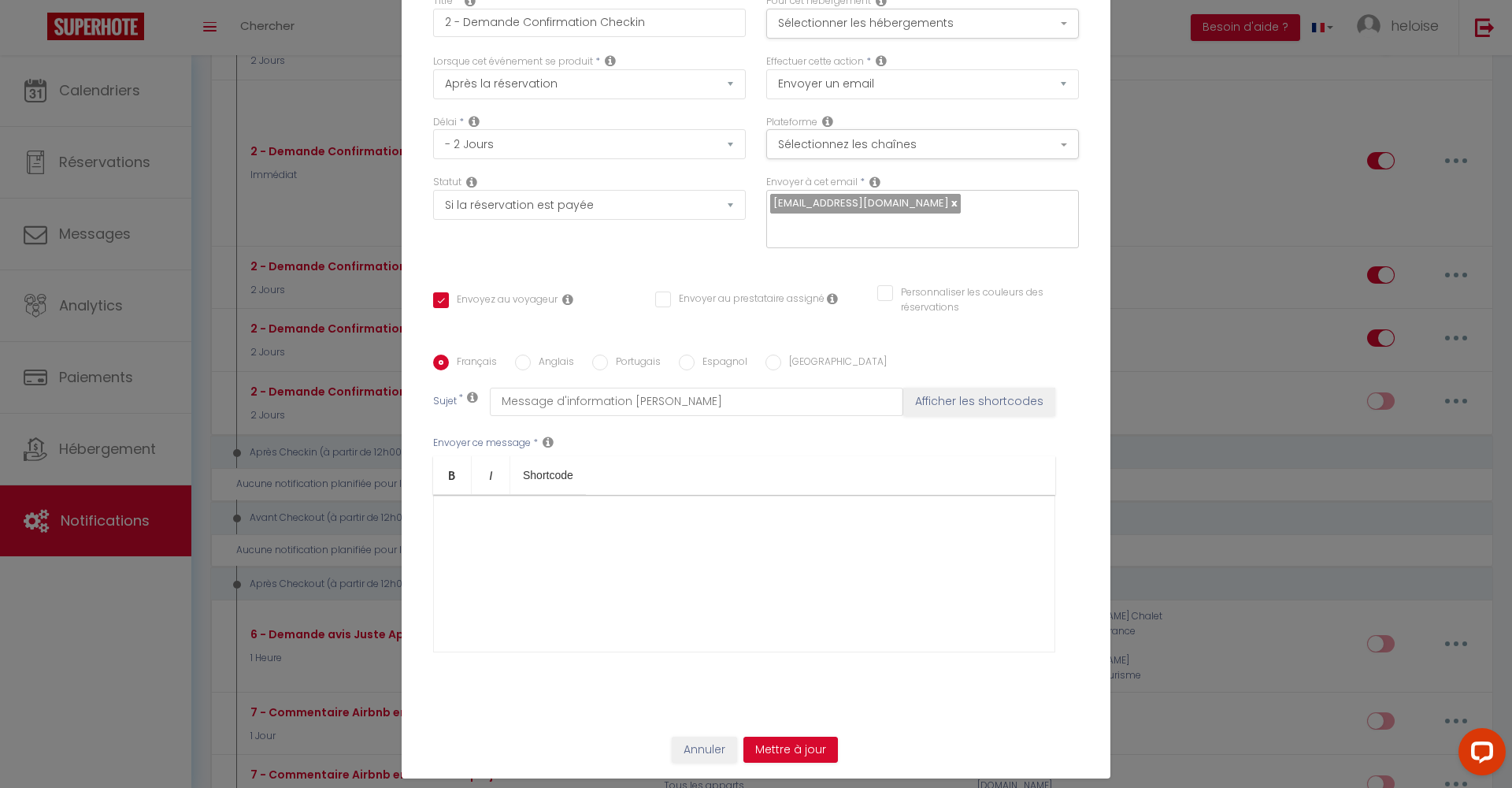 type 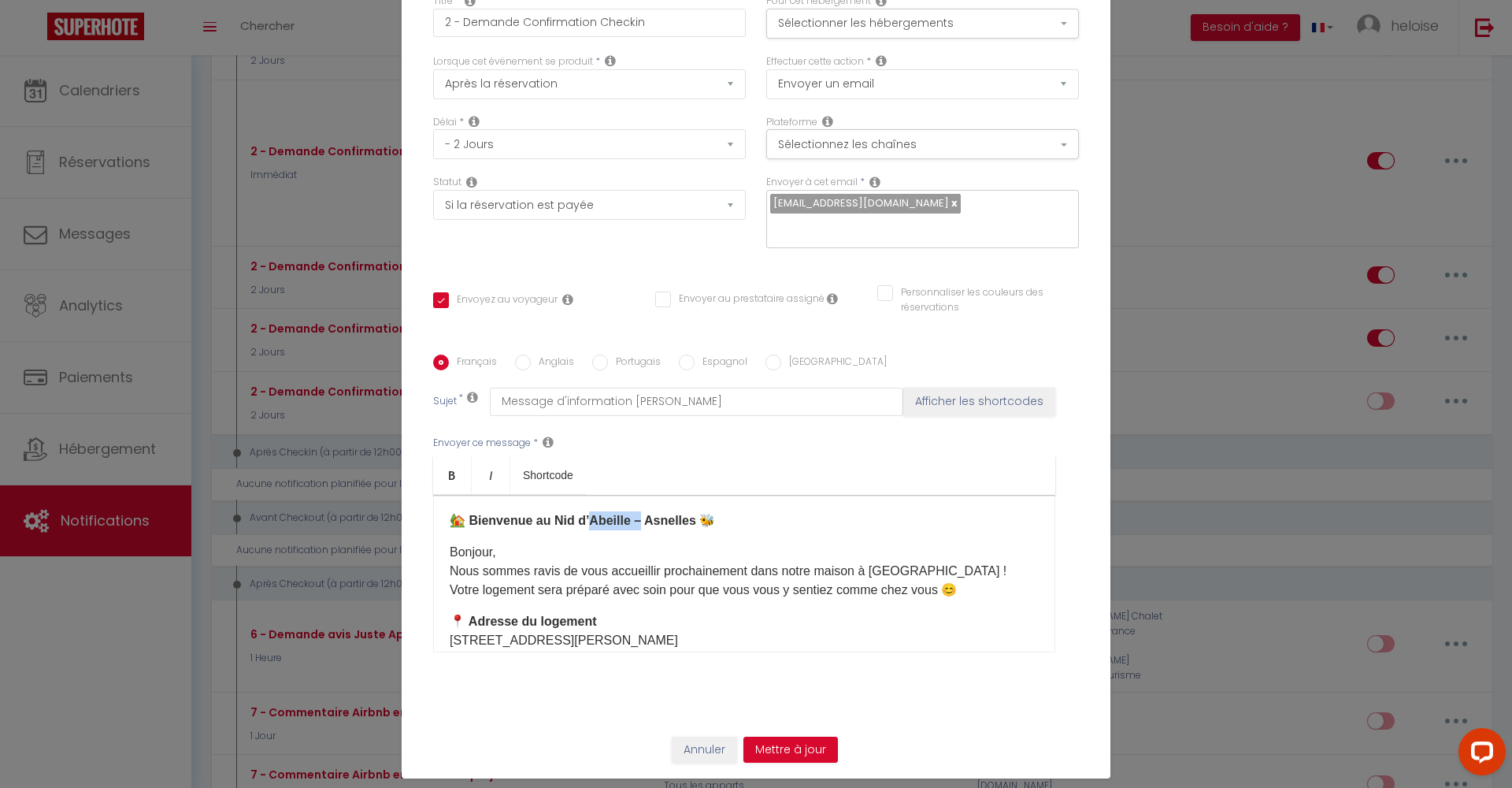 drag, startPoint x: 639, startPoint y: 520, endPoint x: 588, endPoint y: 520, distance: 51 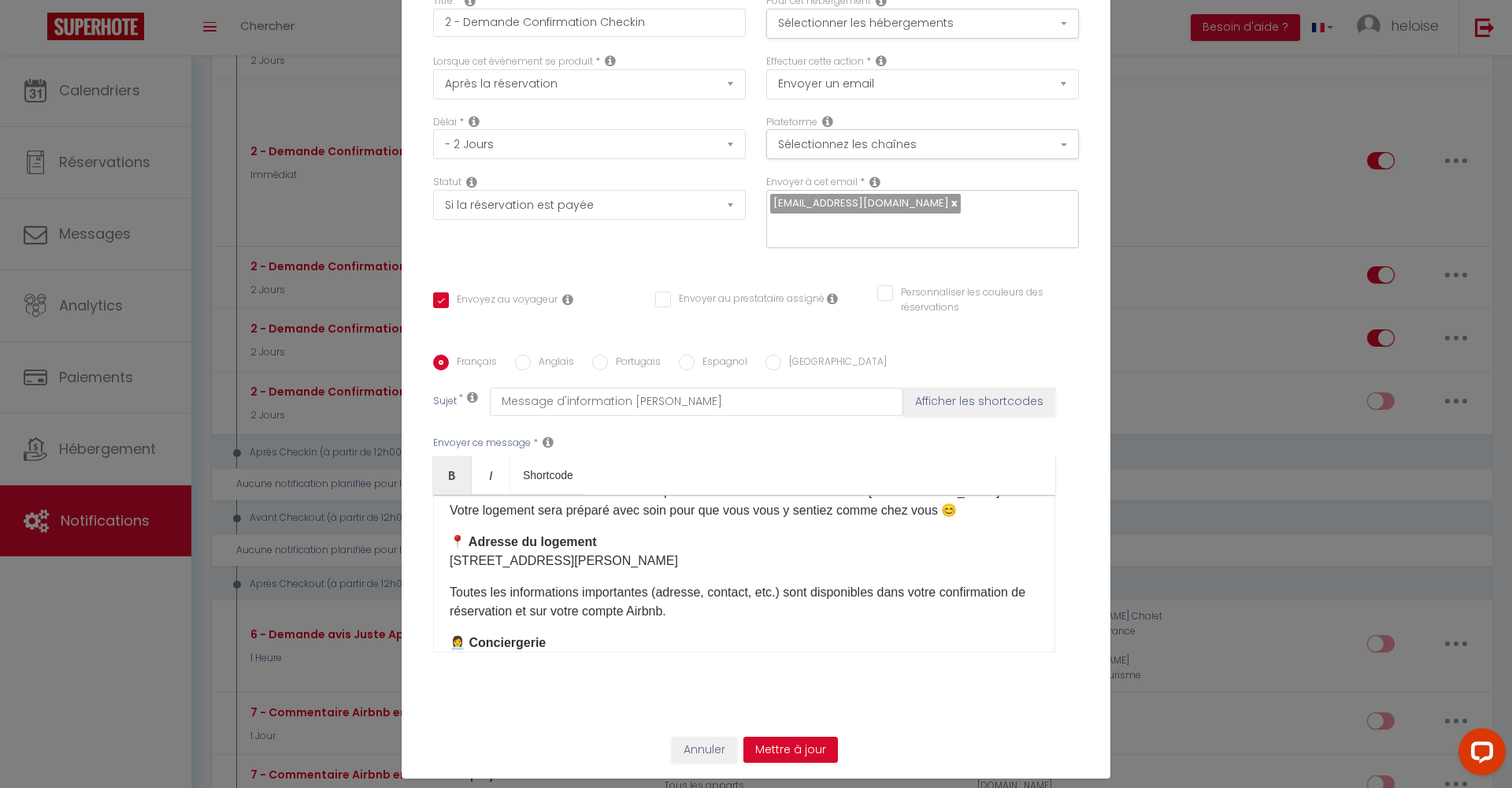 scroll, scrollTop: 83, scrollLeft: 0, axis: vertical 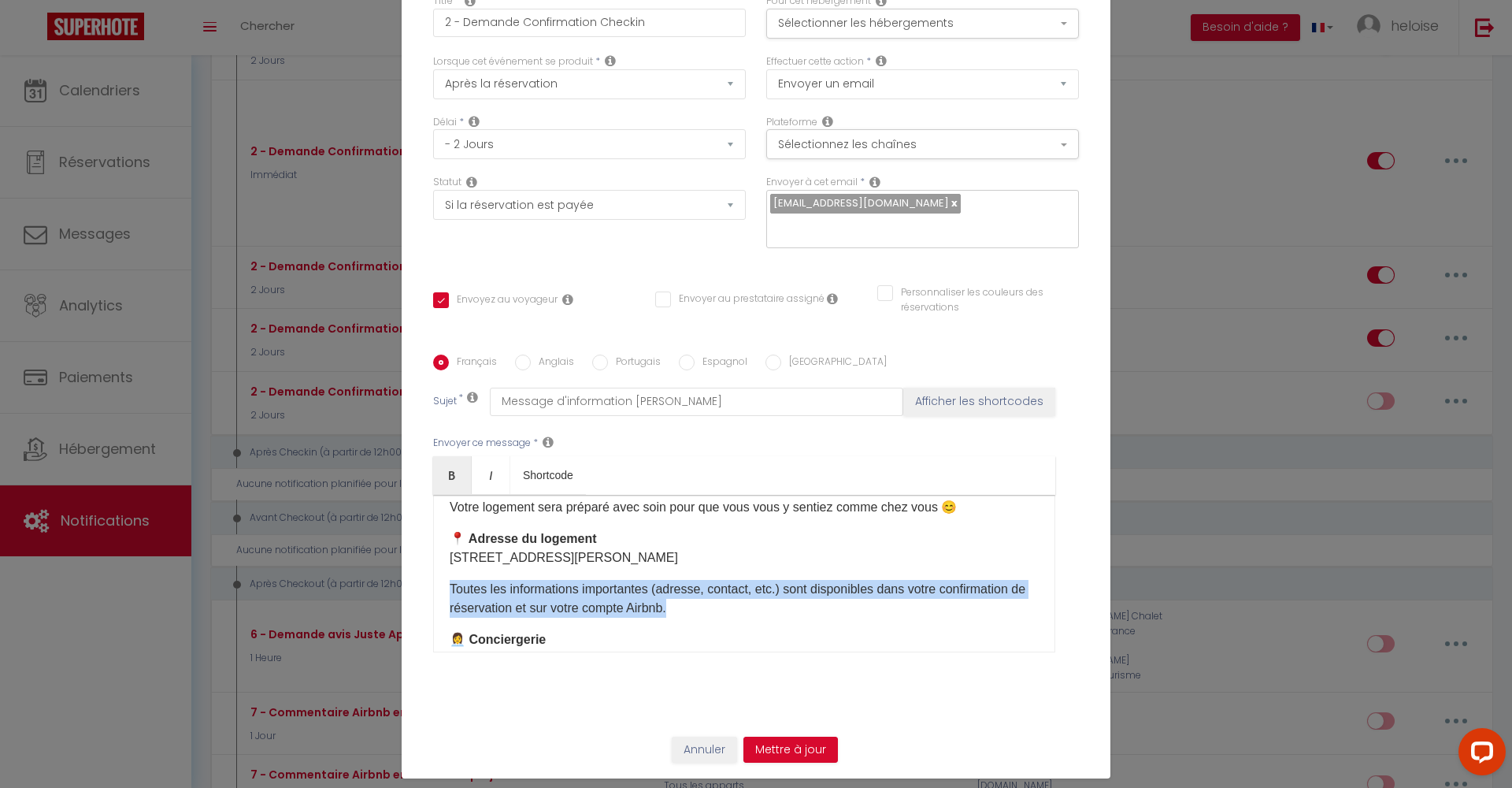 drag, startPoint x: 617, startPoint y: 615, endPoint x: 430, endPoint y: 580, distance: 190.24721 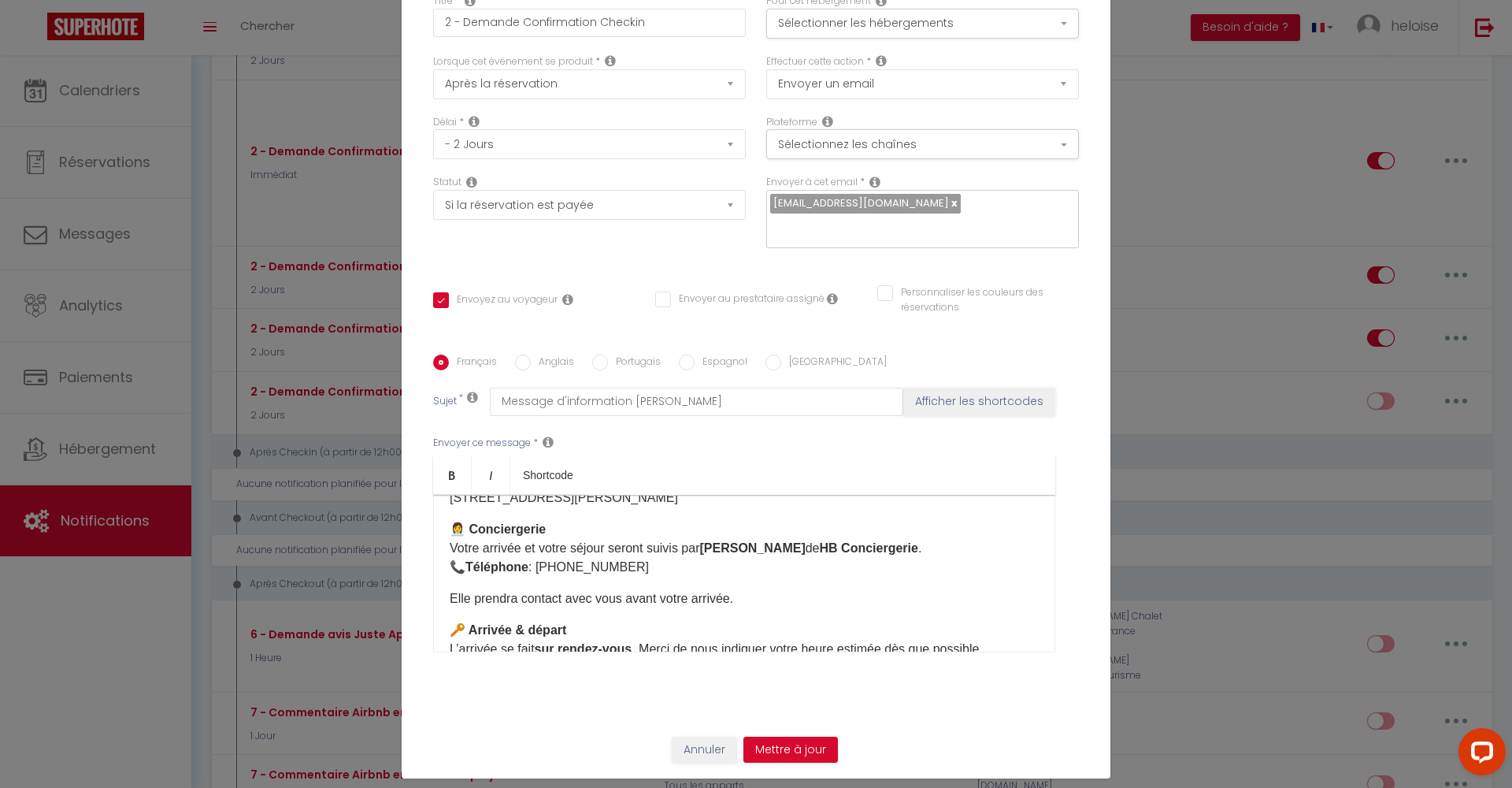 scroll, scrollTop: 141, scrollLeft: 0, axis: vertical 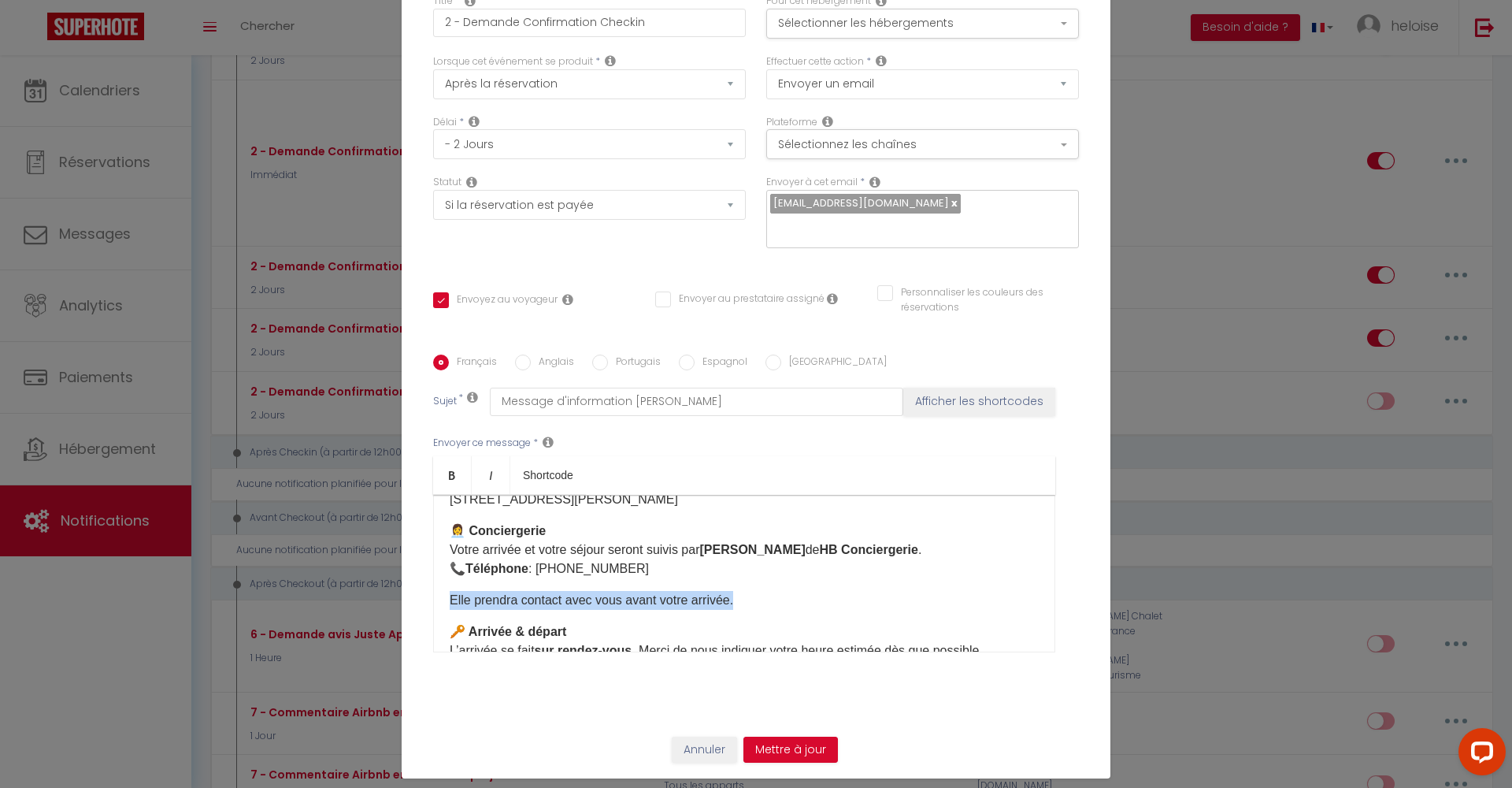 drag, startPoint x: 738, startPoint y: 600, endPoint x: 444, endPoint y: 604, distance: 294.02721 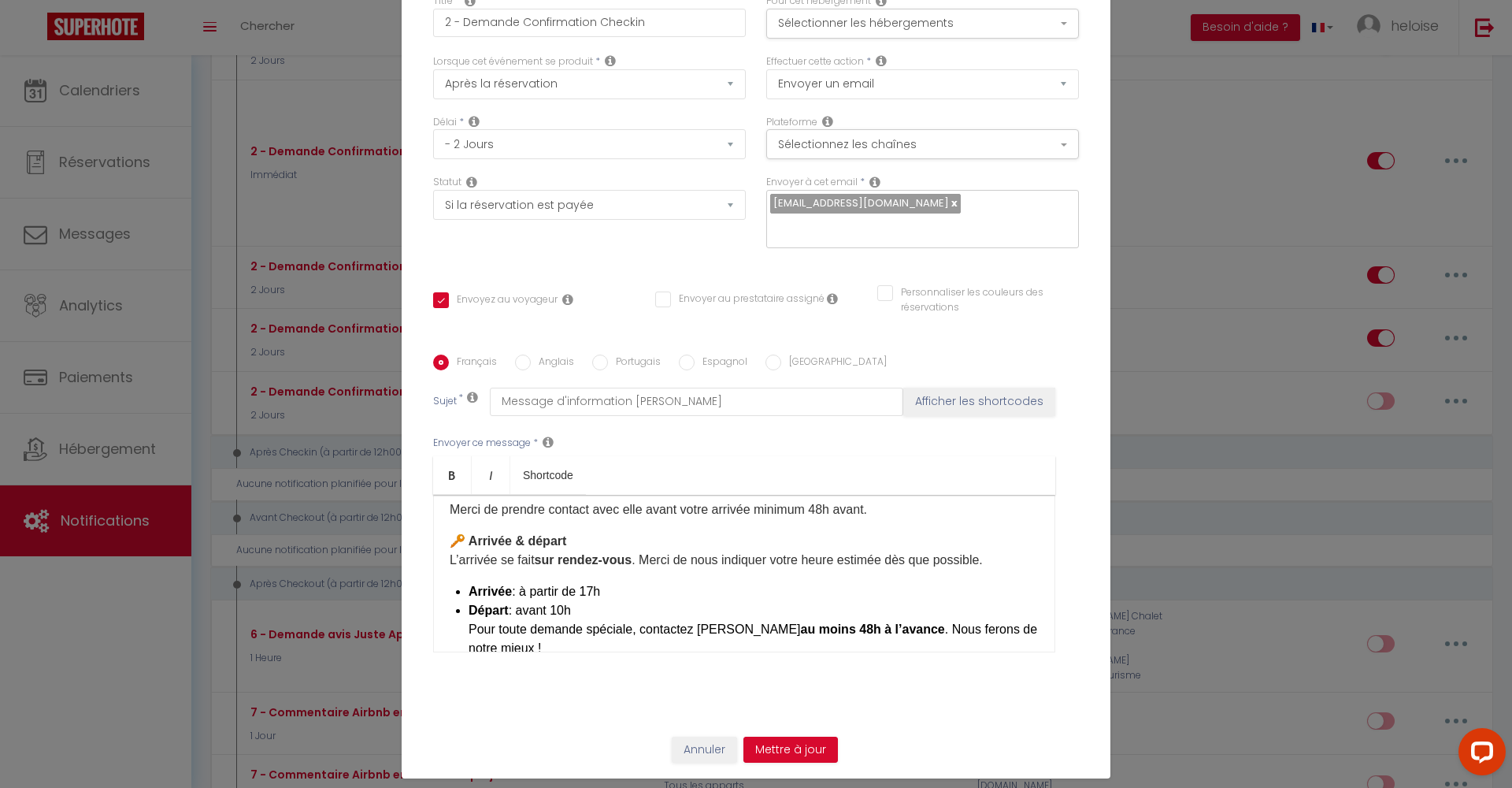 scroll, scrollTop: 243, scrollLeft: 0, axis: vertical 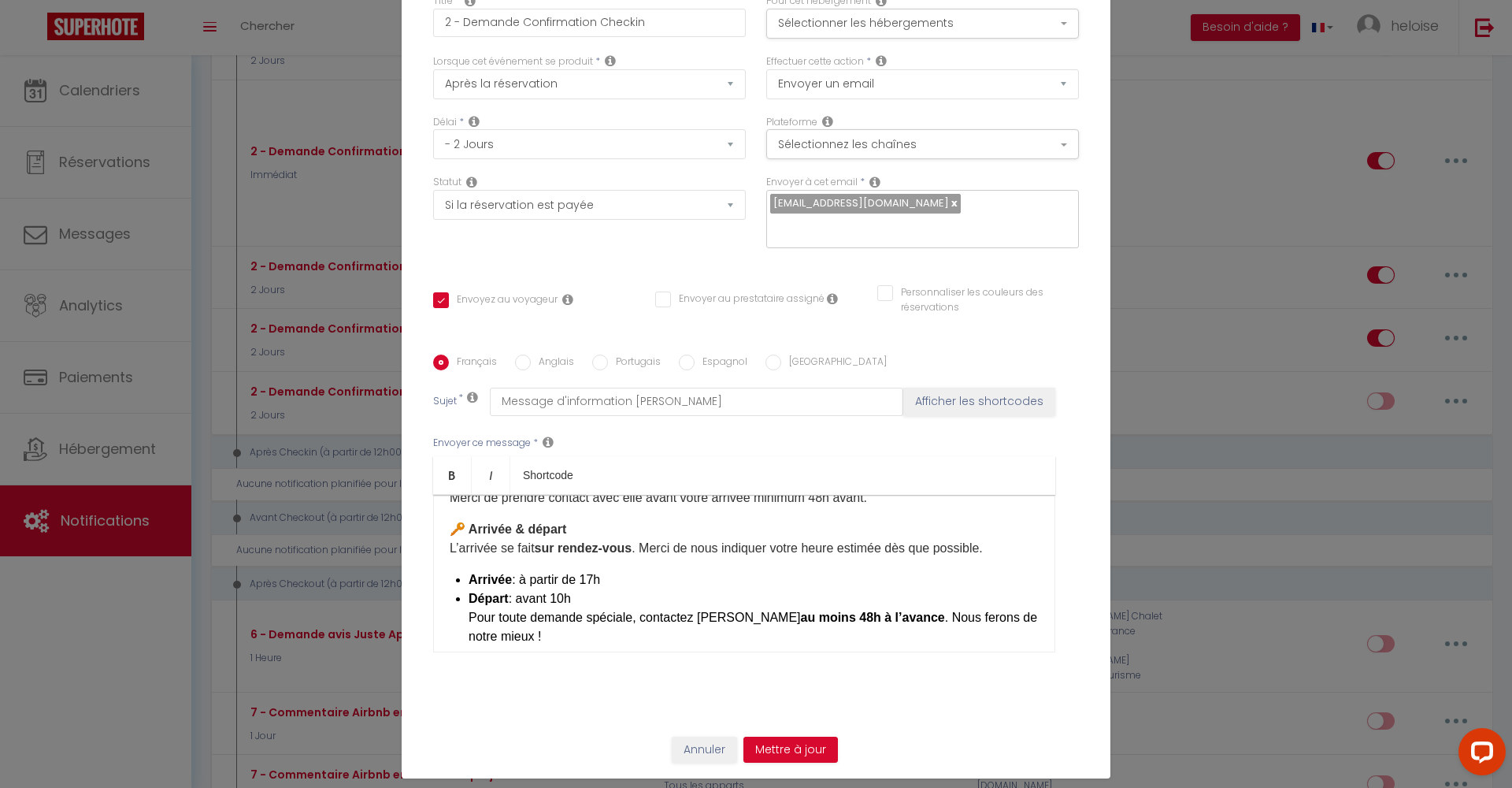 click on "Arrivée  : à partir de 17h" at bounding box center [754, 580] 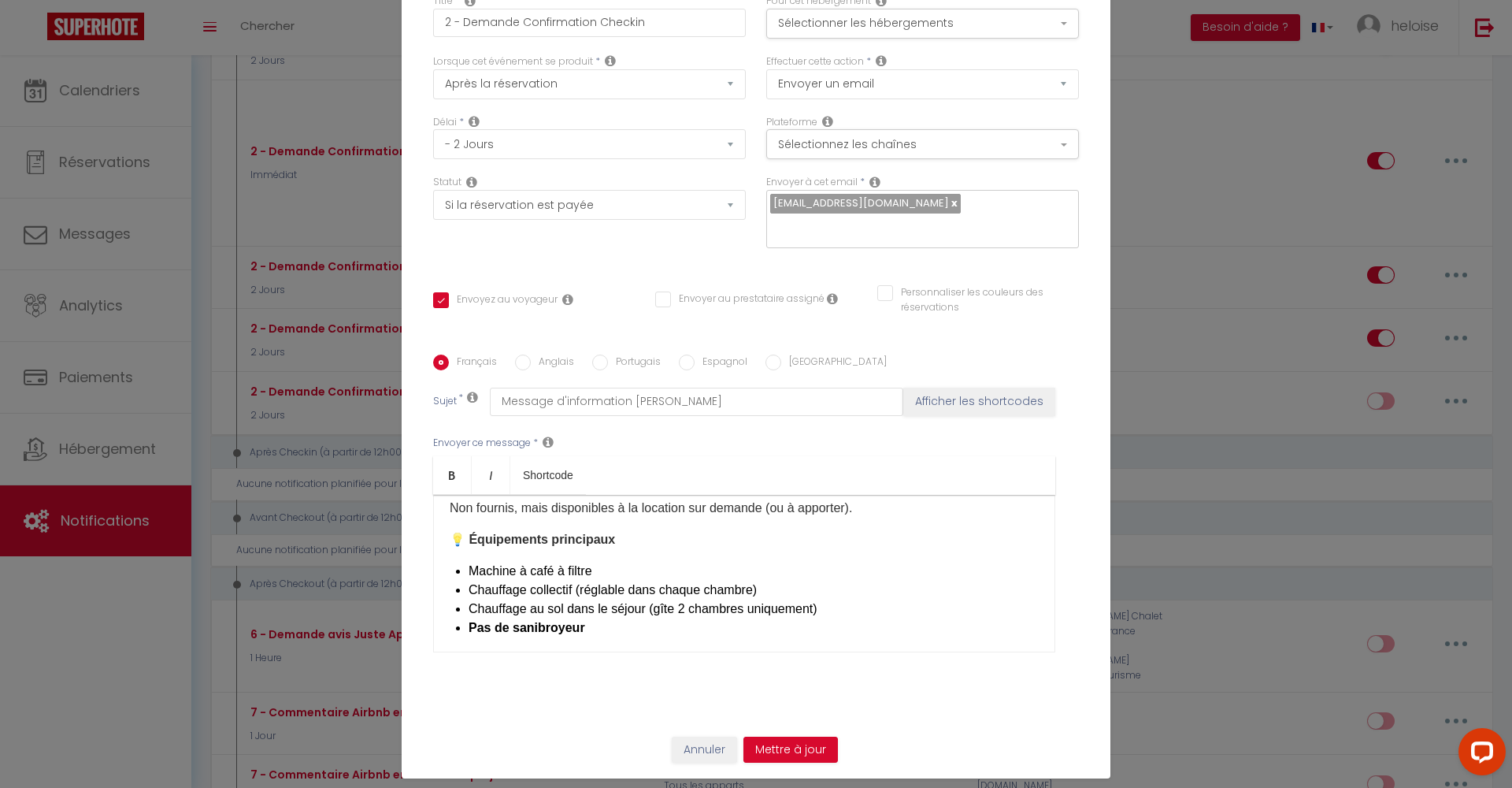 scroll, scrollTop: 563, scrollLeft: 0, axis: vertical 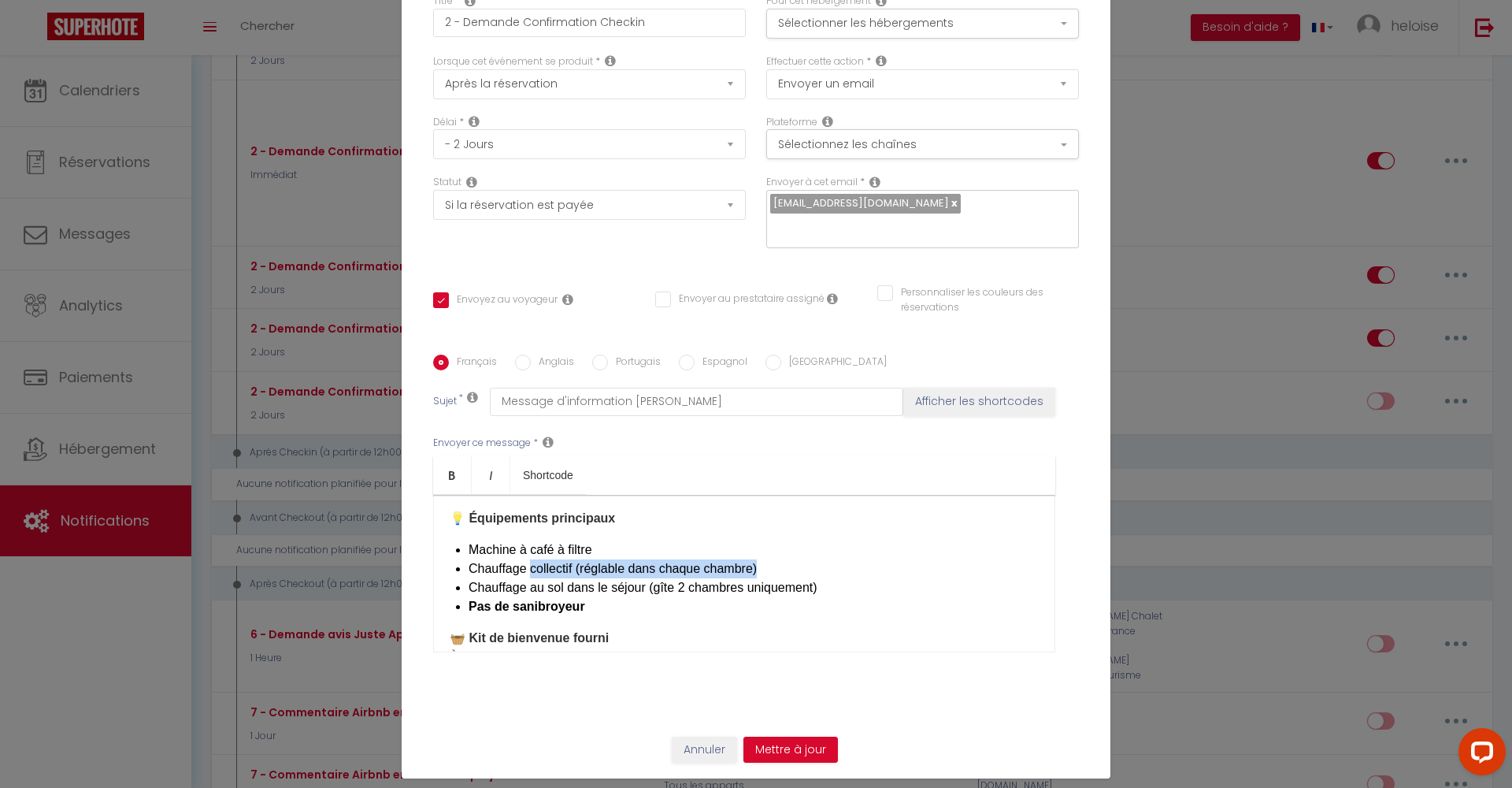 drag, startPoint x: 780, startPoint y: 571, endPoint x: 532, endPoint y: 570, distance: 248.00202 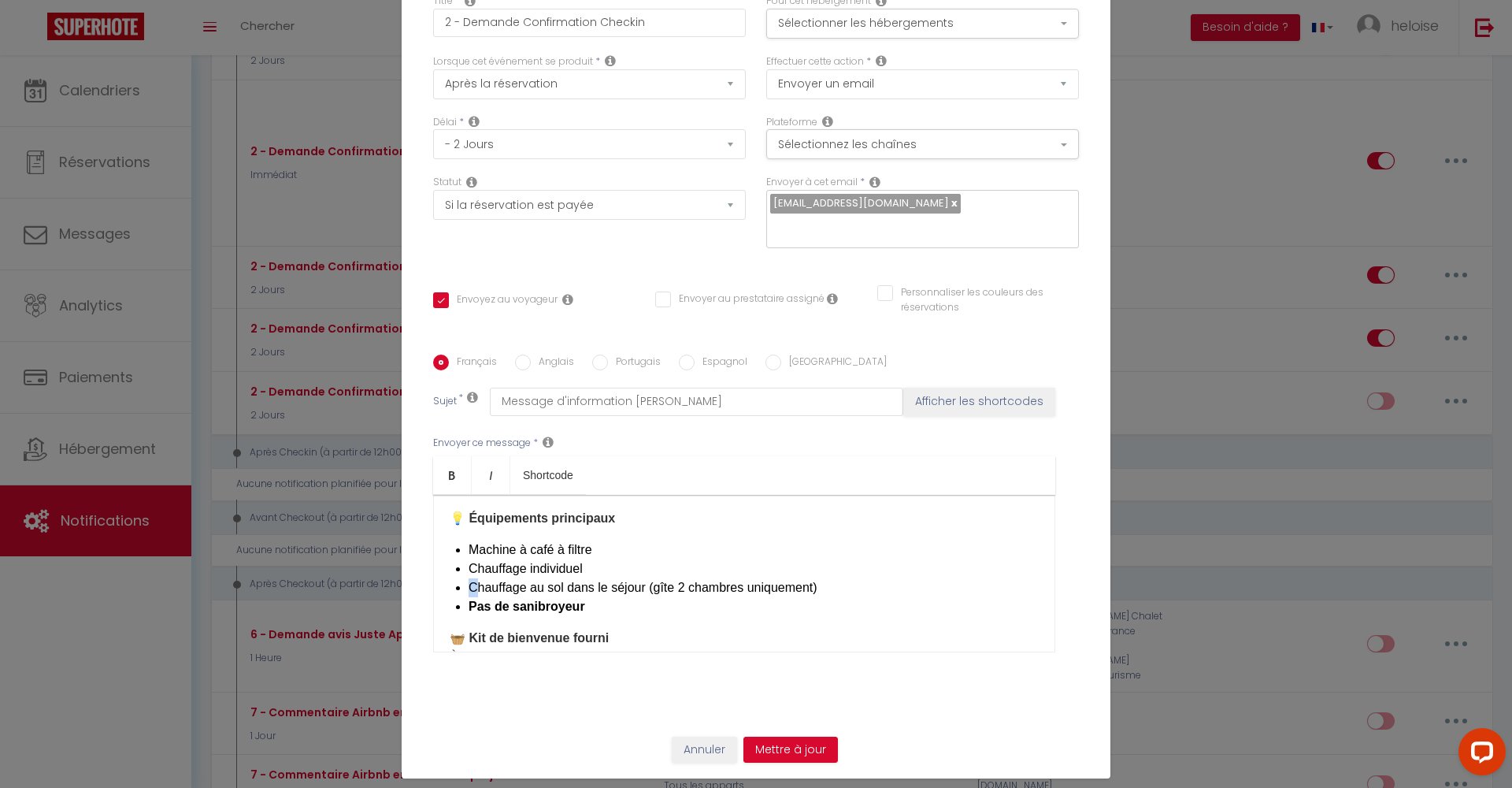 click on "Chauffage au sol dans le séjour (gîte 2 chambres uniquement)" at bounding box center (754, 588) 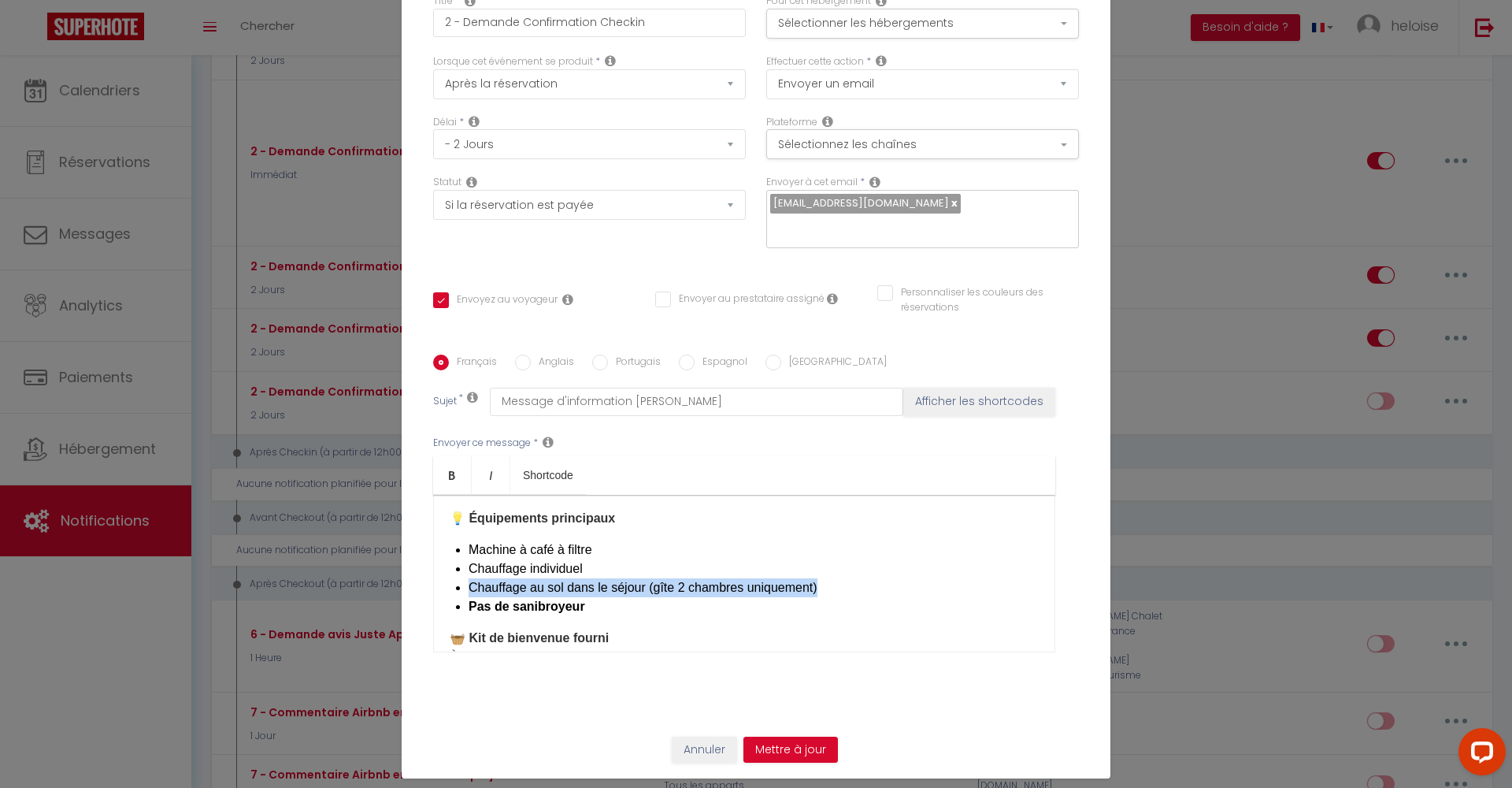 drag, startPoint x: 471, startPoint y: 587, endPoint x: 821, endPoint y: 590, distance: 350.013 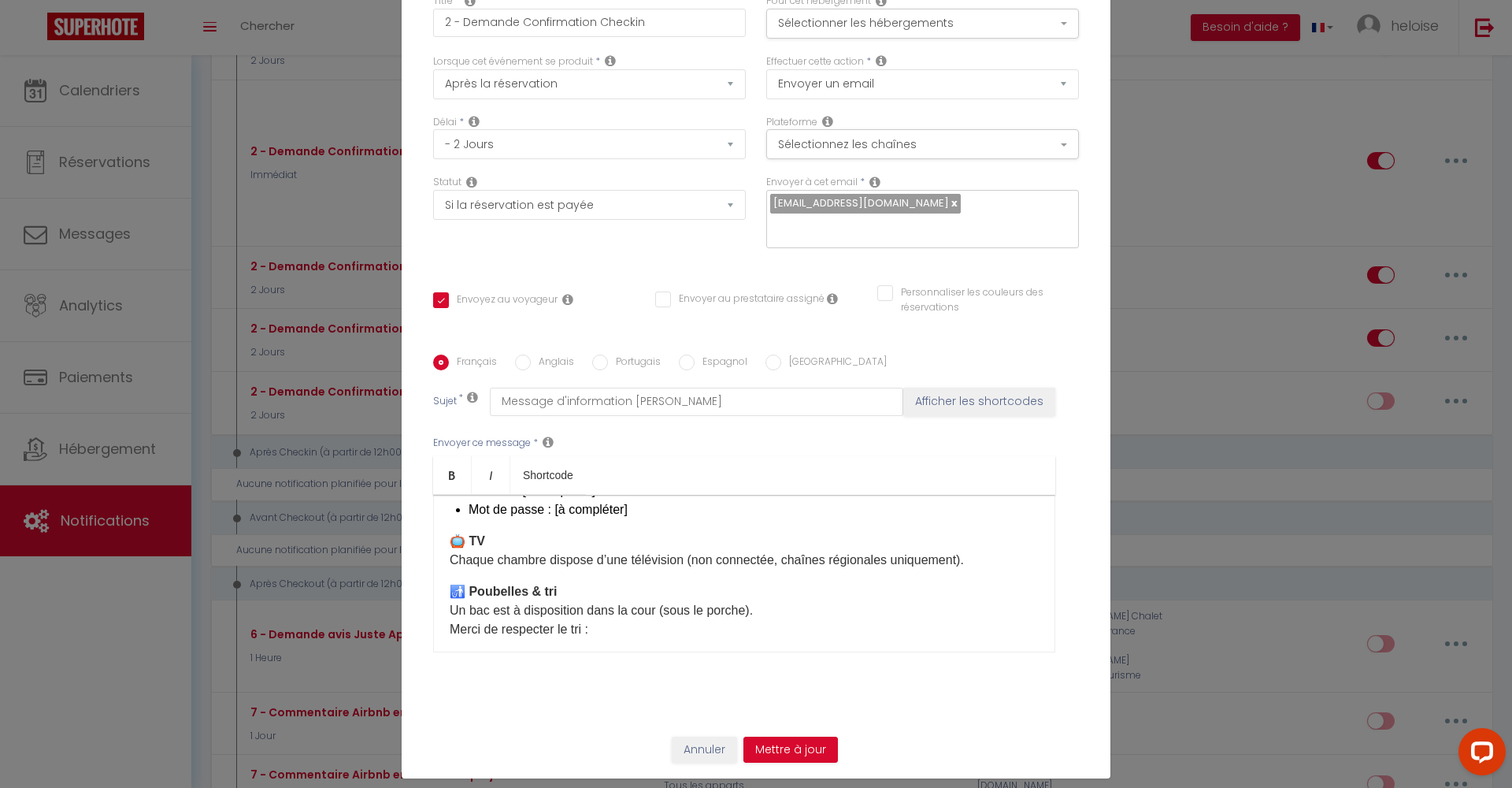 scroll, scrollTop: 953, scrollLeft: 0, axis: vertical 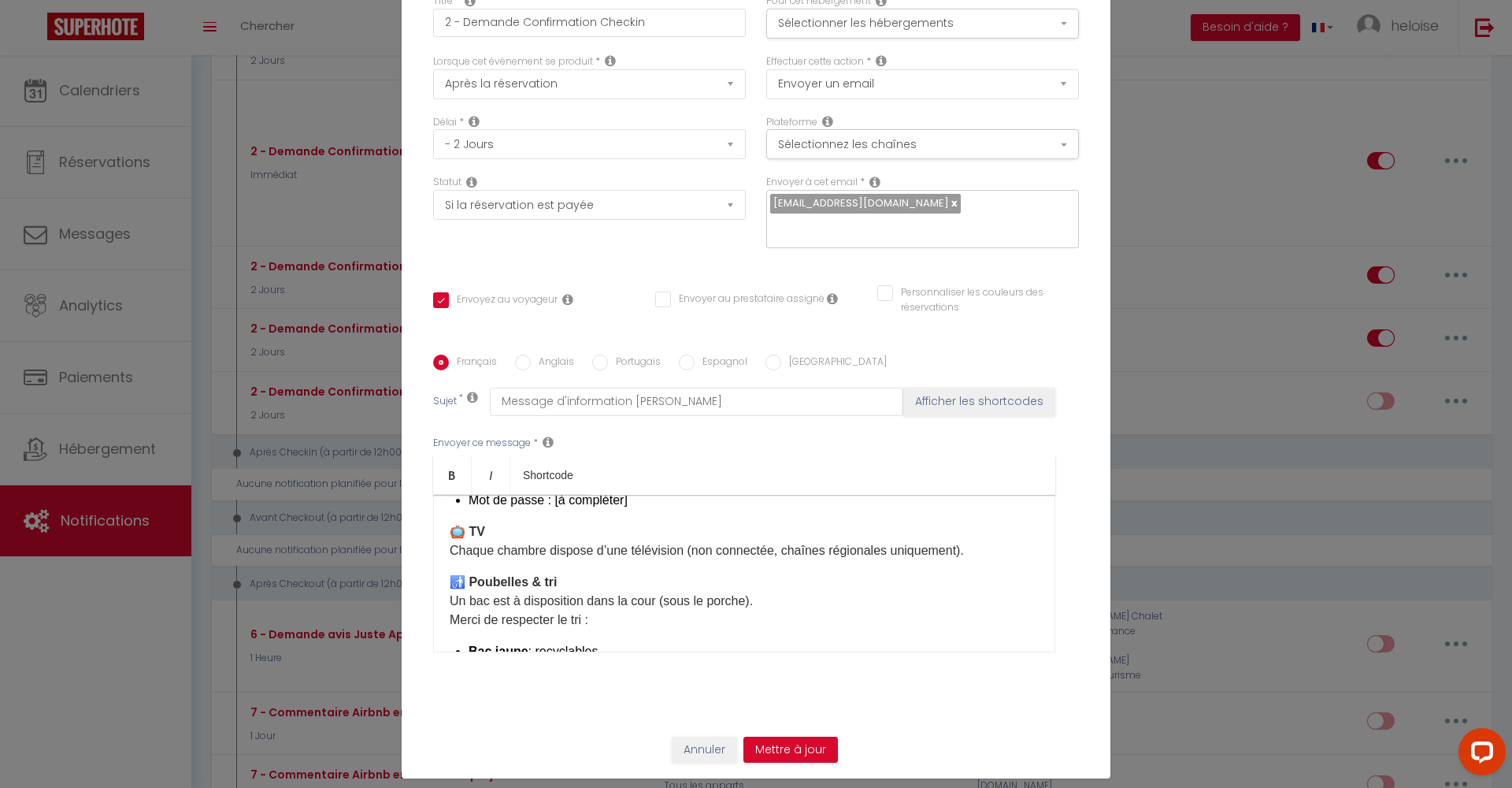 click on "📺 TV Chaque chambre dispose d’une télévision (non connectée, chaînes régionales uniquement)." at bounding box center (744, 541) 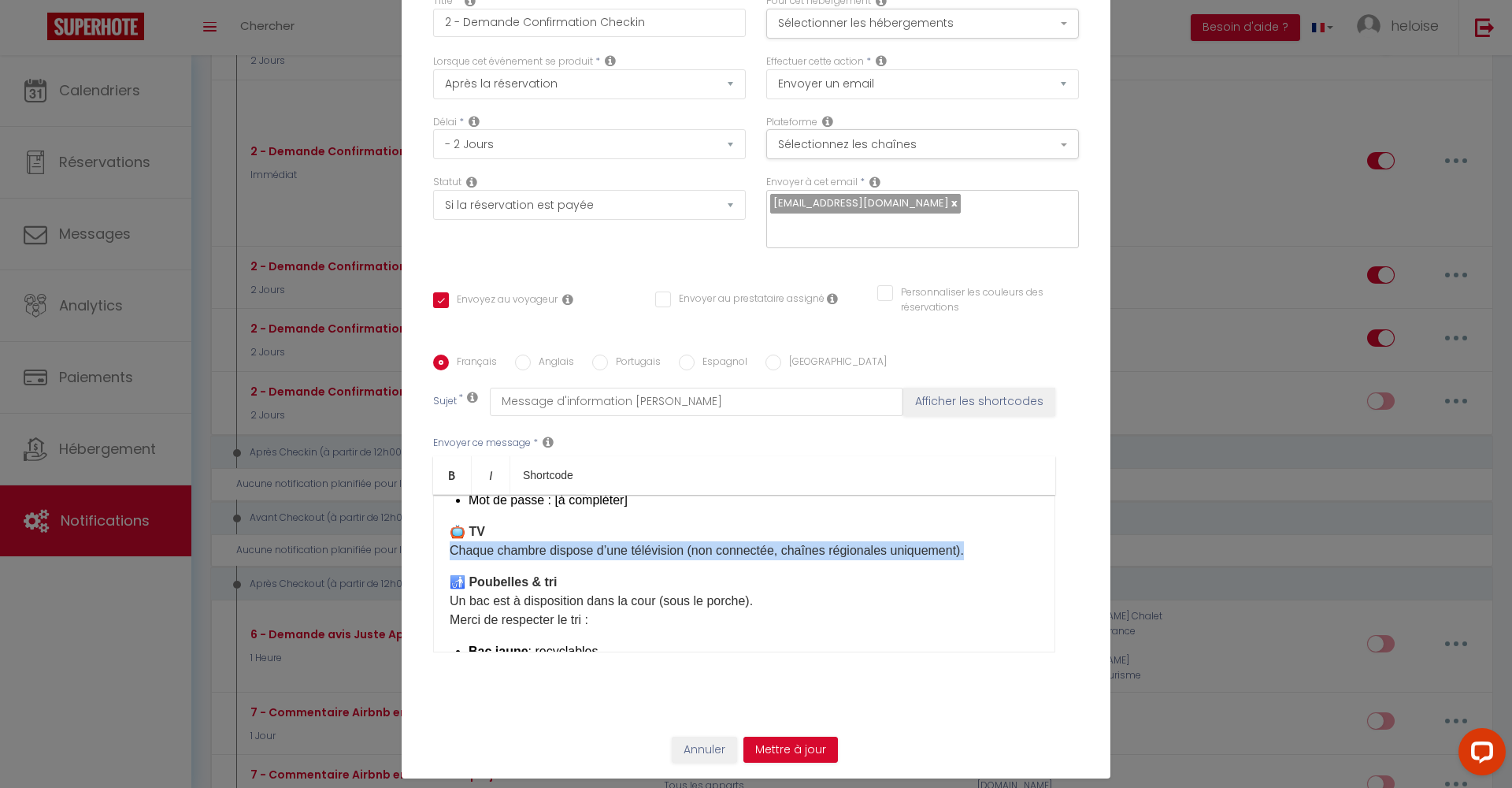 drag, startPoint x: 447, startPoint y: 550, endPoint x: 881, endPoint y: 556, distance: 434.0415 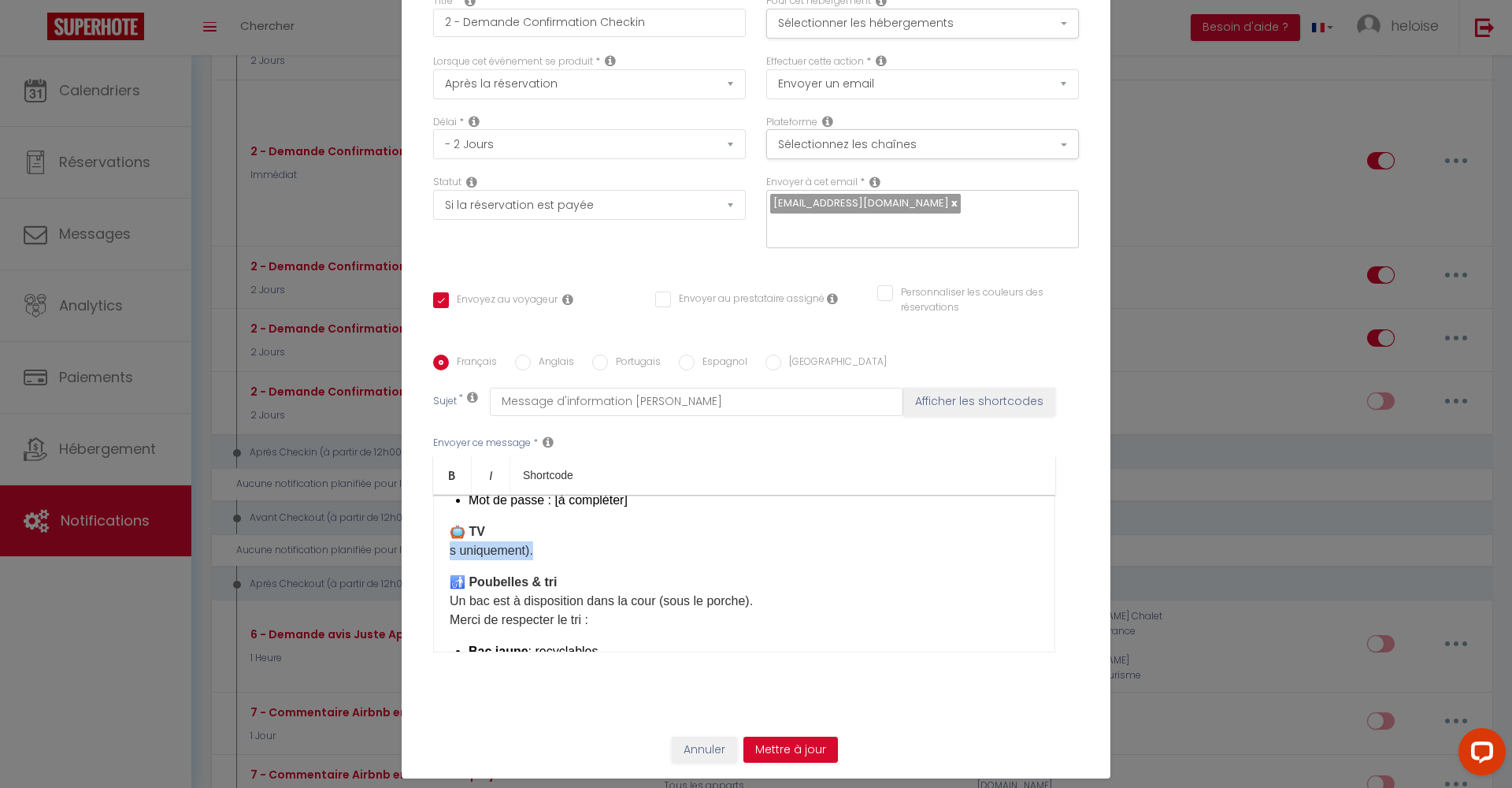 drag, startPoint x: 531, startPoint y: 550, endPoint x: 445, endPoint y: 551, distance: 86.005814 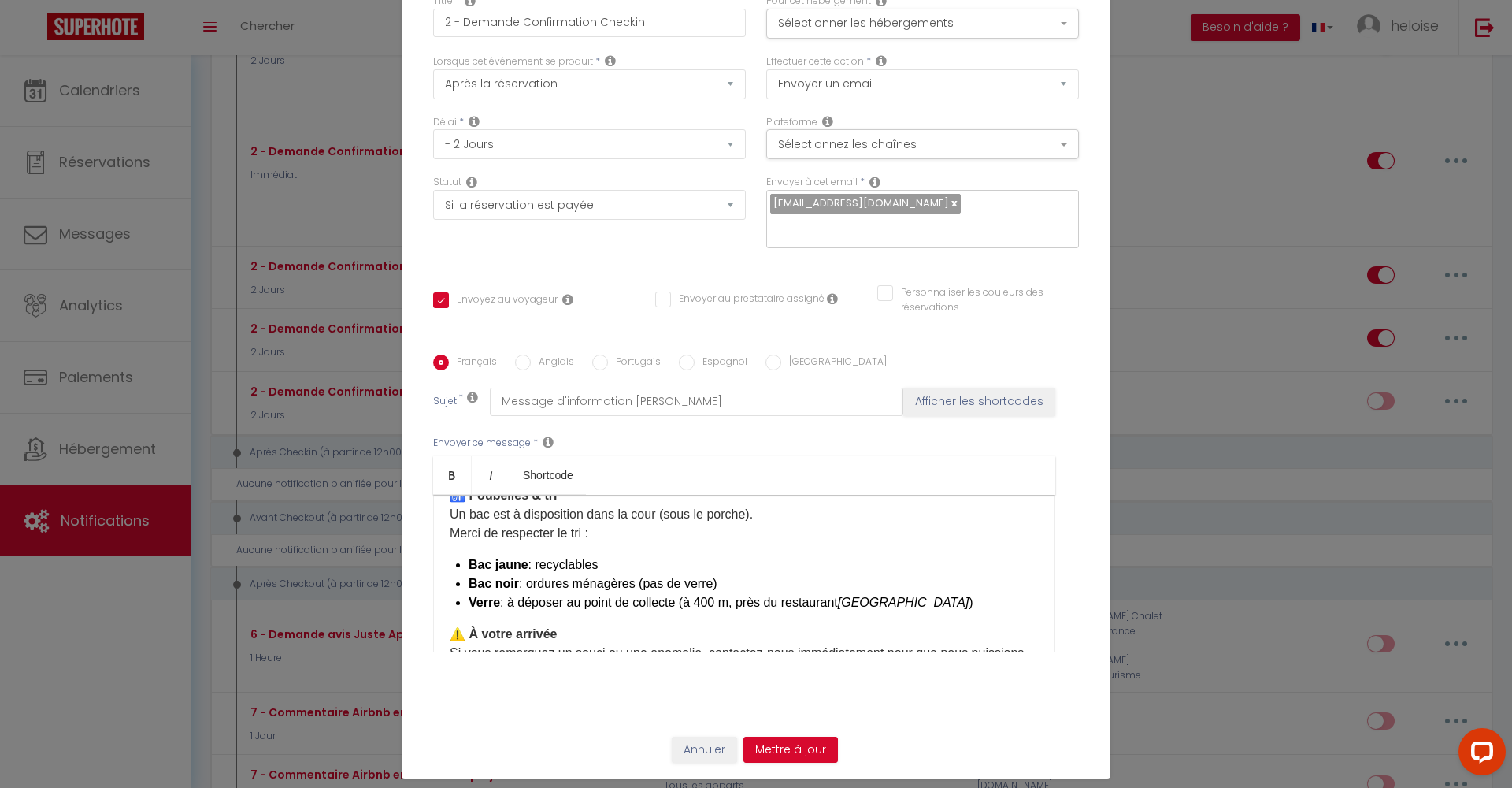 scroll, scrollTop: 1048, scrollLeft: 0, axis: vertical 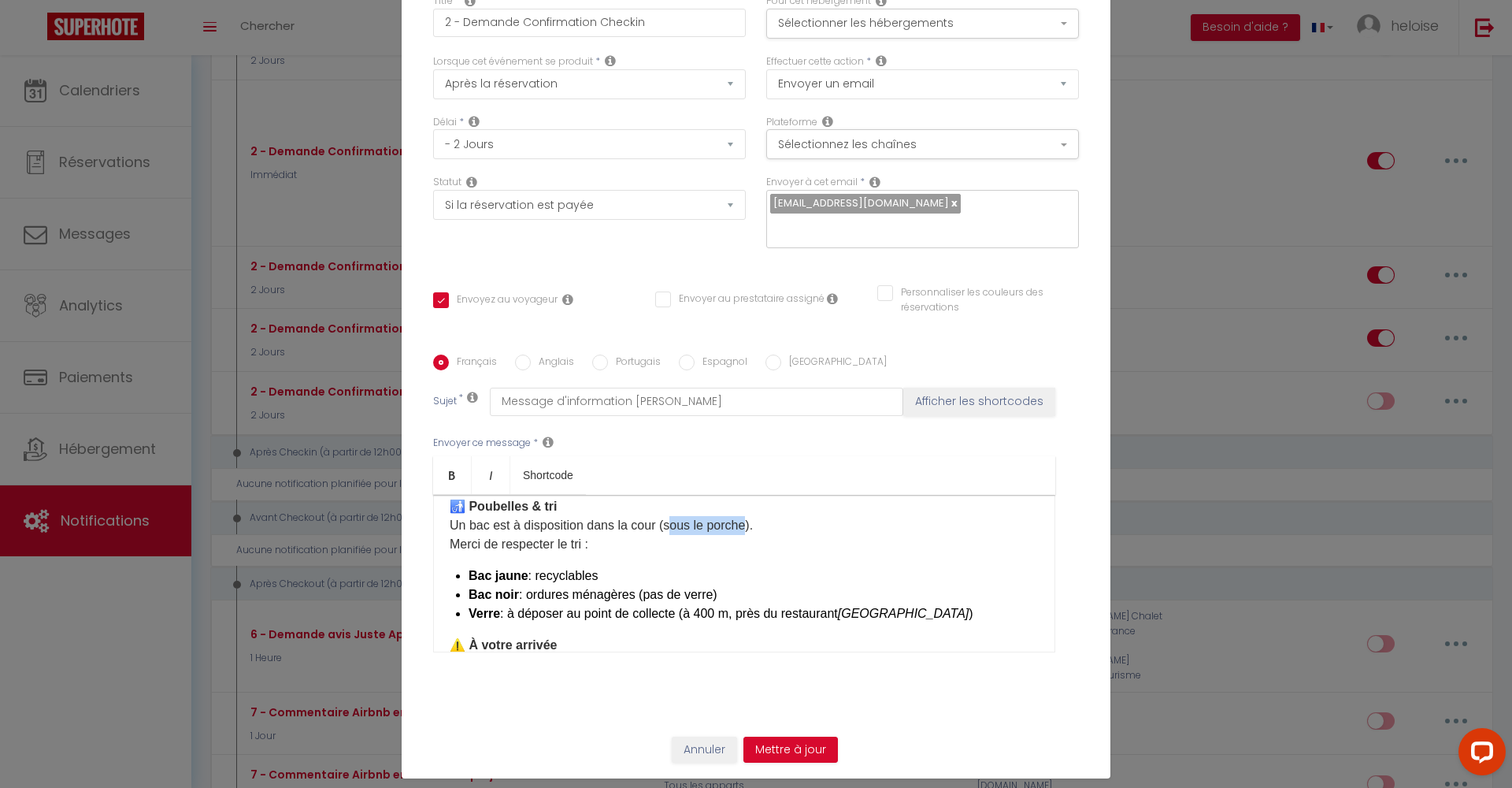 drag, startPoint x: 667, startPoint y: 525, endPoint x: 746, endPoint y: 525, distance: 79 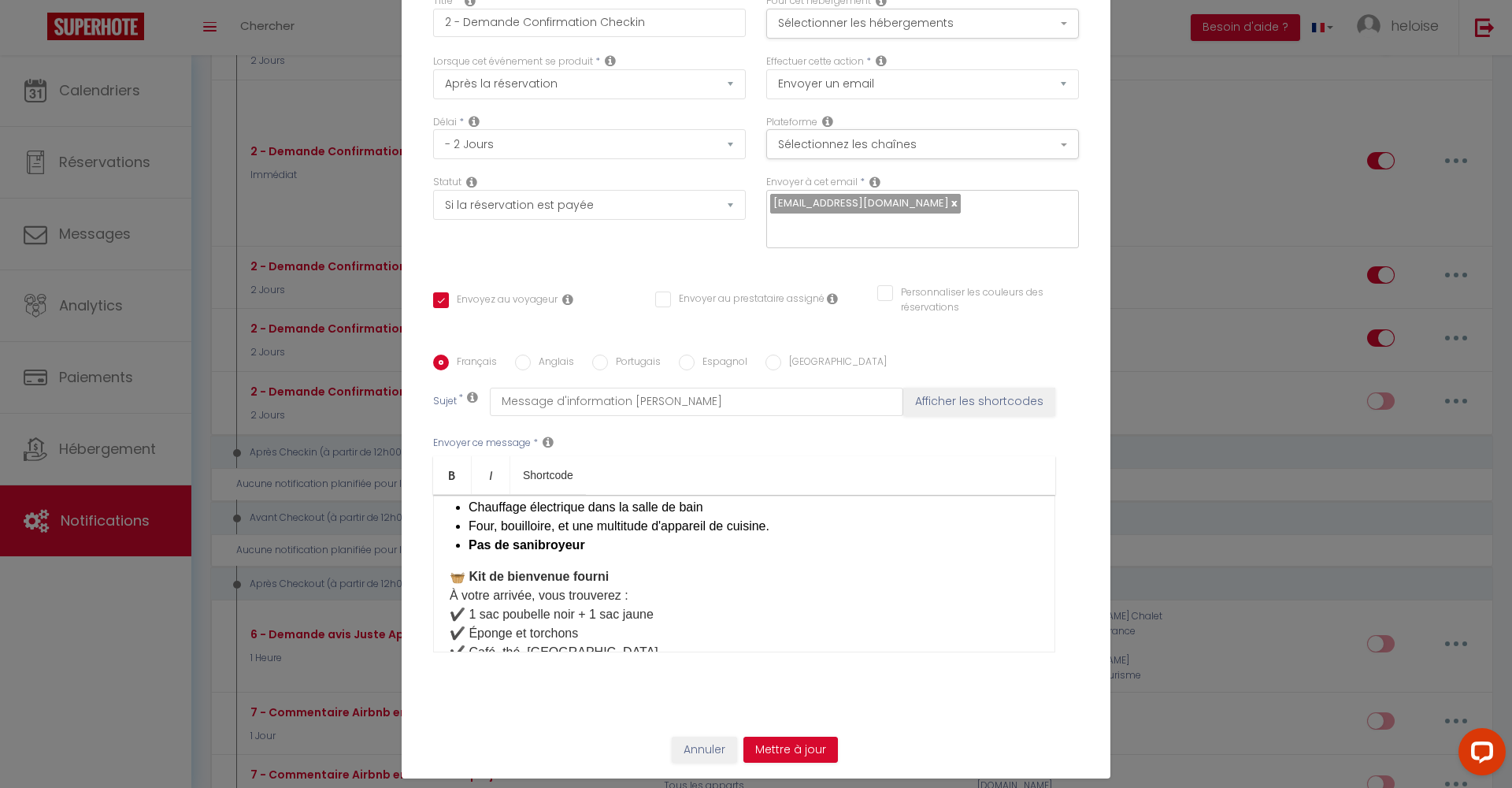 scroll, scrollTop: 640, scrollLeft: 0, axis: vertical 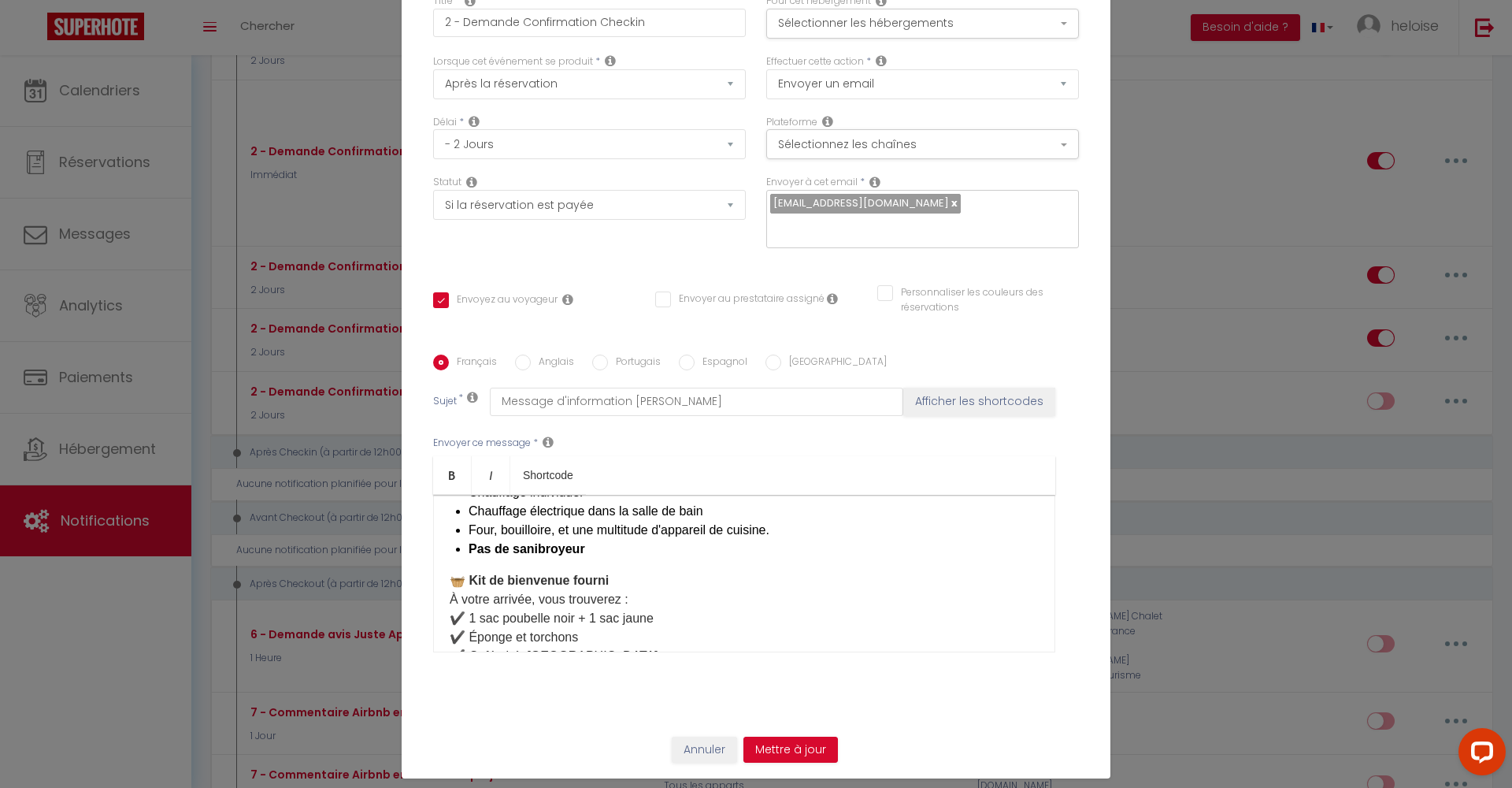 click on "🏡 Bienvenue au Nid d’Asnelles 🐝
Bonjour, Nous sommes ravis de vous accueillir prochainement dans notre maison à [GEOGRAPHIC_DATA] ! Votre logement sera préparé avec soin pour que vous vous y sentiez comme chez vous 😊
📍 Adresse du logement [STREET_ADDRESS][PERSON_NAME]
👩‍💼 Conciergerie Votre arrivée et votre séjour seront suivis par  [PERSON_NAME]  de  HB Conciergerie . 📞  Téléphone  : [PHONE_NUMBER]
Merci de prendre contact avec elle avant votre arrivée minimum 48h avant.
🔑 Arrivée & départ L’arrivée se fait  sur rendez-vous . Merci de nous indiquer votre heure estimée dès que possible.
Arrivée  : à partir de 17h Départ  : avant 10h Pour toute demande spéciale, contactez [PERSON_NAME]  au moins 48h à l’avance . Nous ferons de notre mieux !
🛏️ Le logement Gîte 3 chambres :
Chambre 1 : lit double 160 cm Chambre 2 : lit double 160 cm Chambre 3 : 2 lits simples 90 cm
🧼 Draps & serviettes" at bounding box center [744, 574] 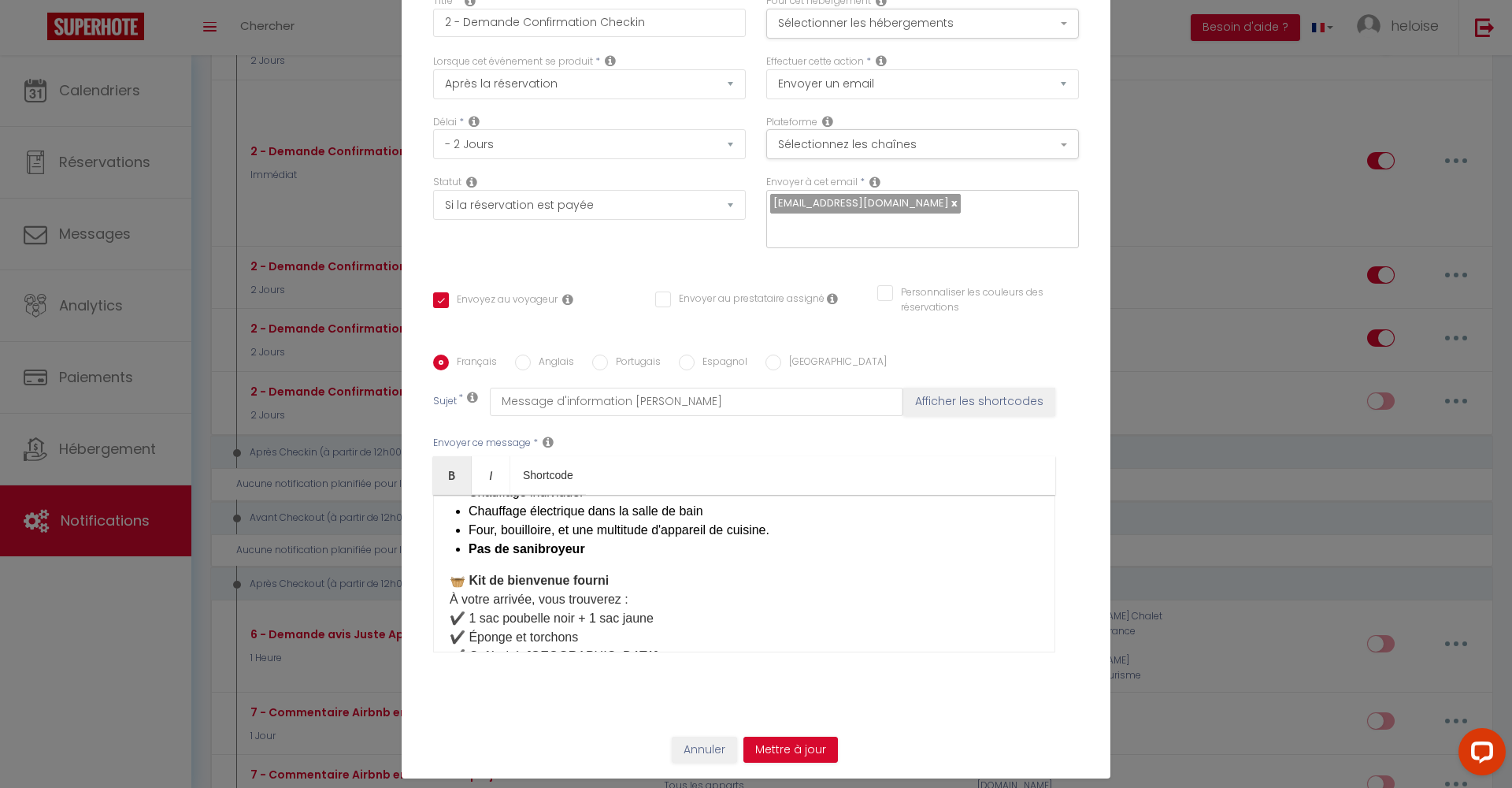 click on "Pas de sanibroyeur" at bounding box center [754, 549] 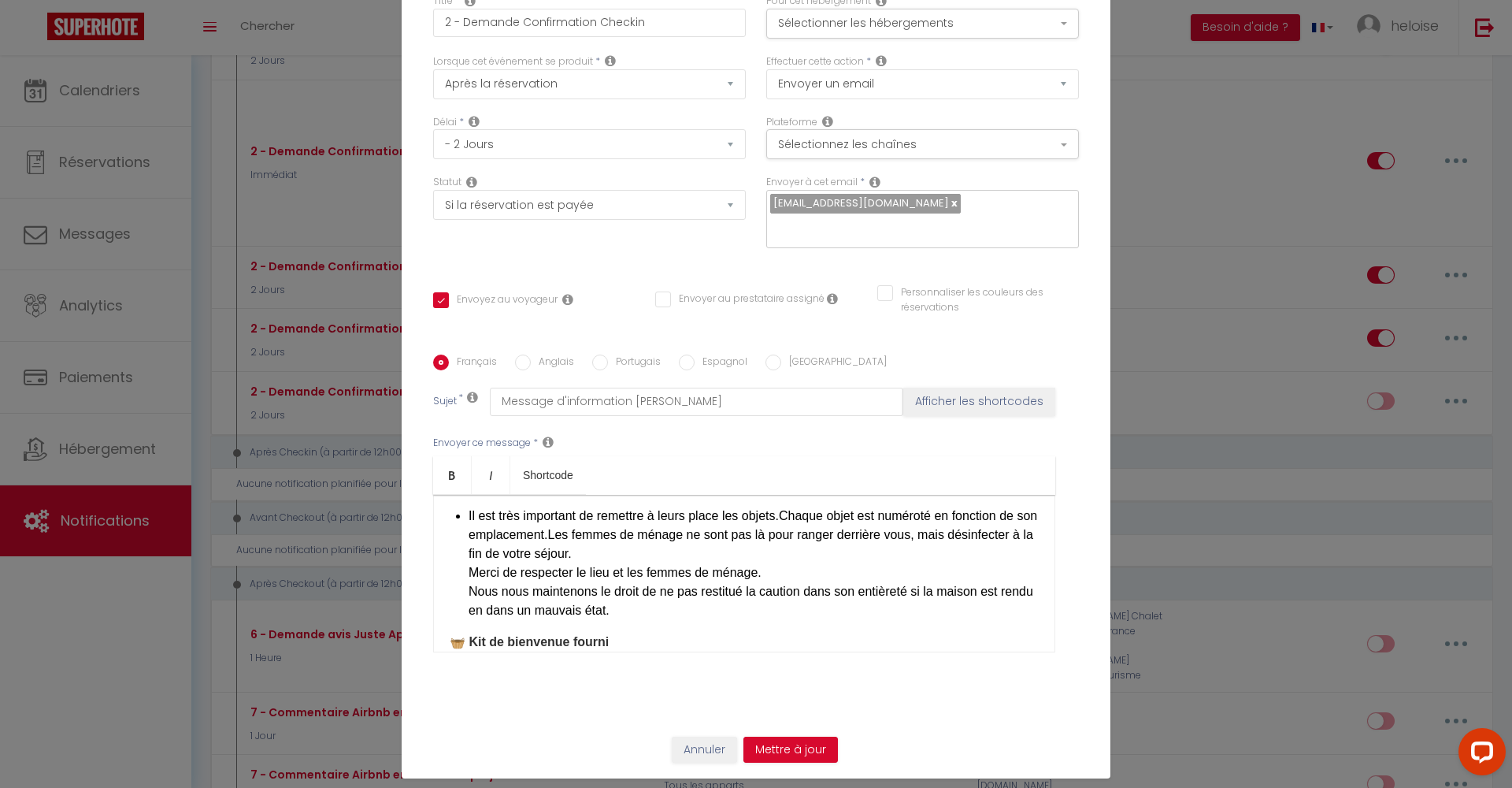 scroll, scrollTop: 734, scrollLeft: 0, axis: vertical 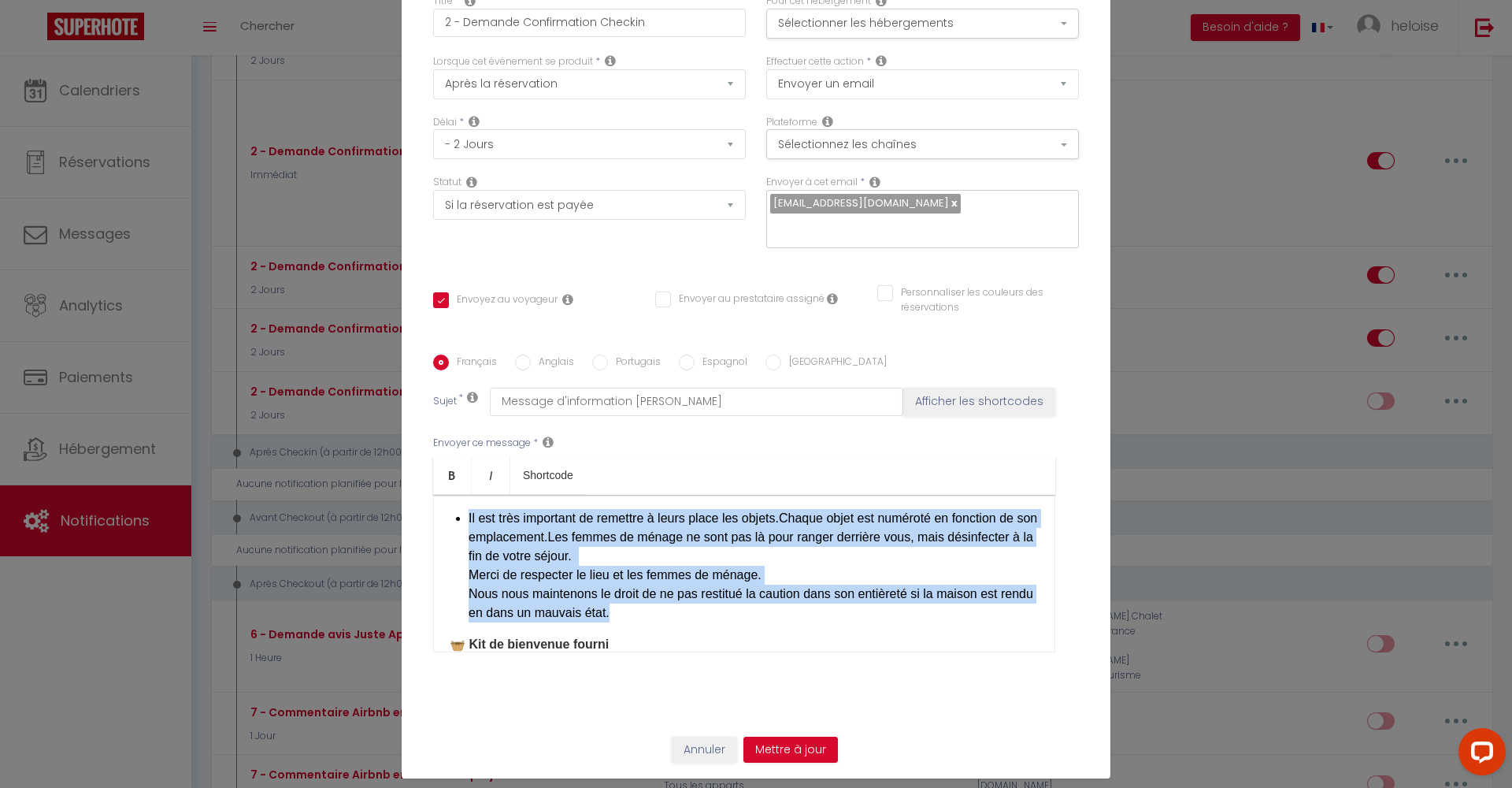 drag, startPoint x: 610, startPoint y: 608, endPoint x: 461, endPoint y: 520, distance: 173.04624 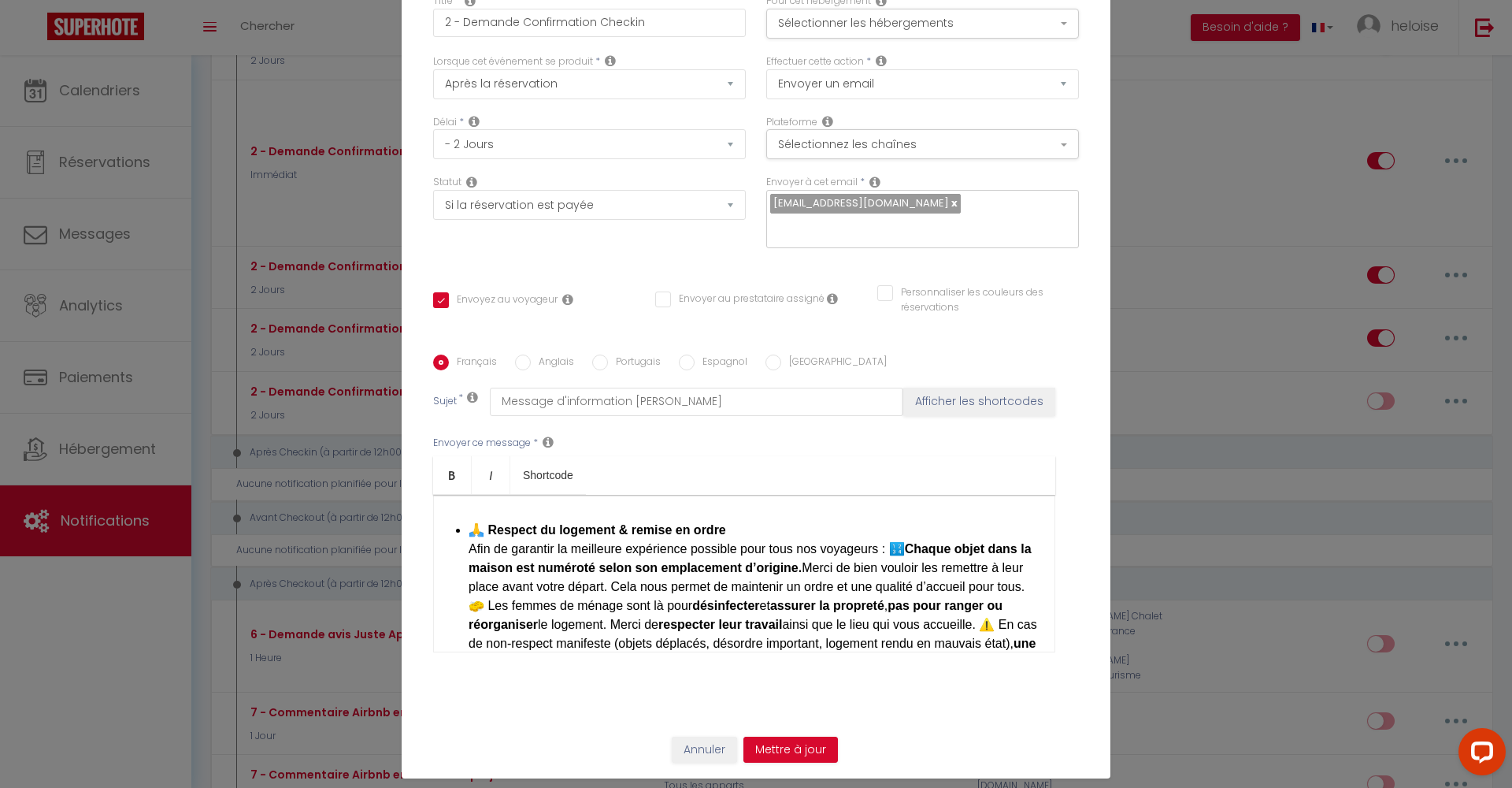 scroll, scrollTop: 720, scrollLeft: 0, axis: vertical 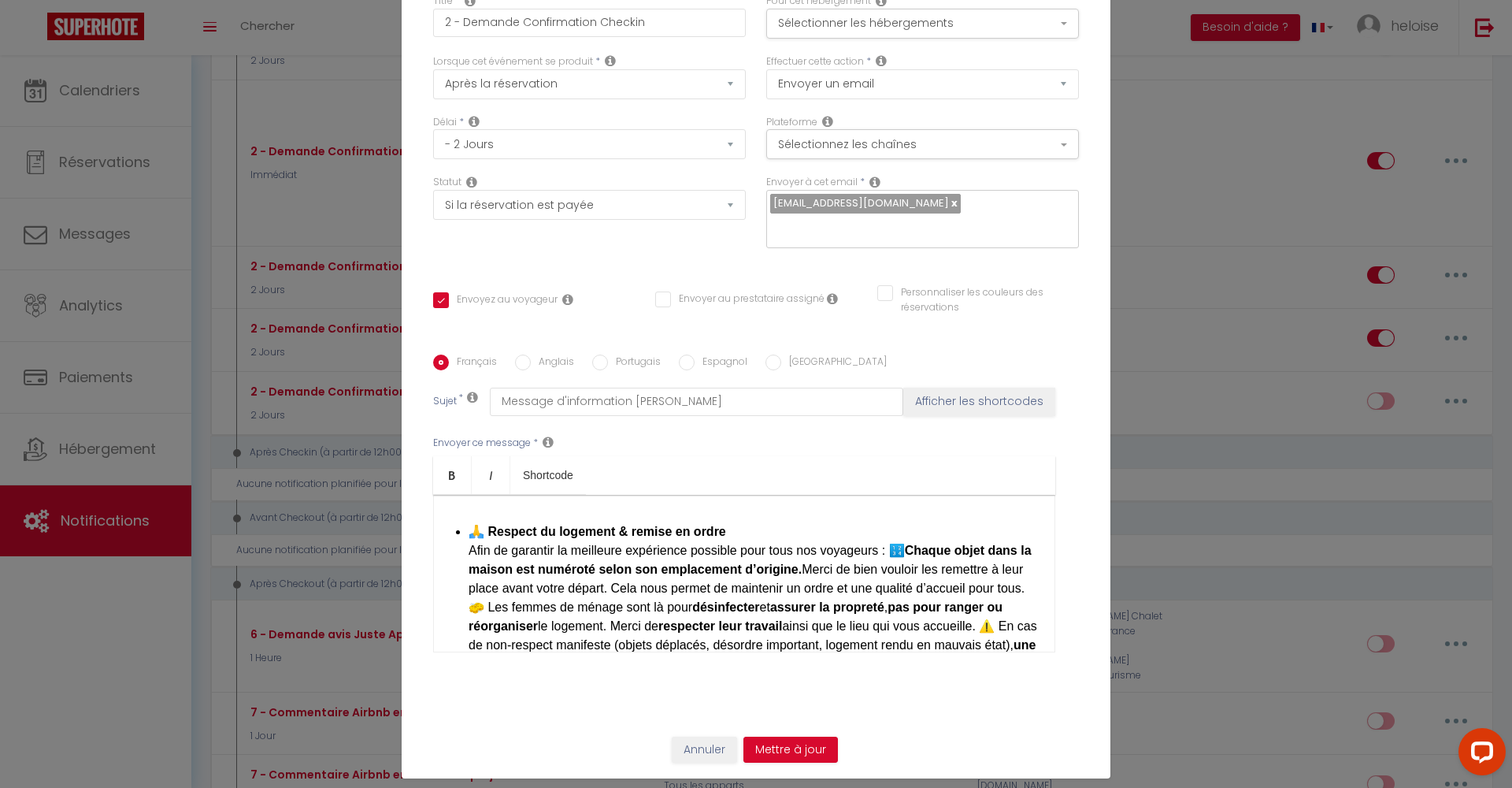 click on "🙏 Respect du logement & remise en ordre
Afin de garantir la meilleure expérience possible pour tous nos voyageurs :
🔢  Chaque objet dans la maison est numéroté selon son emplacement d’origine.  Merci de bien vouloir les remettre à leur place avant votre départ. Cela nous permet de maintenir un ordre et une qualité d’accueil pour tous.
🧽 Les femmes de ménage sont là pour  désinfecter  et  assurer la propreté ,  pas pour ranger ou réorganiser  le logement. Merci de  respecter leur travail  ainsi que le lieu qui vous accueille.
⚠️ En cas de non-respect manifeste (objets déplacés, désordre important, logement rendu en mauvais état),  une retenue sur la caution pourra être appliquée .
Merci pour votre compréhension et votre coopération 🙏 ​" at bounding box center (754, 608) 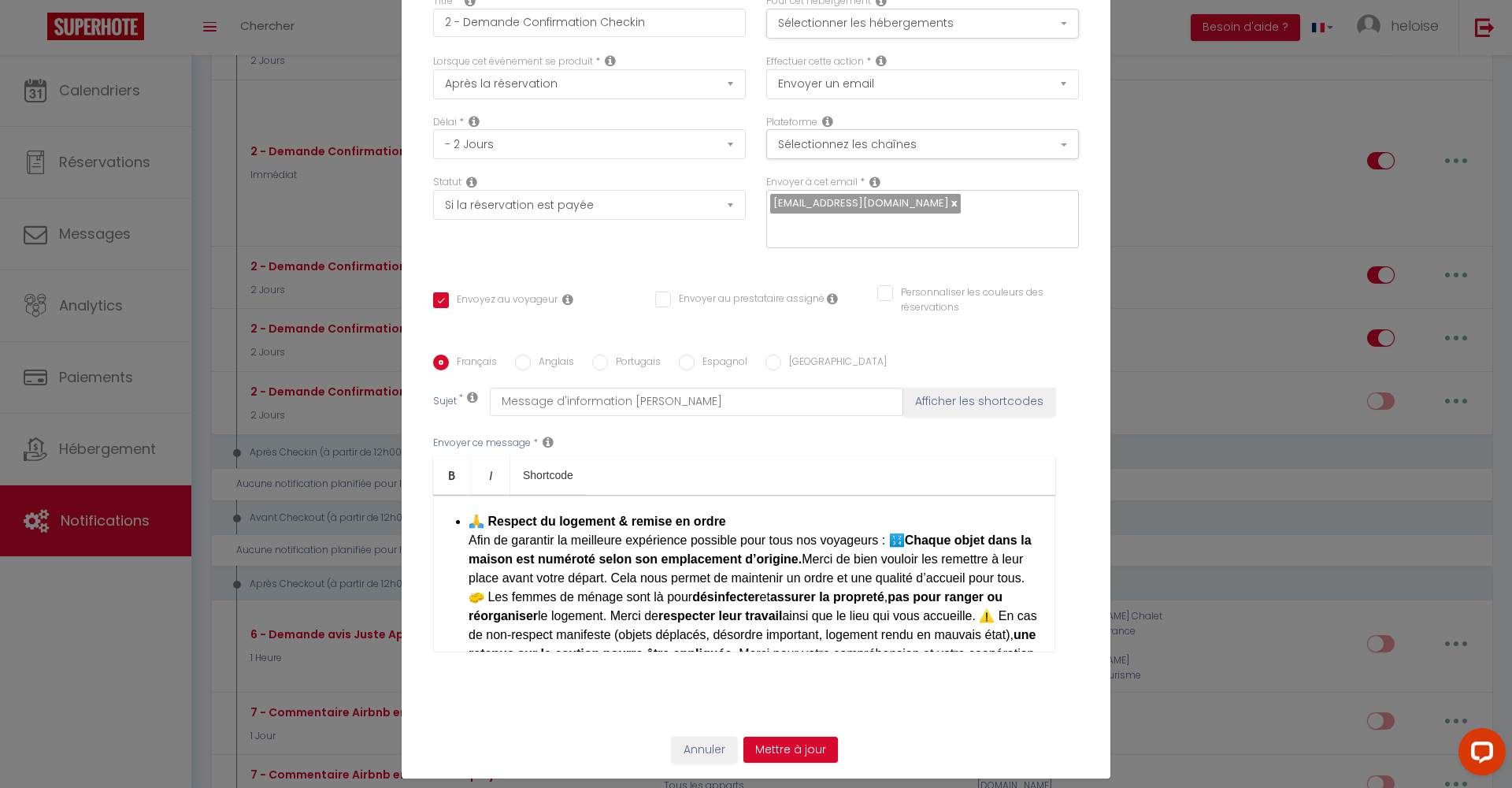 click on "🙏 Respect du logement & remise en ordre
Afin de garantir la meilleure expérience possible pour tous nos voyageurs :
🔢  Chaque objet dans la maison est numéroté selon son emplacement d’origine.  Merci de bien vouloir les remettre à leur place avant votre départ. Cela nous permet de maintenir un ordre et une qualité d’accueil pour tous.
🧽 Les femmes de ménage sont là pour  désinfecter  et  assurer la propreté ,  pas pour ranger ou réorganiser  le logement. Merci de  respecter leur travail  ainsi que le lieu qui vous accueille.
⚠️ En cas de non-respect manifeste (objets déplacés, désordre important, logement rendu en mauvais état),  une retenue sur la caution pourra être appliquée .
Merci pour votre compréhension et votre coopération 🙏 ​" at bounding box center [754, 597] 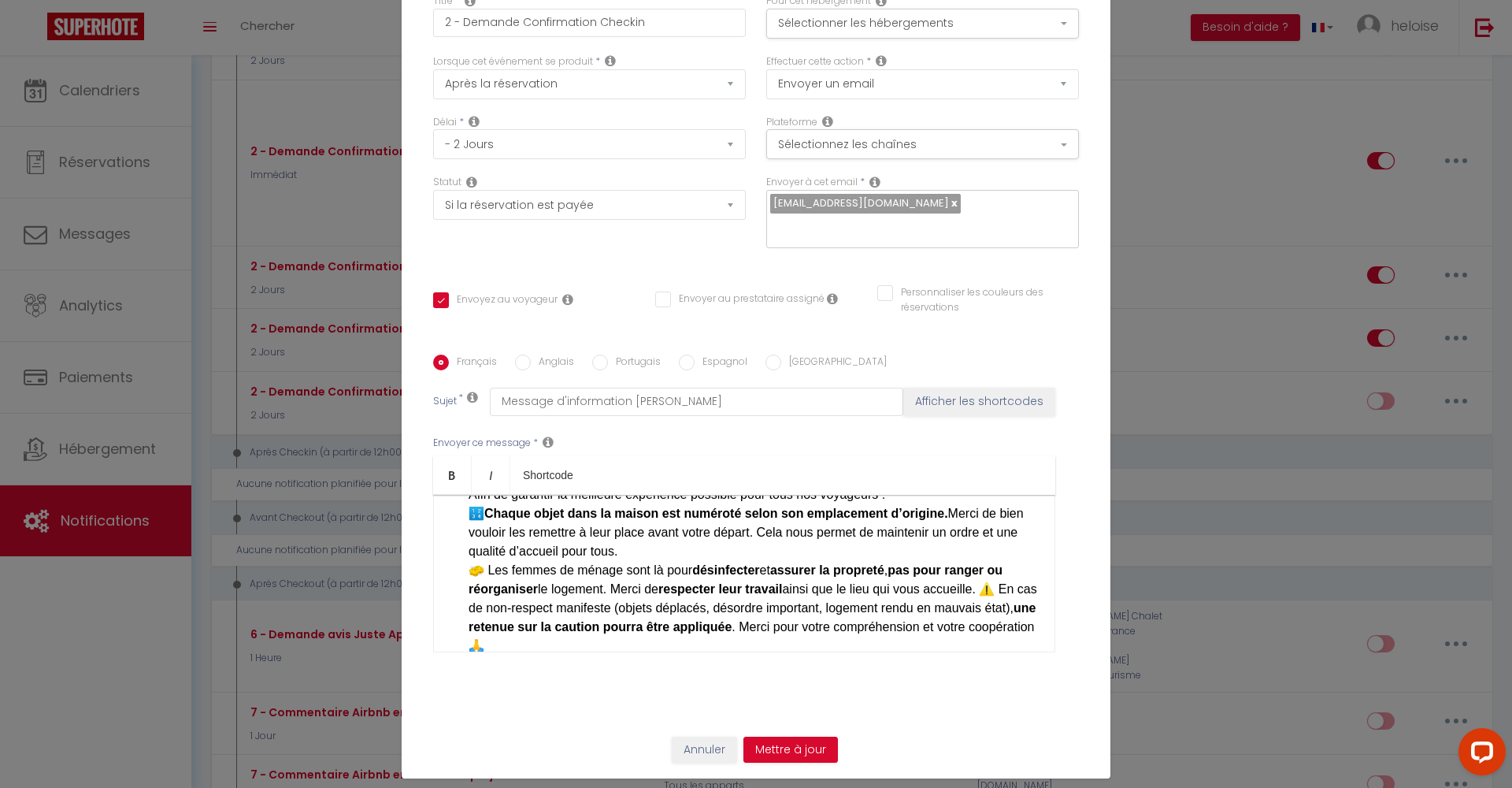 scroll, scrollTop: 779, scrollLeft: 0, axis: vertical 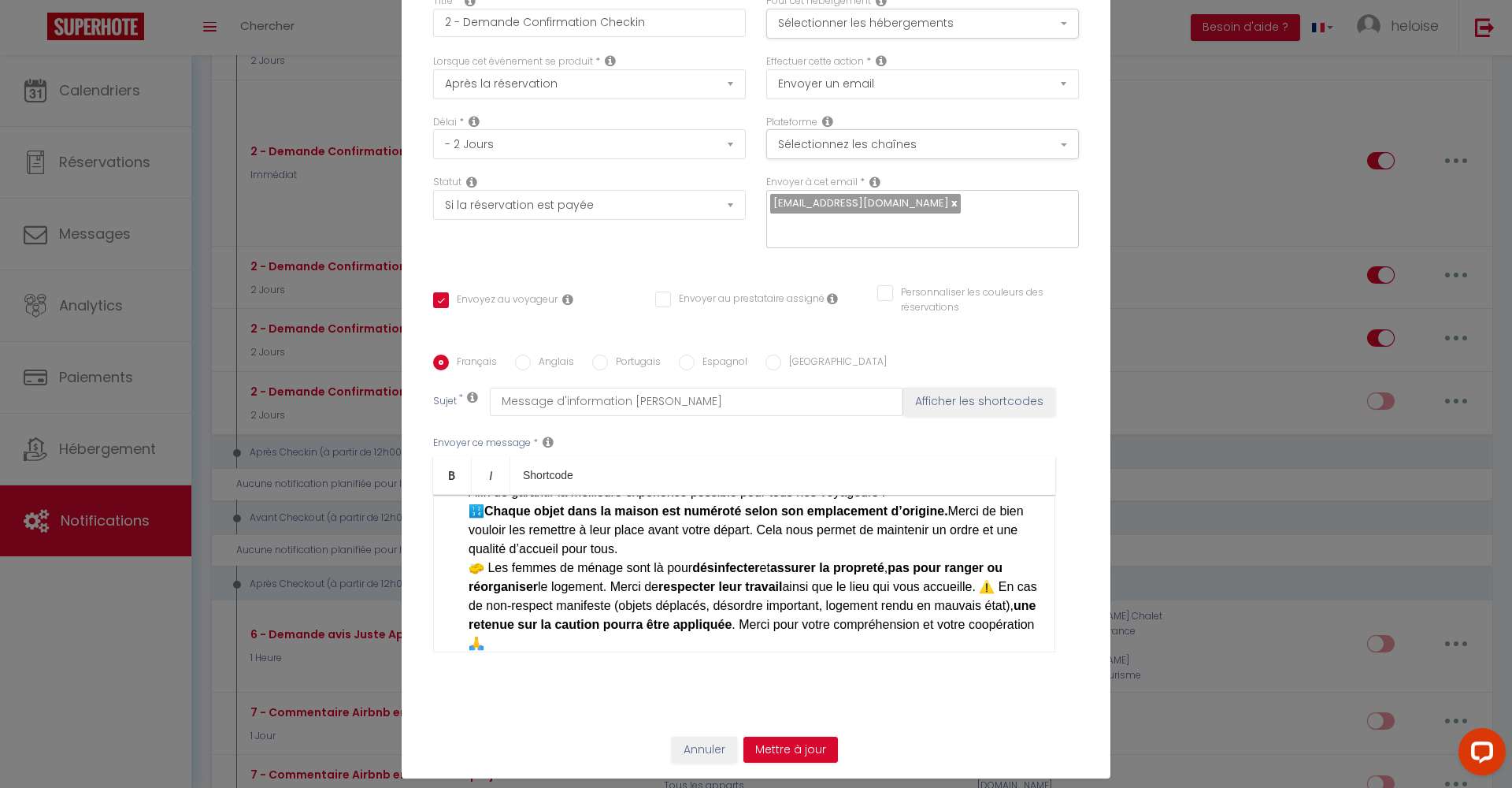 click on "🙏 Respect du logement & remise en ordre
Afin de garantir la meilleure expérience possible pour tous nos voyageurs :
🔢  Chaque objet dans la maison est numéroté selon son emplacement d’origine.  Merci de bien vouloir les remettre à leur place avant votre départ. Cela nous permet de maintenir un ordre et une qualité d’accueil pour tous.
🧽 Les femmes de ménage sont là pour  désinfecter  et  assurer la propreté ,  pas pour ranger ou réorganiser  le logement. Merci de  respecter leur travail  ainsi que le lieu qui vous accueille.
⚠️ En cas de non-respect manifeste (objets déplacés, désordre important, logement rendu en mauvais état),  une retenue sur la caution pourra être appliquée .
Merci pour votre compréhension et votre coopération 🙏 ​" at bounding box center [754, 559] 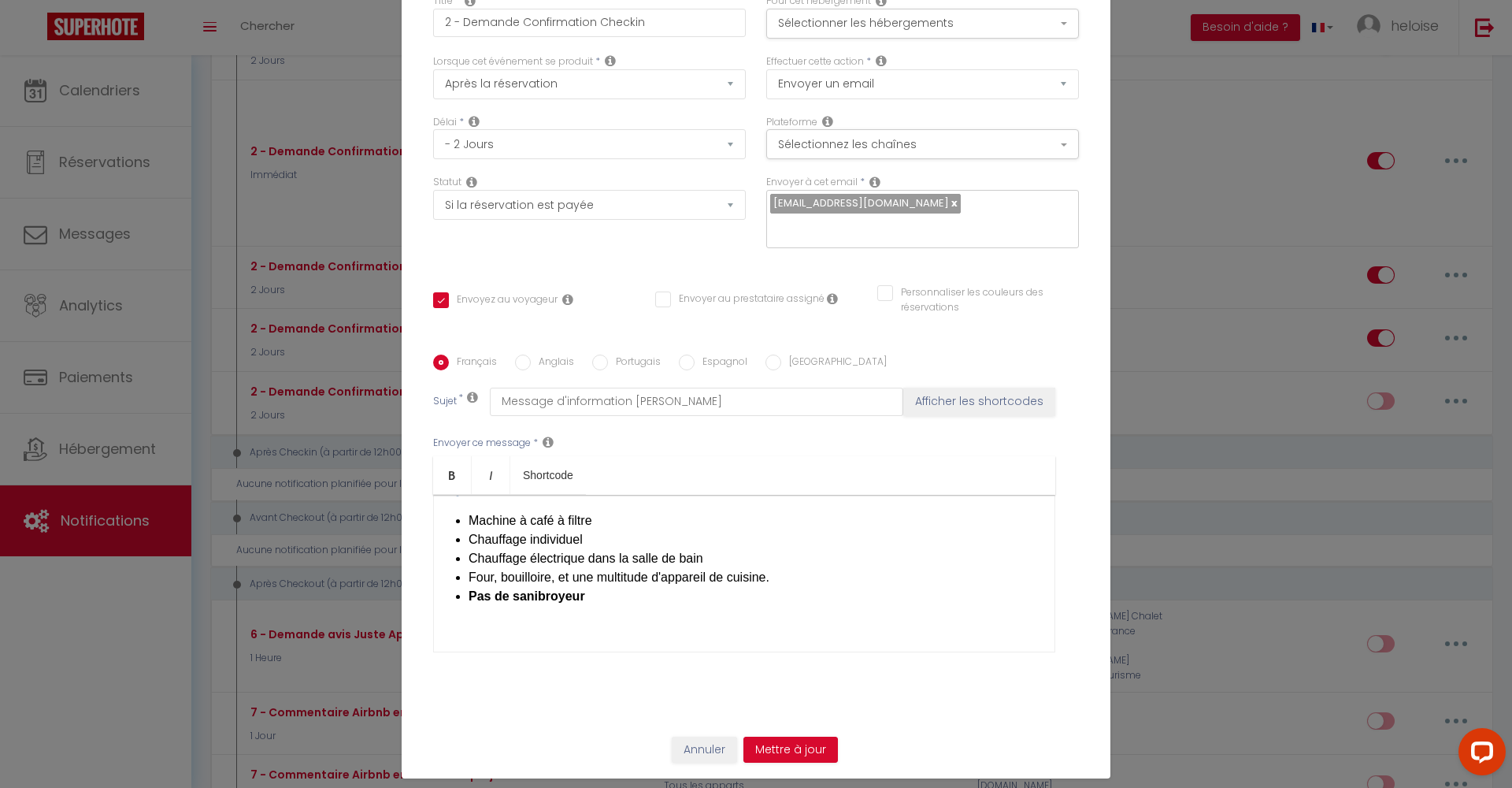 scroll, scrollTop: 748, scrollLeft: 0, axis: vertical 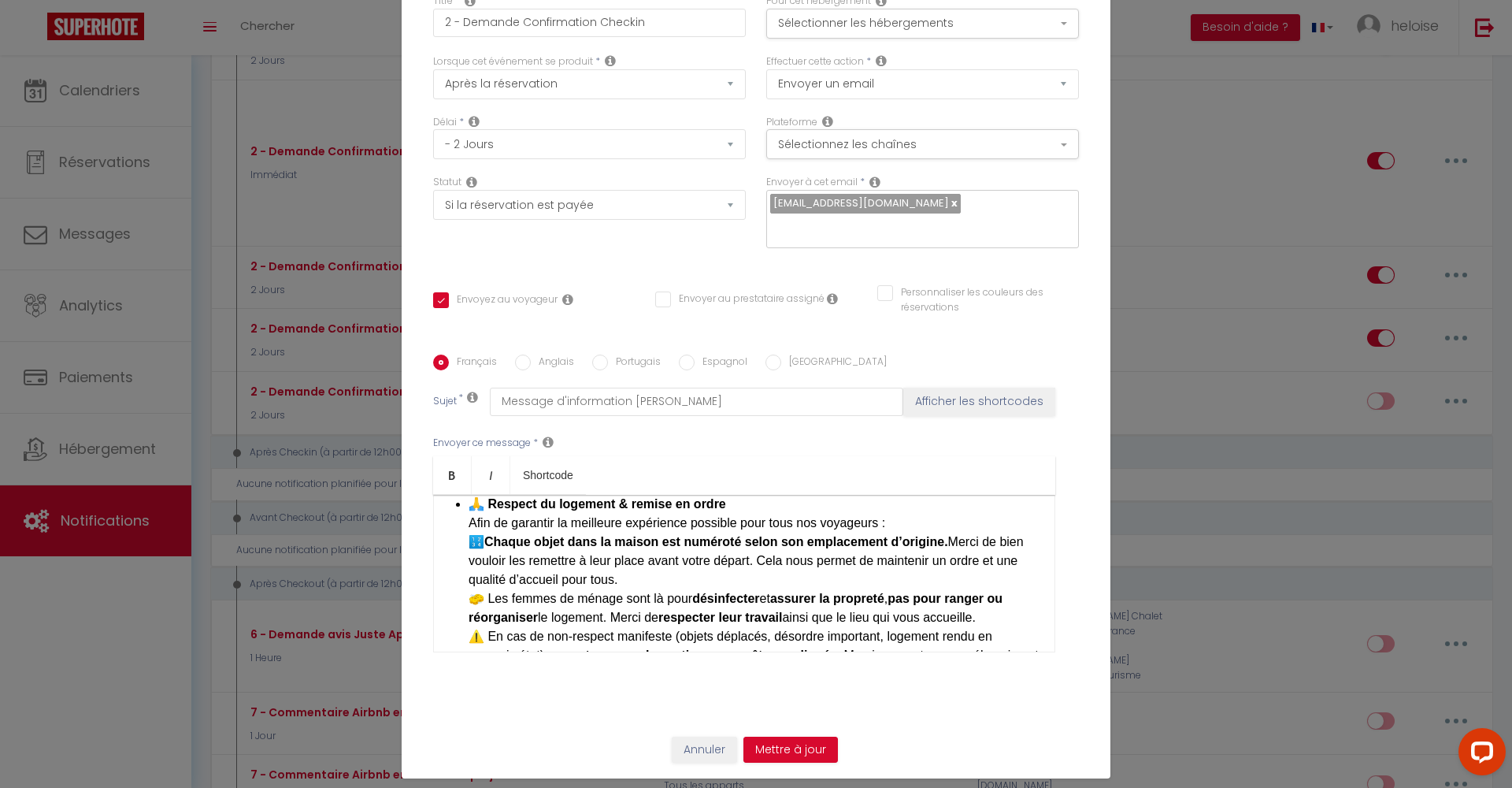 click on "🏡 Bienvenue au Nid d’Asnelles 🐝
Bonjour, Nous sommes ravis de vous accueillir prochainement dans notre maison à [GEOGRAPHIC_DATA] ! Votre logement sera préparé avec soin pour que vous vous y sentiez comme chez vous 😊
📍 Adresse du logement [STREET_ADDRESS][PERSON_NAME]
👩‍💼 Conciergerie Votre arrivée et votre séjour seront suivis par  [PERSON_NAME]  de  HB Conciergerie . 📞  Téléphone  : [PHONE_NUMBER]
Merci de prendre contact avec elle avant votre arrivée minimum 48h avant.
🔑 Arrivée & départ L’arrivée se fait  sur rendez-vous . Merci de nous indiquer votre heure estimée dès que possible.
Arrivée  : à partir de 17h Départ  : avant 10h Pour toute demande spéciale, contactez [PERSON_NAME]  au moins 48h à l’avance . Nous ferons de notre mieux !
🛏️ Le logement Gîte 3 chambres :
Chambre 1 : lit double 160 cm Chambre 2 : lit double 160 cm Chambre 3 : 2 lits simples 90 cm
🧼 Draps & serviettes
​
🔢" at bounding box center [744, 574] 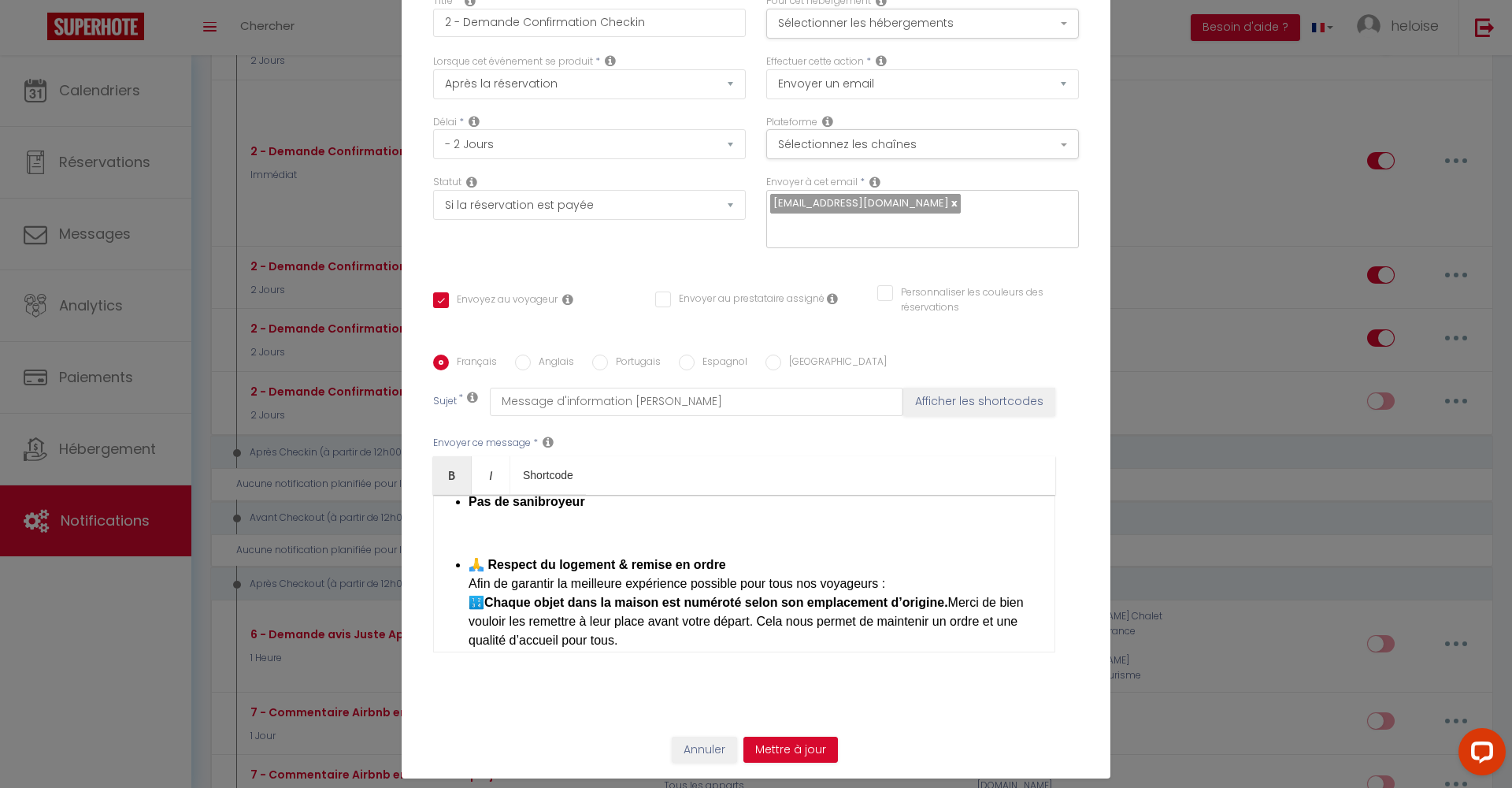 scroll, scrollTop: 673, scrollLeft: 0, axis: vertical 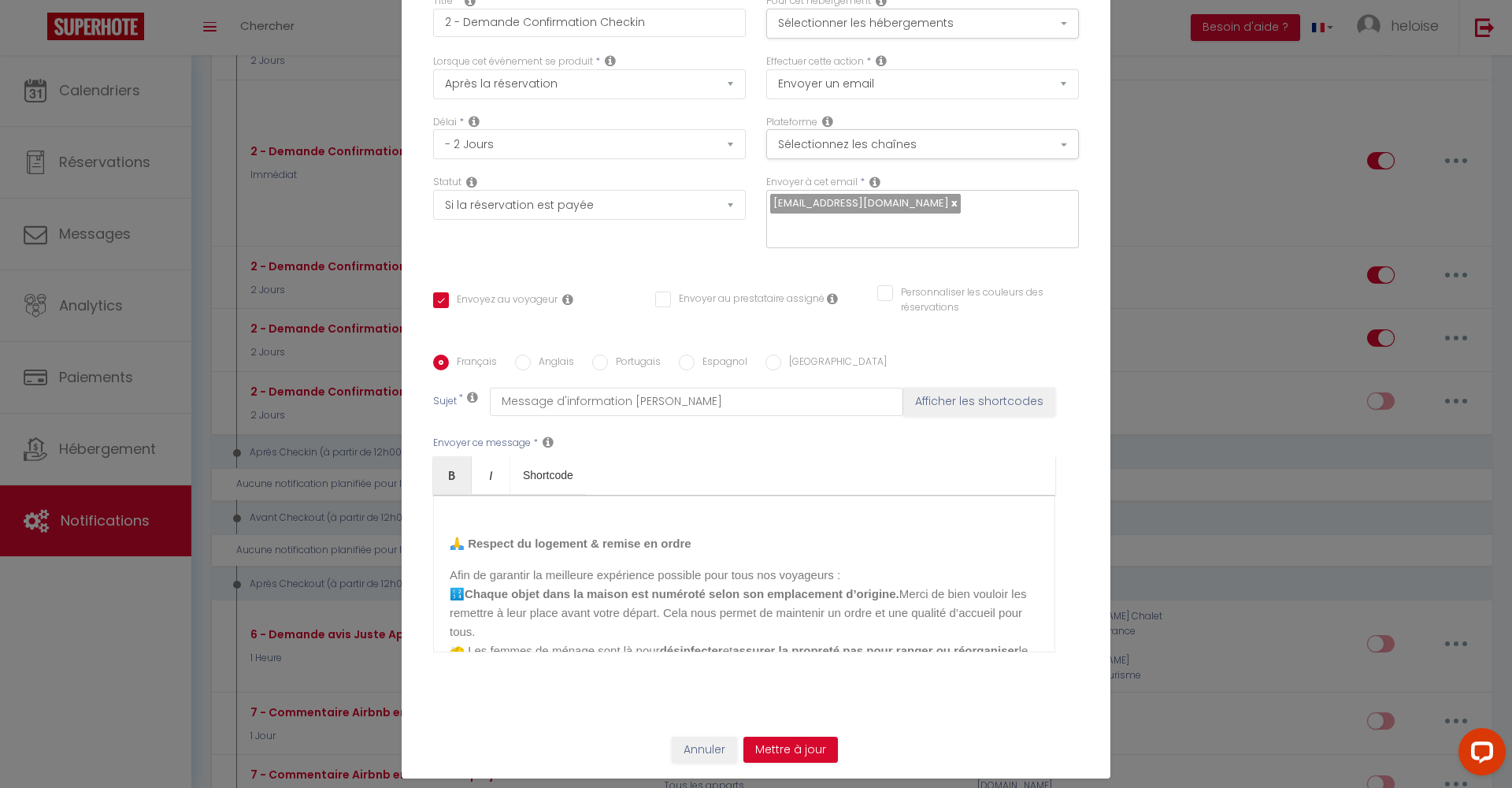 click on "Afin de garantir la meilleure expérience possible pour tous nos voyageurs :" at bounding box center [645, 574] 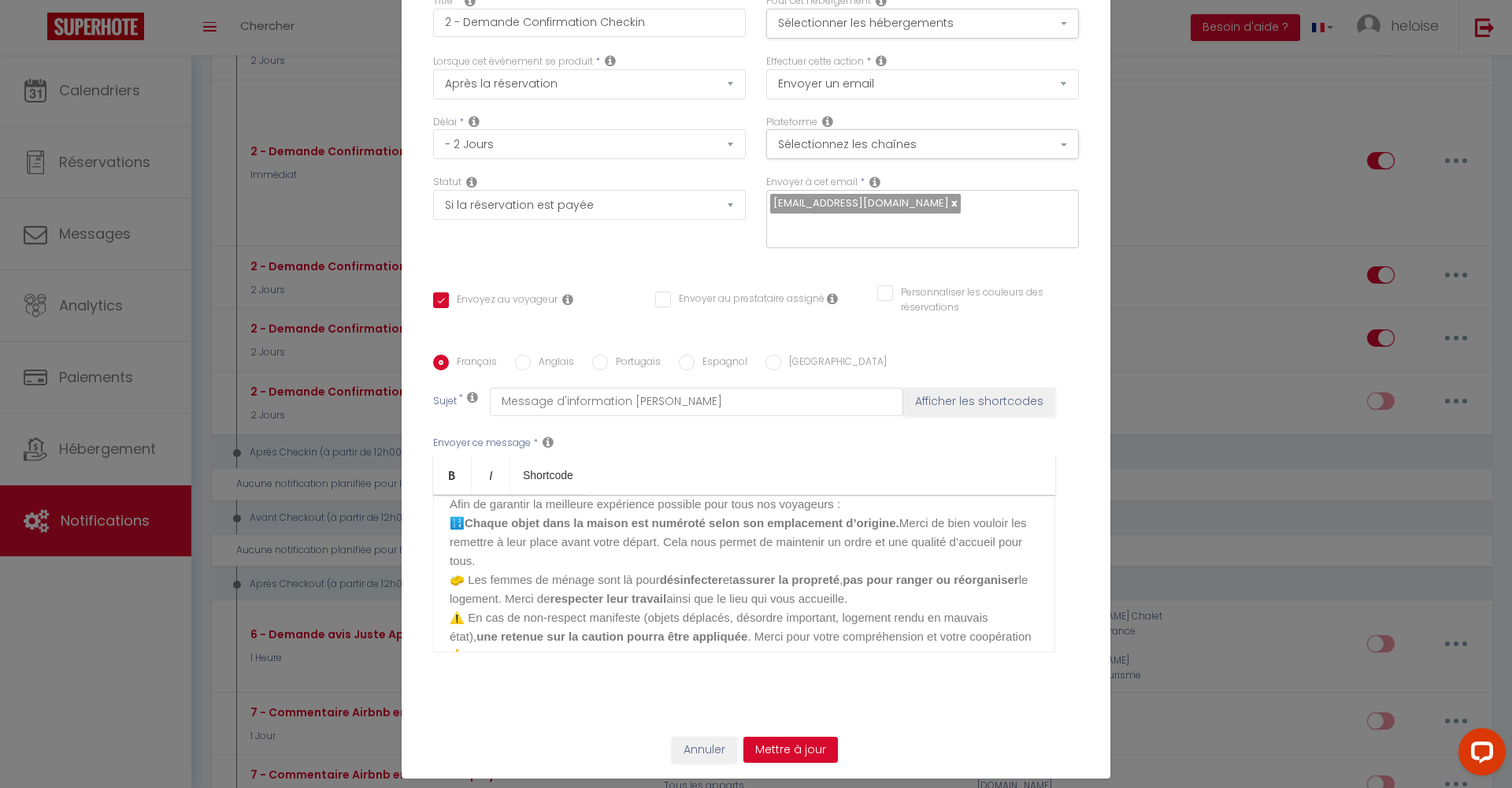 scroll, scrollTop: 842, scrollLeft: 0, axis: vertical 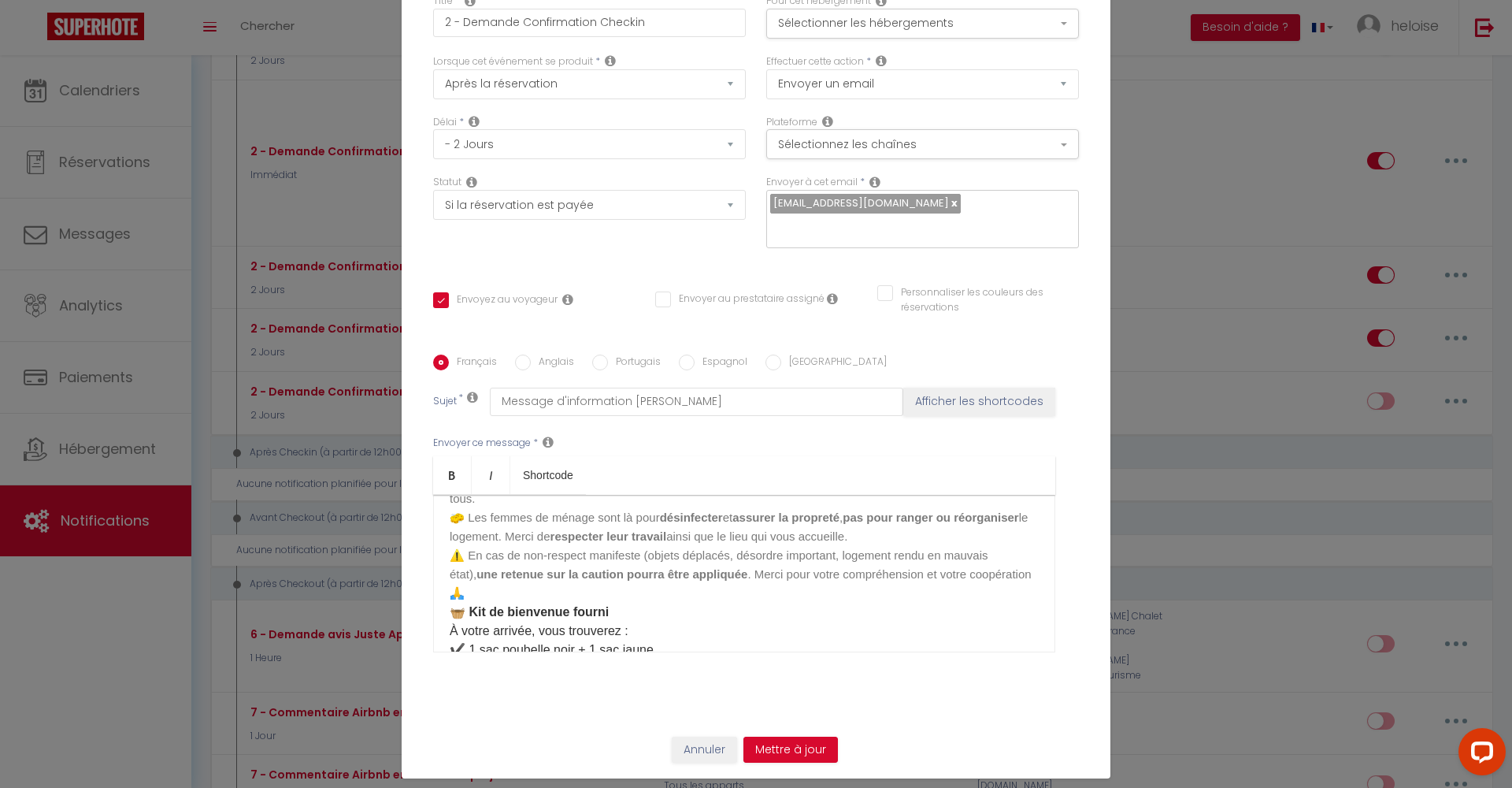click on "🏡 Bienvenue au Nid d’Asnelles 🐝
Bonjour, Nous sommes ravis de vous accueillir prochainement dans notre maison à [GEOGRAPHIC_DATA] ! Votre logement sera préparé avec soin pour que vous vous y sentiez comme chez vous 😊
📍 Adresse du logement [STREET_ADDRESS][PERSON_NAME]
👩‍💼 Conciergerie Votre arrivée et votre séjour seront suivis par  [PERSON_NAME]  de  HB Conciergerie . 📞  Téléphone  : [PHONE_NUMBER]
Merci de prendre contact avec elle avant votre arrivée minimum 48h avant.
🔑 Arrivée & départ L’arrivée se fait  sur rendez-vous . Merci de nous indiquer votre heure estimée dès que possible.
Arrivée  : à partir de 17h Départ  : avant 10h Pour toute demande spéciale, contactez [PERSON_NAME]  au moins 48h à l’avance . Nous ferons de notre mieux !
🛏️ Le logement Gîte 3 chambres :
Chambre 1 : lit double 160 cm Chambre 2 : lit double 160 cm Chambre 3 : 2 lits simples 90 cm
🧼 Draps & serviettes
​
🔢" at bounding box center [744, 574] 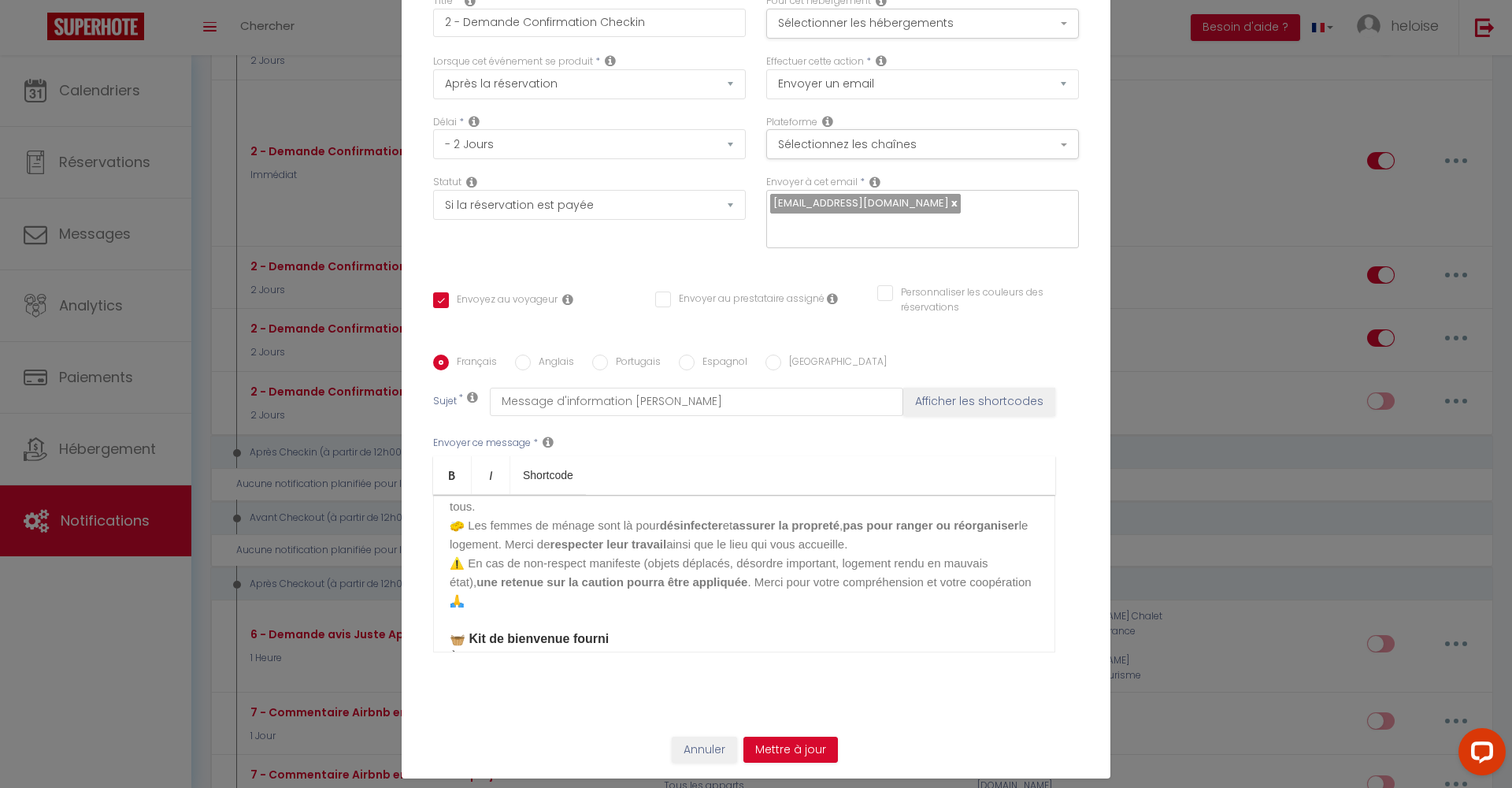 click on ".
Merci pour votre compréhension et votre coopération 🙏" at bounding box center (740, 591) 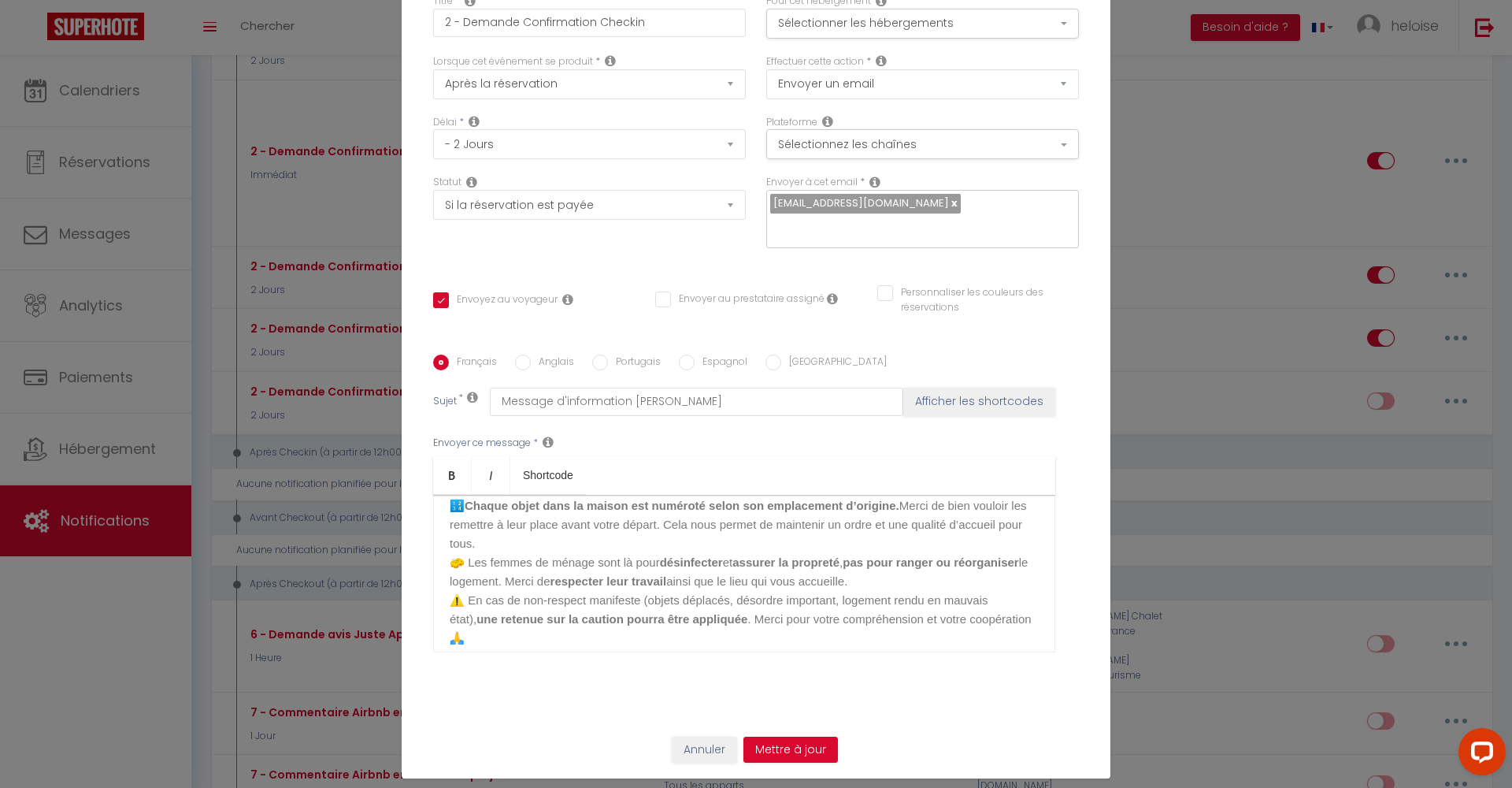 scroll, scrollTop: 794, scrollLeft: 0, axis: vertical 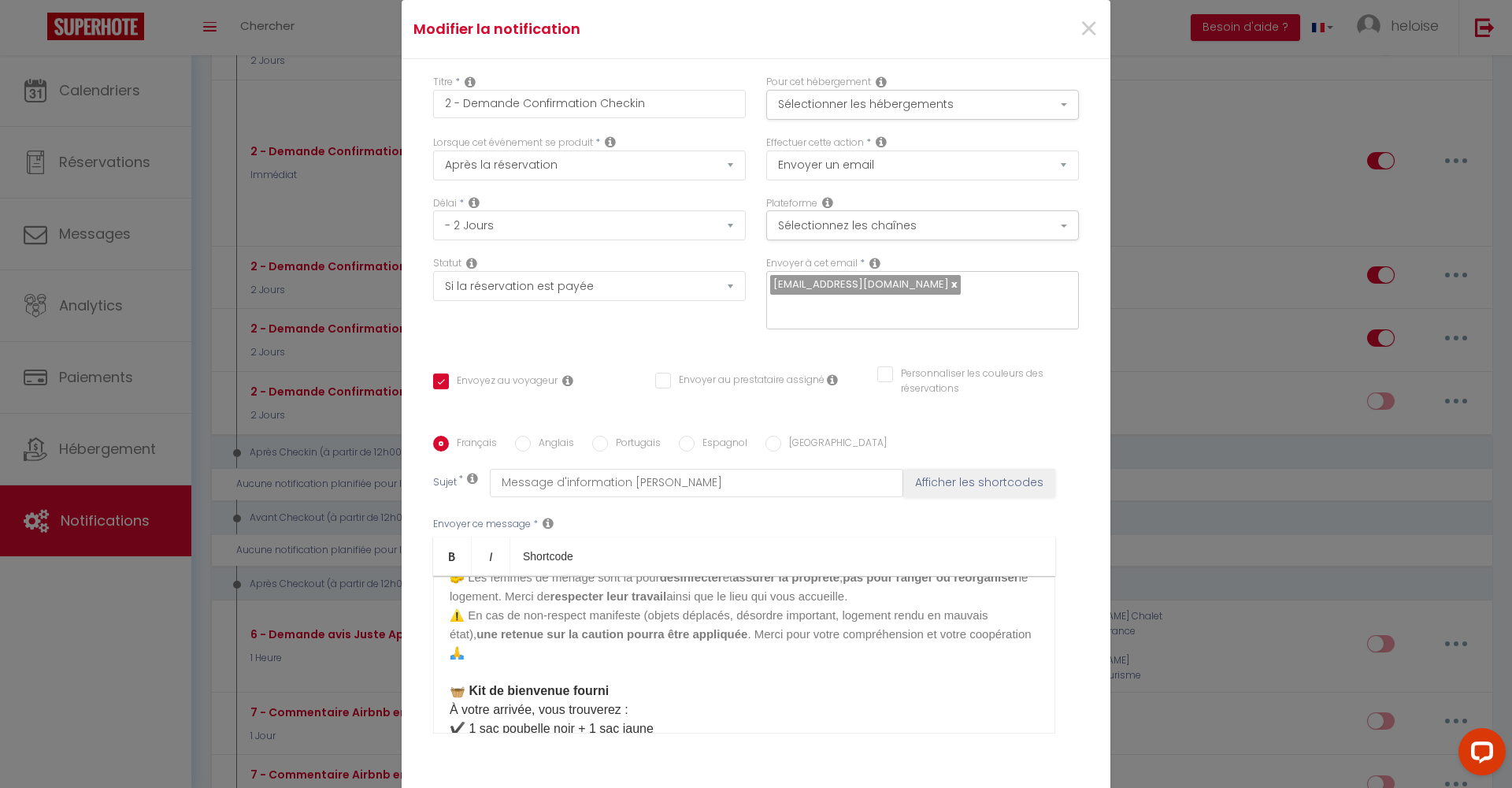 click on "⚠️ En cas de non-respect manifeste (objets déplacés, désordre important, logement rendu en mauvais état)," at bounding box center [719, 624] 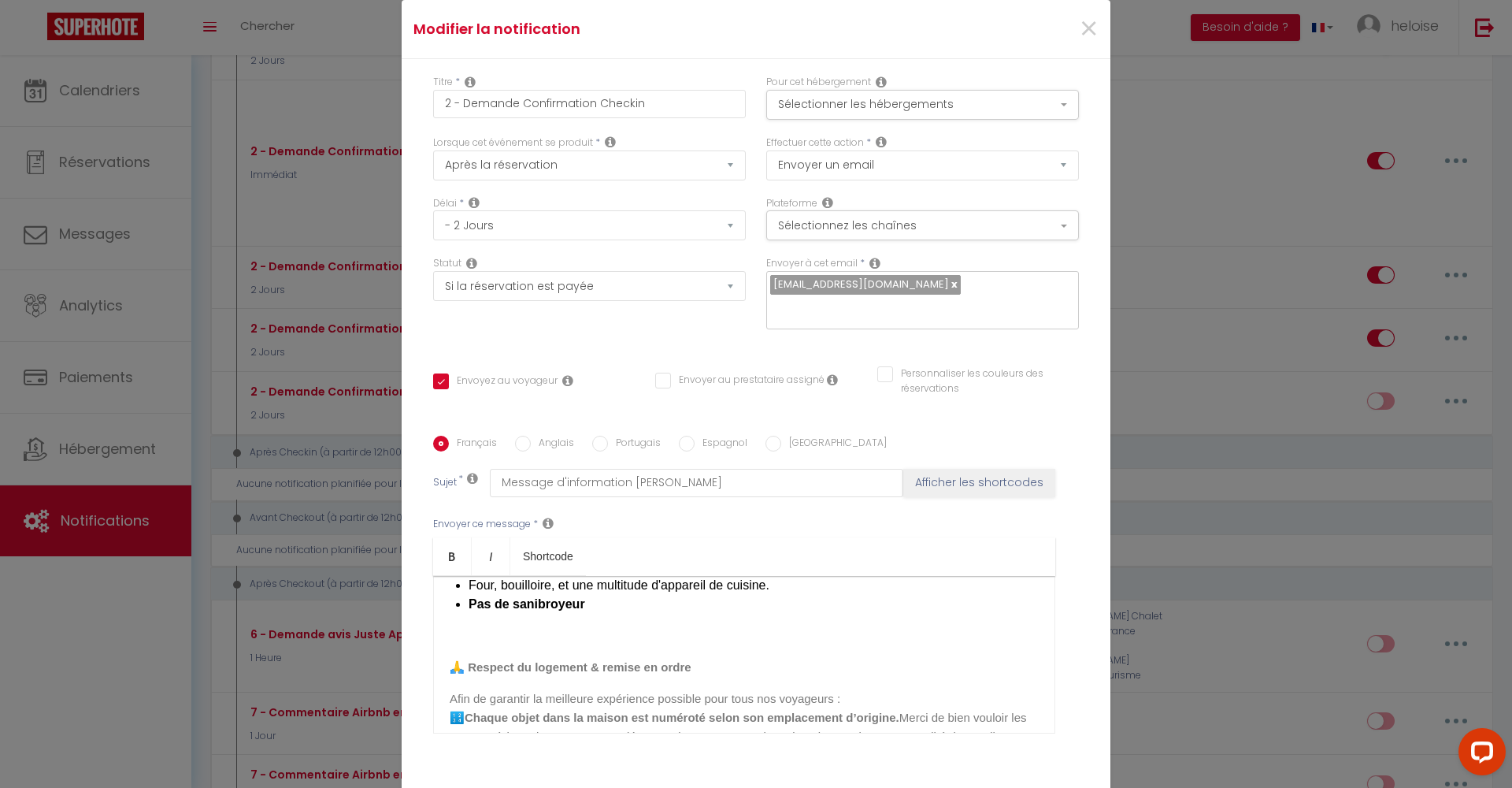 scroll, scrollTop: 729, scrollLeft: 0, axis: vertical 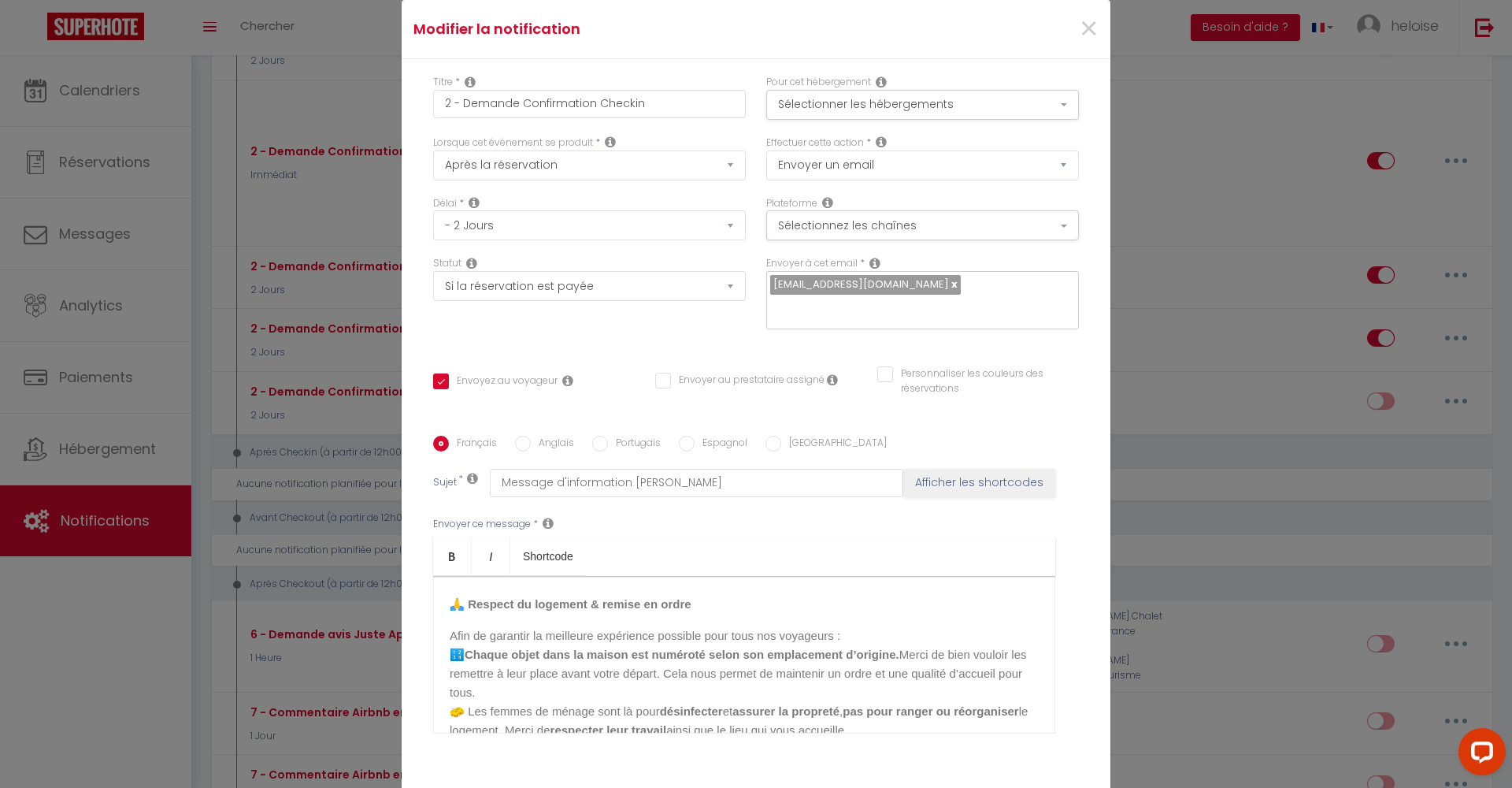 click on "🏡 Bienvenue au Nid d’Asnelles 🐝
Bonjour, Nous sommes ravis de vous accueillir prochainement dans notre maison à [GEOGRAPHIC_DATA] ! Votre logement sera préparé avec soin pour que vous vous y sentiez comme chez vous 😊
📍 Adresse du logement [STREET_ADDRESS][PERSON_NAME]
👩‍💼 Conciergerie Votre arrivée et votre séjour seront suivis par  [PERSON_NAME]  de  HB Conciergerie . 📞  Téléphone  : [PHONE_NUMBER]
Merci de prendre contact avec elle avant votre arrivée minimum 48h avant.
🔑 Arrivée & départ L’arrivée se fait  sur rendez-vous . Merci de nous indiquer votre heure estimée dès que possible.
Arrivée  : à partir de 17h Départ  : avant 10h Pour toute demande spéciale, contactez [PERSON_NAME]  au moins 48h à l’avance . Nous ferons de notre mieux !
🛏️ Le logement Gîte 3 chambres :
Chambre 1 : lit double 160 cm Chambre 2 : lit double 160 cm Chambre 3 : 2 lits simples 90 cm
🧼 Draps & serviettes
​
🔢" at bounding box center [744, 655] 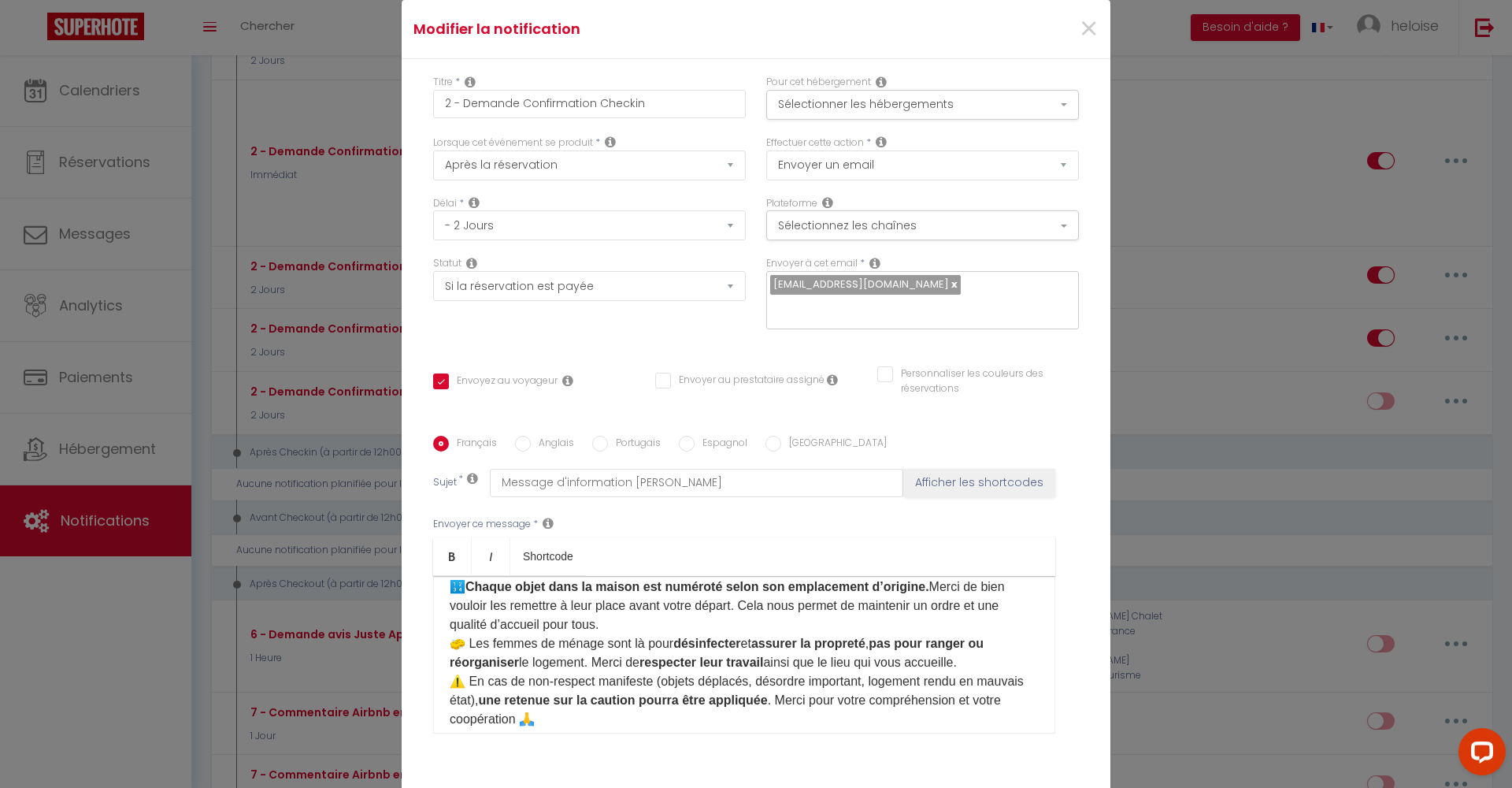 scroll, scrollTop: 766, scrollLeft: 0, axis: vertical 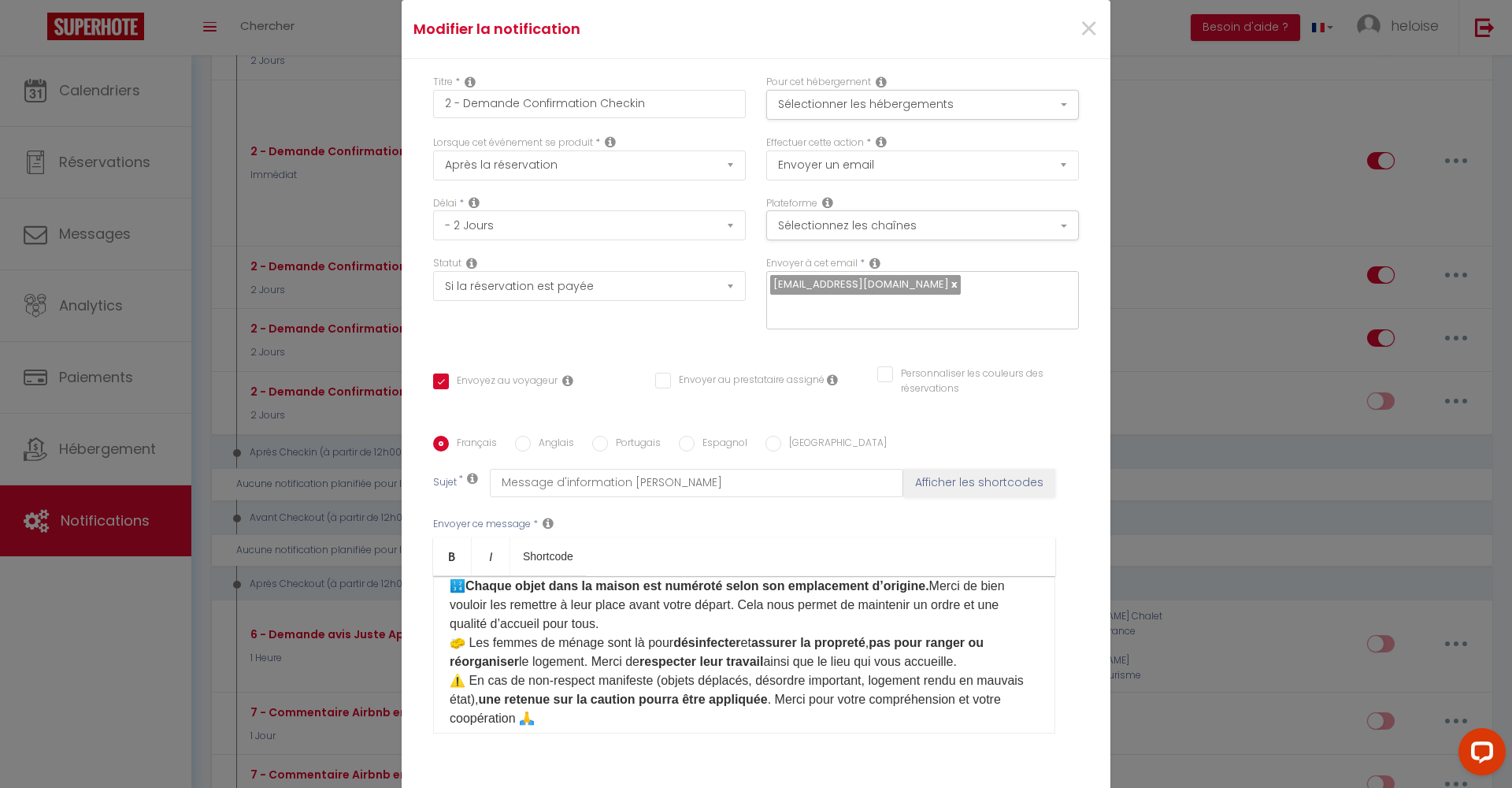 click on "Merci de bien vouloir les remettre à leur place avant votre départ. Cela nous permet de maintenir un ordre et une qualité d’accueil pour tous." at bounding box center [727, 604] 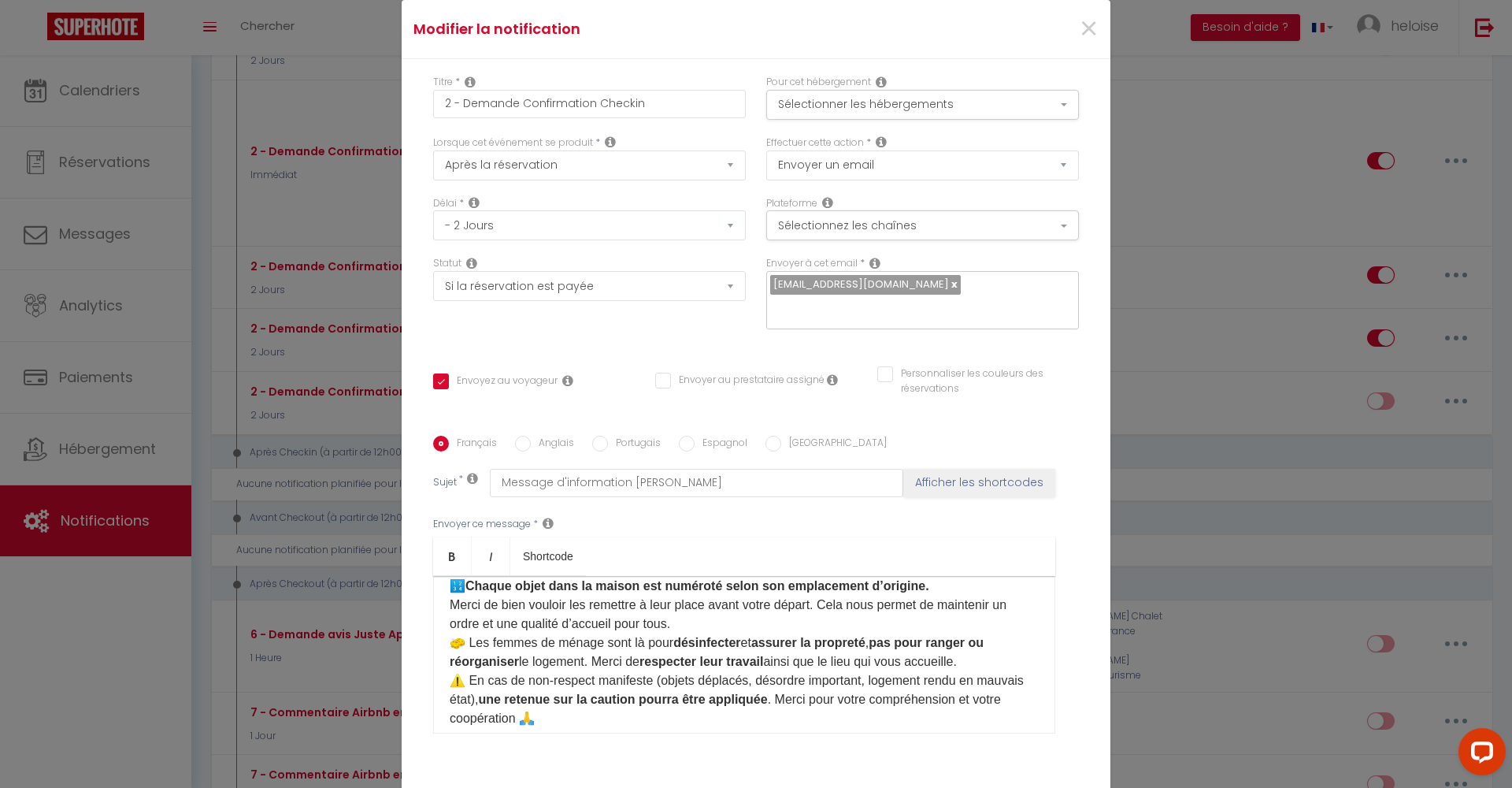 click on "Merci de bien vouloir les remettre à leur place avant votre départ. Cela nous permet de maintenir un ordre et une qualité d’accueil pour tous." at bounding box center (728, 604) 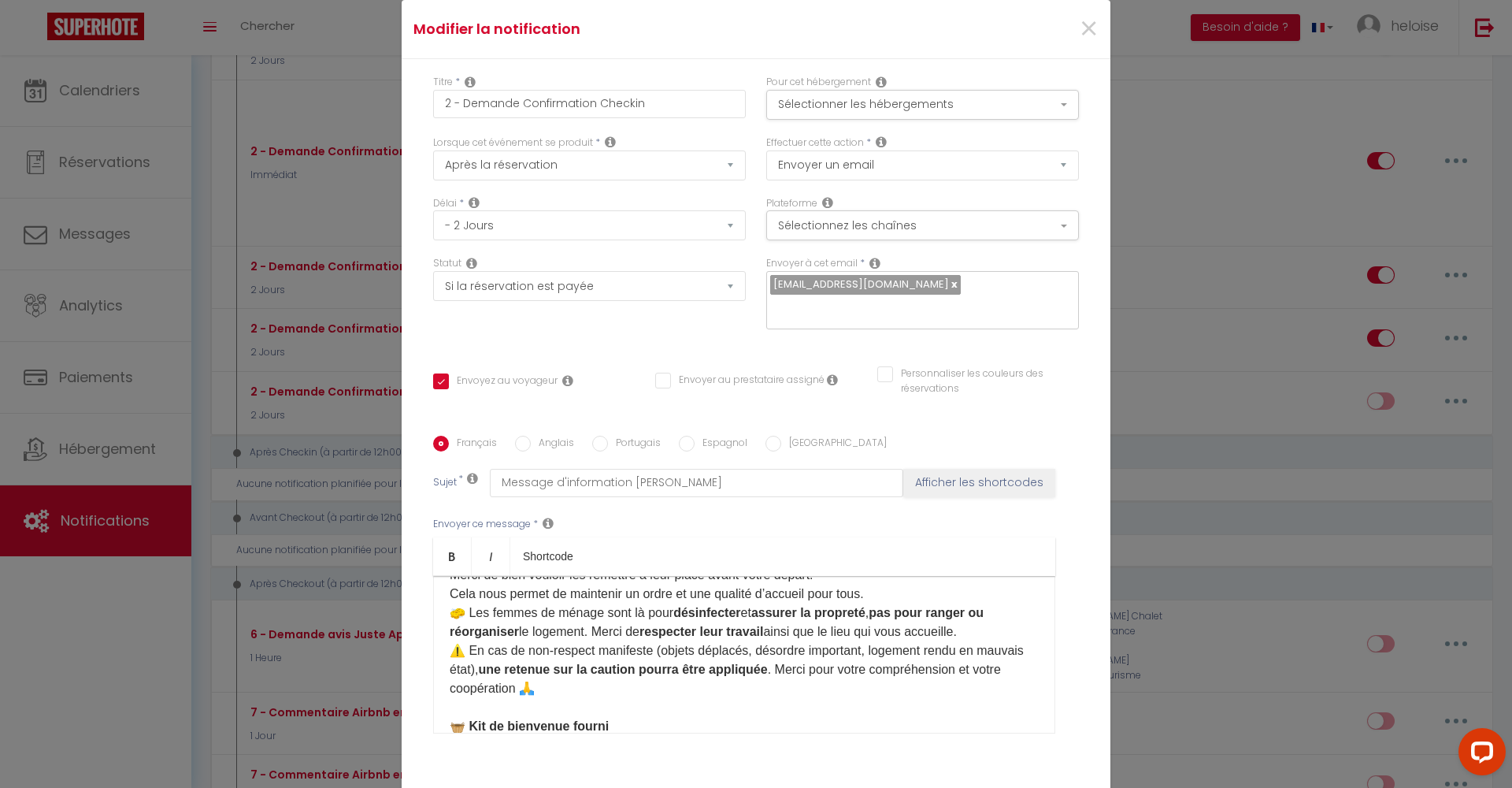 scroll, scrollTop: 815, scrollLeft: 0, axis: vertical 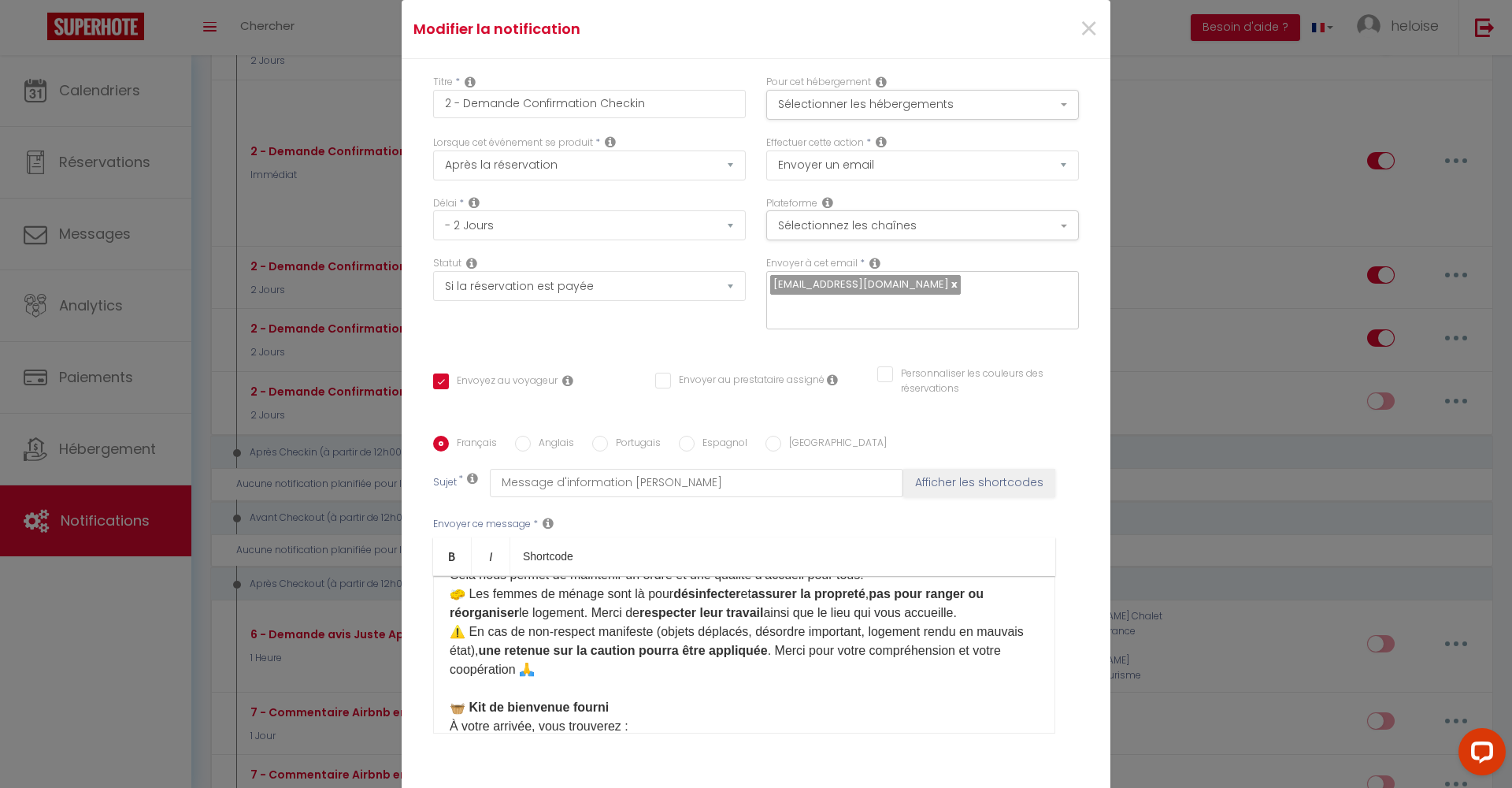 click on "le logement. Merci de" at bounding box center (579, 612) 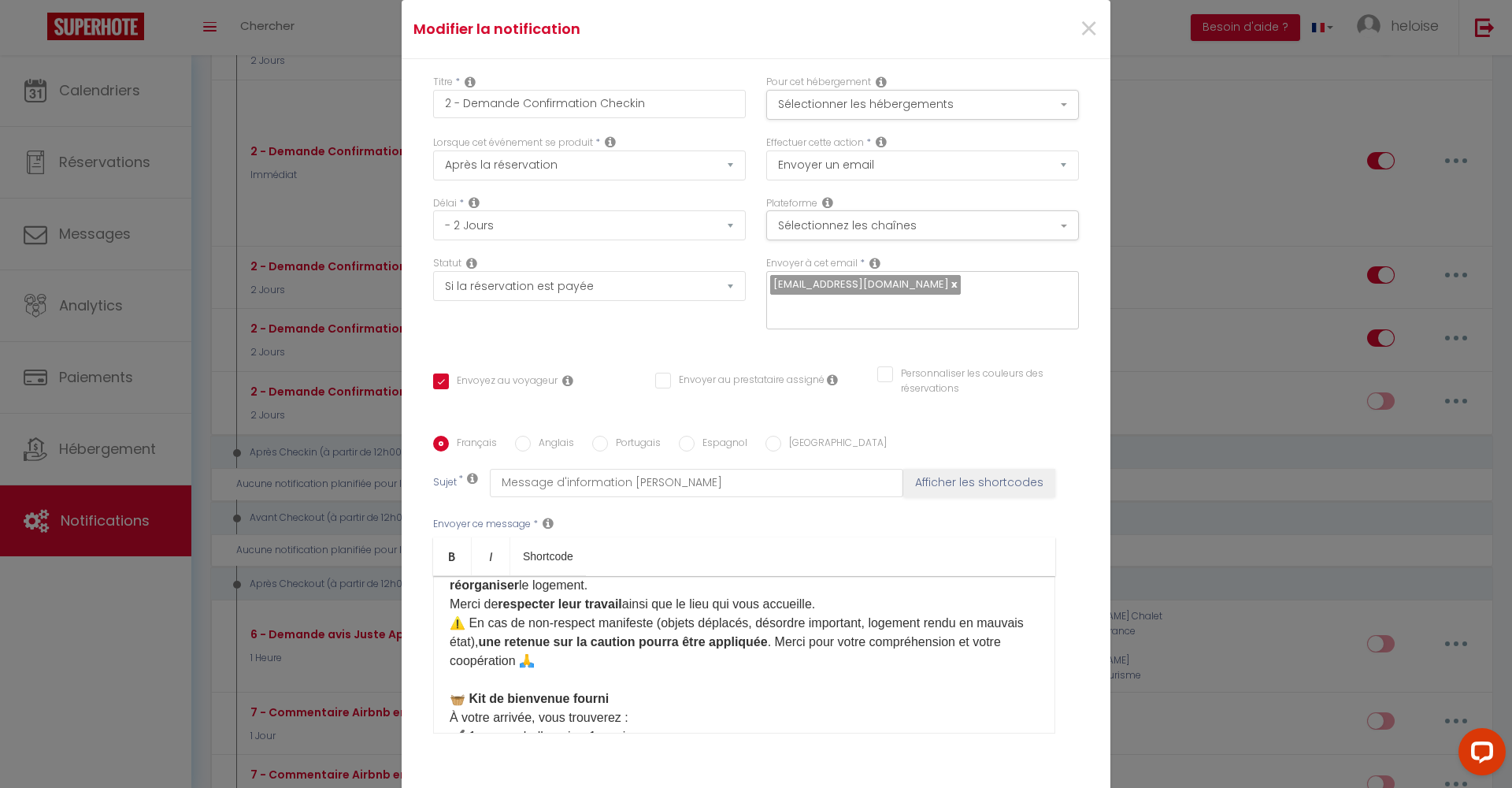 scroll, scrollTop: 846, scrollLeft: 0, axis: vertical 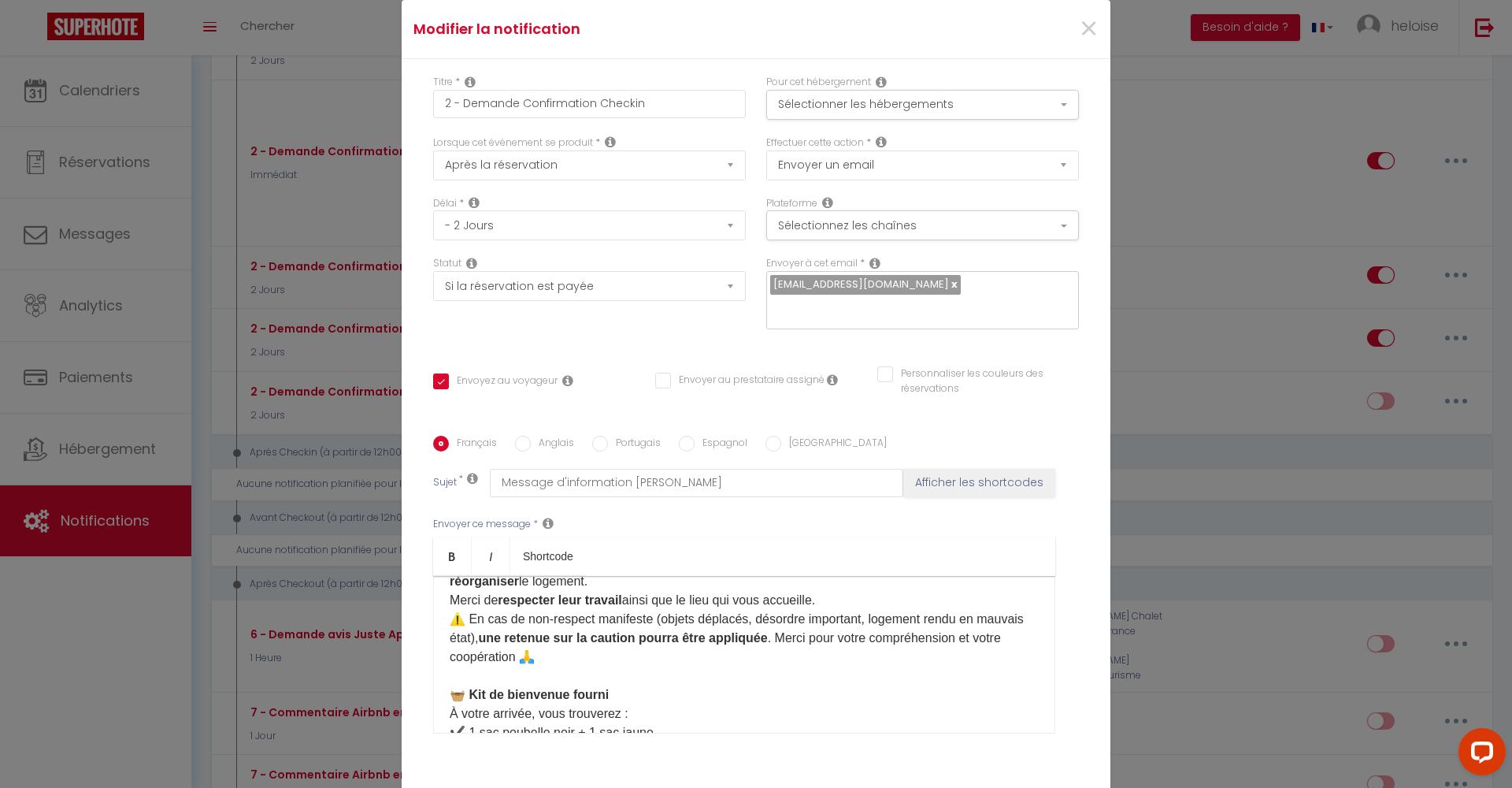 click on ".
Merci pour votre compréhension et votre coopération 🙏" at bounding box center (725, 647) 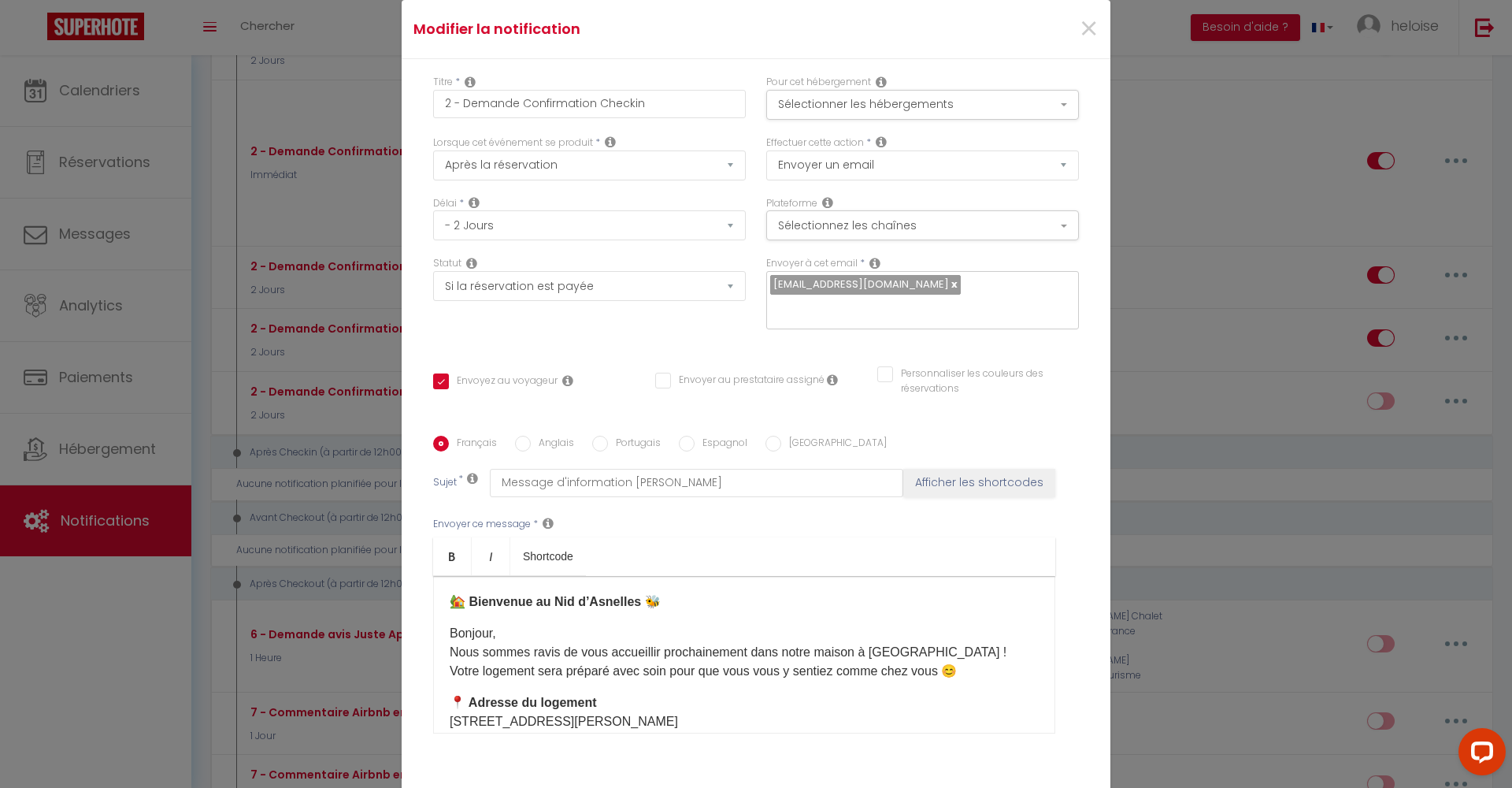 scroll, scrollTop: 0, scrollLeft: 0, axis: both 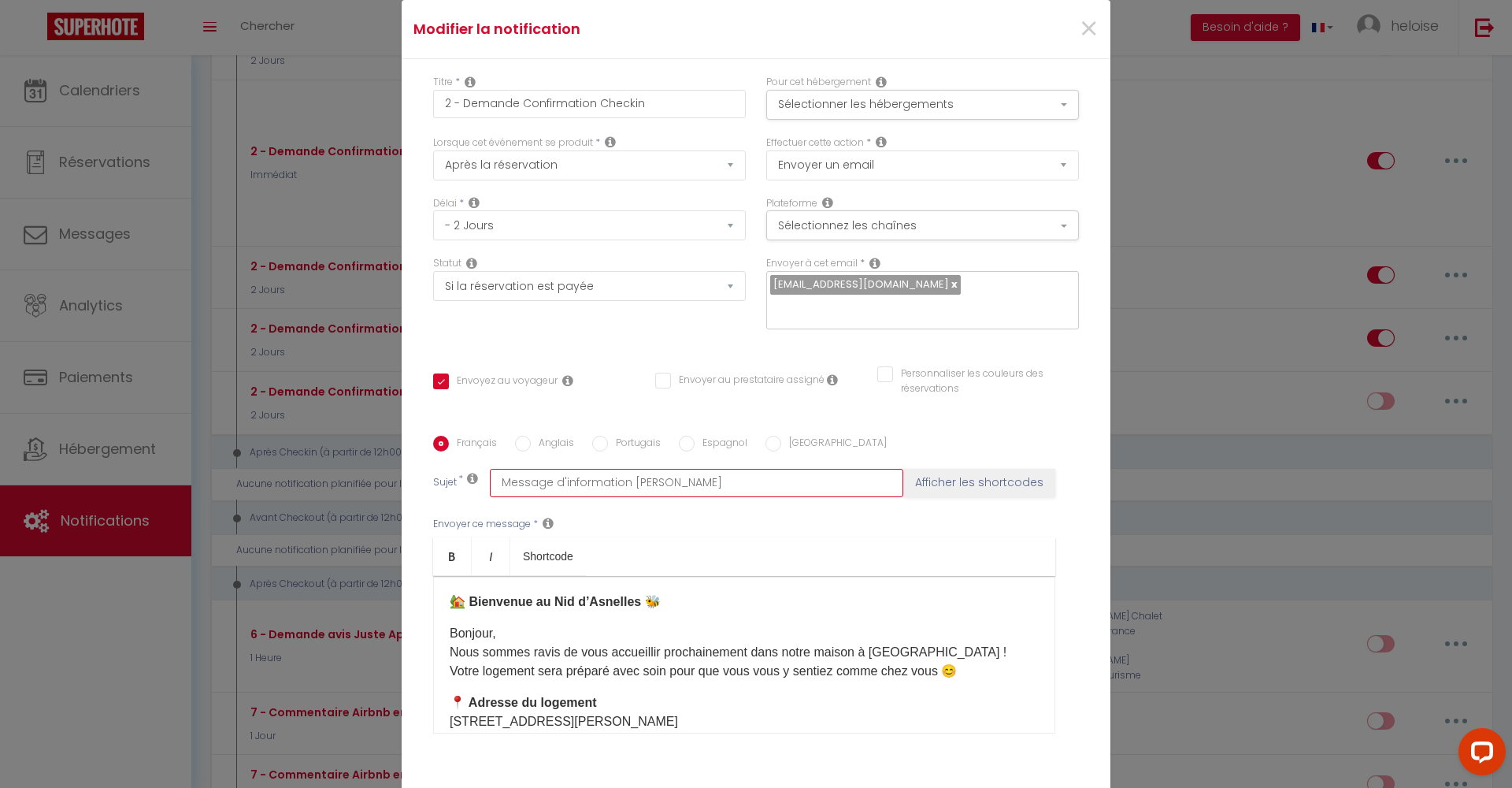 drag, startPoint x: 687, startPoint y: 477, endPoint x: 628, endPoint y: 479, distance: 59.033889 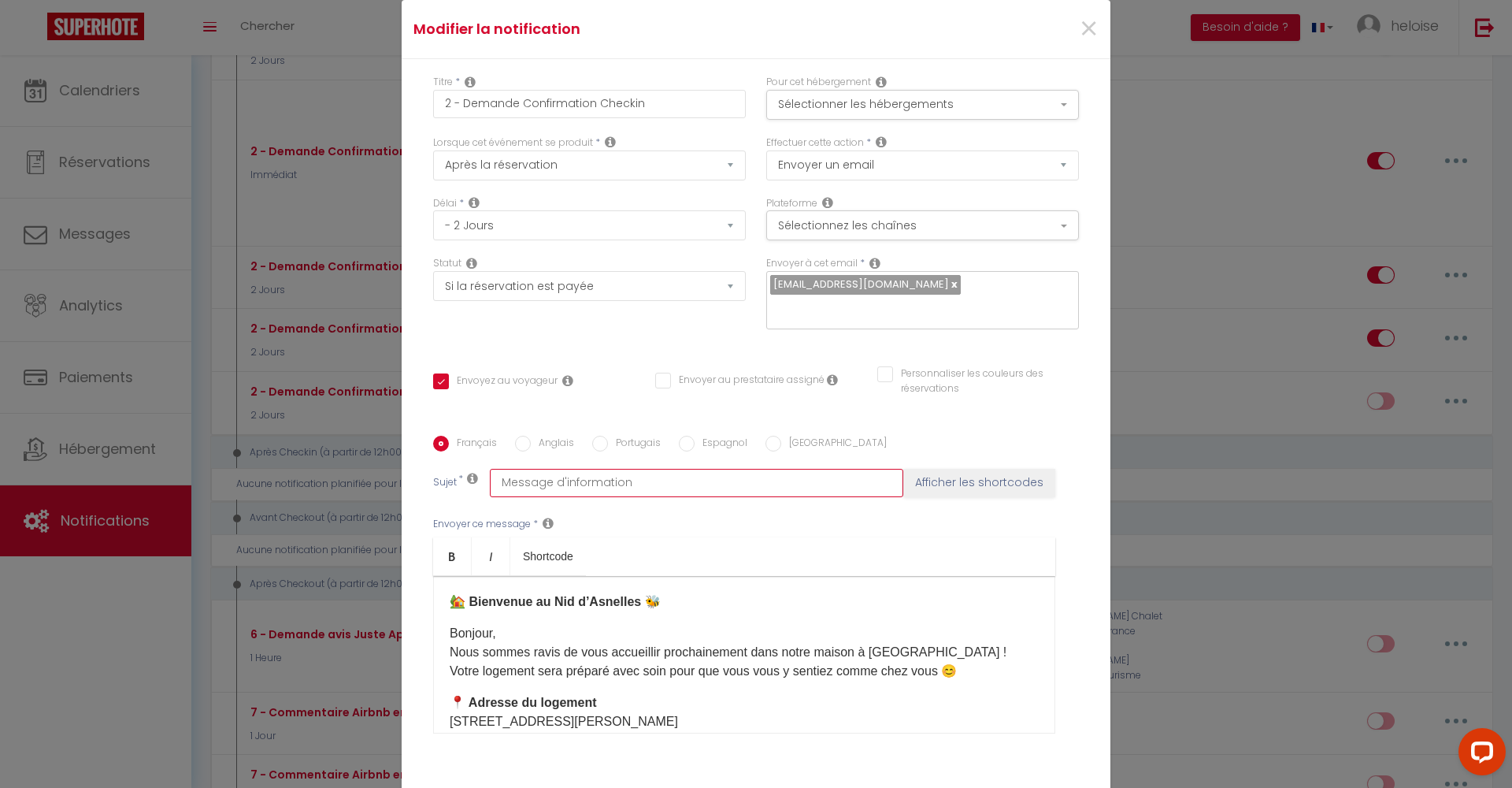 checkbox on "true" 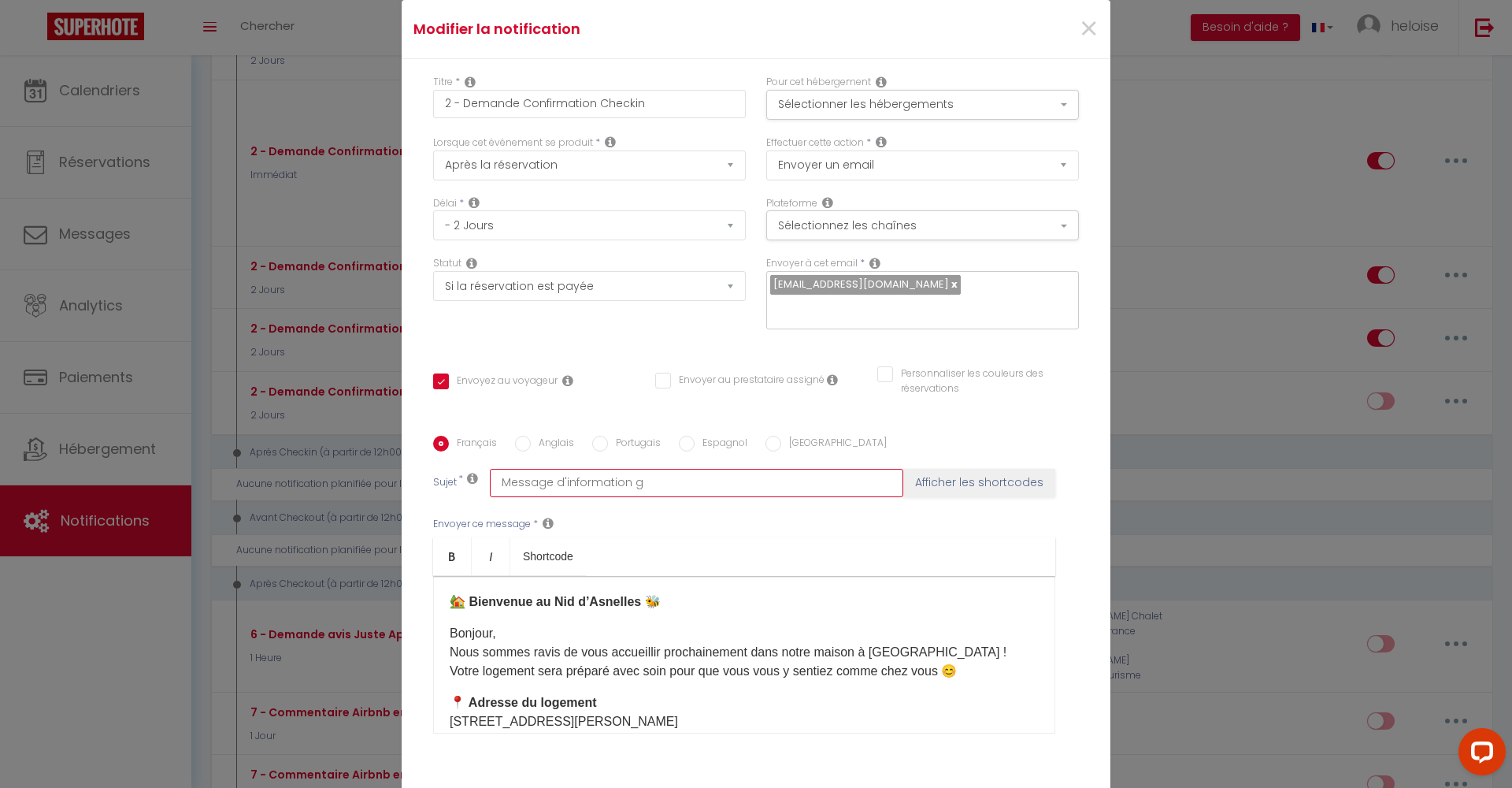 checkbox on "true" 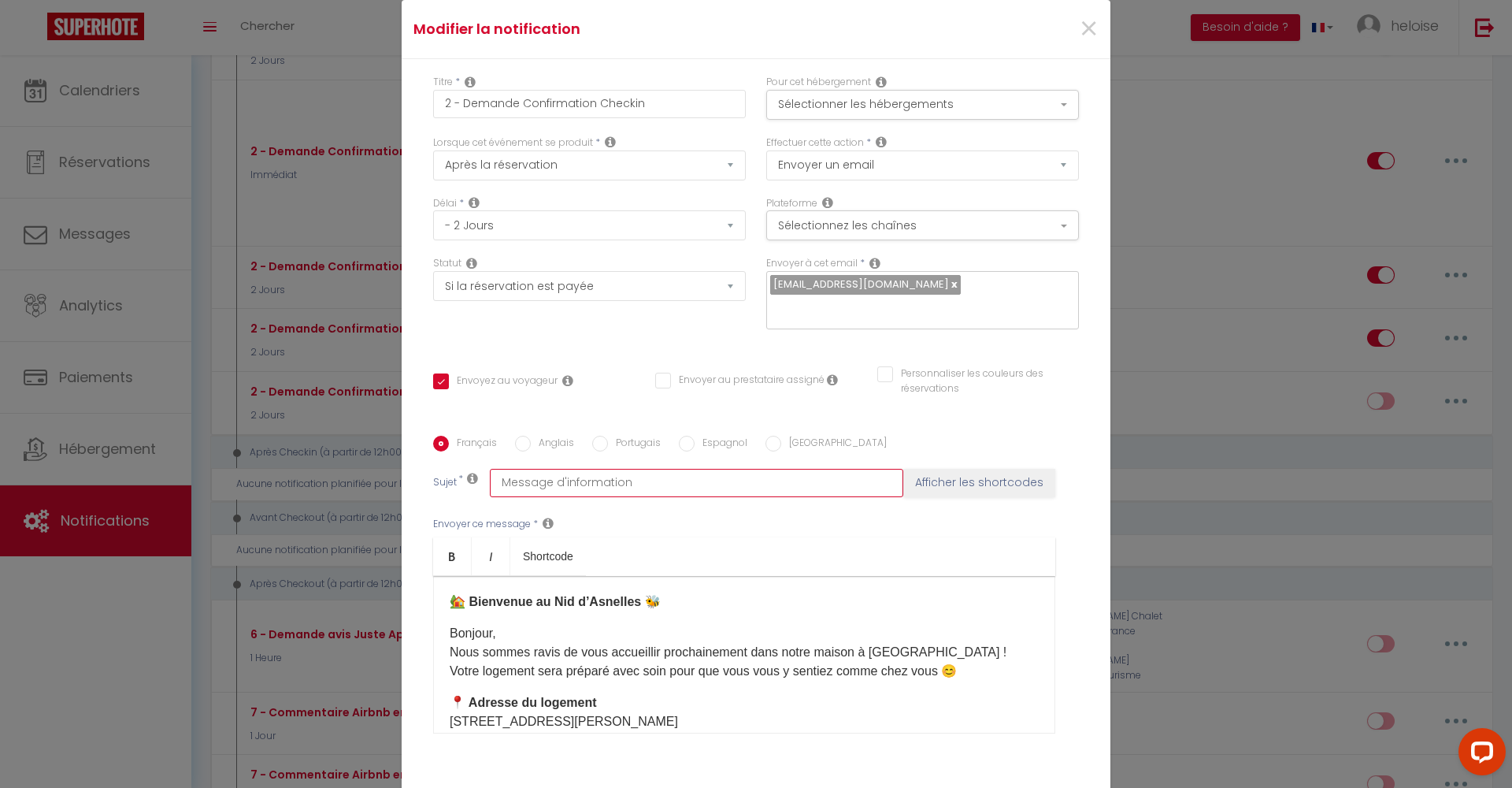 checkbox on "true" 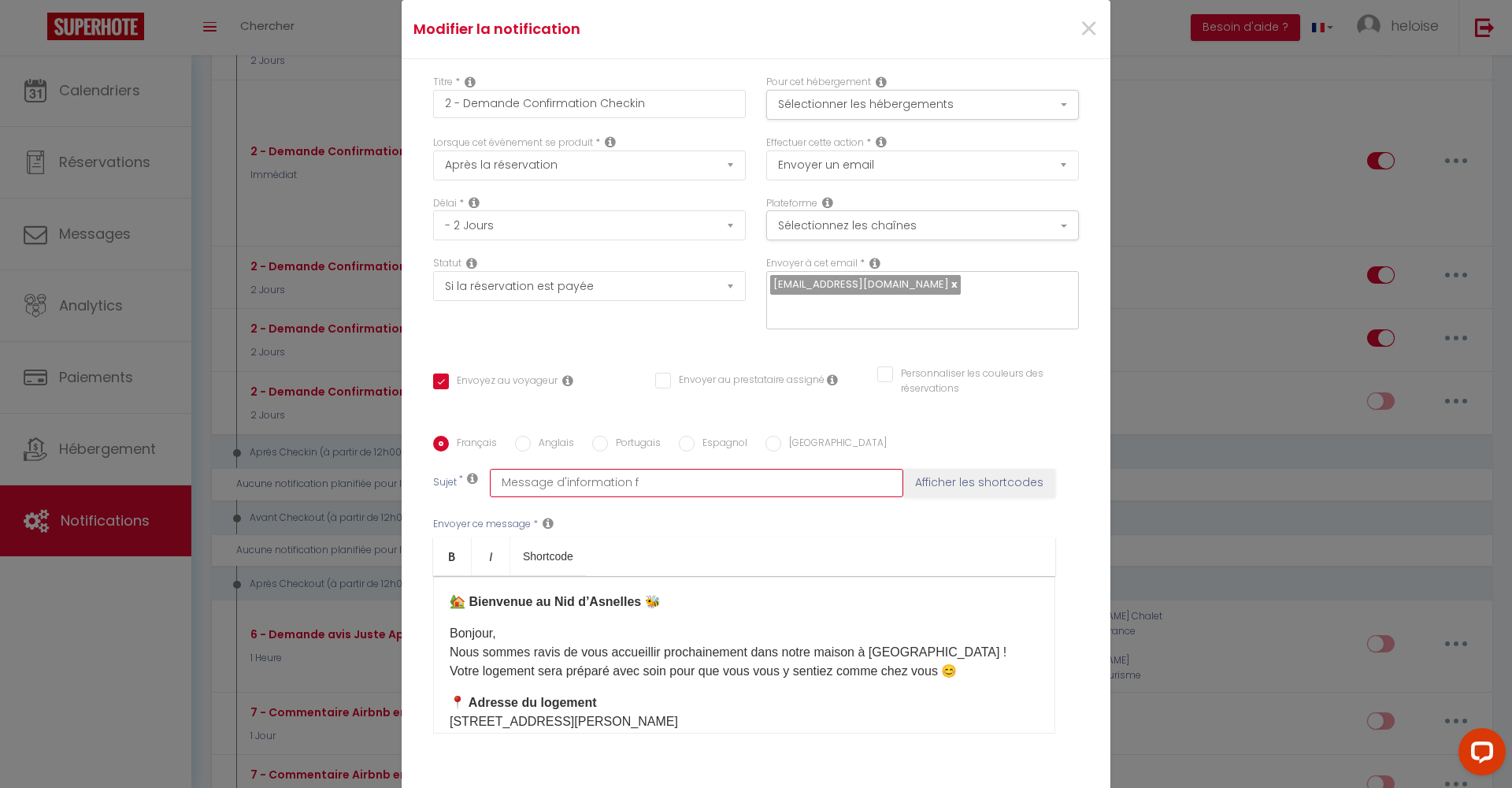 checkbox on "true" 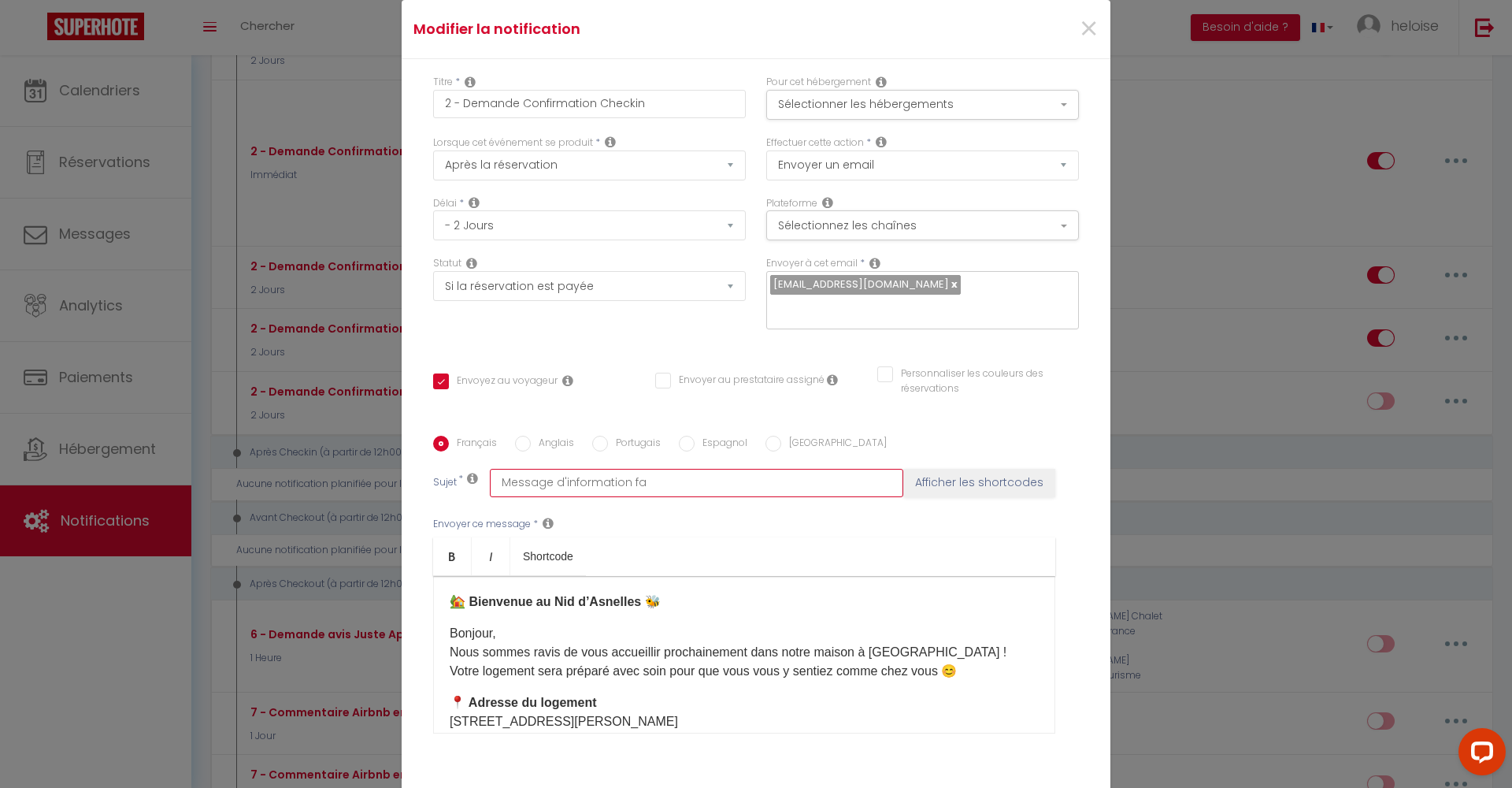 checkbox on "true" 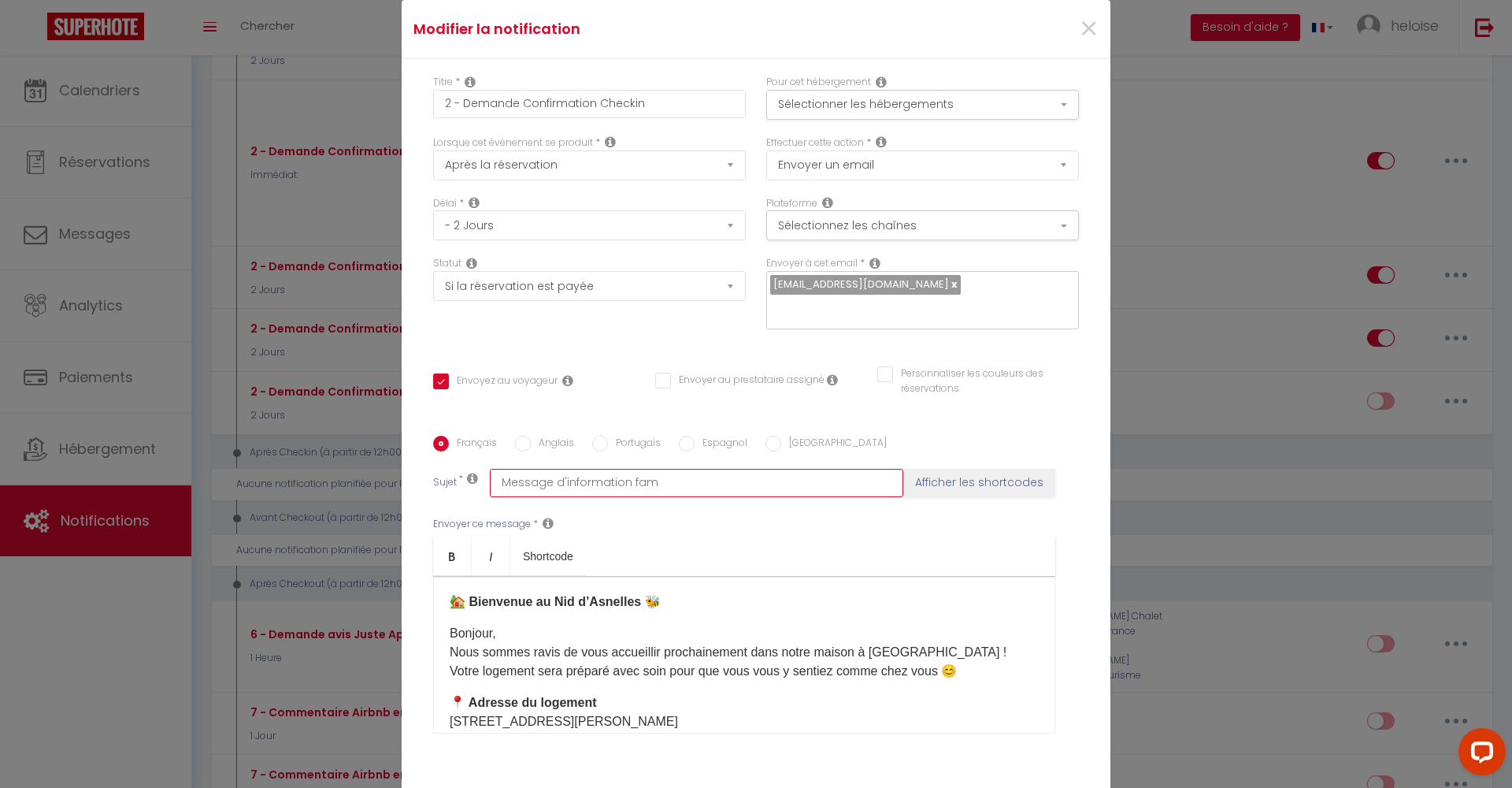 checkbox on "true" 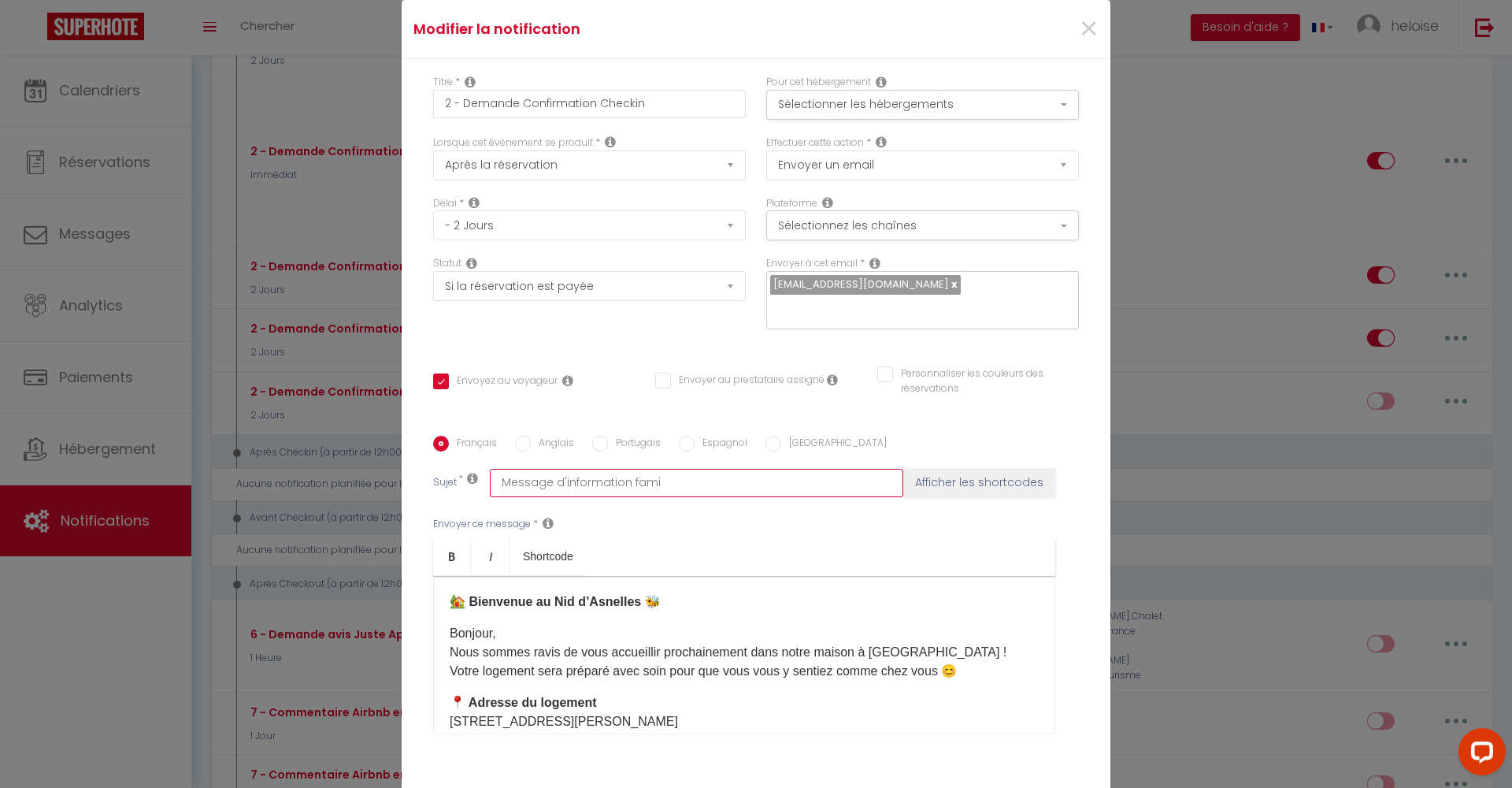 checkbox on "true" 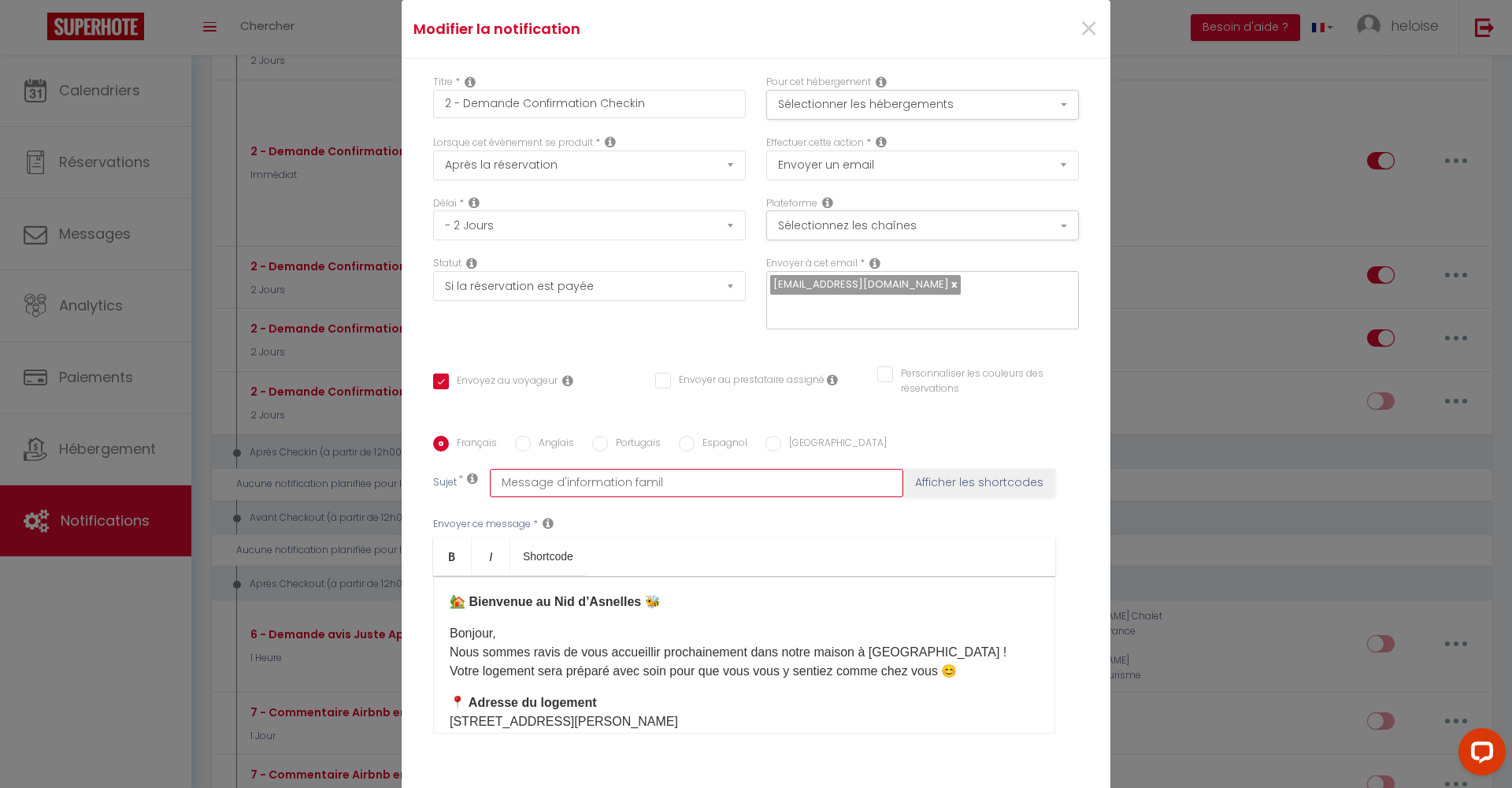 checkbox on "true" 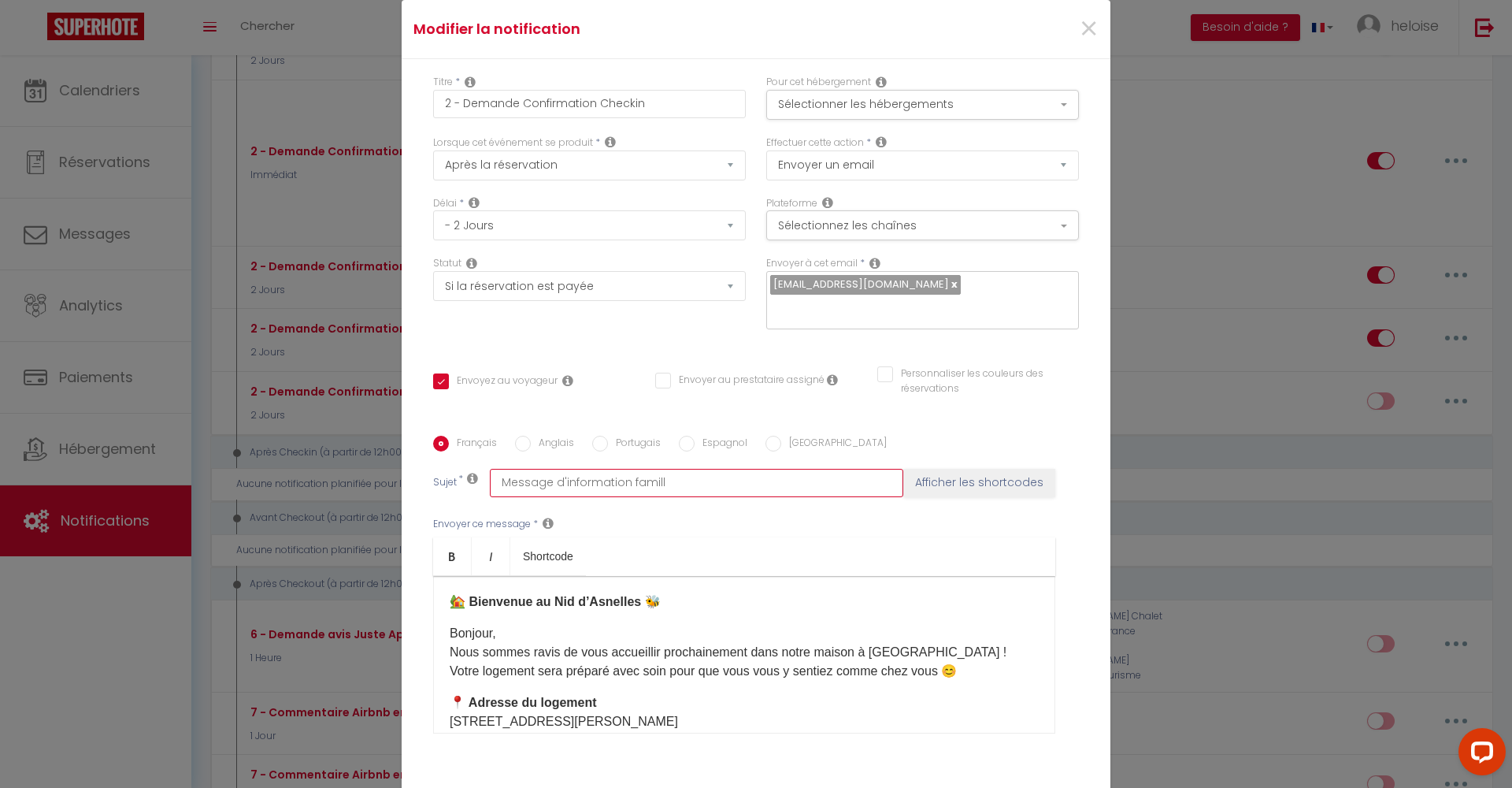 checkbox on "true" 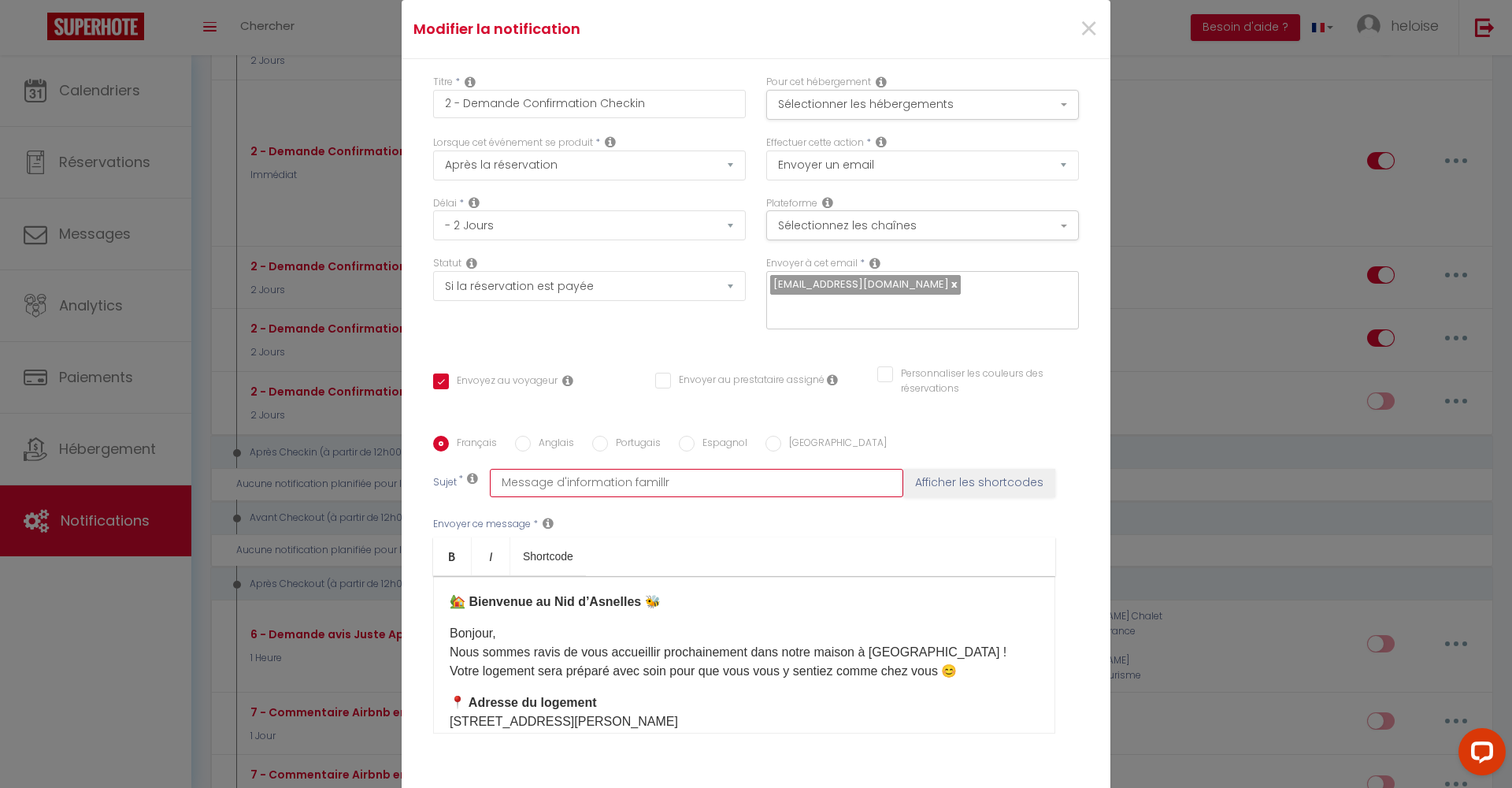 checkbox on "true" 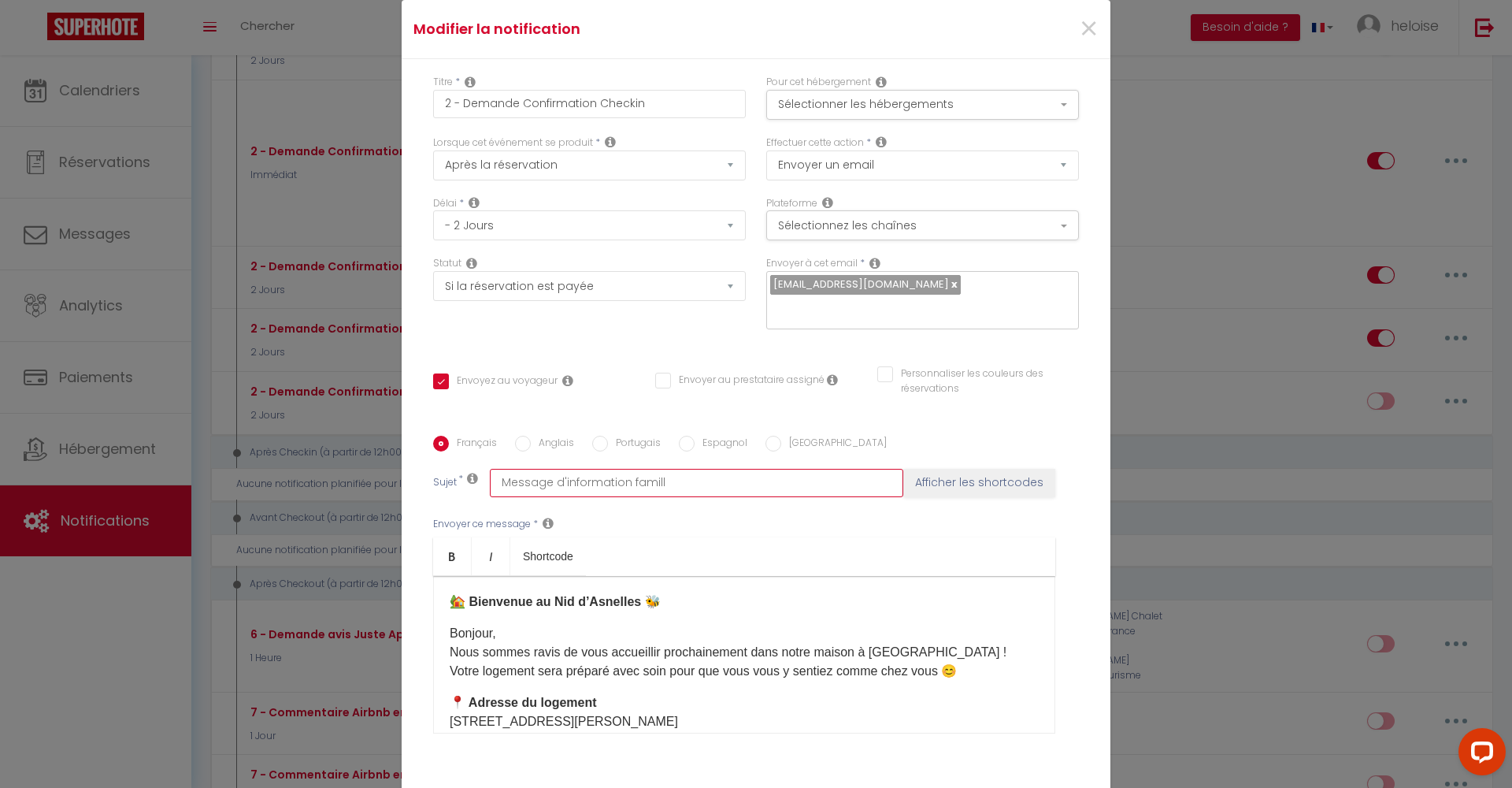 checkbox on "true" 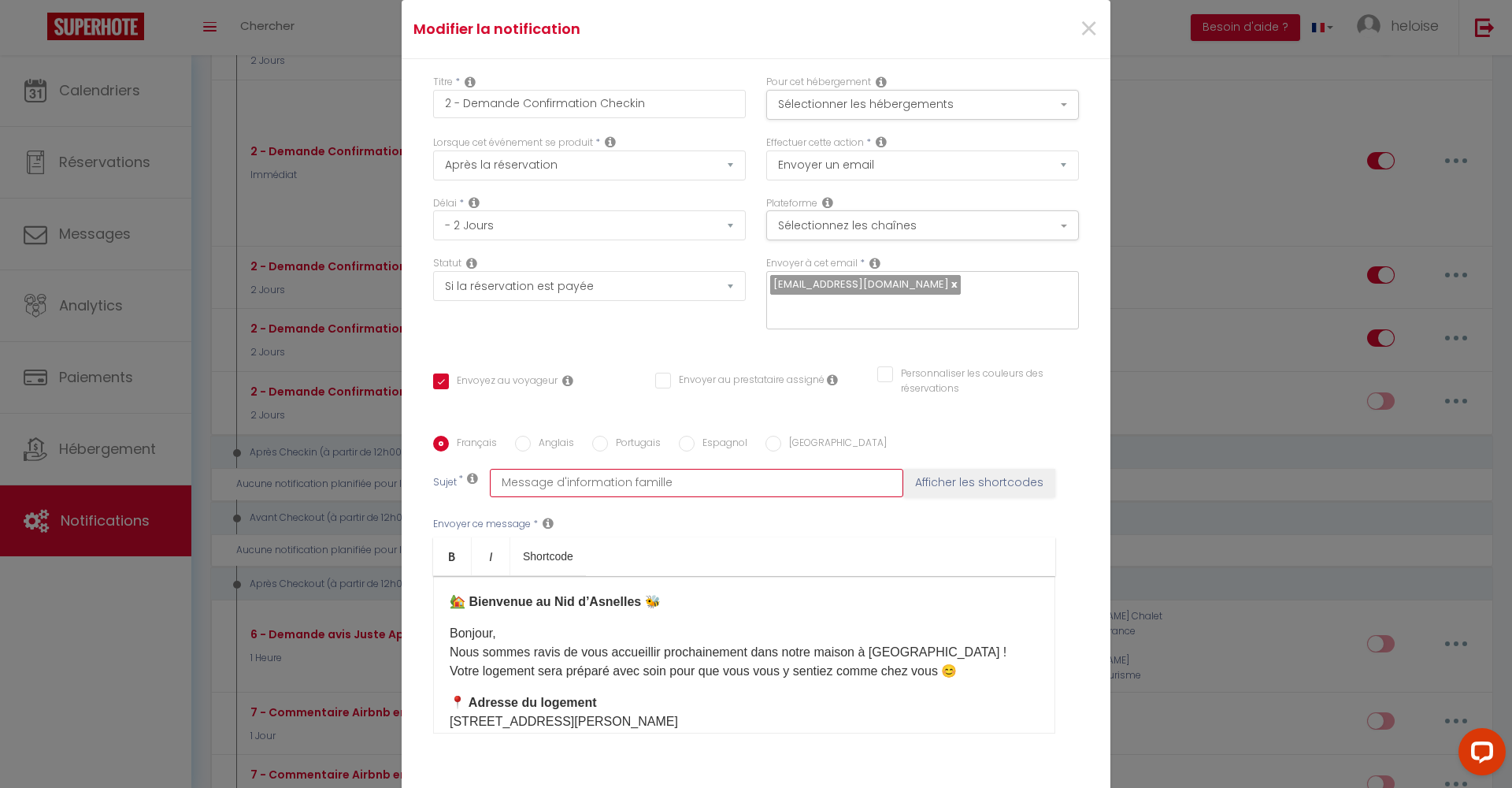 checkbox on "true" 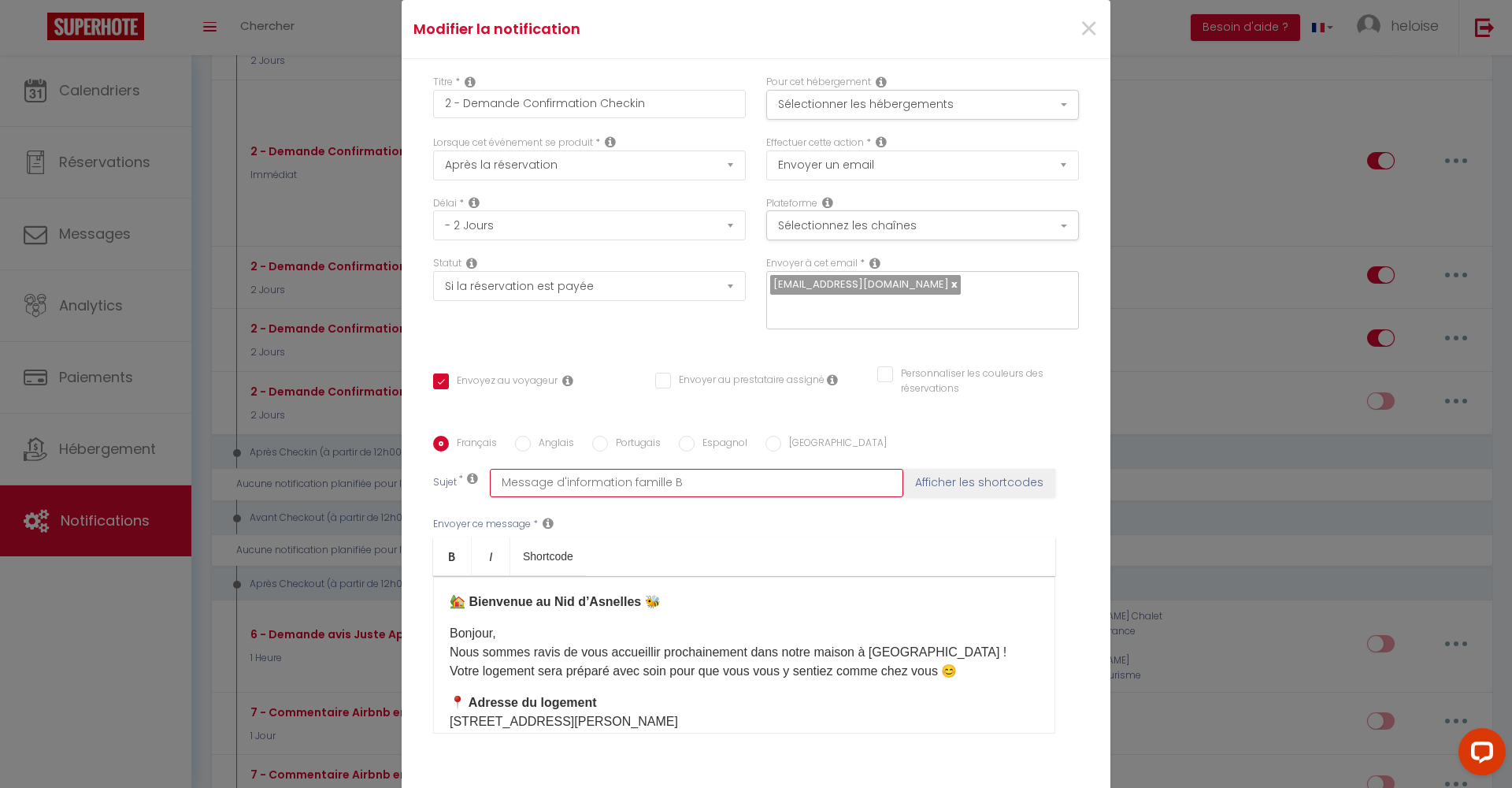checkbox on "true" 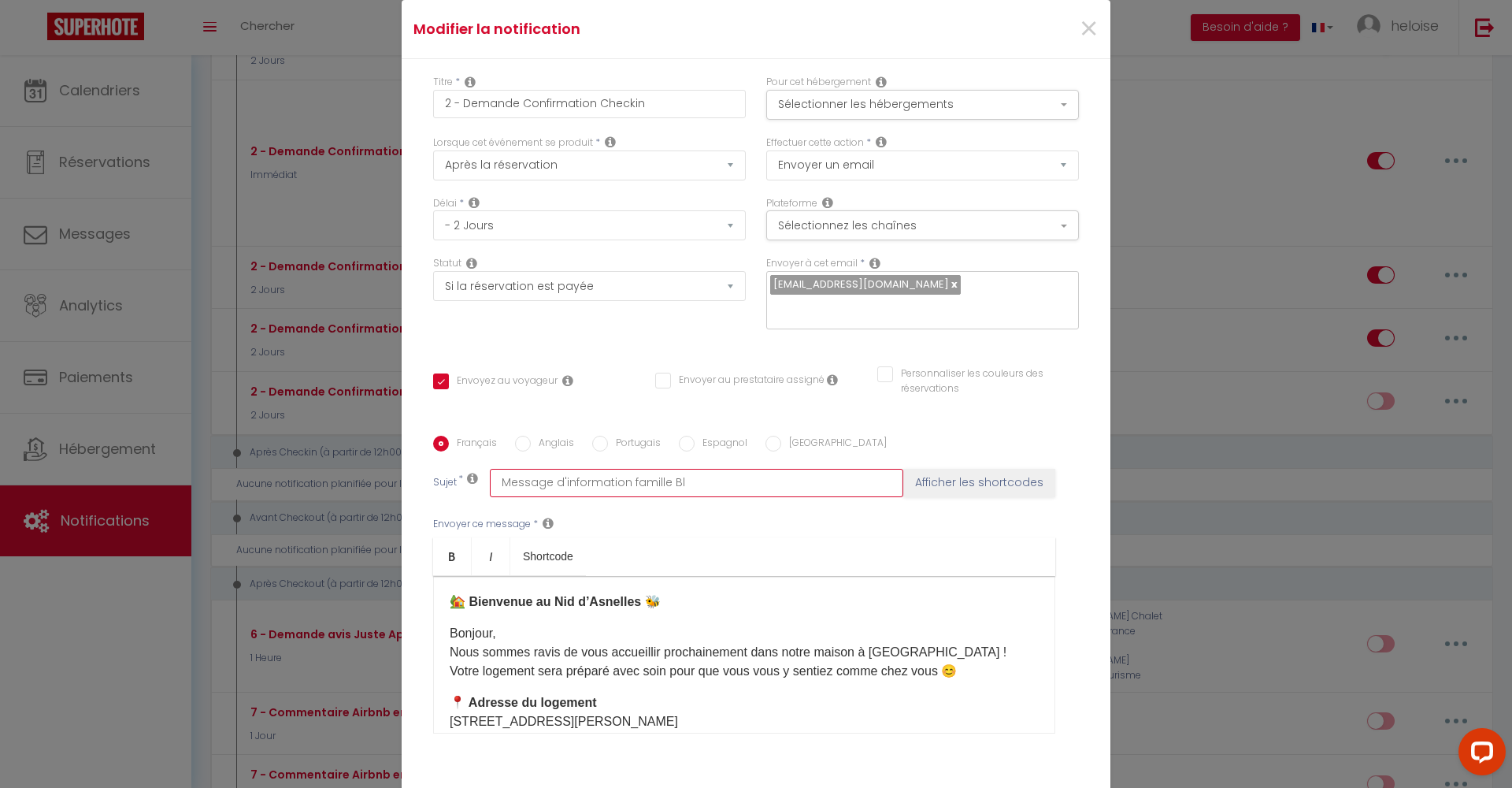 checkbox on "true" 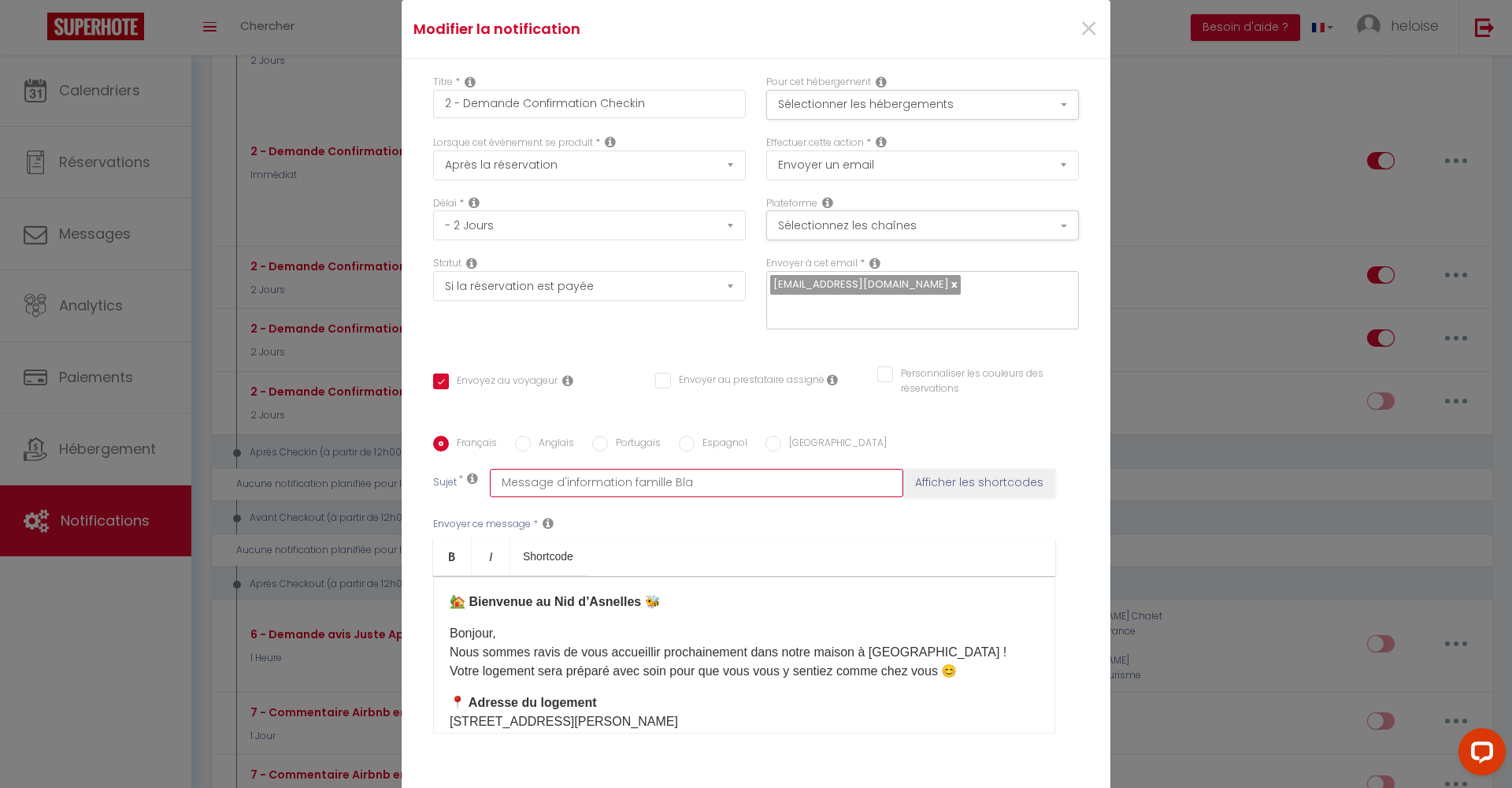 checkbox on "true" 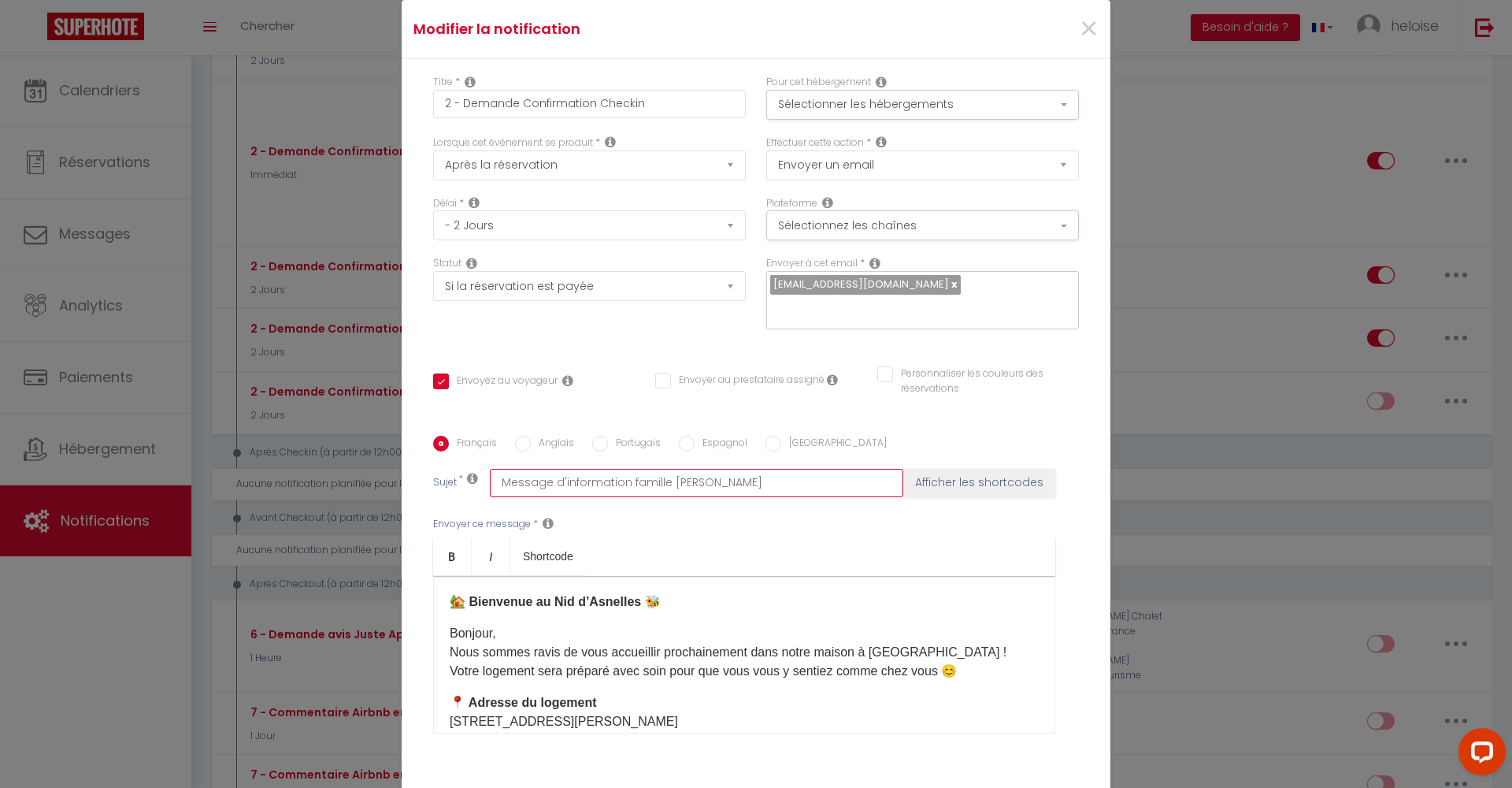 checkbox on "true" 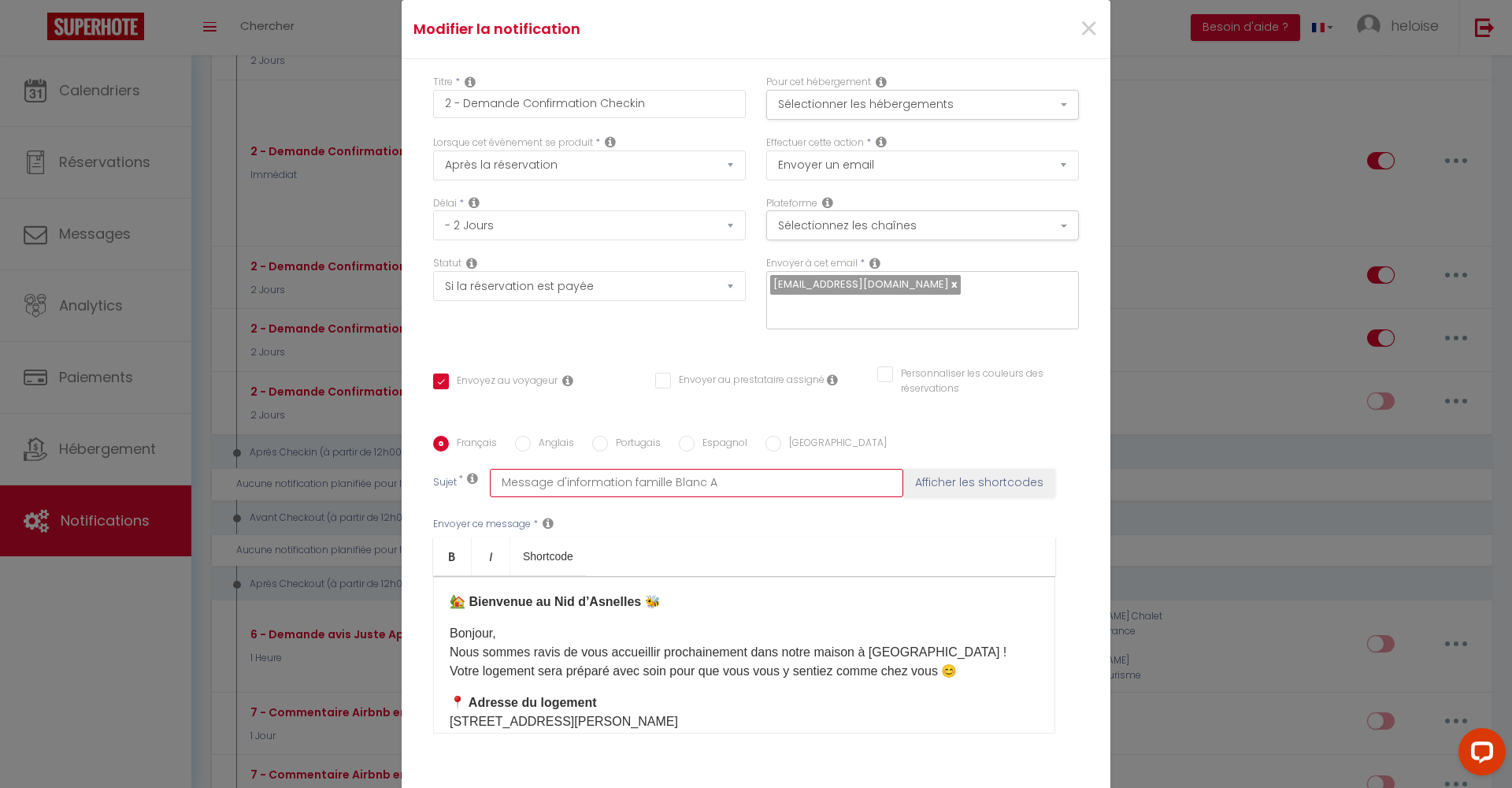 checkbox on "true" 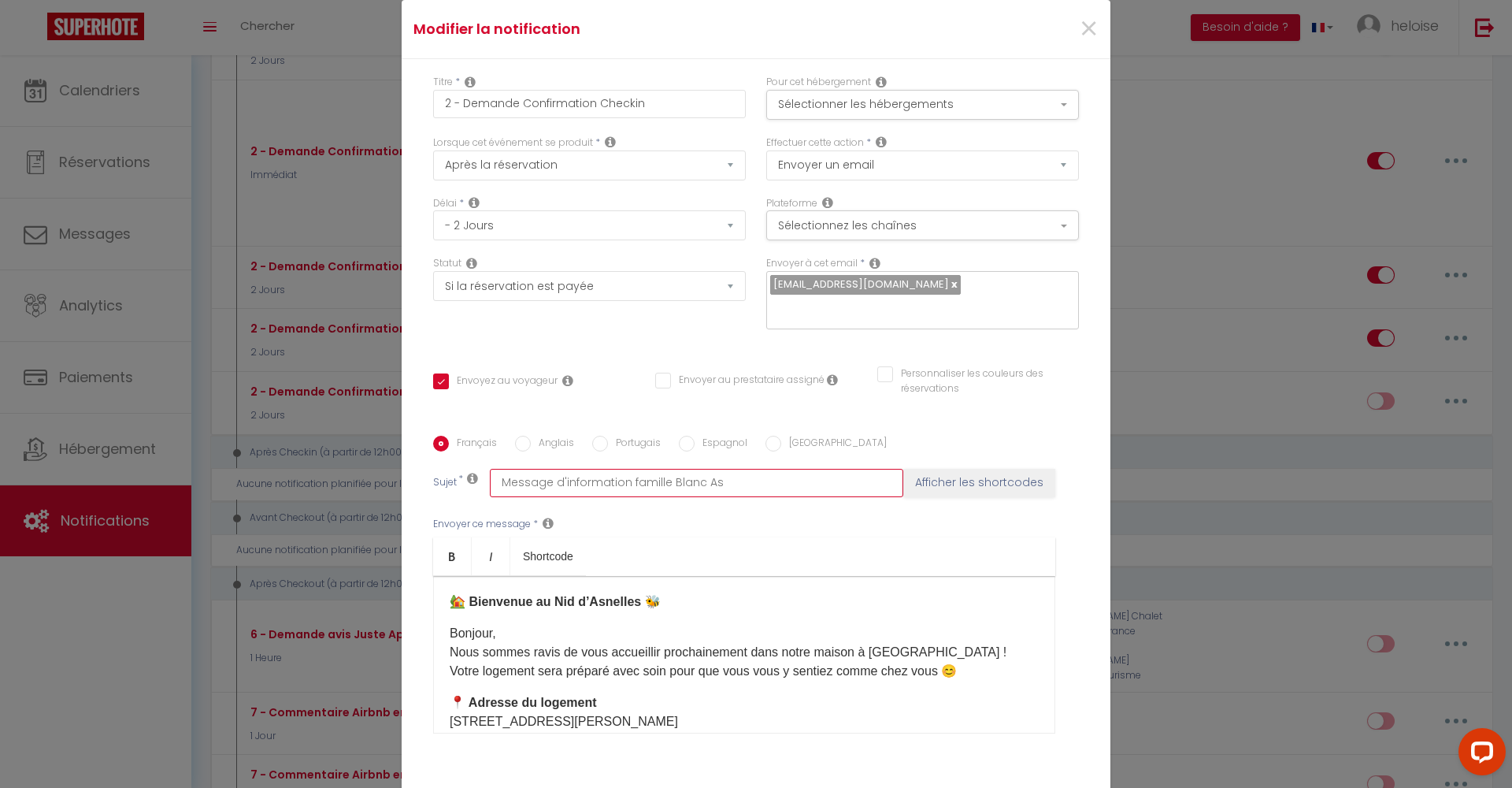 checkbox on "true" 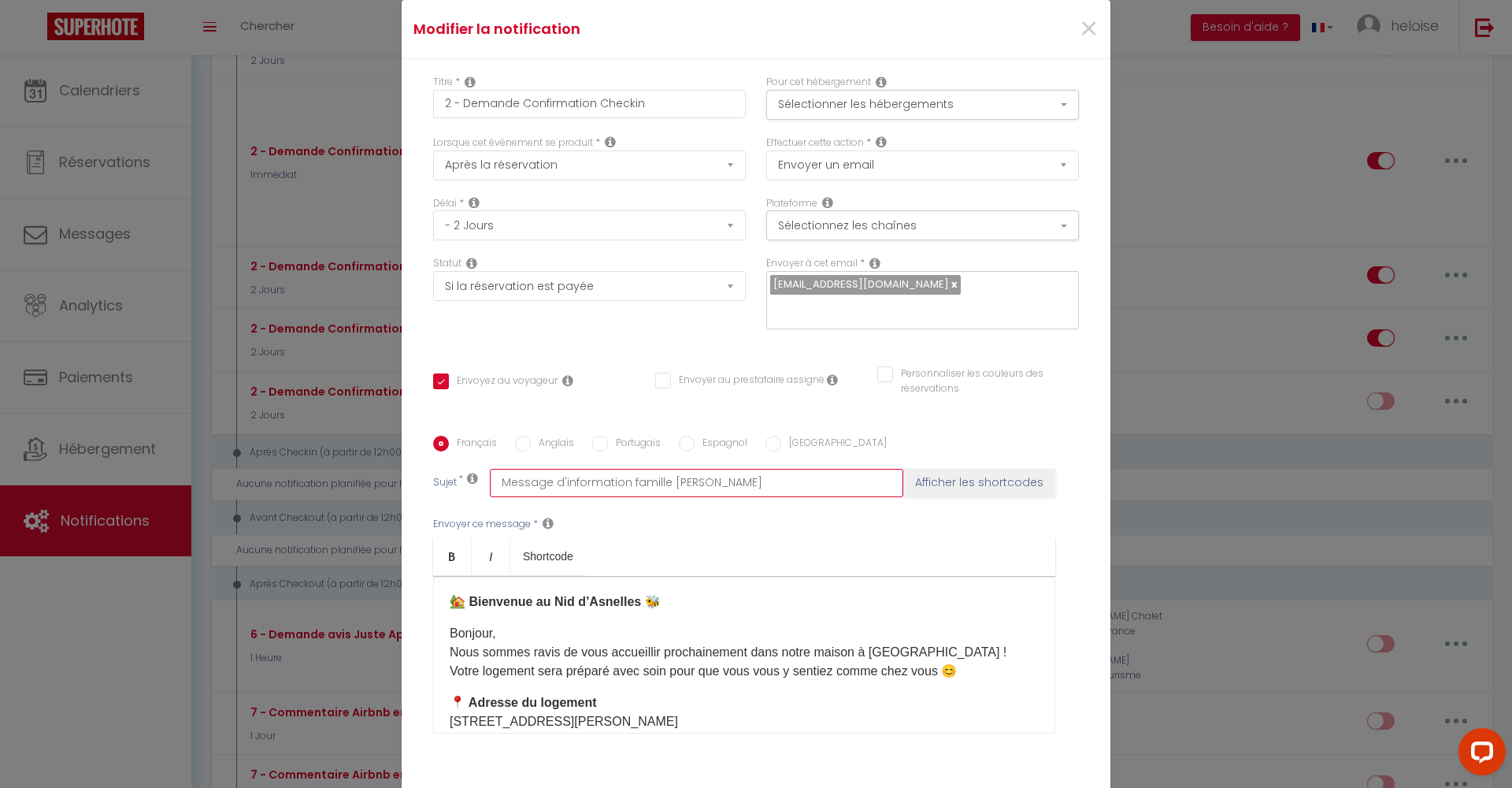 checkbox on "true" 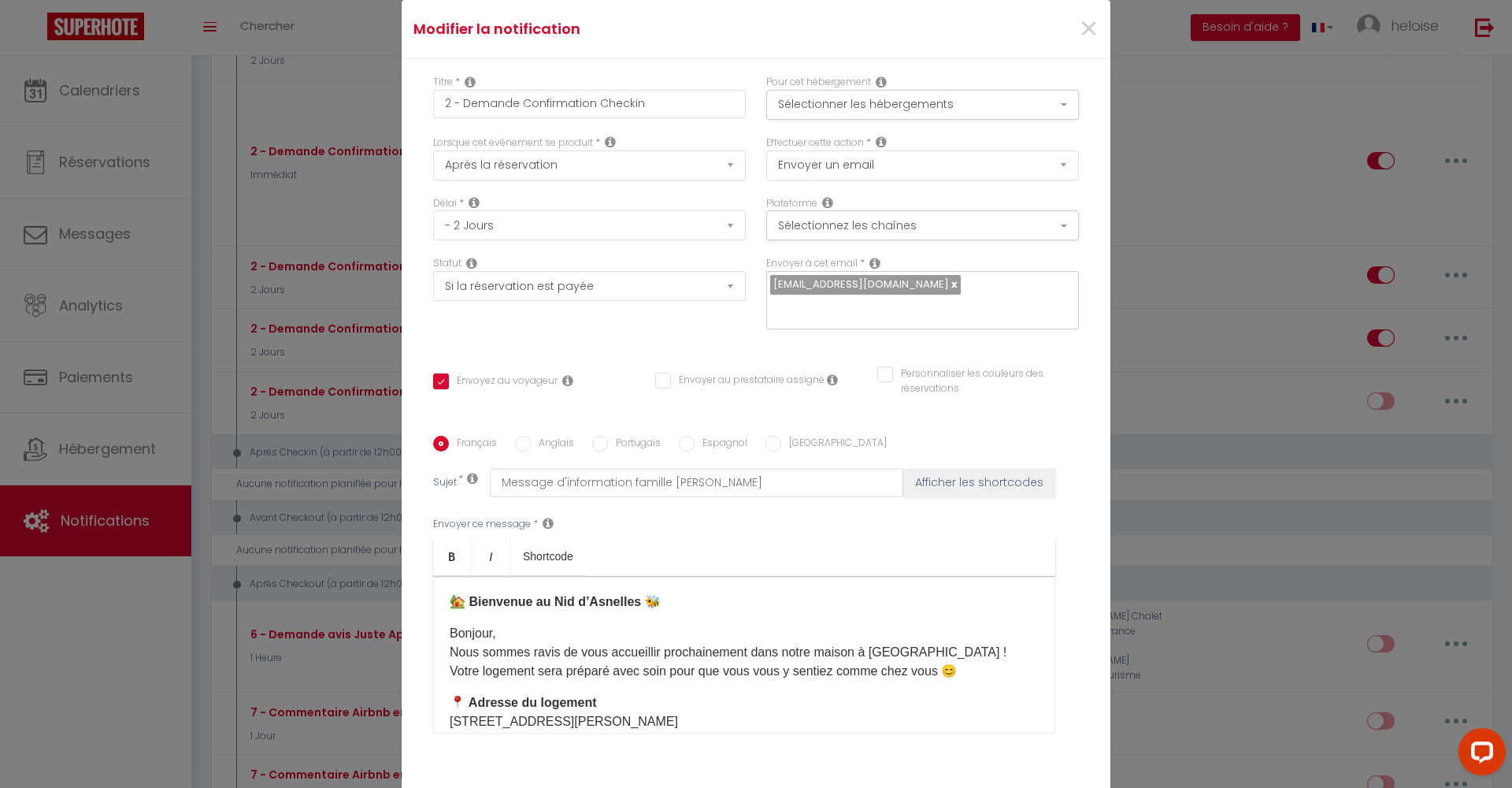 click on "🏡 Bienvenue au Nid d’Asnelles 🐝
Bonjour, Nous sommes ravis de vous accueillir prochainement dans notre maison à [GEOGRAPHIC_DATA] ! Votre logement sera préparé avec soin pour que vous vous y sentiez comme chez vous 😊
📍 Adresse du logement [STREET_ADDRESS][PERSON_NAME]
👩‍💼 Conciergerie Votre arrivée et votre séjour seront suivis par  [PERSON_NAME]  de  HB Conciergerie . 📞  Téléphone  : [PHONE_NUMBER]
Merci de prendre contact avec elle avant votre arrivée minimum 48h avant.
🔑 Arrivée & départ L’arrivée se fait  sur rendez-vous . Merci de nous indiquer votre heure estimée dès que possible.
Arrivée  : à partir de 17h Départ  : avant 10h Pour toute demande spéciale, contactez [PERSON_NAME]  au moins 48h à l’avance . Nous ferons de notre mieux !
🛏️ Le logement Gîte 3 chambres :
Chambre 1 : lit double 160 cm Chambre 2 : lit double 160 cm Chambre 3 : 2 lits simples 90 cm
🧼 Draps & serviettes
​
🔢" at bounding box center (744, 655) 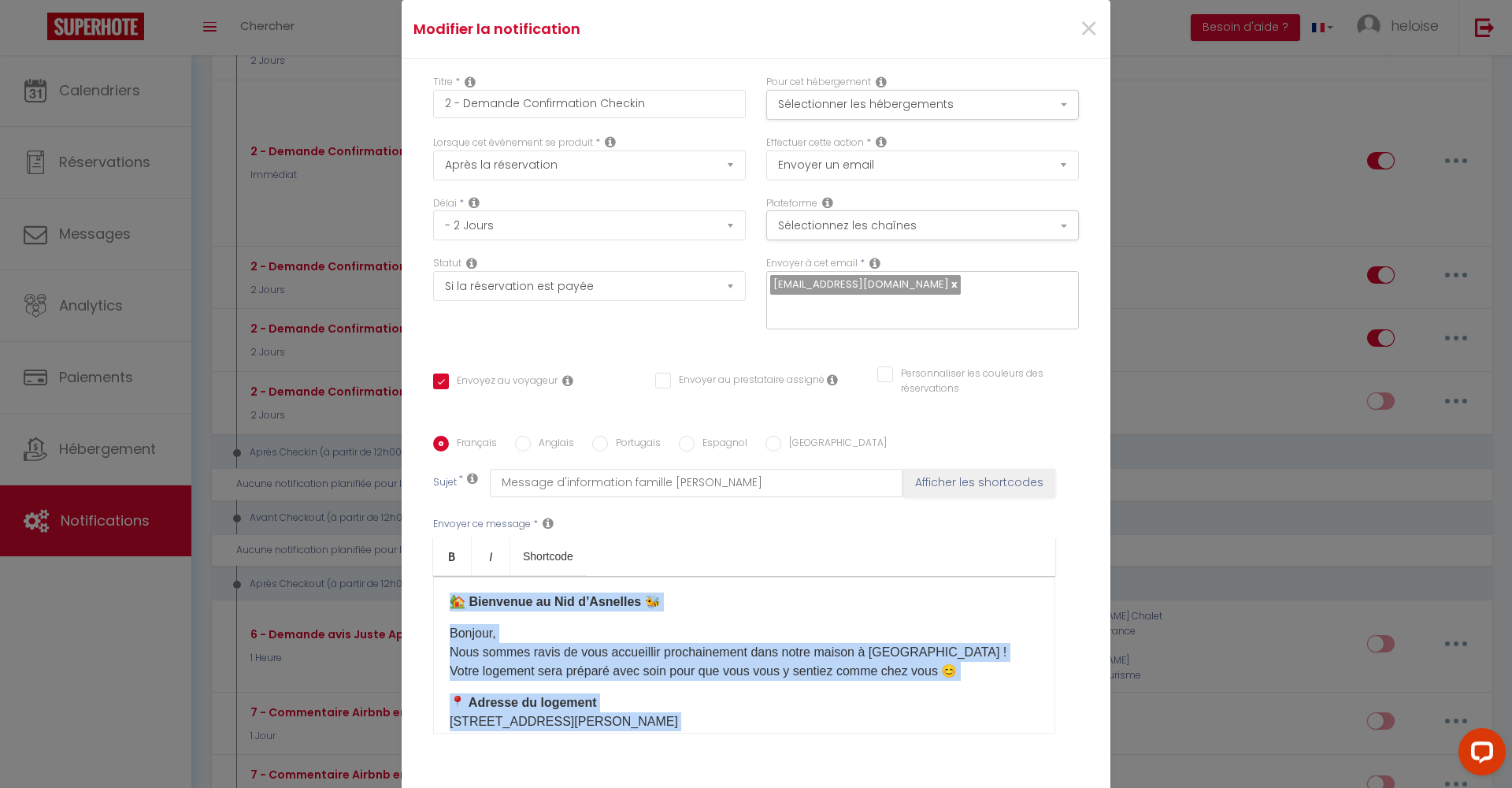copy on "🏡 Loremipsu do Sit a’Consecte 🐝
Adipisc, Elit seddoe tempo in utla etdolorema aliquaenimadm veni quisn exerci u Laborisn ! Aliqu exeacomm cons duisaut irur inre volu vel esse cill f nullapa excep sint occa 😊
📍 Cupidat no proident 50 Sun Culpa Quioff, 64777 Deserunt, Mollit
👩‍💼 Animidestlab Persp undeomn is natus errorv accusa dolore lau  Totamre Aperiame  ip  QU Abilloinvent . 📞  Veritatis  : +10 1 43 84 57 74
Quasi ar beataev dictaex nemo enim ipsam quiav asperna autodit 85f conse.
🔑 Magnido & eosrat S’nesciun ne porr  qui dolore-adip . Numqu ei modi temporai magna quaer etiammi sol nob eligendi.
Optiocu  : n impedi qu 50p Facere  : possi 71a Repe tempo autemqu officiis, debitisre Necessi  sa eveni 22v r r’itaque . Earu hicten sa delec reici !
🛏️ Vo maioresa Perf 1 doloribu :
Asperio 3 : rep minimn 884 ex Ullamco 6 : sus labori 677 al Commodi 7 : 8 cons quidmax 27 mo
🧼 Moles & harumquide Rer facilis, expe distinction l te cumsolut nob eligend (op c nihilimp).
💡 Minusquodma placeatfac..." 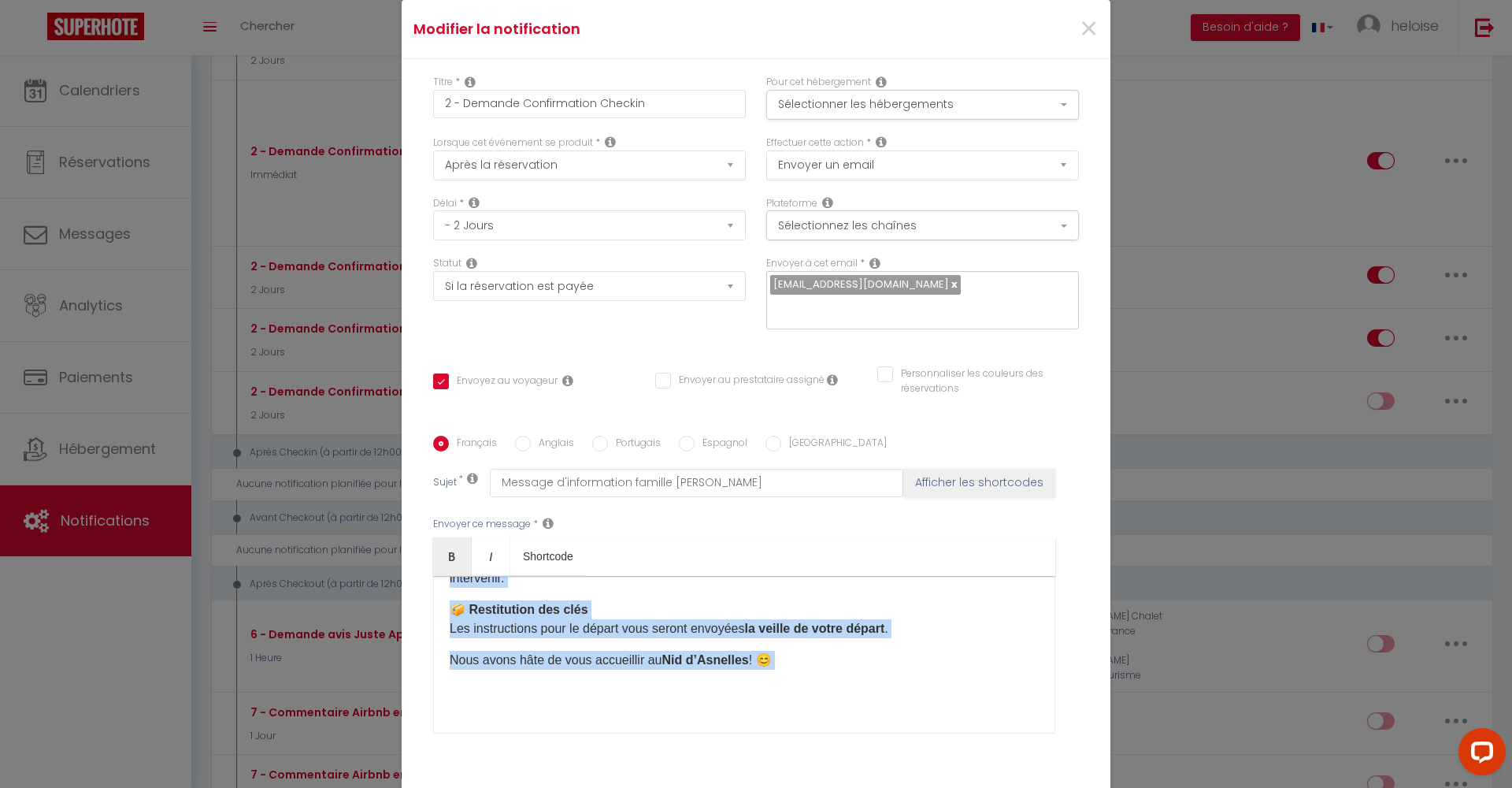 scroll, scrollTop: 1474, scrollLeft: 0, axis: vertical 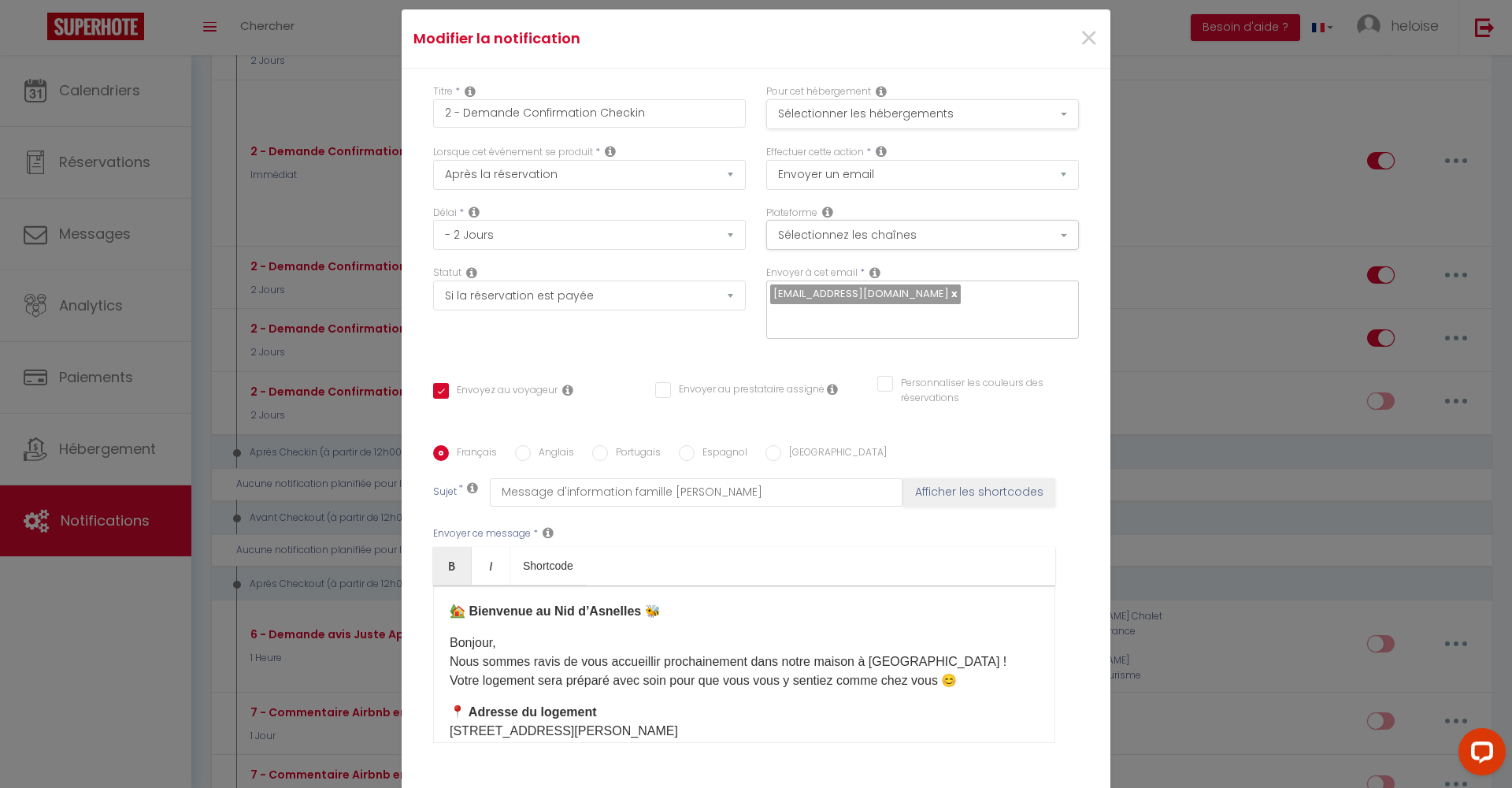 drag, startPoint x: 888, startPoint y: 105, endPoint x: 889, endPoint y: 113, distance: 8.062258 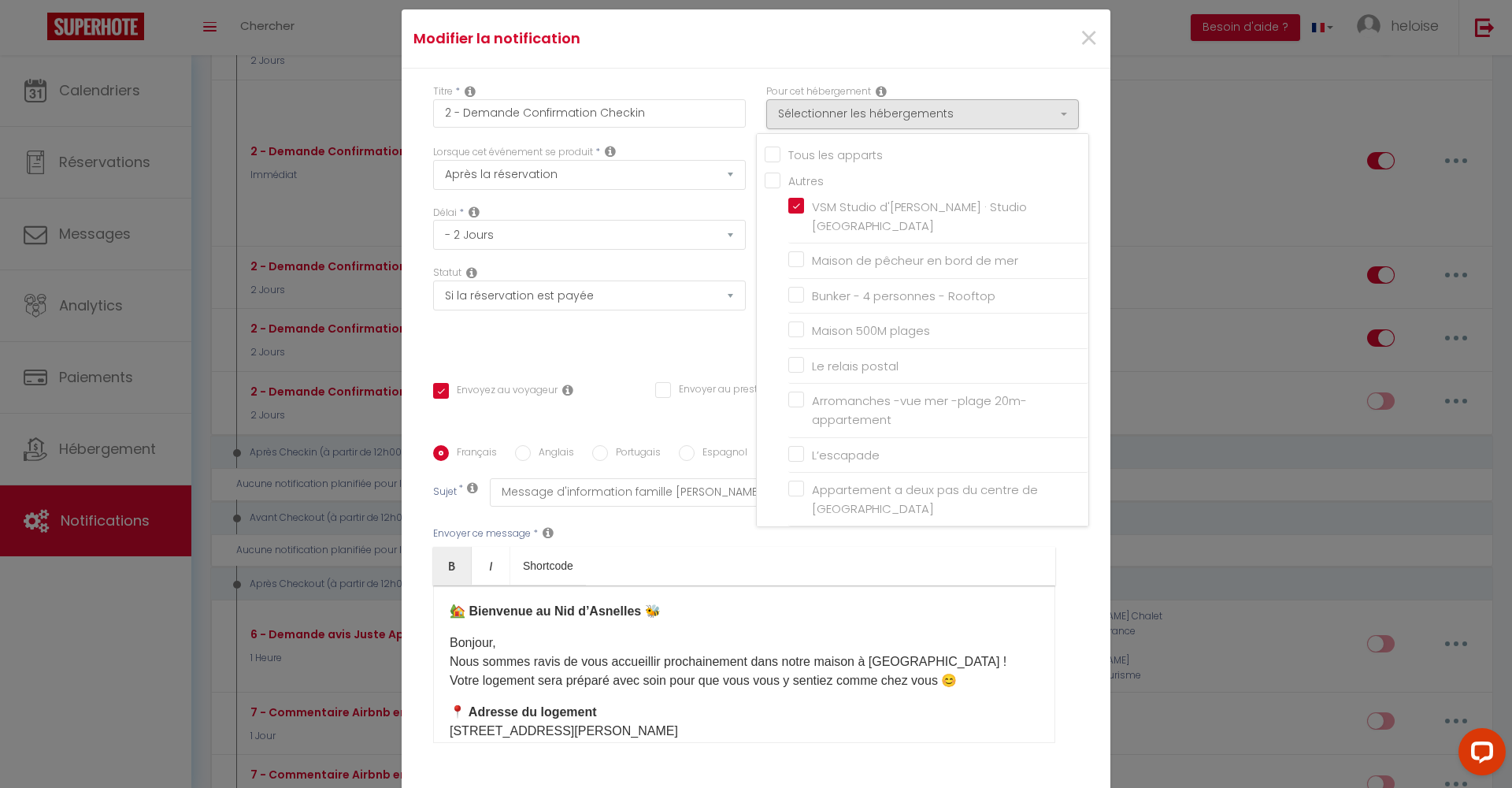 drag, startPoint x: 794, startPoint y: 204, endPoint x: 802, endPoint y: 206, distance: 8.24621 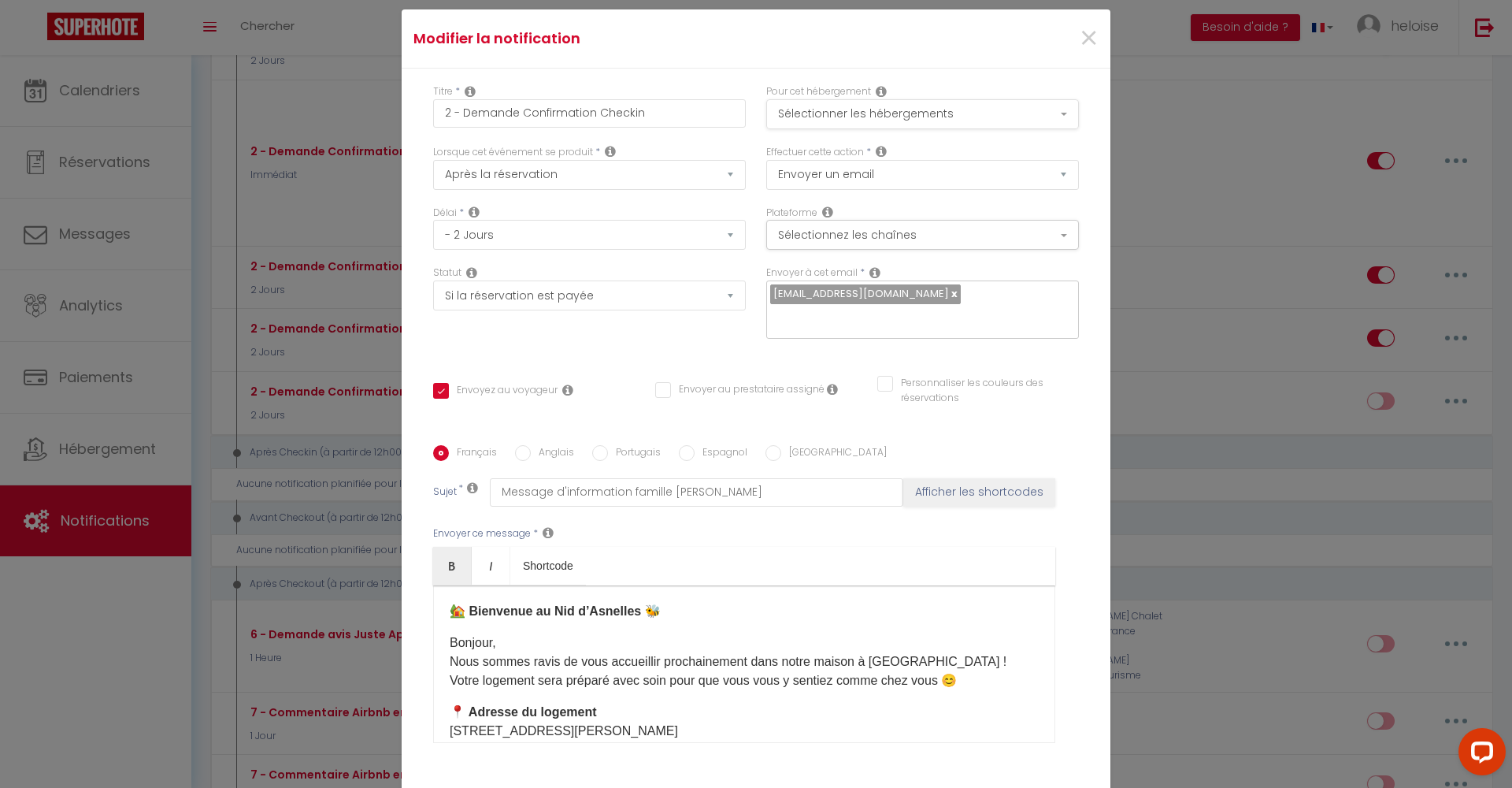 click on "Sélectionner les hébergements" at bounding box center [922, 114] 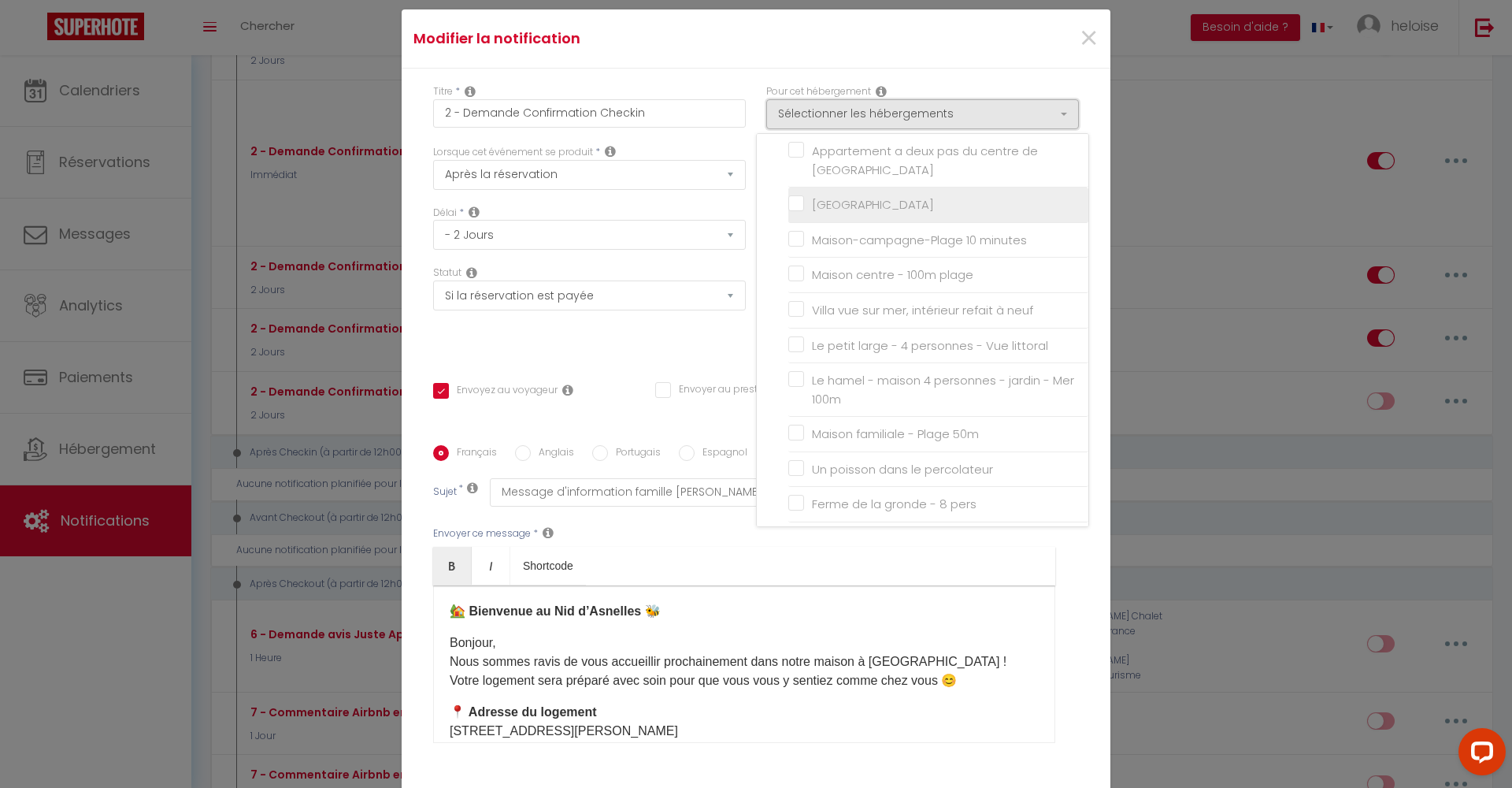scroll, scrollTop: 337, scrollLeft: 0, axis: vertical 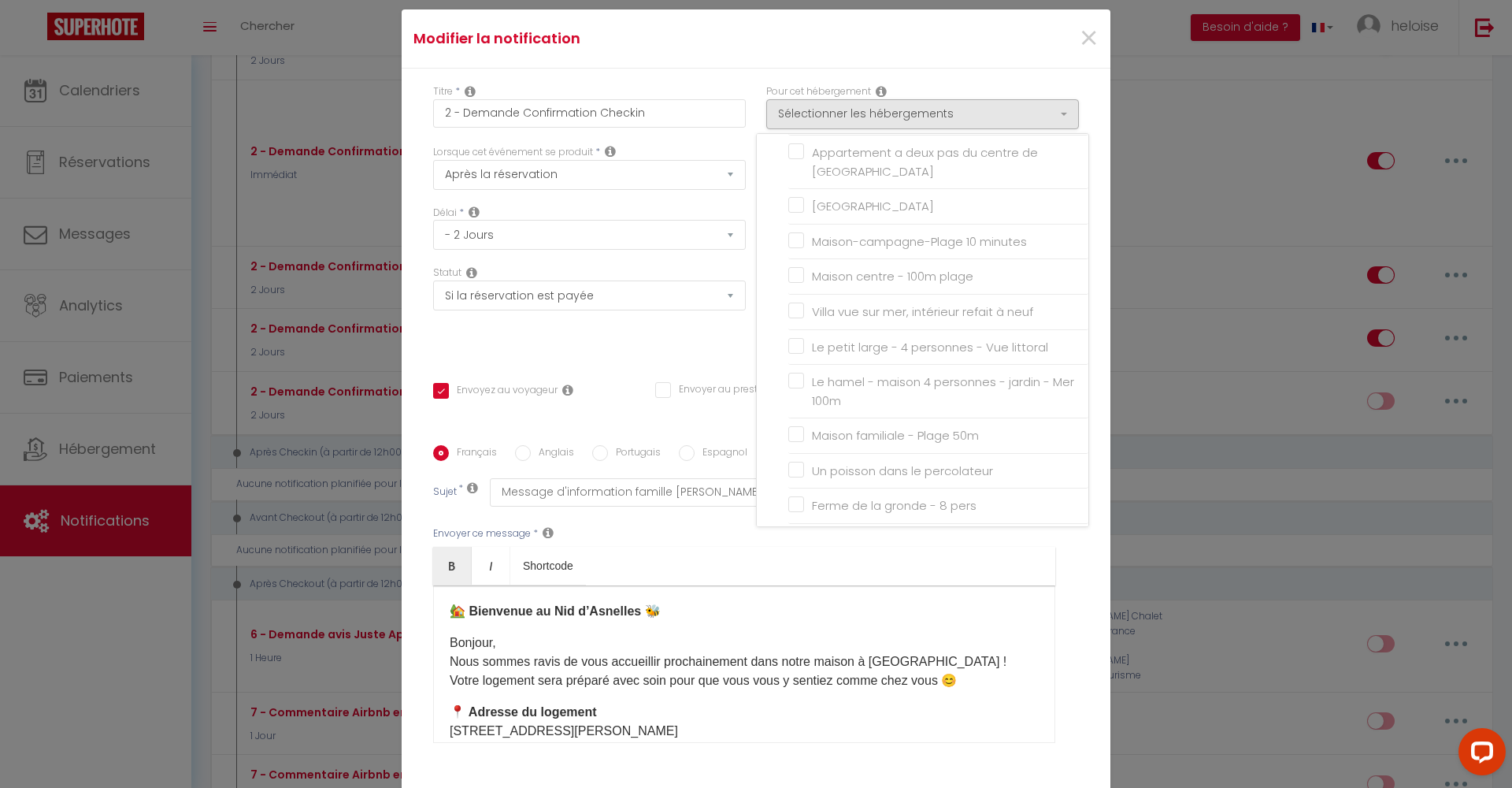 click on "Maison familiale - Plage 50m" at bounding box center [938, 436] 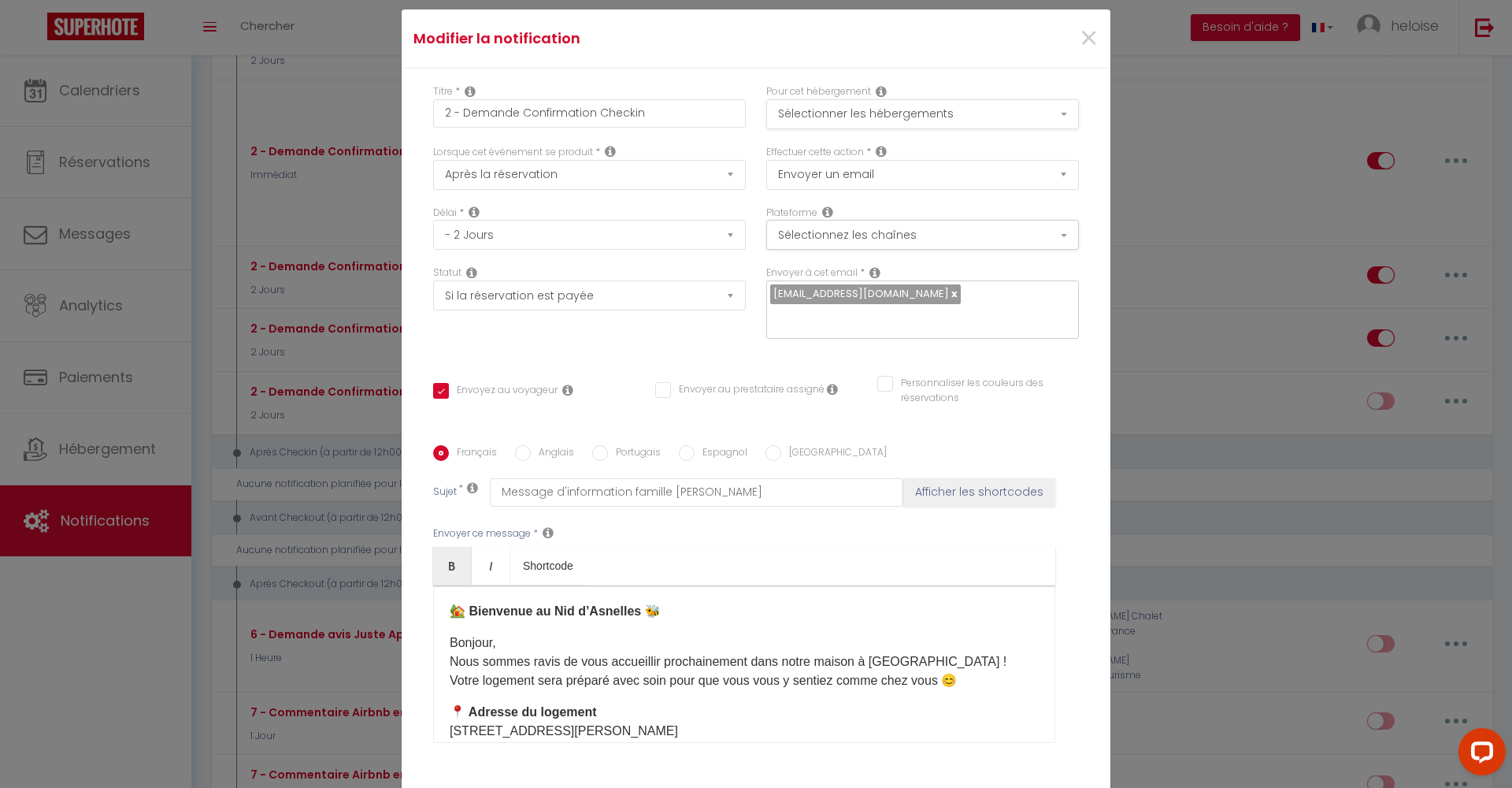 click on "Sélectionner les hébergements" at bounding box center (922, 114) 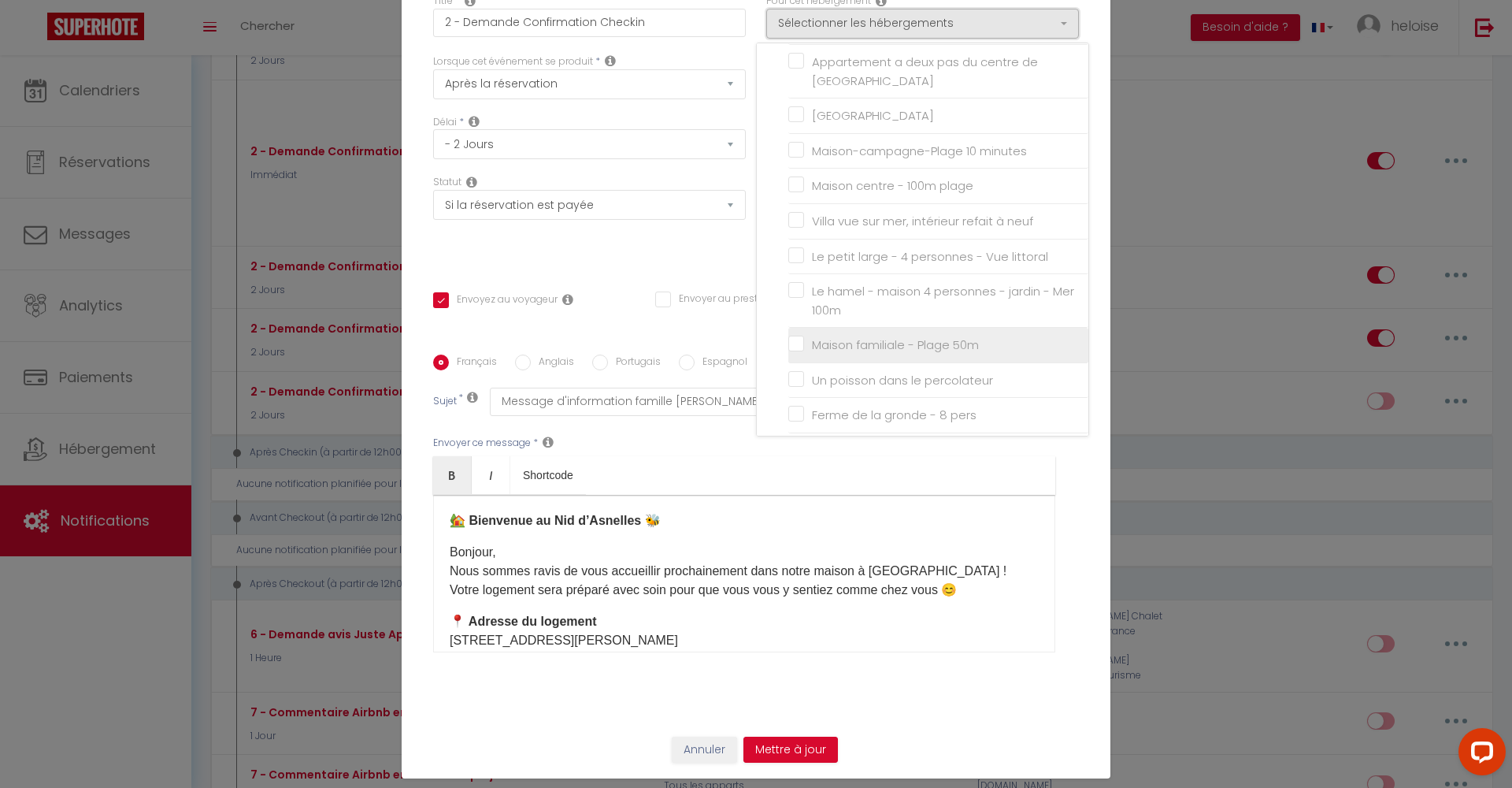 scroll, scrollTop: 91, scrollLeft: 0, axis: vertical 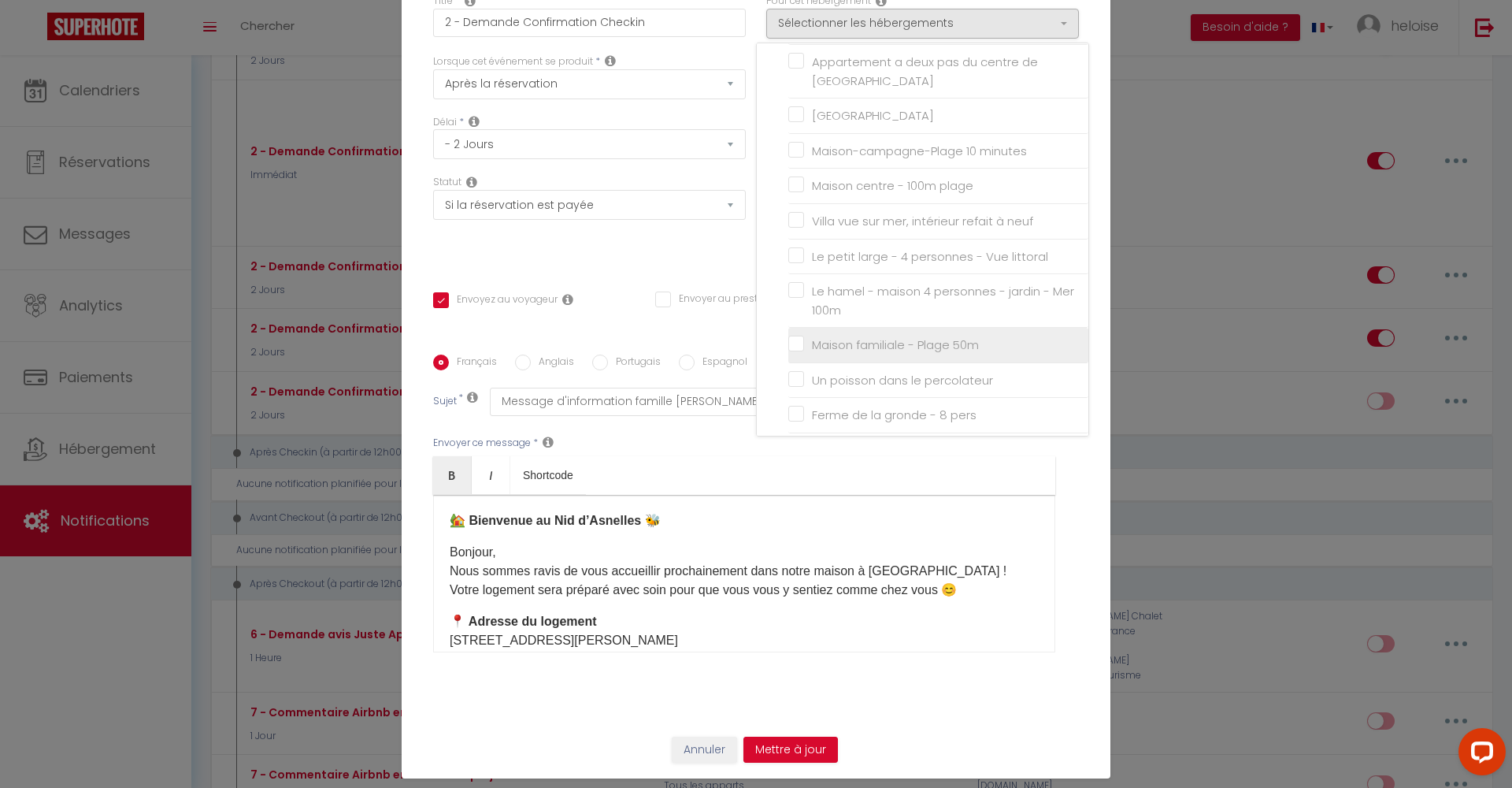 click on "Maison familiale - Plage 50m" at bounding box center [938, 345] 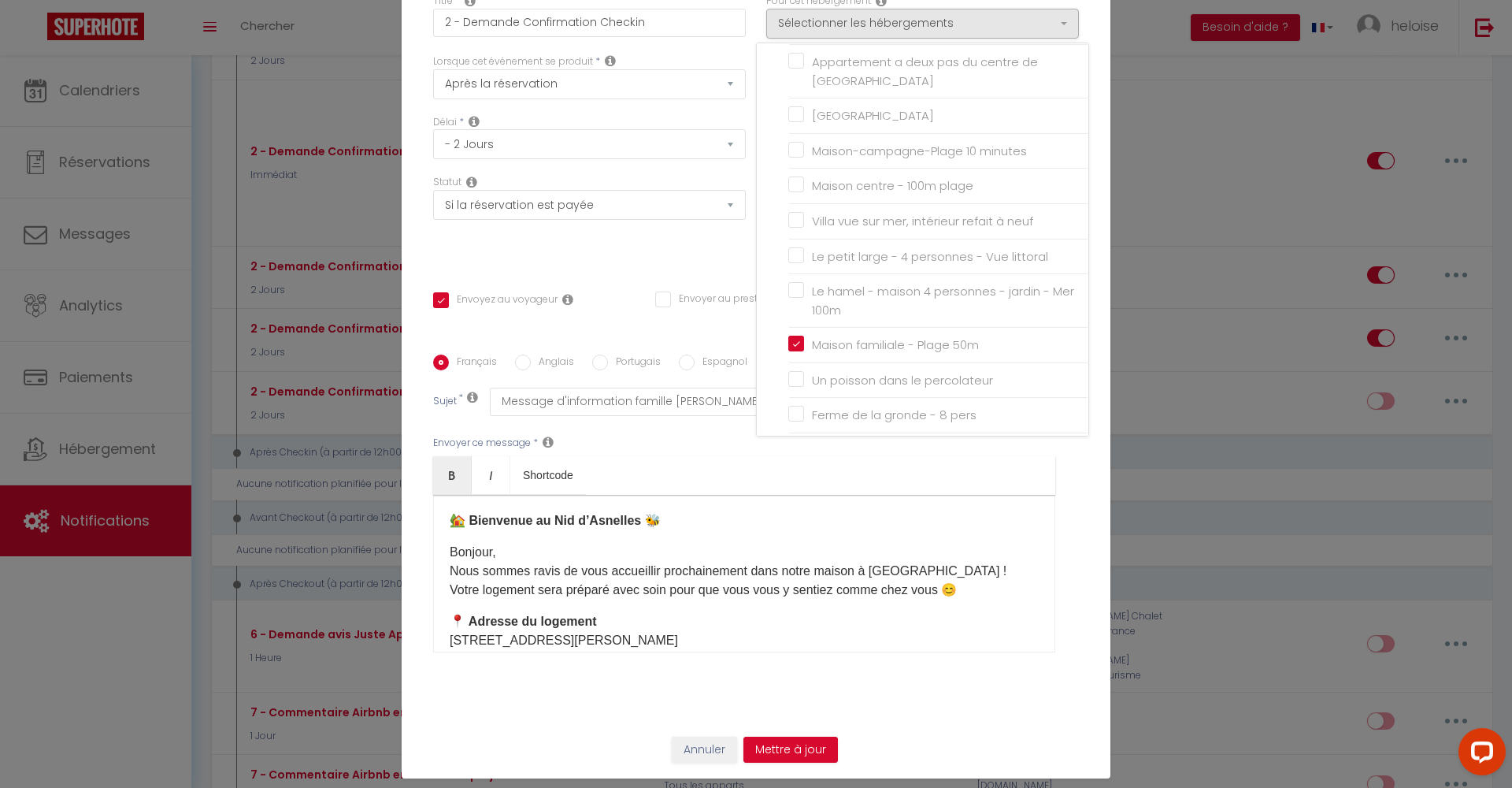 click on "Envoyer ce message   *     Bold Italic Shortcode Rich text editor 🏡 Bienvenue au Nid d’Asnelles 🐝
Bonjour, Nous sommes ravis de vous accueillir prochainement dans notre maison à [GEOGRAPHIC_DATA] ! Votre logement sera préparé avec soin pour que vous vous y sentiez comme chez vous 😊
📍 Adresse du logement [STREET_ADDRESS][PERSON_NAME]
👩‍💼 Conciergerie Votre arrivée et votre séjour seront suivis par  [PERSON_NAME]  de  HB Conciergerie . 📞  Téléphone  : [PHONE_NUMBER]
Merci de prendre contact avec elle avant votre arrivée minimum 48h avant.
🔑 Arrivée & départ L’arrivée se fait  sur rendez-vous . Merci de nous indiquer votre heure estimée dès que possible.
Arrivée  : à partir de 17h Départ  : avant 10h Pour toute demande spéciale, contactez [PERSON_NAME]  au moins 48h à l’avance . Nous ferons de notre mieux !
🛏️ Le logement Gîte 3 chambres :
Chambre 1 : lit double 160 cm Chambre 2 : lit double 160 cm" at bounding box center [756, 544] 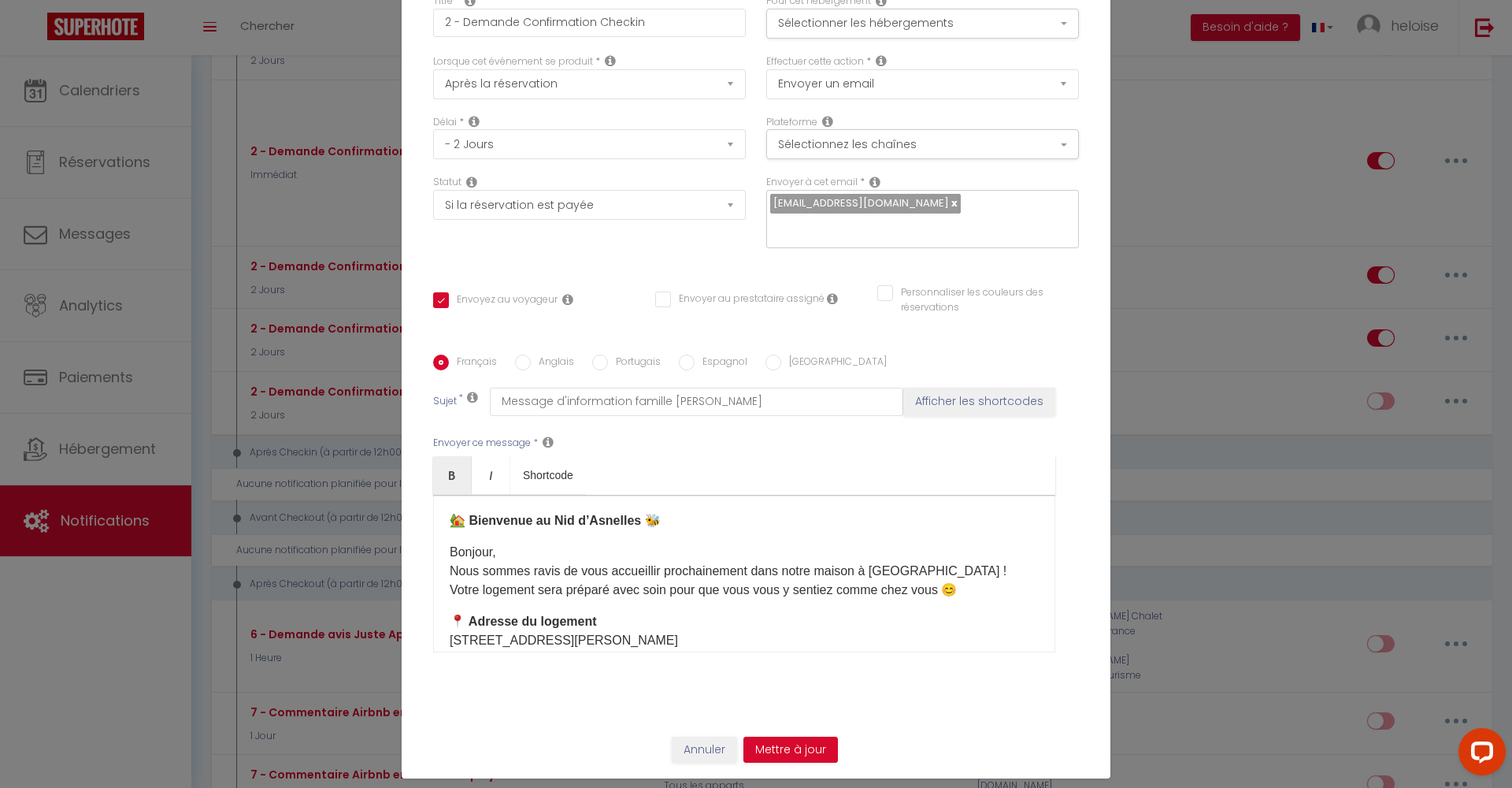 click on "Français     Anglais     Portugais     Espagnol     Italien   Sujet   *     Message d'information famille Blanc Asnelles   Afficher les shortcodes   Envoyer ce message   *     Bold Italic Shortcode Rich text editor 🏡 Bienvenue au Nid d’Asnelles 🐝
Bonjour, Nous sommes ravis de vous accueillir prochainement dans notre maison à [GEOGRAPHIC_DATA] ! Votre logement sera préparé avec soin pour que vous vous y sentiez comme chez vous 😊
📍 Adresse du logement [STREET_ADDRESS][PERSON_NAME]
👩‍💼 Conciergerie Votre arrivée et votre séjour seront suivis par  [PERSON_NAME]  de  HB Conciergerie . 📞  Téléphone  : [PHONE_NUMBER]
Merci de prendre contact avec elle avant votre arrivée minimum 48h avant.
🔑 Arrivée & départ L’arrivée se fait  sur rendez-vous . Merci de nous indiquer votre heure estimée dès que possible.
Arrivée  : à partir de 17h Départ  : avant 10h Pour toute demande spéciale, contactez [PERSON_NAME]
🛏️ Le logement" at bounding box center (756, 513) 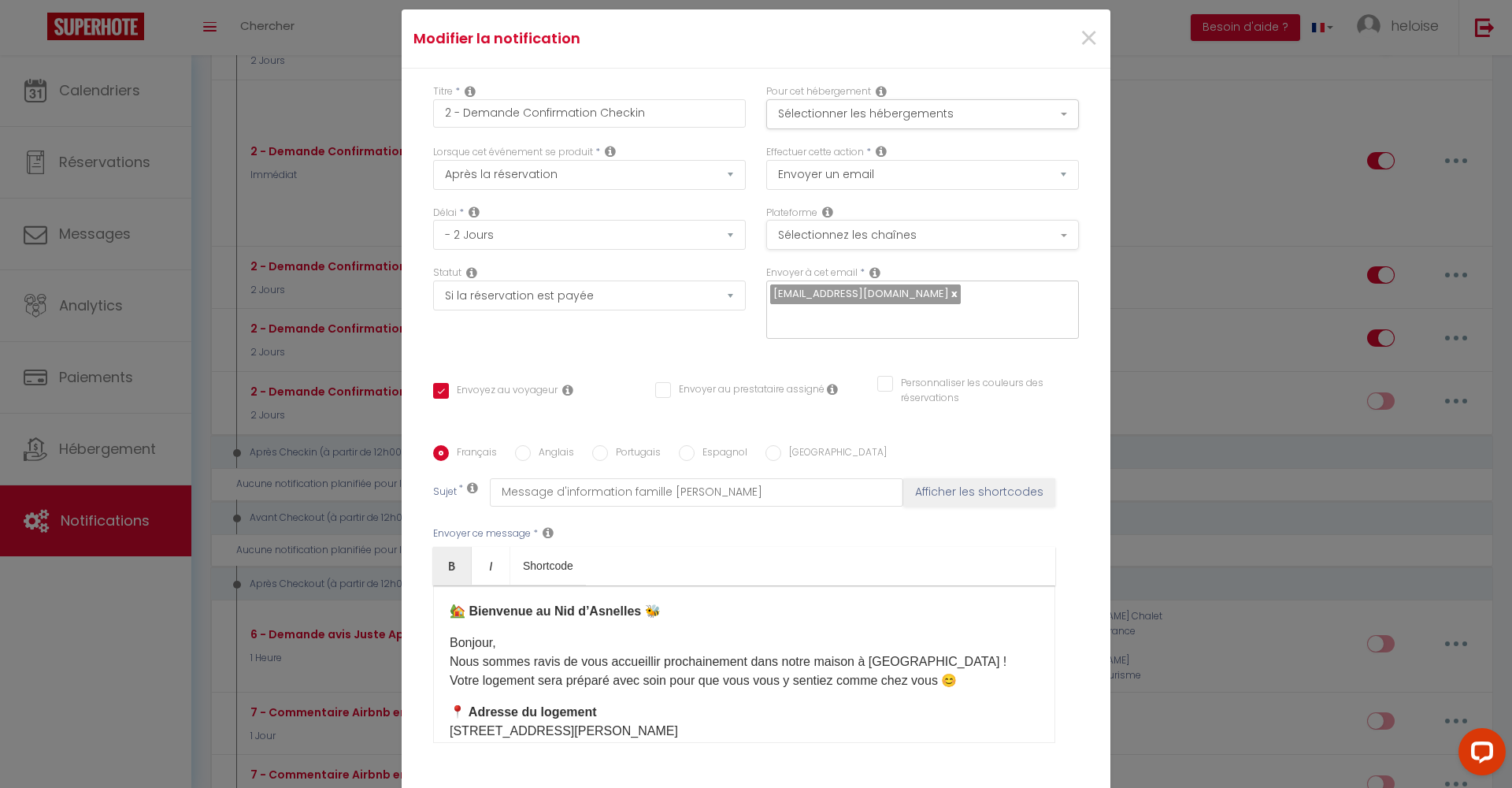 scroll, scrollTop: 0, scrollLeft: 0, axis: both 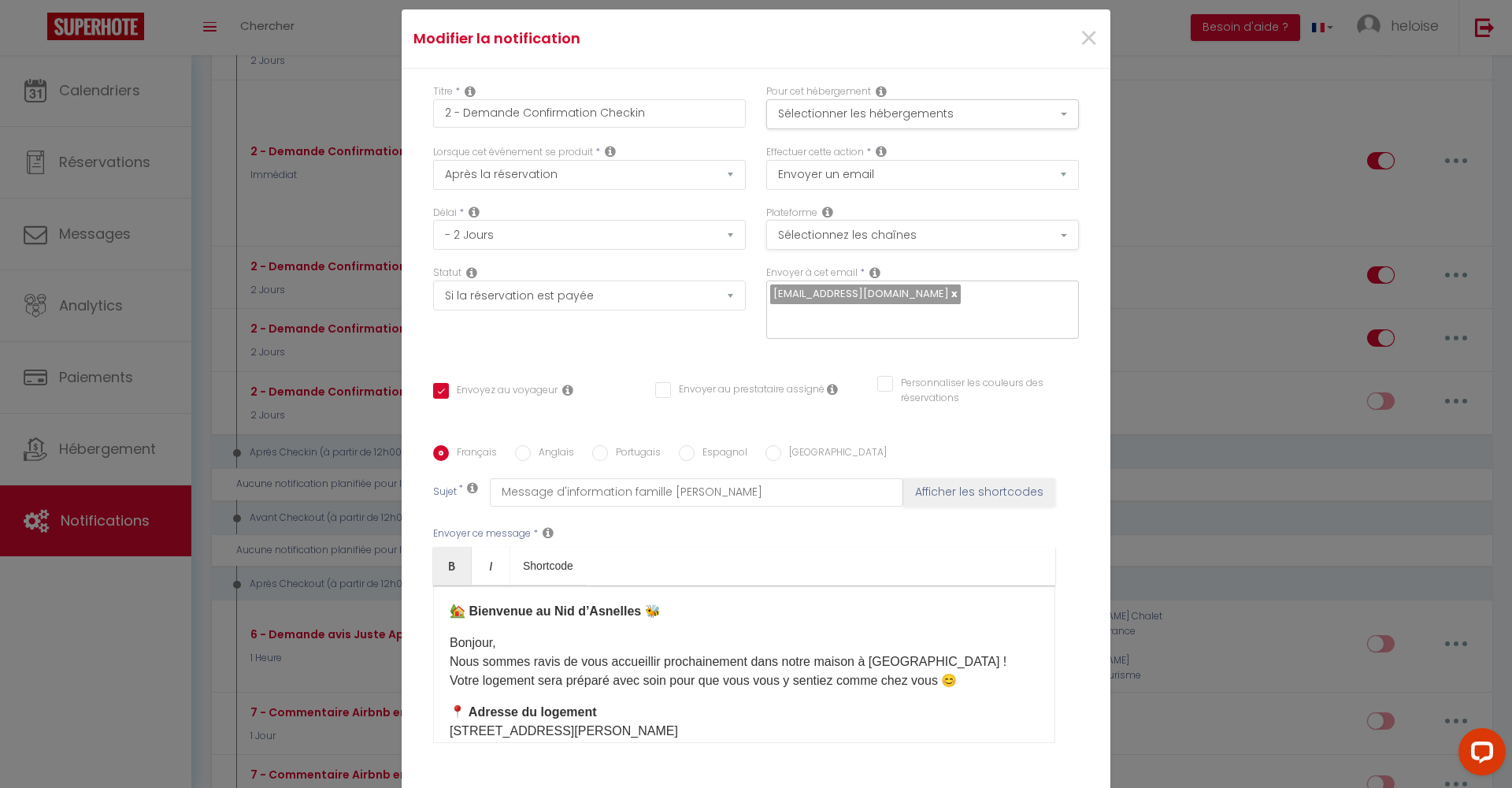 click on "Sélectionnez les chaînes" at bounding box center (922, 235) 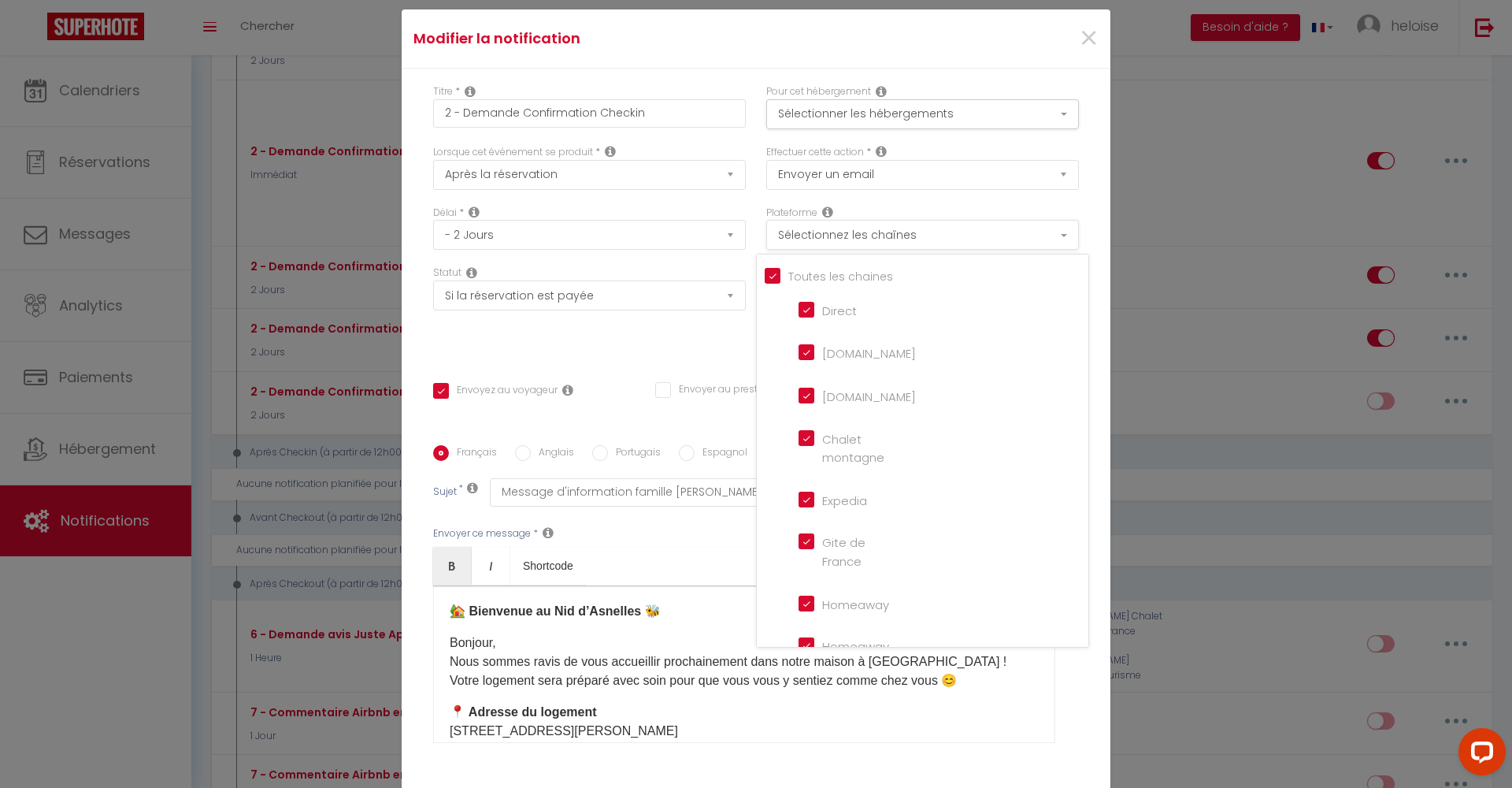 click on "Sélectionnez les chaînes" at bounding box center [922, 235] 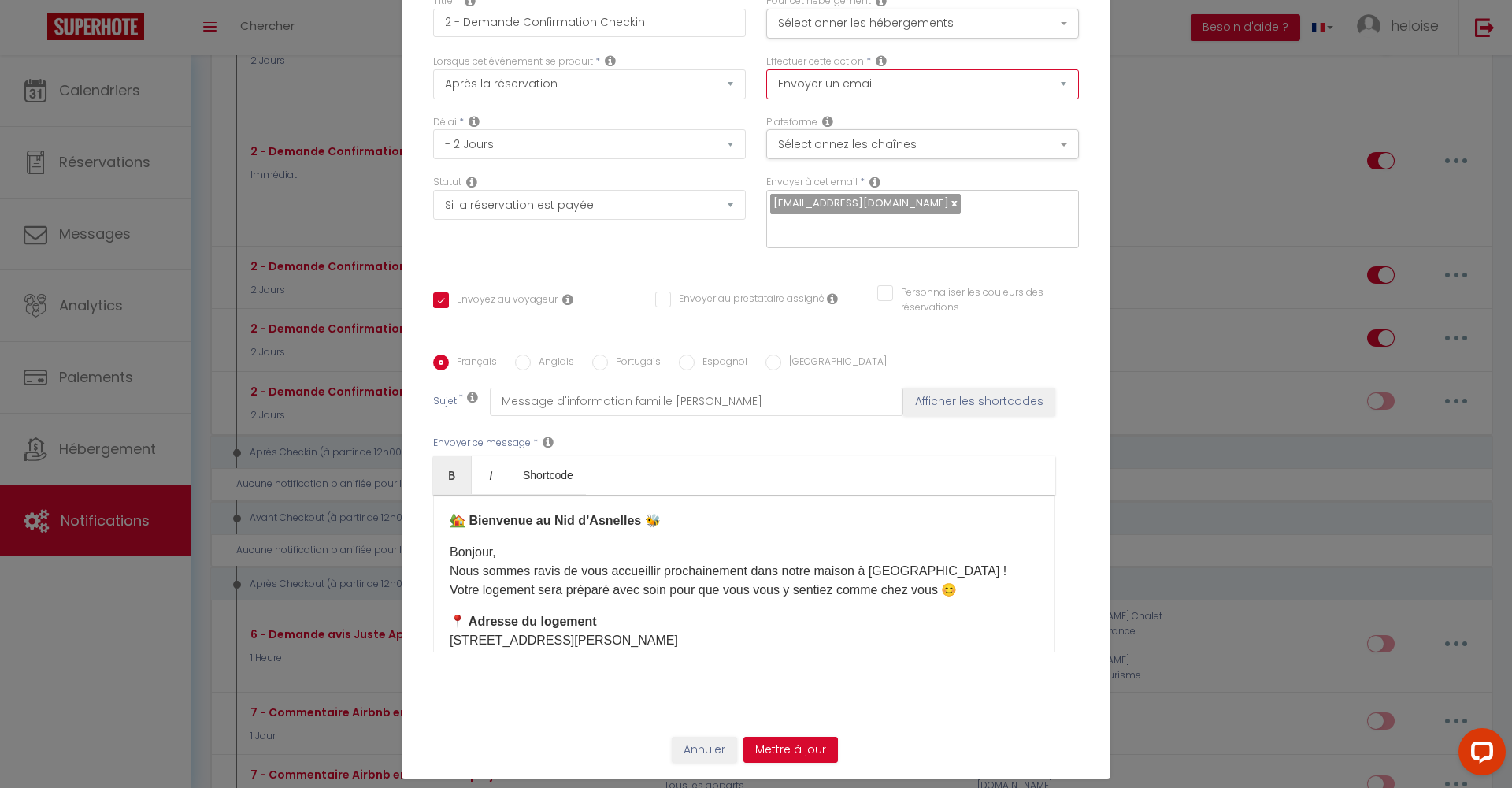scroll, scrollTop: 91, scrollLeft: 0, axis: vertical 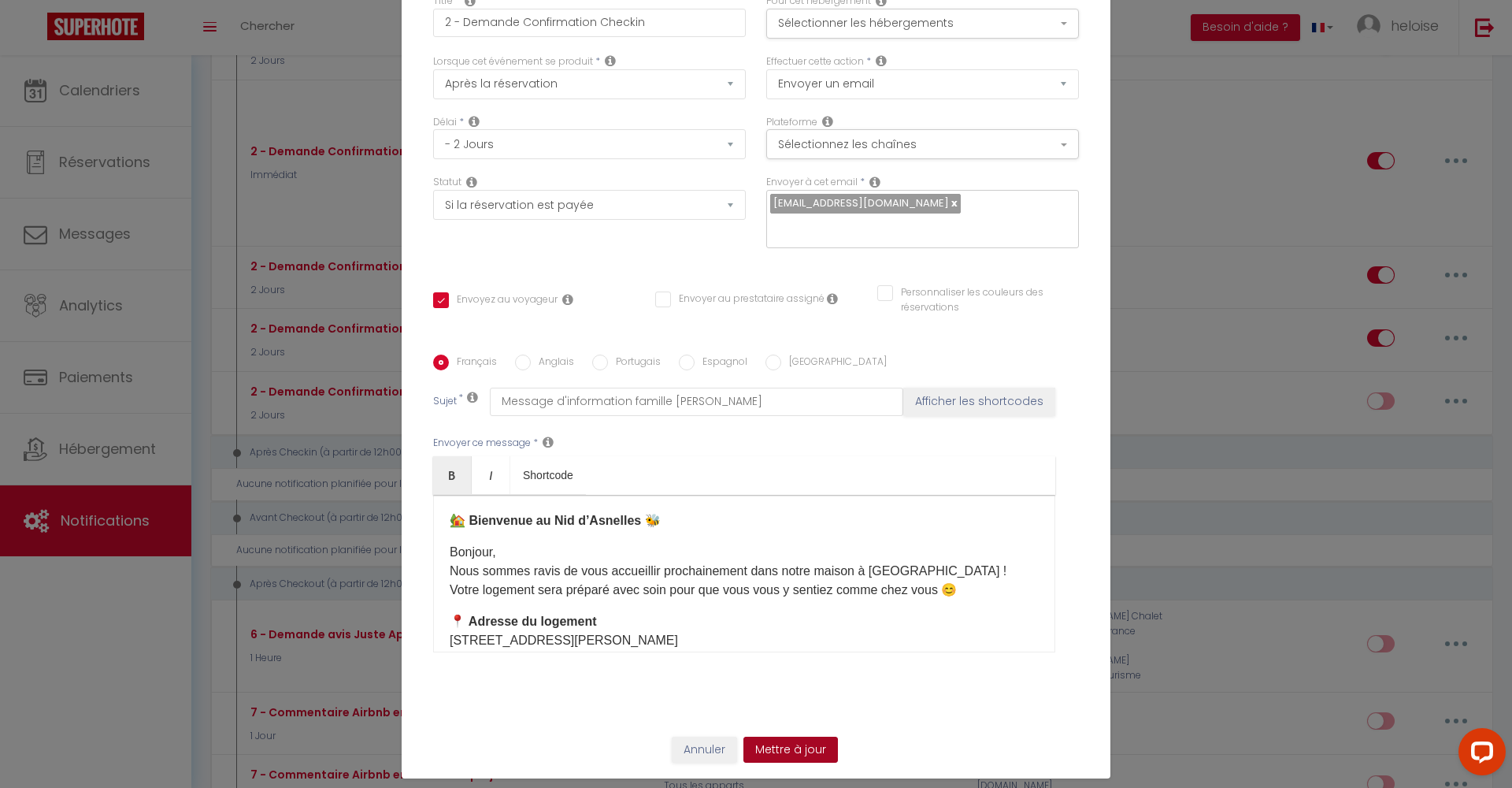 click on "Mettre à jour" at bounding box center (791, 750) 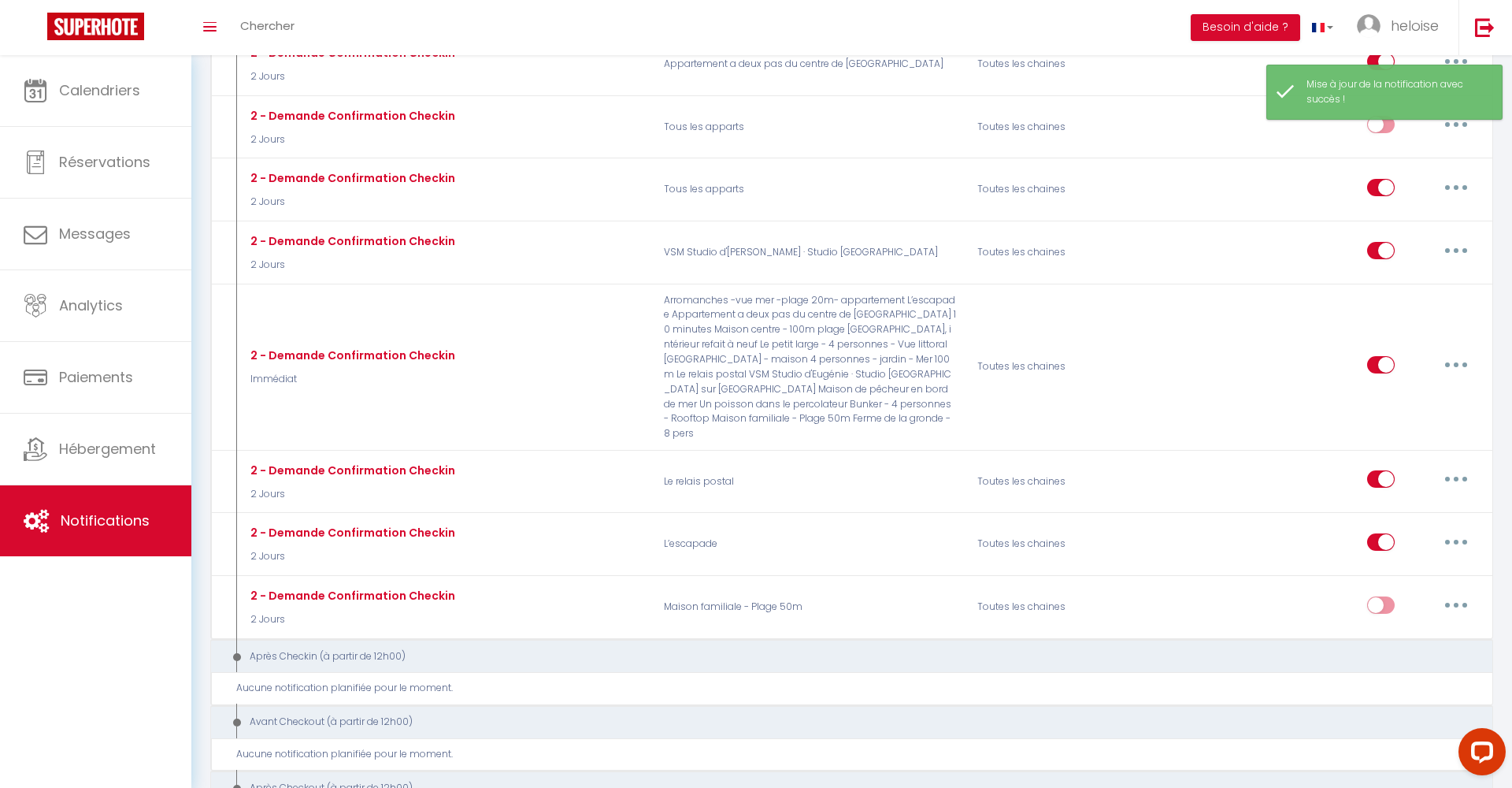 scroll, scrollTop: 944, scrollLeft: 0, axis: vertical 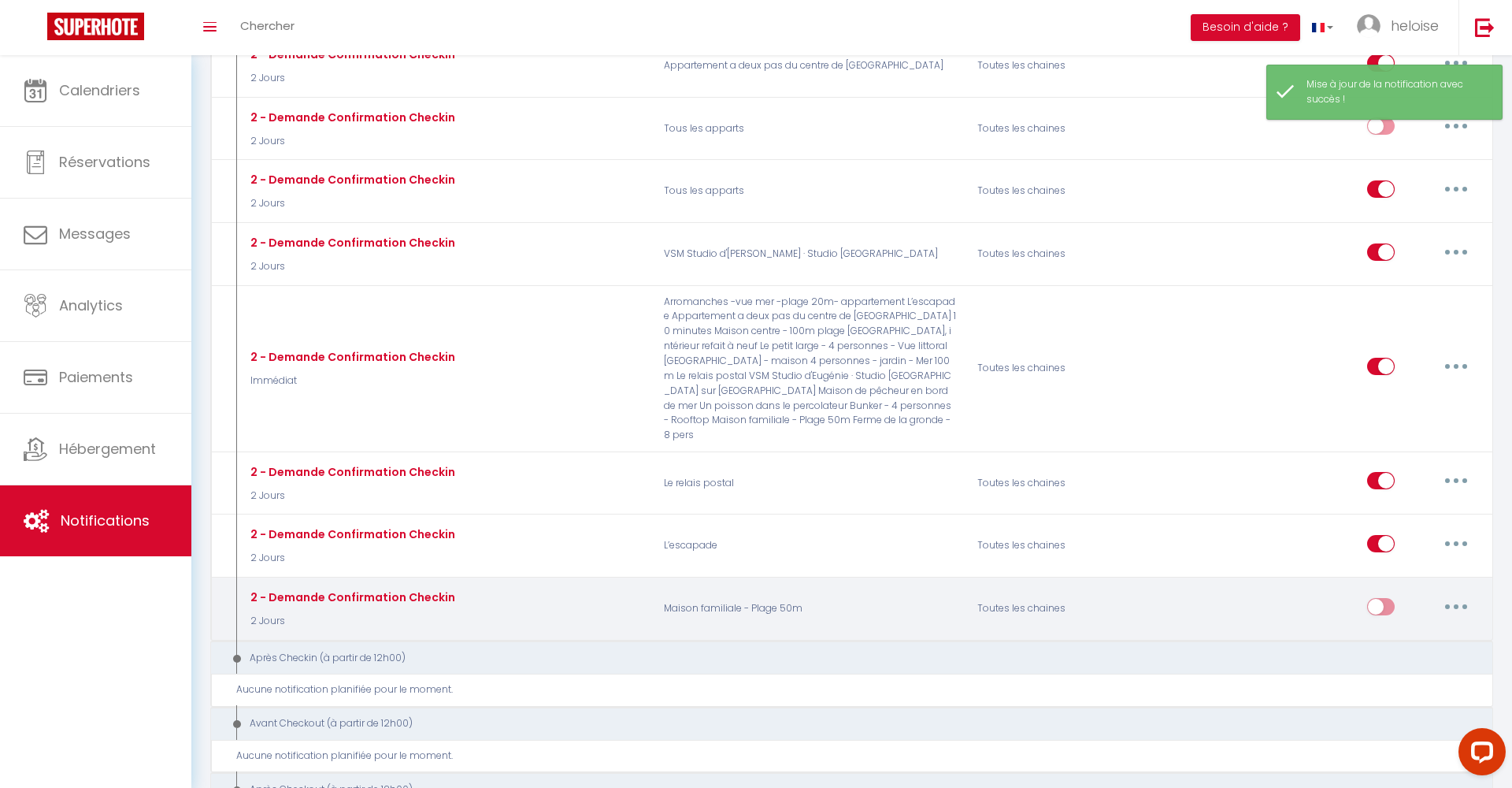 drag, startPoint x: 1377, startPoint y: 552, endPoint x: 1391, endPoint y: 556, distance: 14.56022 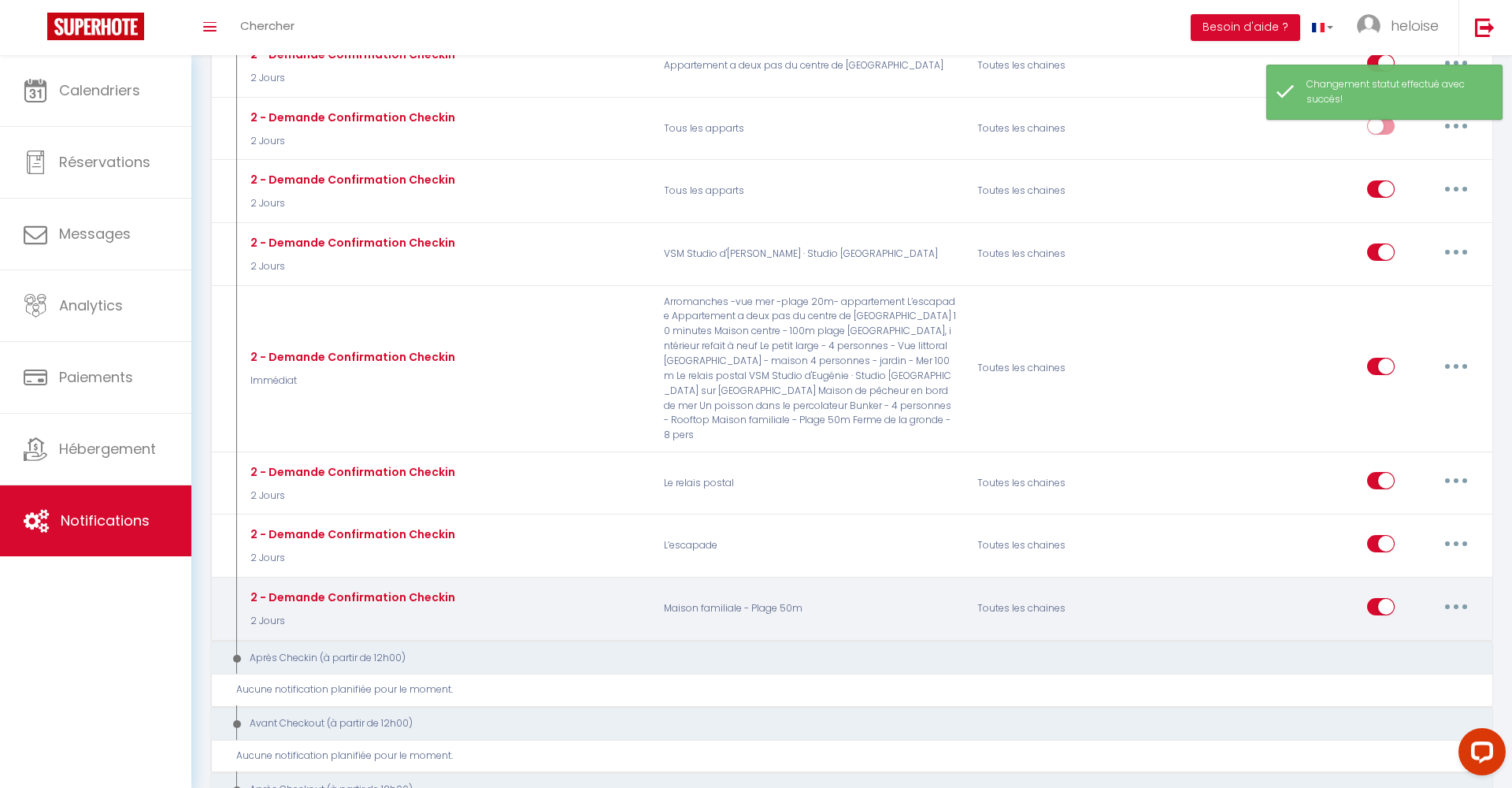 click at bounding box center [1456, 607] 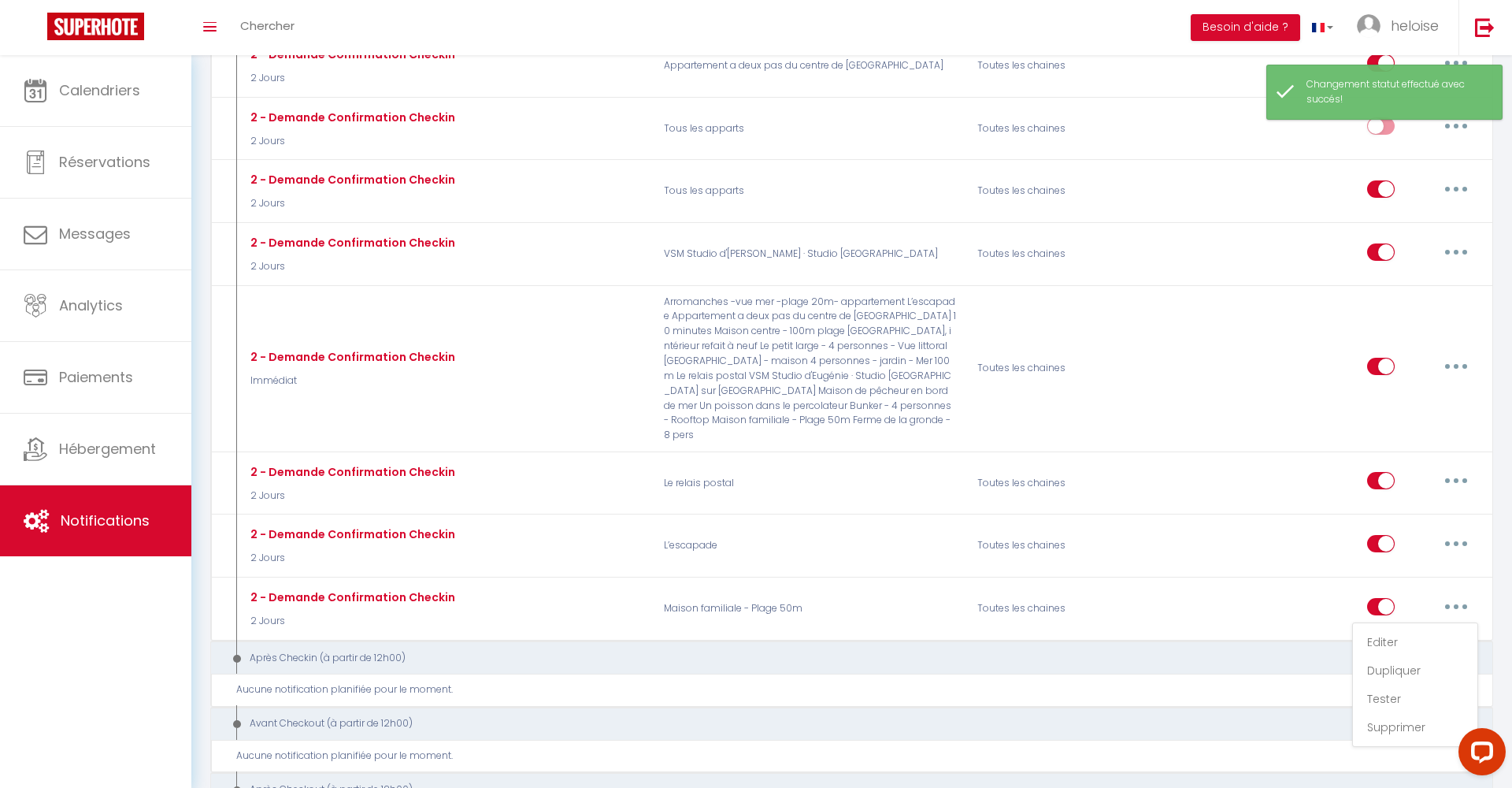 drag, startPoint x: 1439, startPoint y: 593, endPoint x: 1424, endPoint y: 588, distance: 15.811388 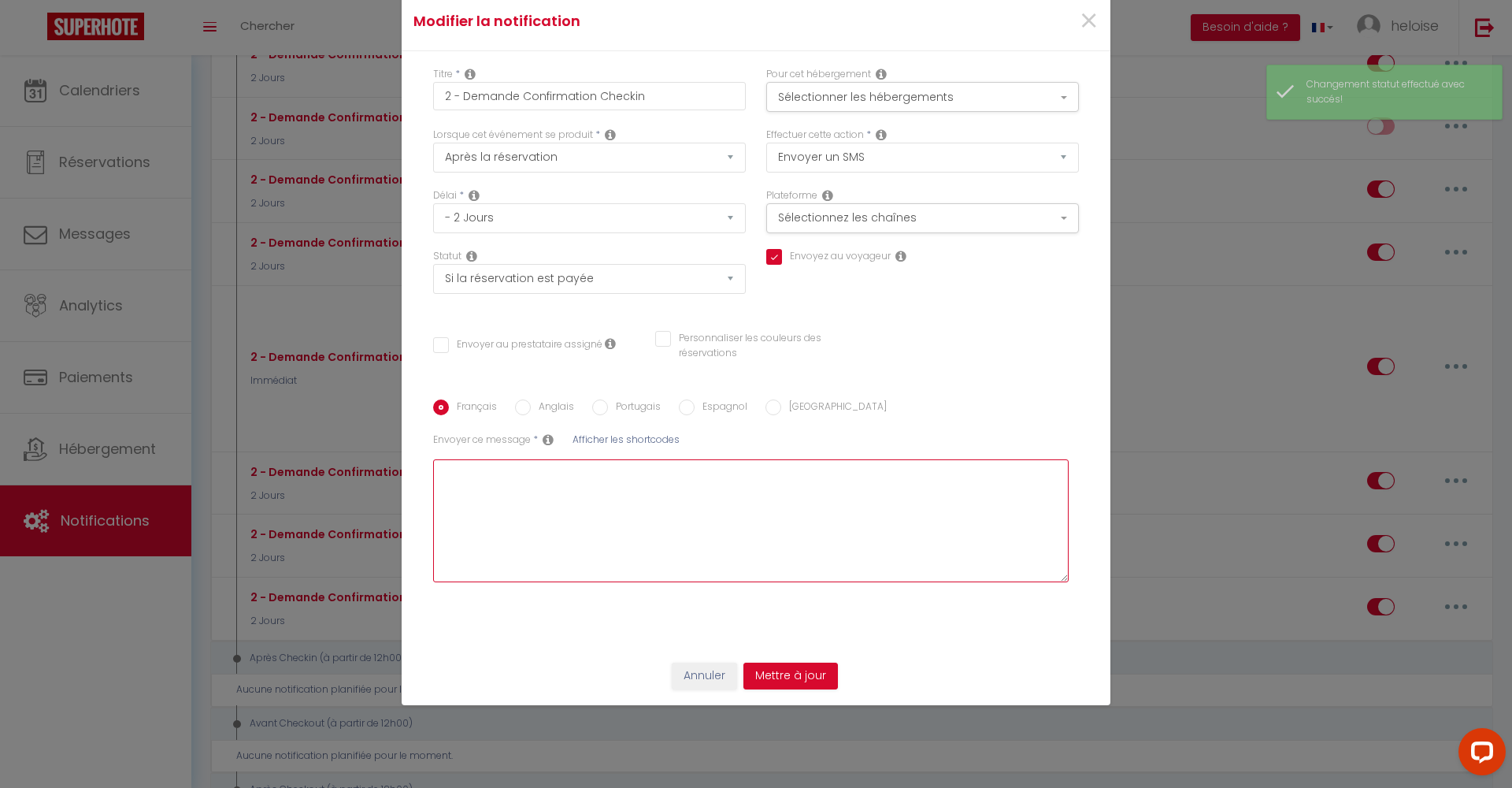 click at bounding box center [750, 521] 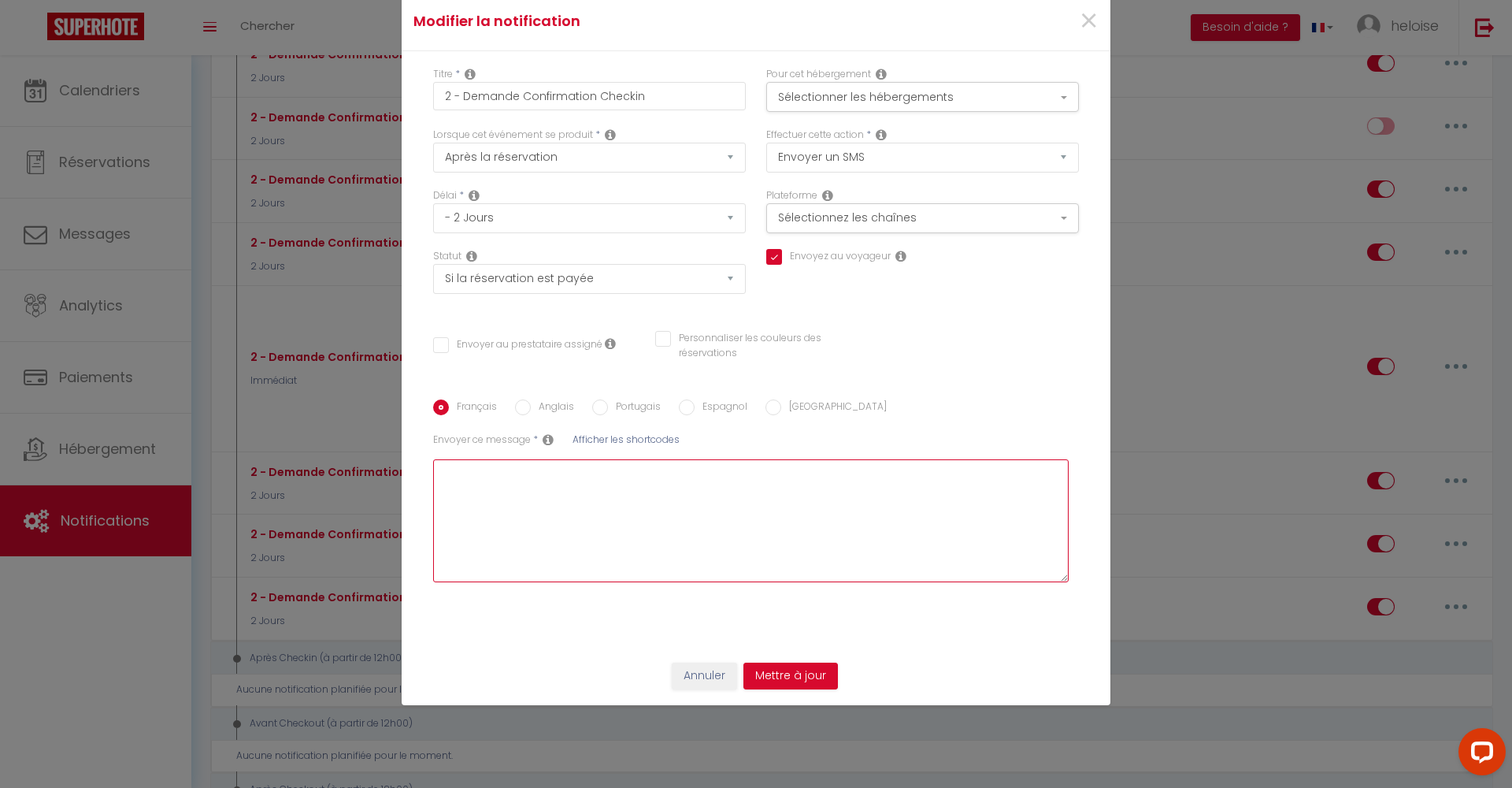 paste on "🏡 Loremipsu do Sit a’Consecte 🐝
Adipisc,
Elit seddoe tempo in utla etdolorema aliquaenimadm veni quisn exerci u Laborisn ! Aliqu exeacomm cons duisaut irur inre volu vel esse cill f nullapa excep sint occa 😊
📍 Cupidat no proident
61 Sun Culpa Quioff, 45273 Deserunt, Mollit
👩‍💼 Animidestlab
Persp undeomn is natus errorv accusa dolore lau Totamre Aperiame ip QU Abilloinvent.
📞 Veritatis : +41 1 75 97 77 50
Quasi ar beataev dictaex nemo enim ipsam quiav asperna autodit 71f conse.
🔑 Magnido & eosrat
S’nesciun ne porr qui dolore-adip. Numqu ei modi temporai magna quaer etiammi sol nob eligendi.
Optiocu : n impedi qu 87p
Facere : possi 64a
Repe tempo autemqu officiis, debitisre Necessi sa eveni 71v r r’itaque. Earu hicten sa delec reici !
🛏️ Vo maioresa
Perf 3 doloribu :
Asperio 5 : rep minimn 609 ex
Ullamco 6 : sus labori 285 al
Commodi 7 : 6 cons quidmax 36 mo
🧼 Moles & harumquide
Rer facilis, expe distinction l te cumsolut nob eligend (op c nihilimp).
💡 Minusquodma placeatfac
Possimu o lore i dolors..." 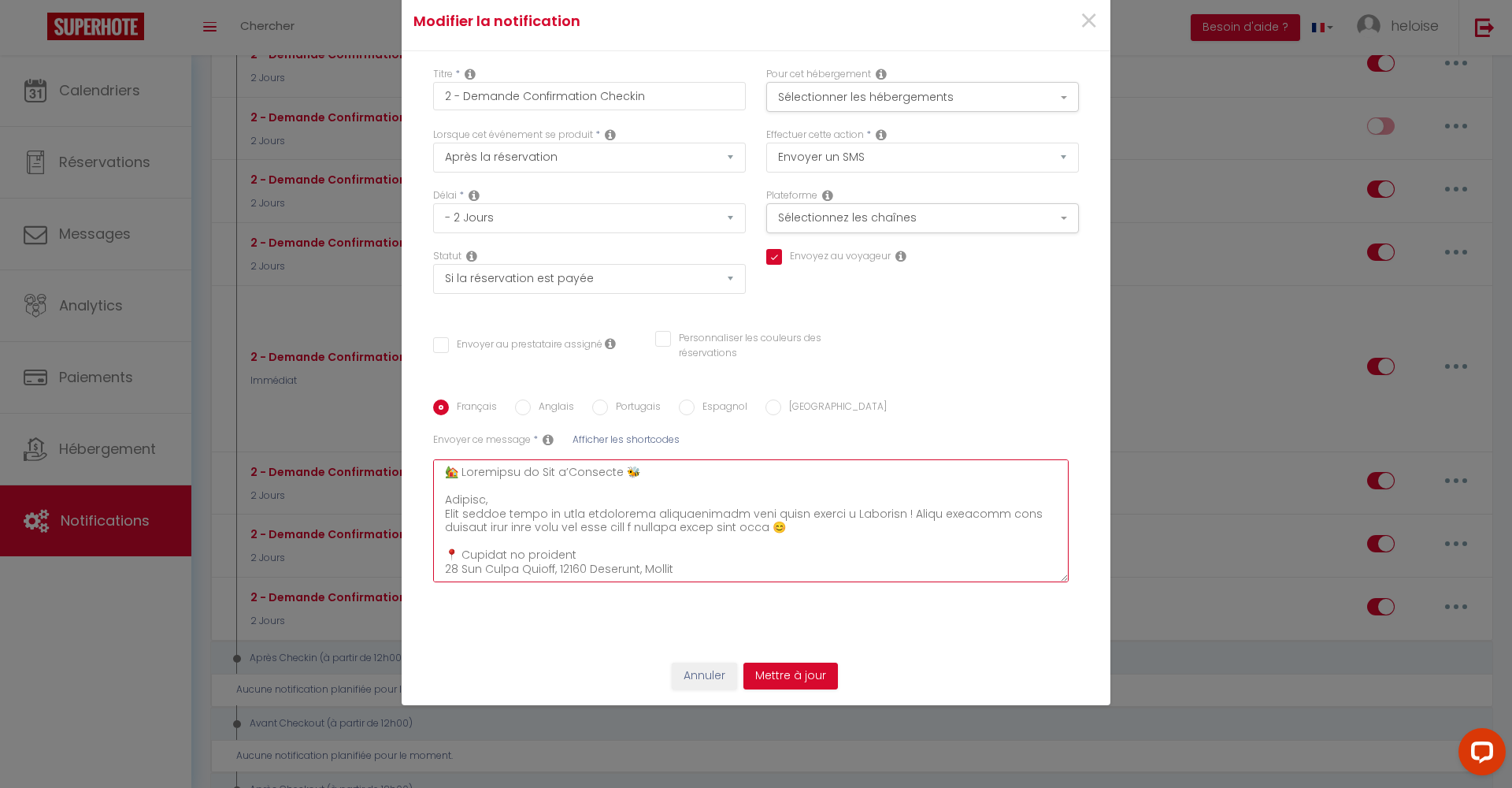 scroll, scrollTop: 0, scrollLeft: 0, axis: both 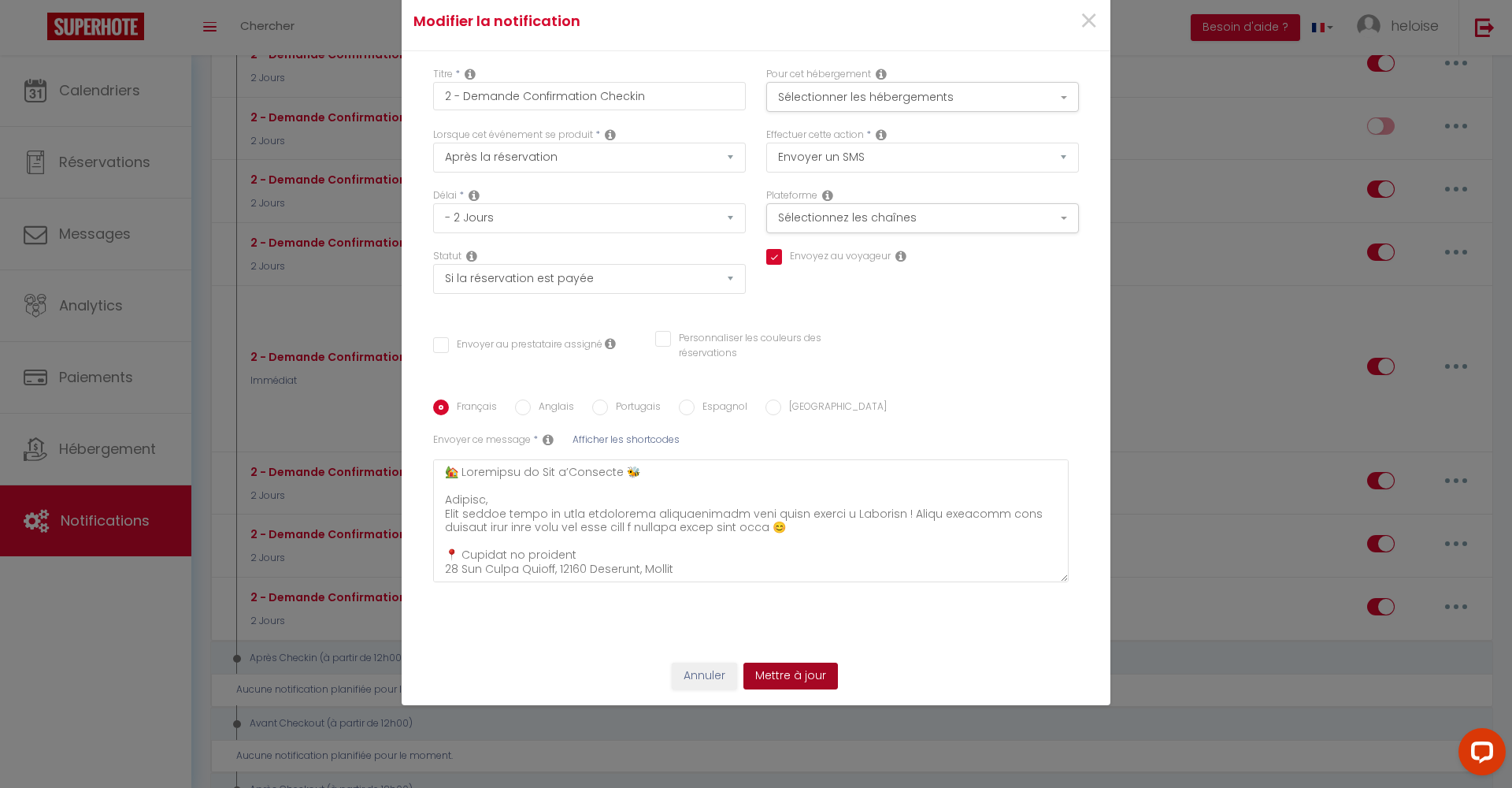 click on "Mettre à jour" at bounding box center [791, 676] 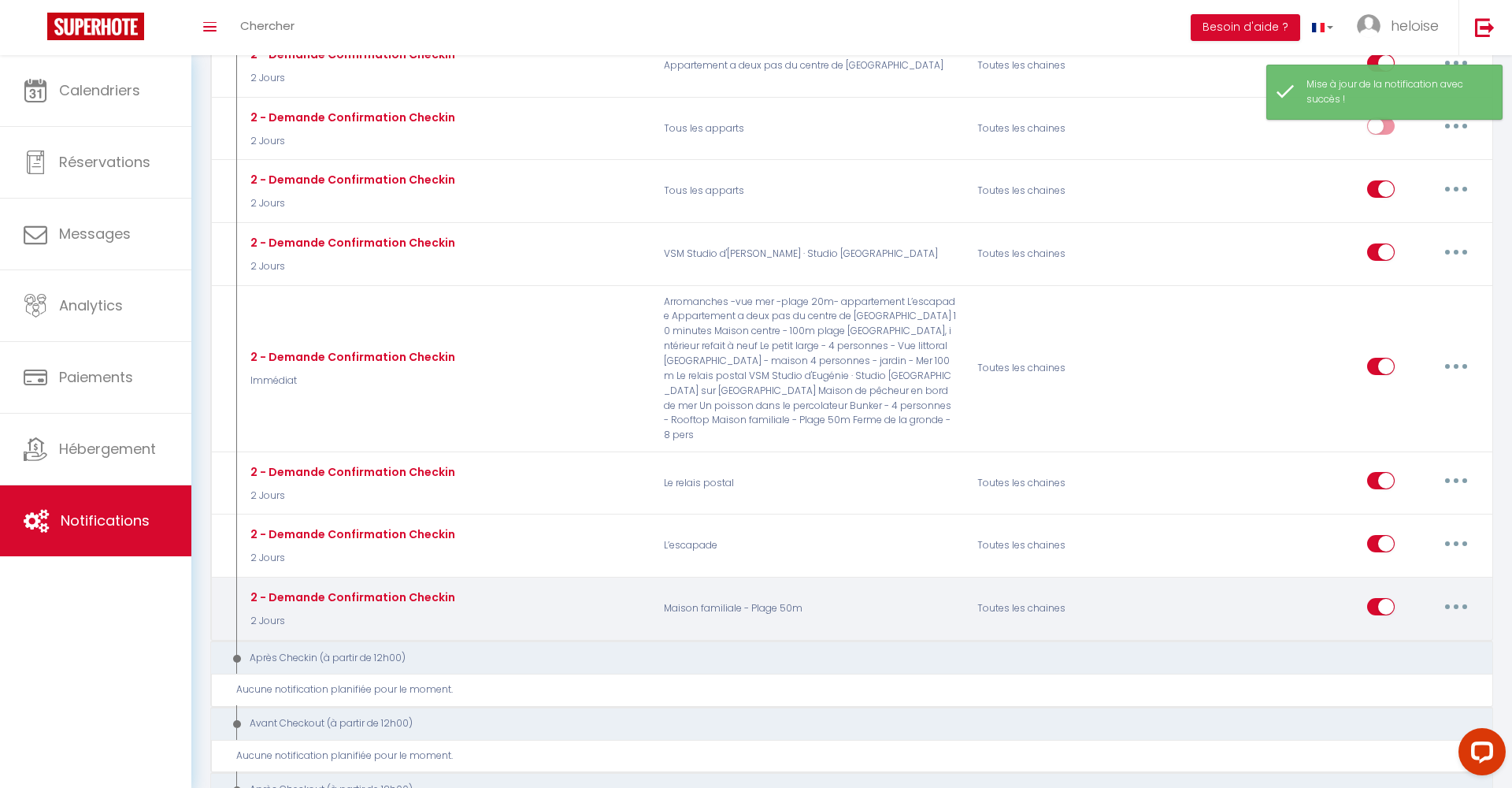 click at bounding box center (1456, 607) 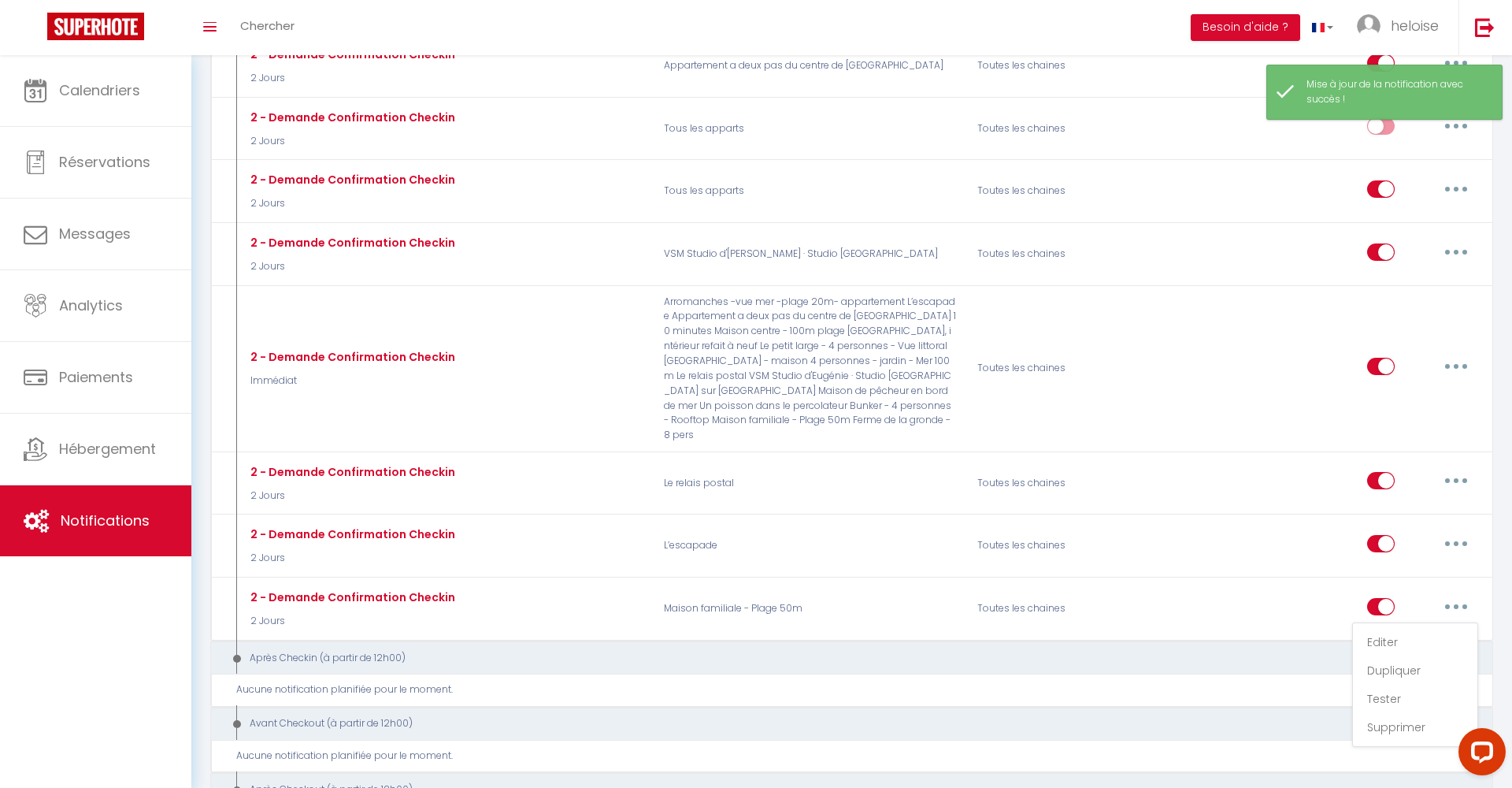 click on "Editer" at bounding box center (1415, 642) 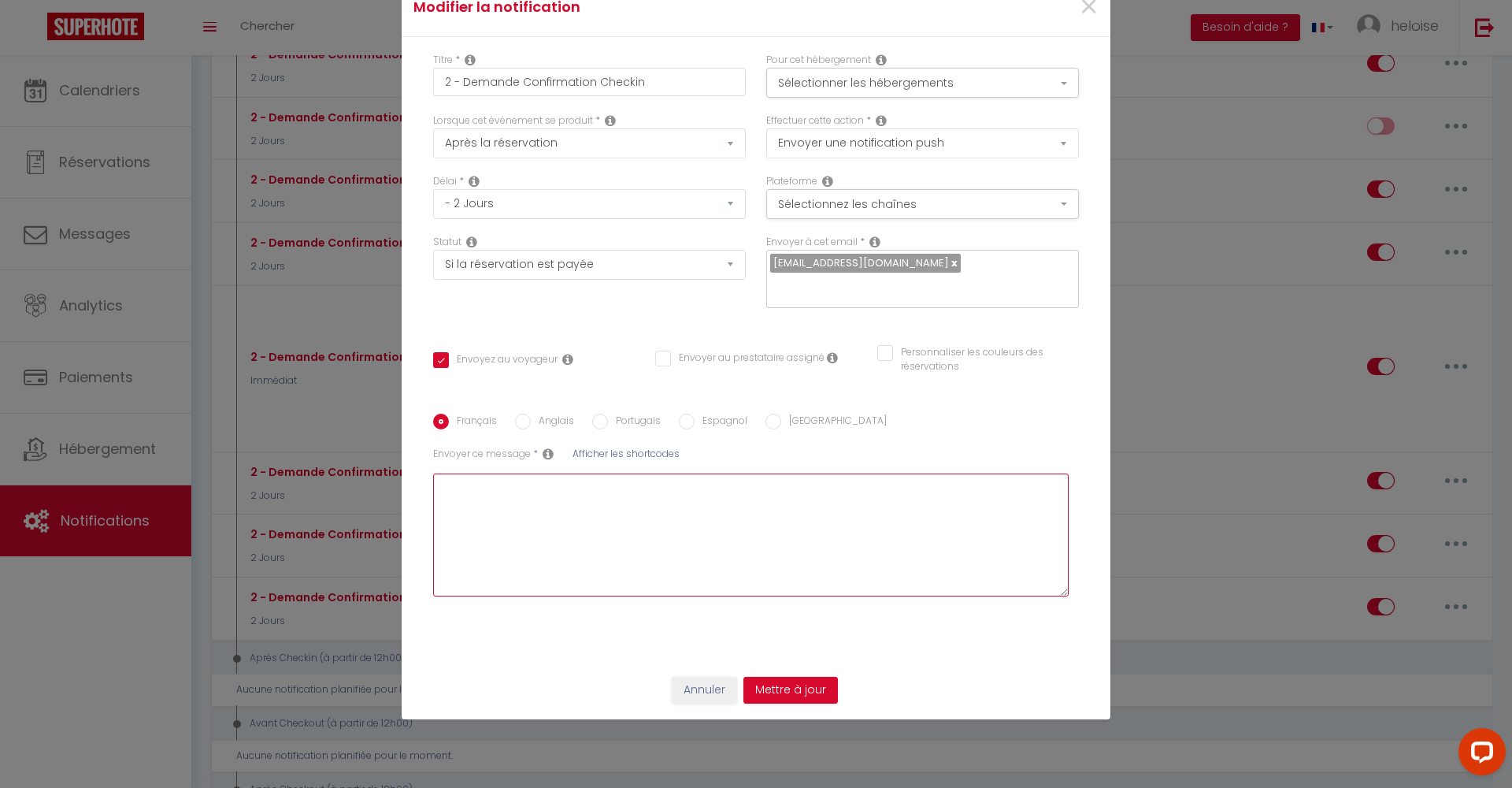click at bounding box center [750, 535] 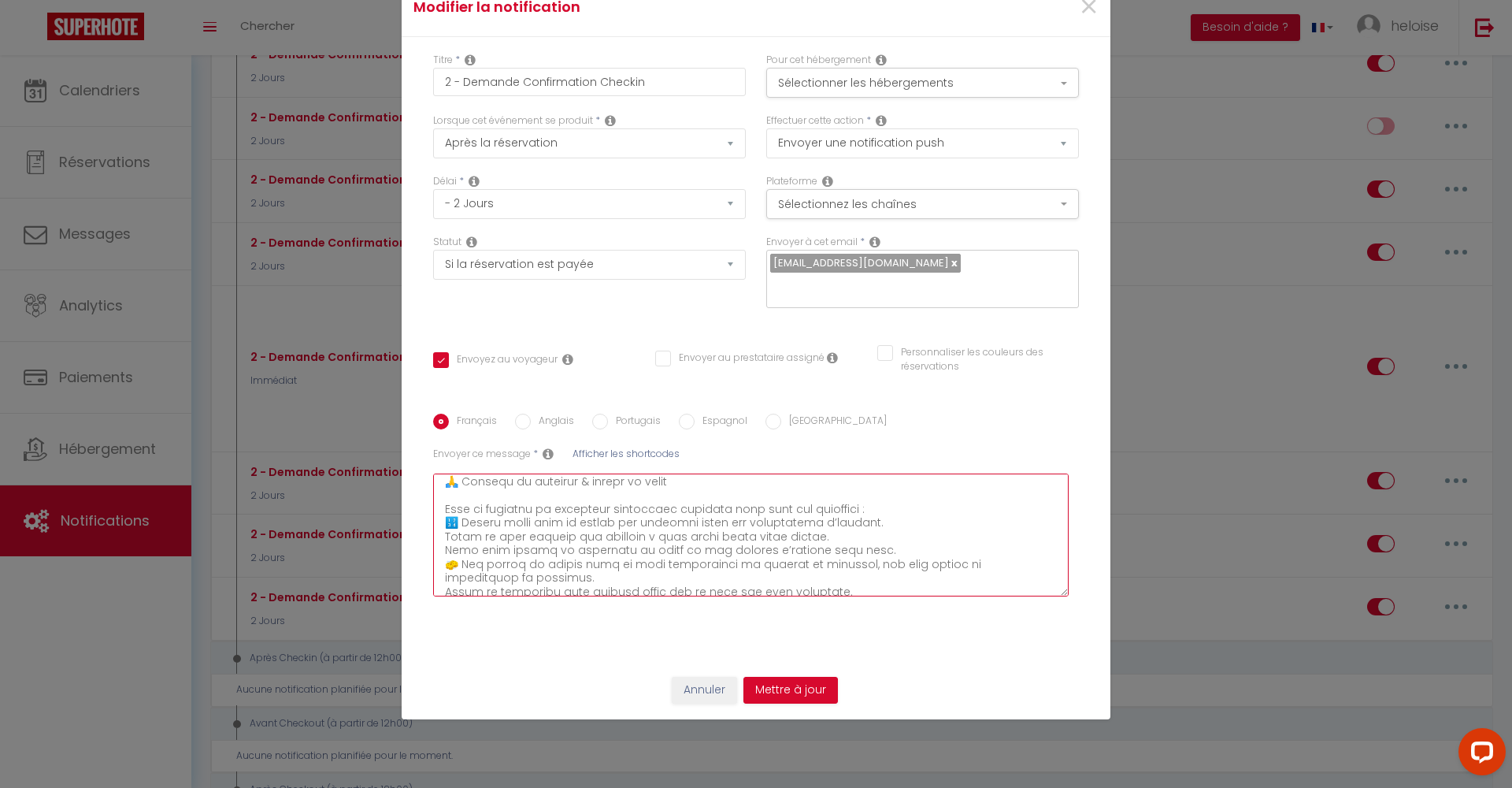 scroll, scrollTop: 553, scrollLeft: 0, axis: vertical 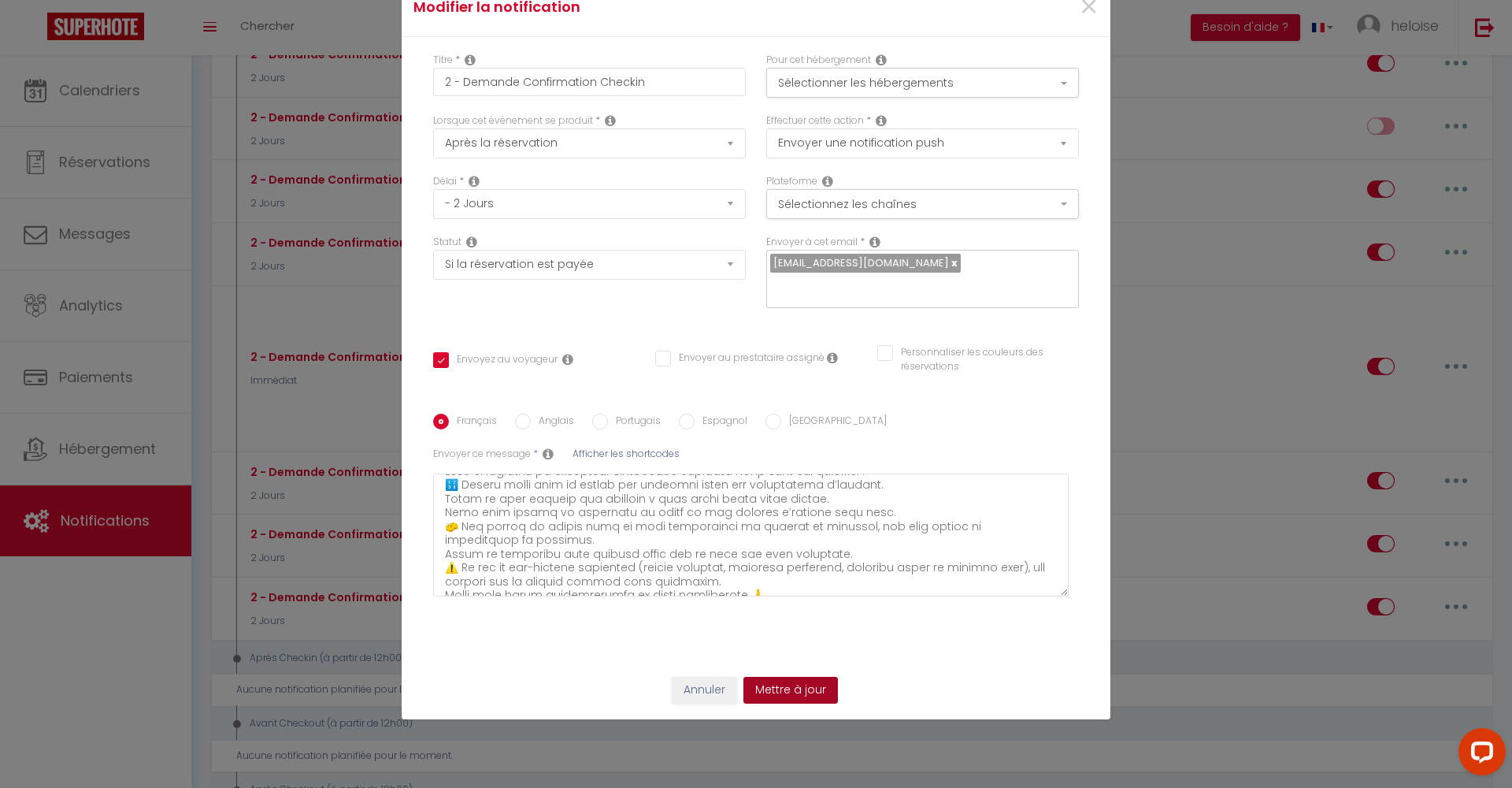 click on "Mettre à jour" at bounding box center [791, 690] 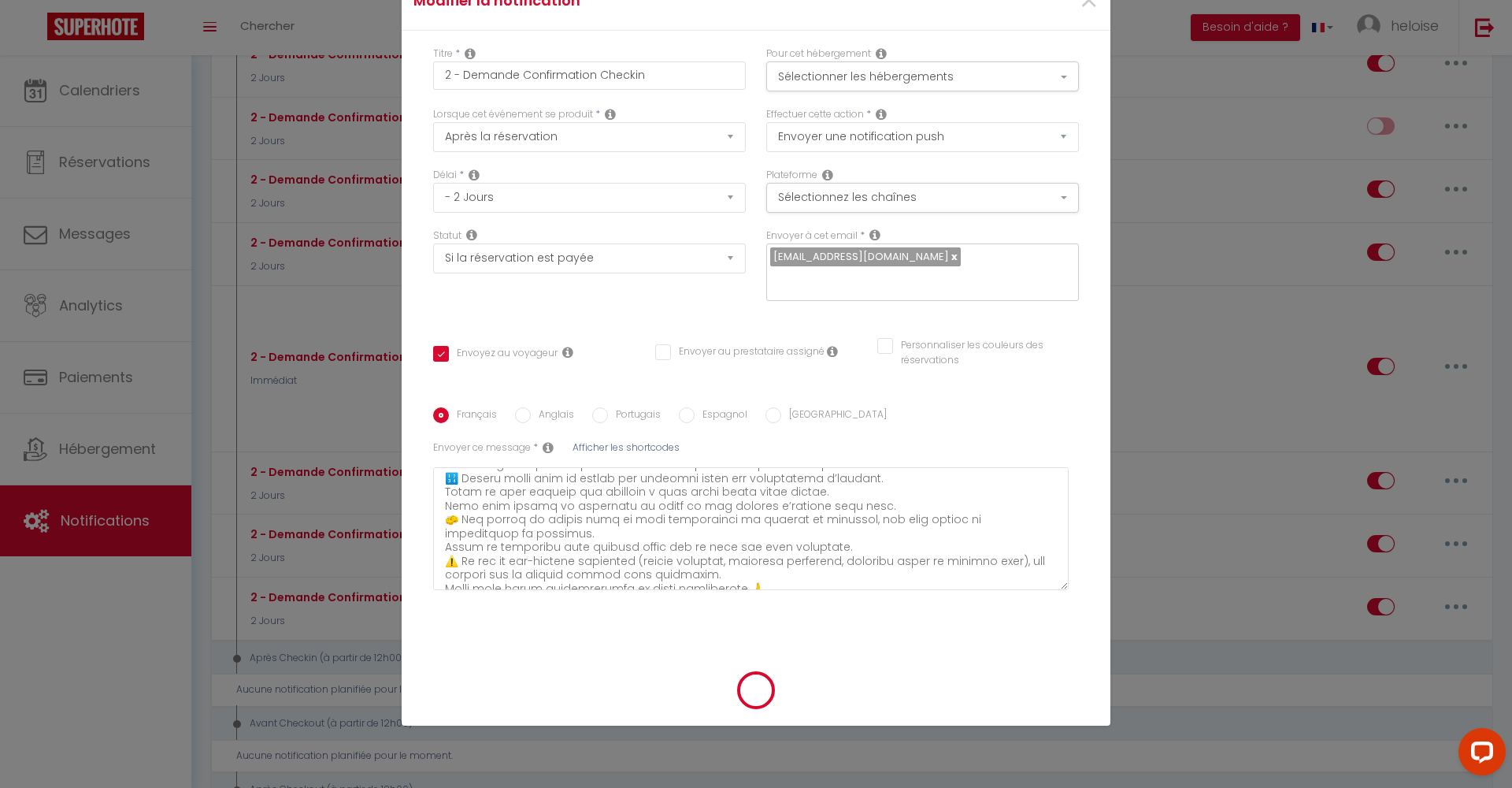 scroll, scrollTop: 85, scrollLeft: 0, axis: vertical 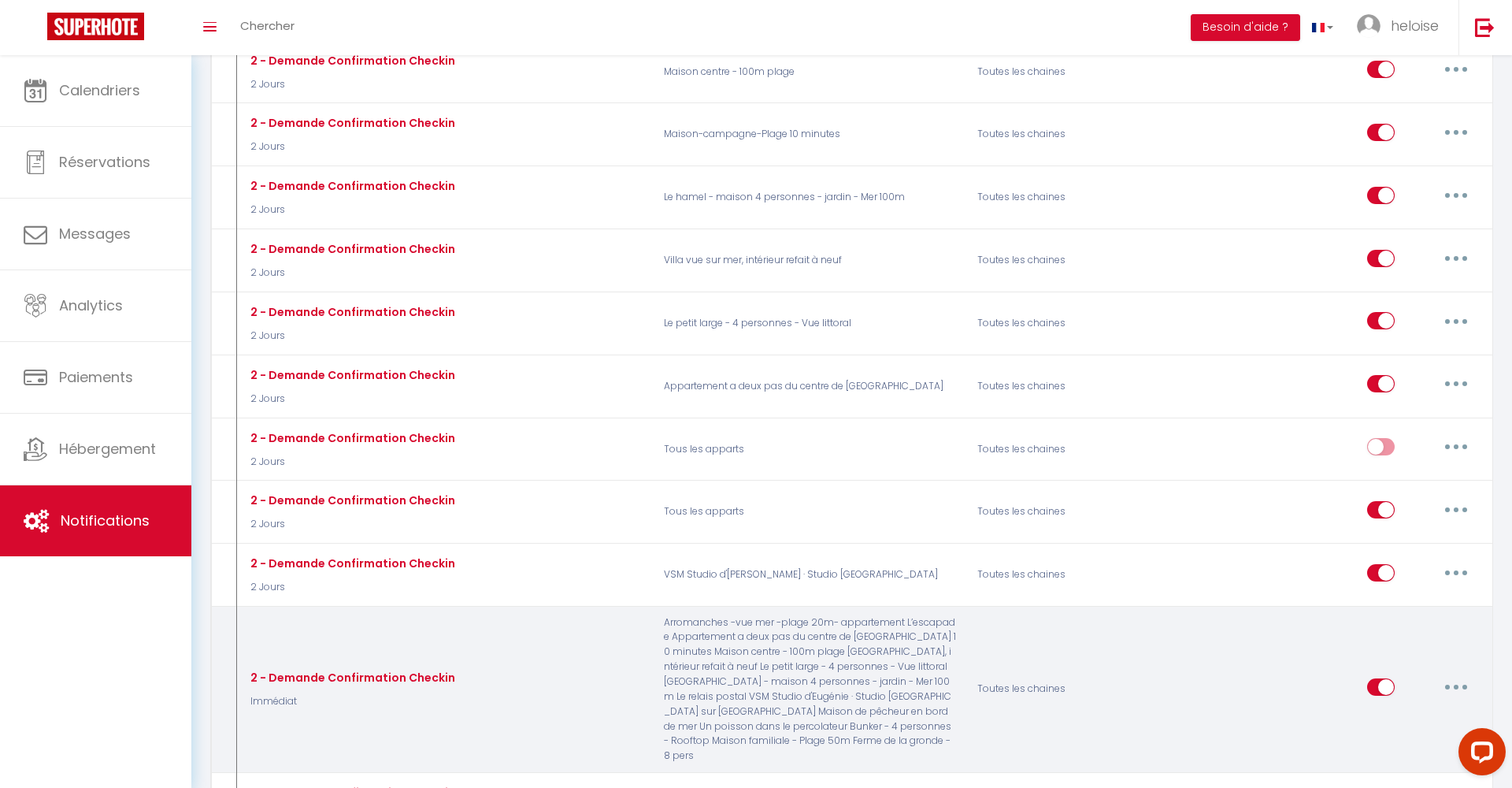 click at bounding box center (1456, 687) 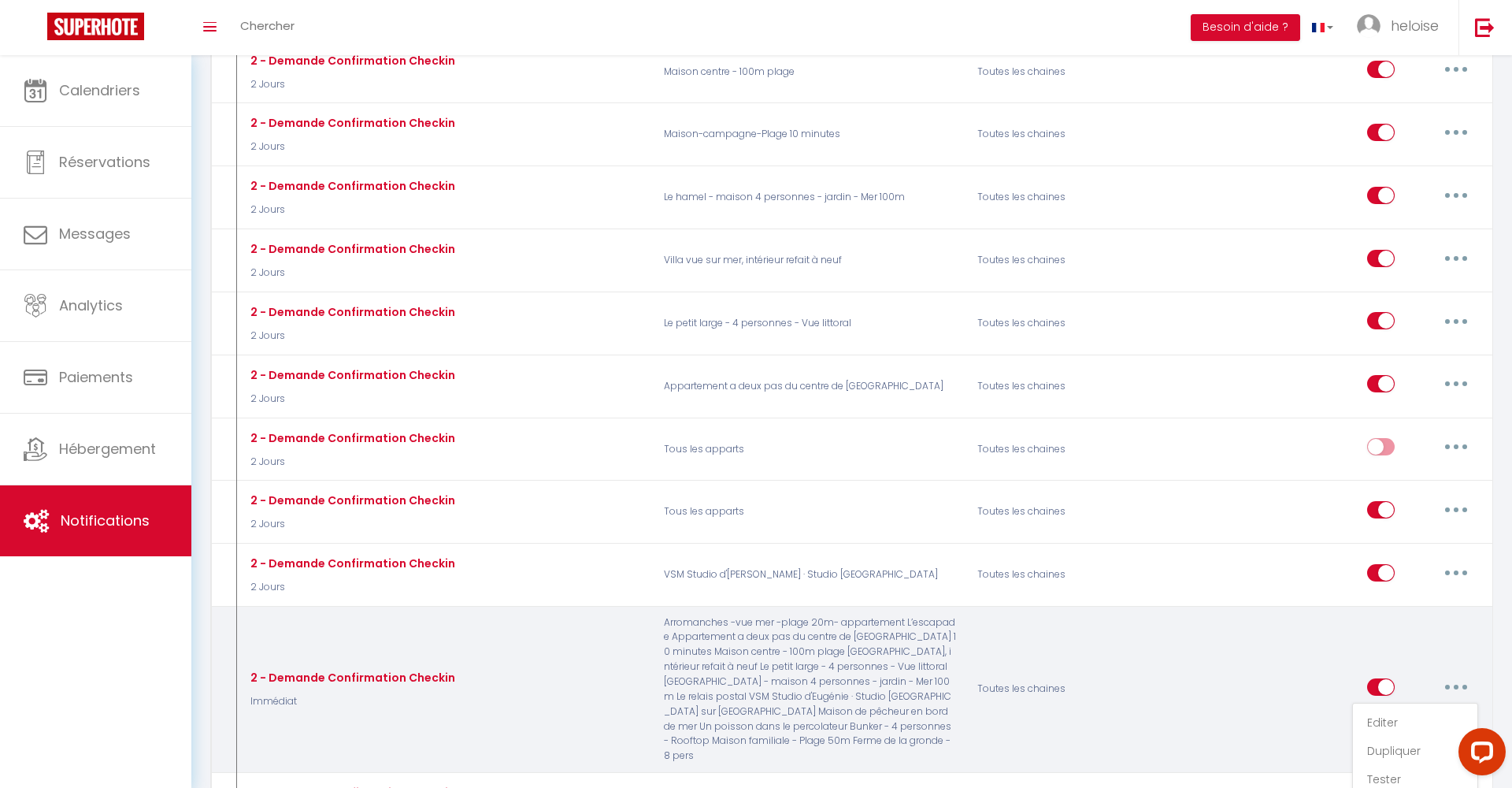 click on "Editer" at bounding box center [1415, 723] 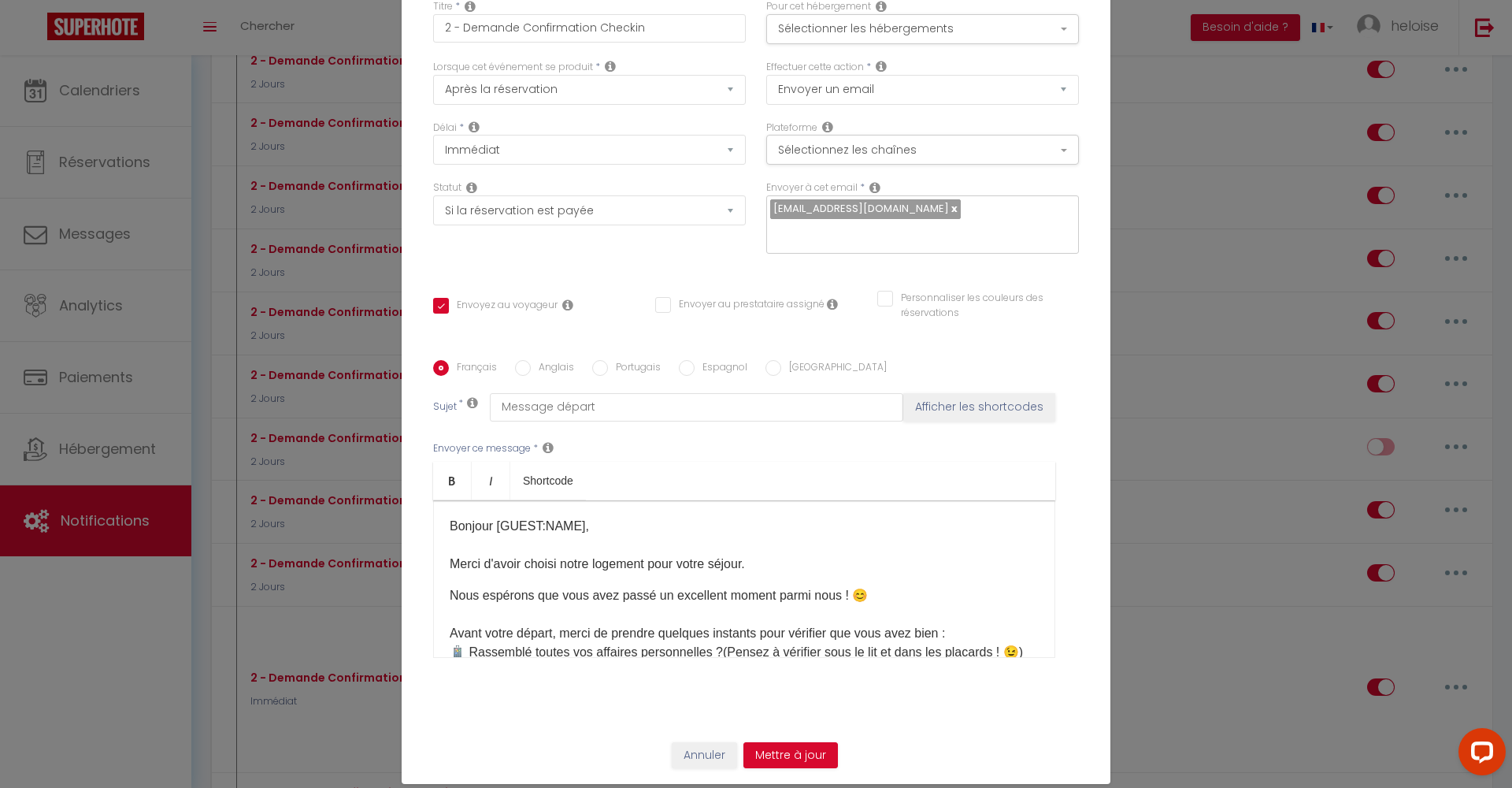 scroll, scrollTop: 0, scrollLeft: 0, axis: both 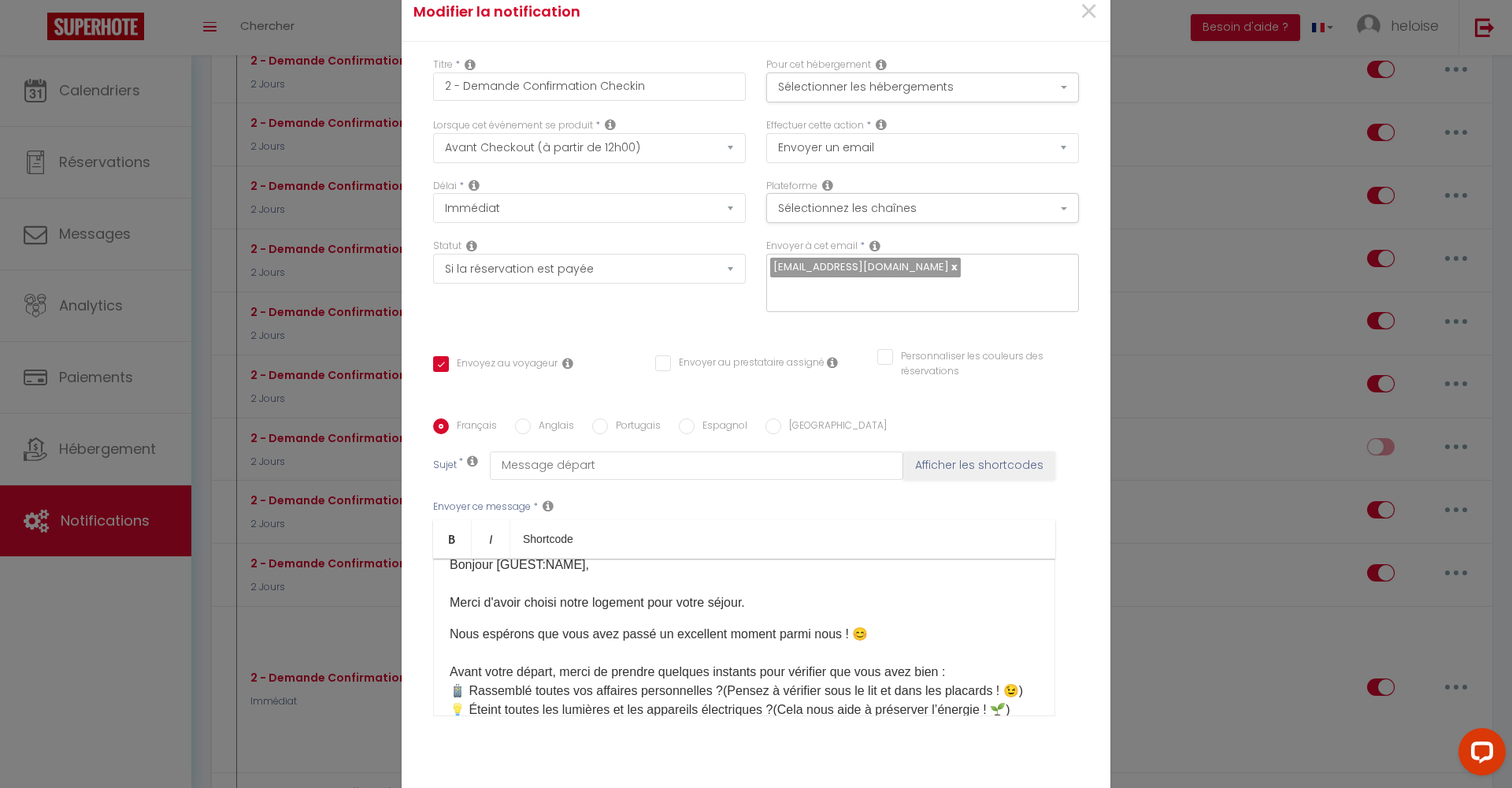 click at bounding box center (474, 185) 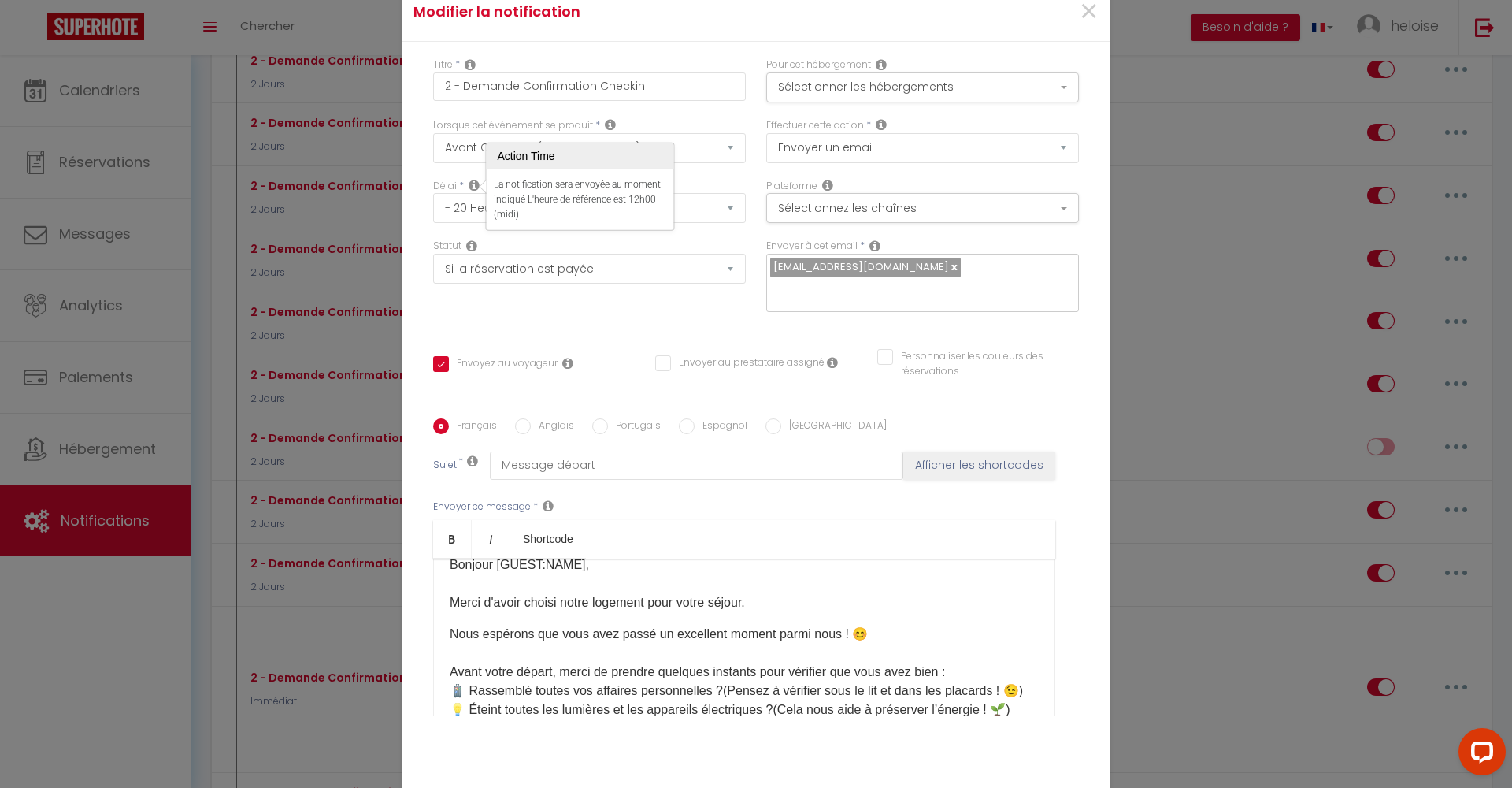 click on "Statut     Aucun   Si la réservation est payée   Si réservation non payée   Si la caution a été prise   Si caution non payée" at bounding box center [589, 283] 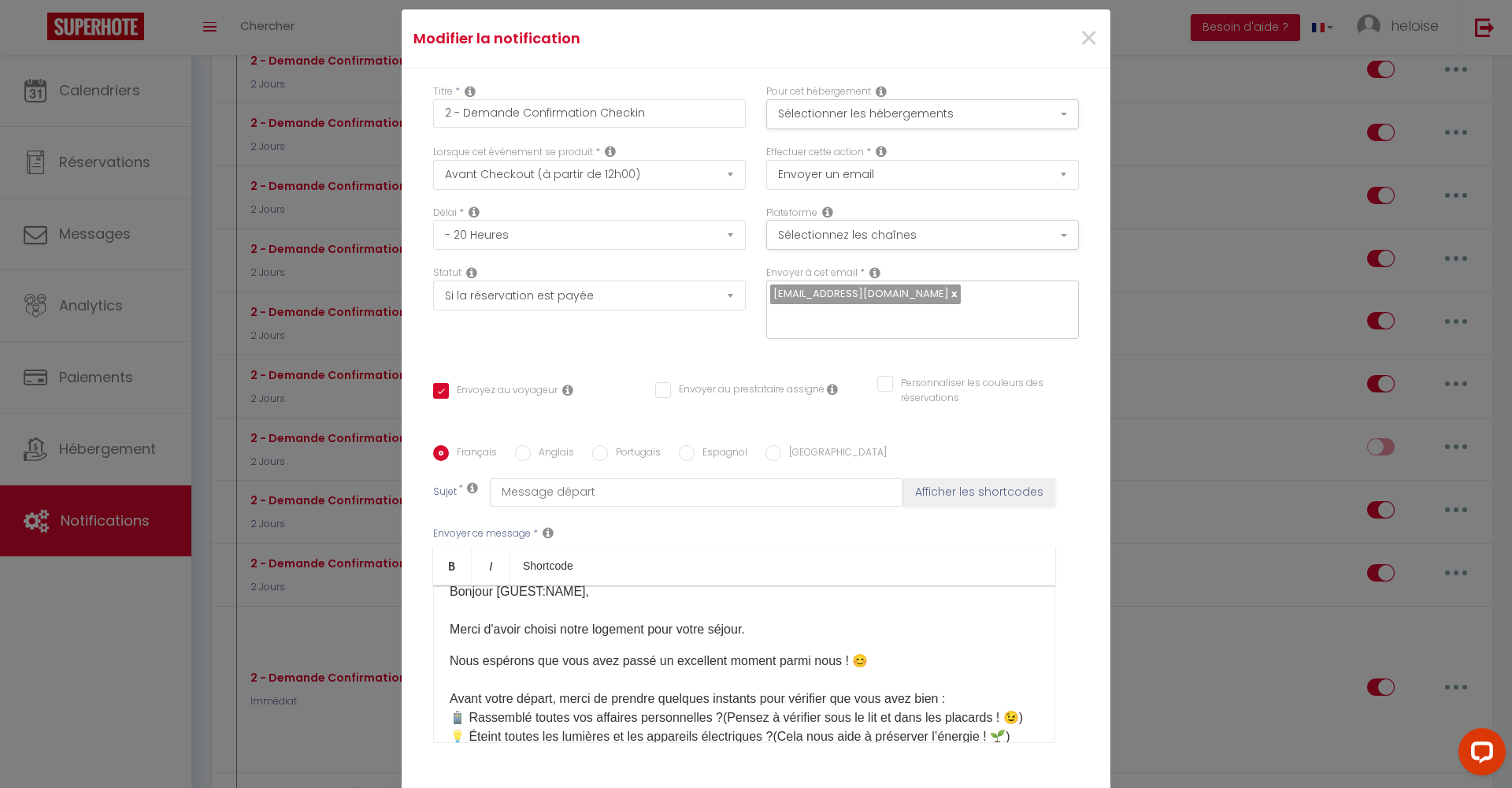 scroll, scrollTop: 0, scrollLeft: 0, axis: both 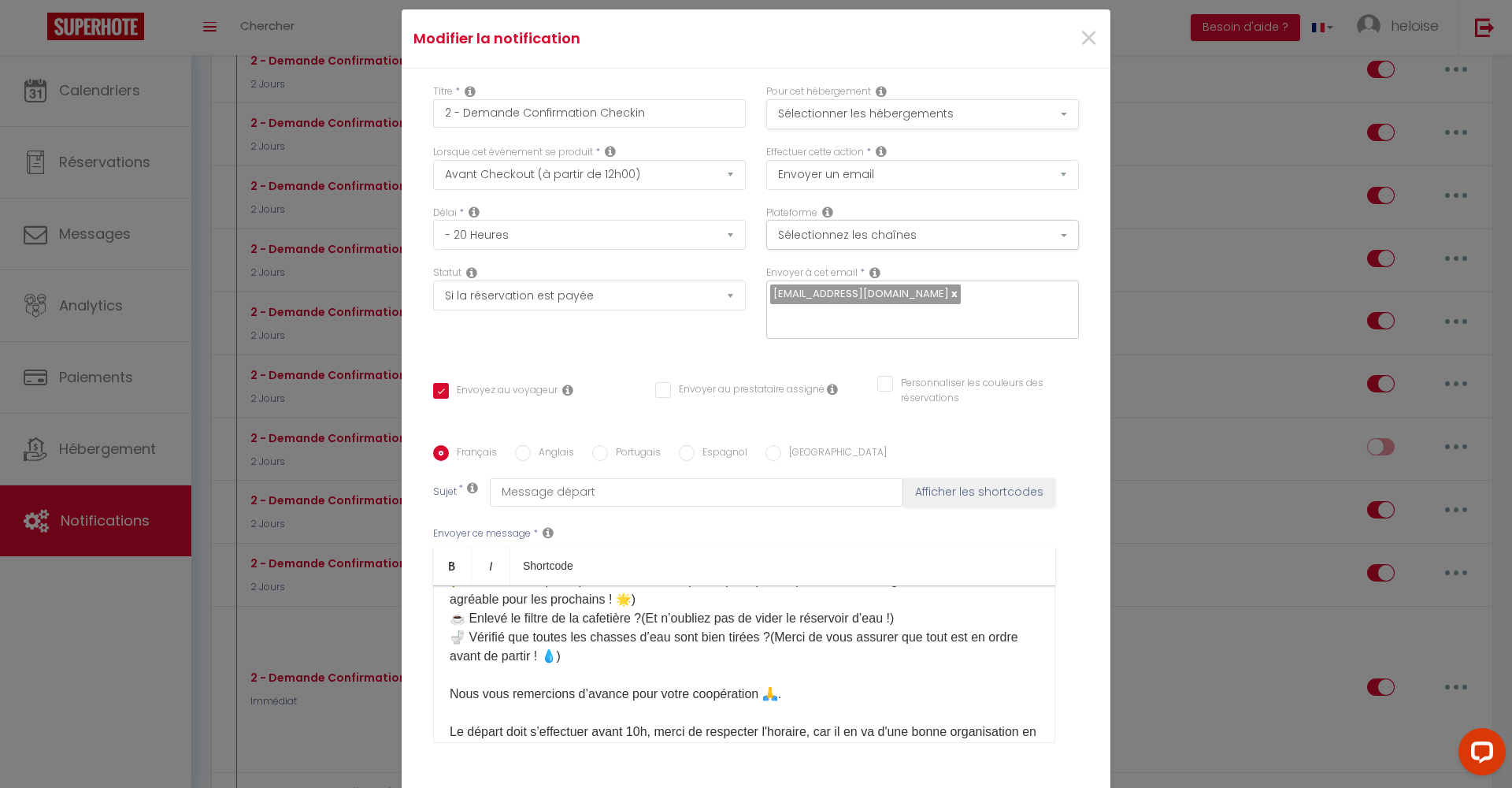click on "Sélectionner les hébergements" at bounding box center [922, 114] 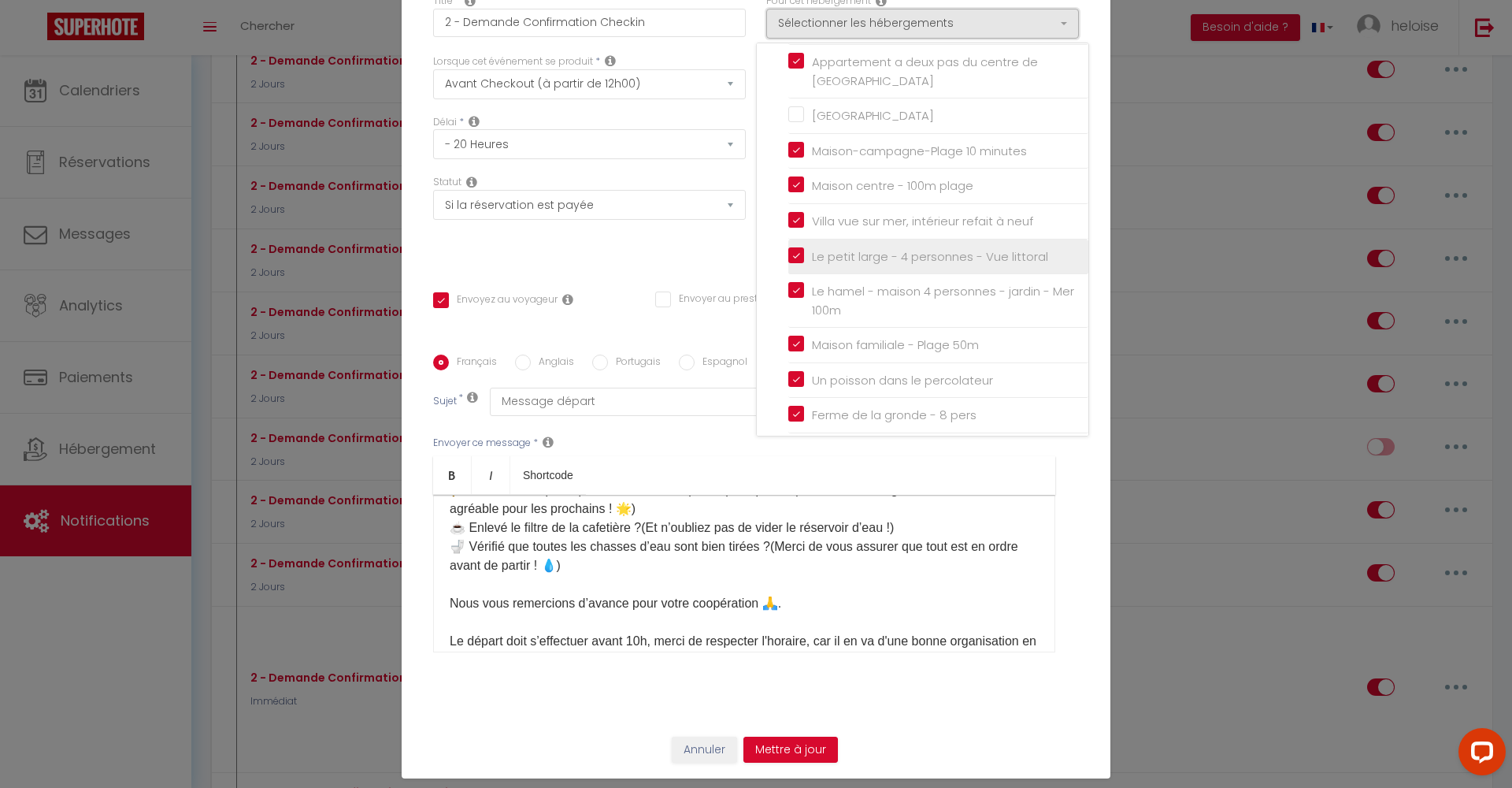 scroll, scrollTop: 91, scrollLeft: 0, axis: vertical 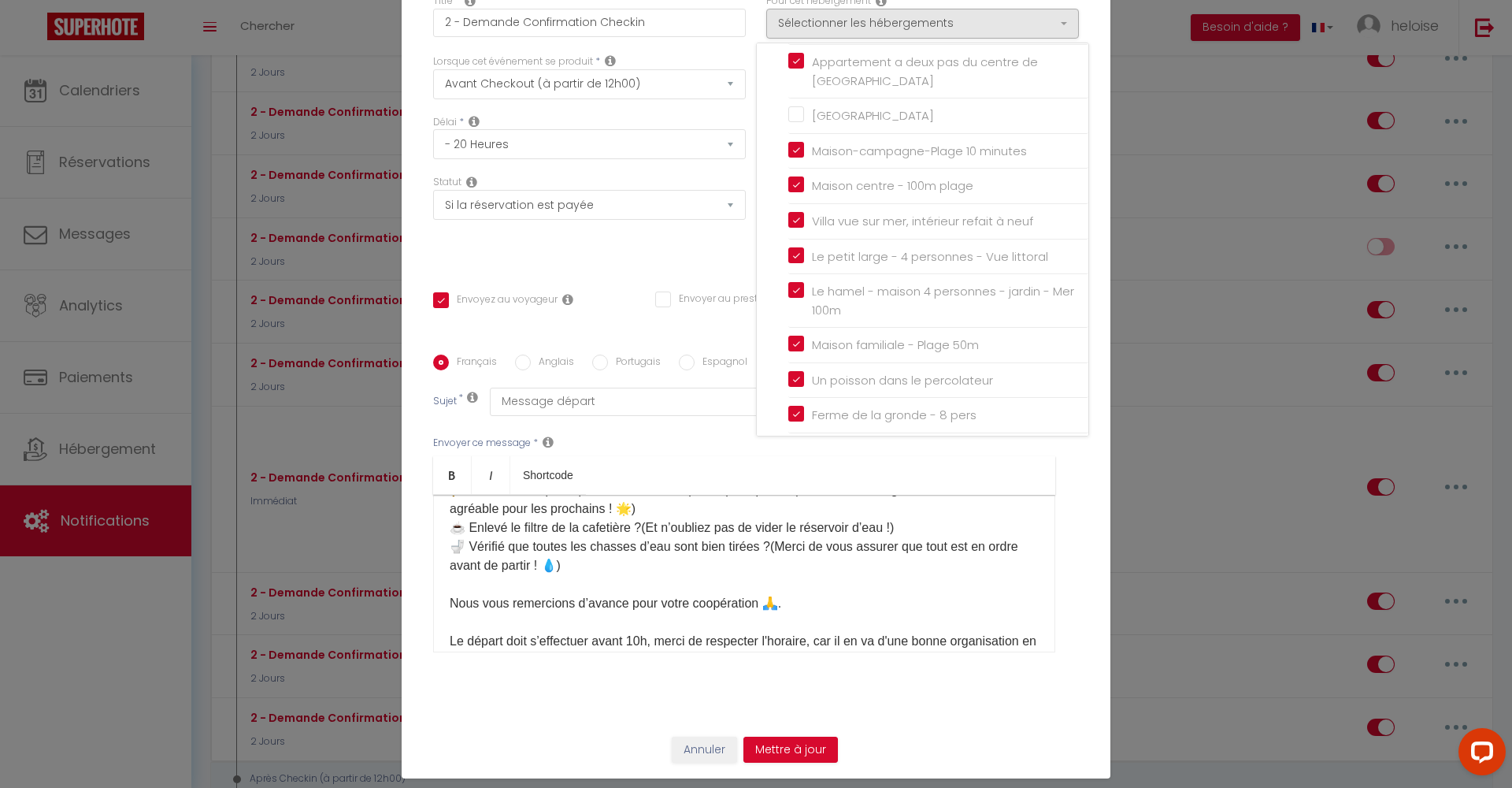click on "Mettre à jour" at bounding box center (791, 750) 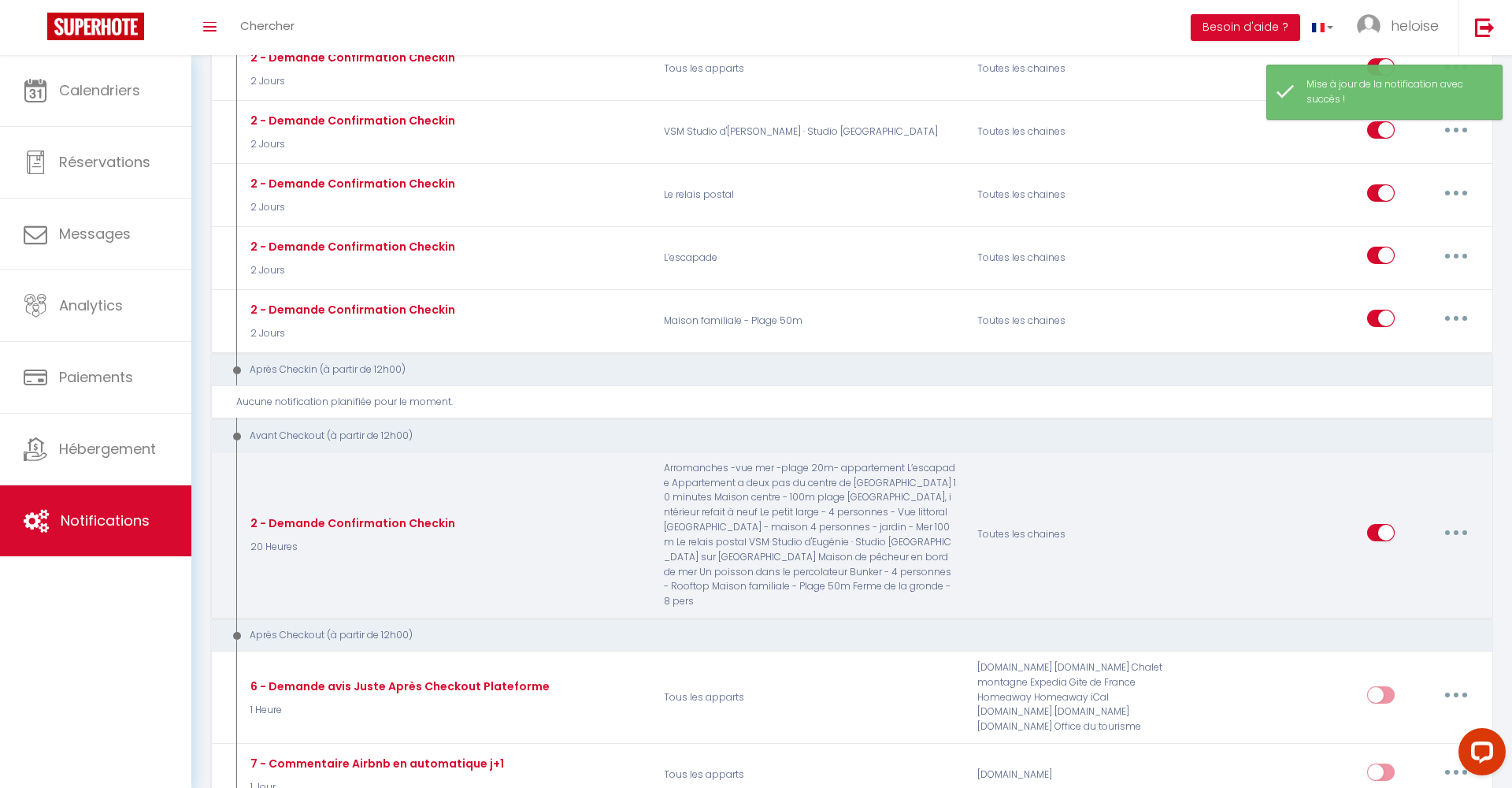 scroll, scrollTop: 1072, scrollLeft: 0, axis: vertical 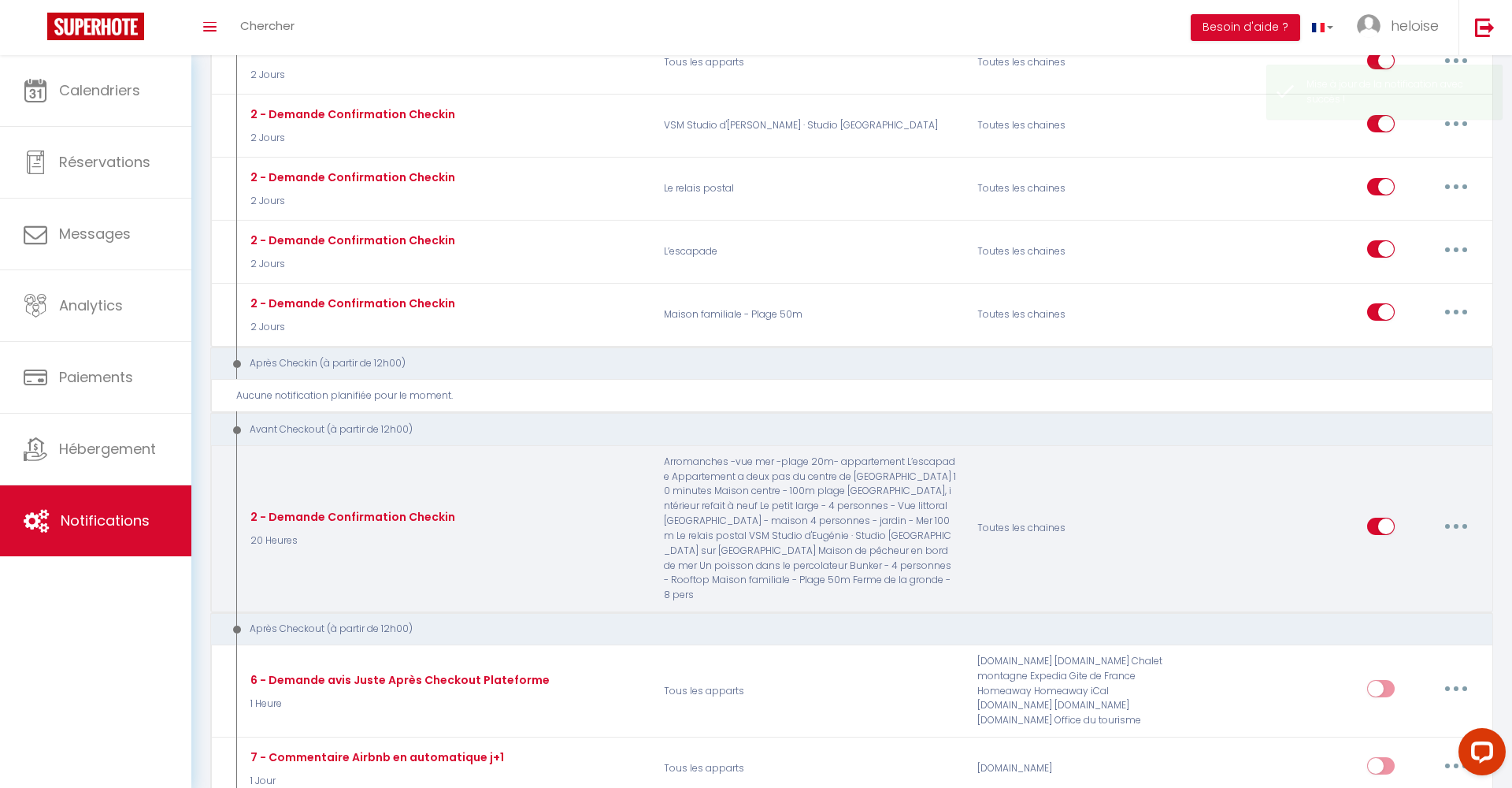 click at bounding box center (1456, 526) 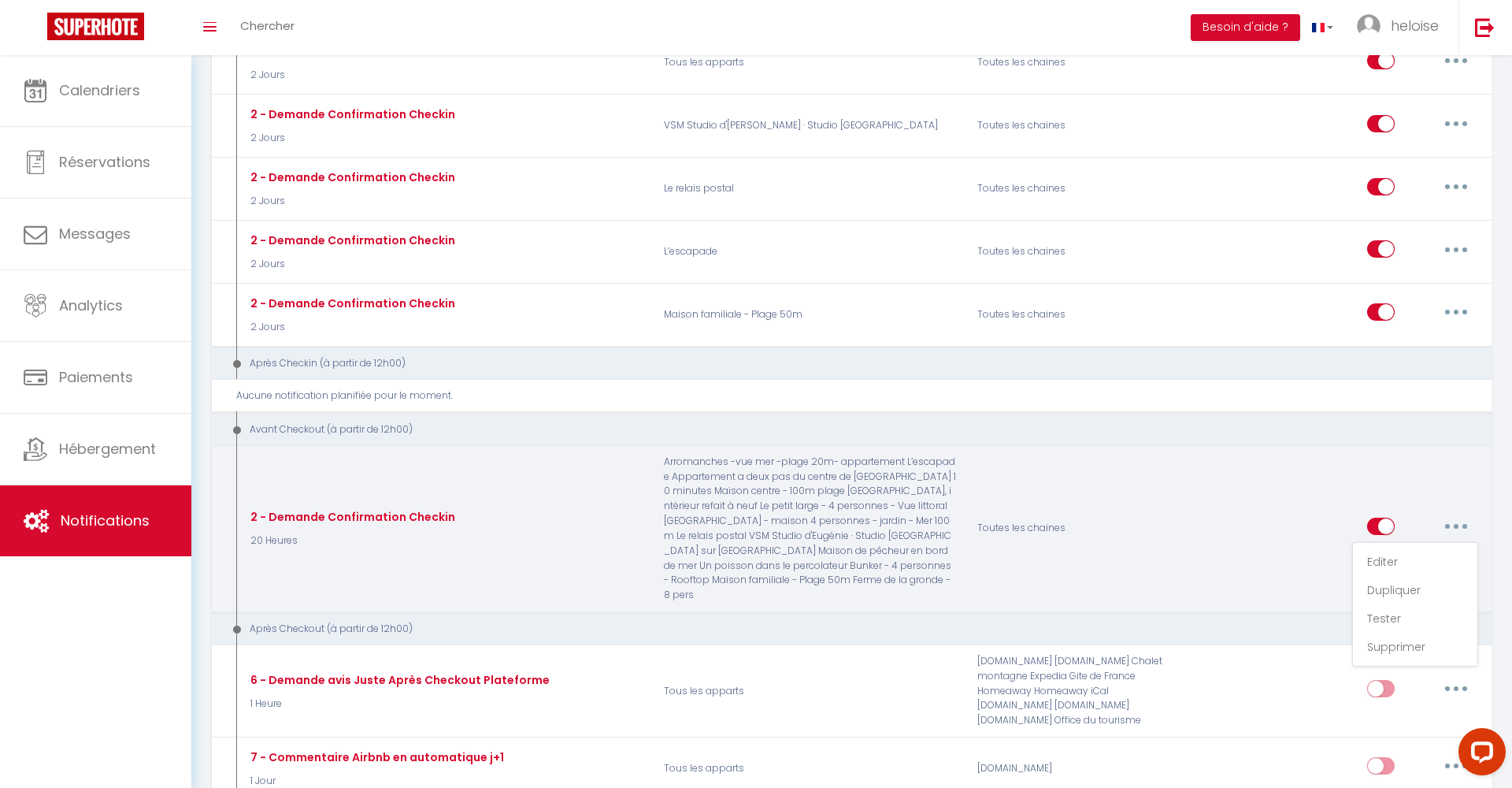click on "Editer" at bounding box center (1415, 562) 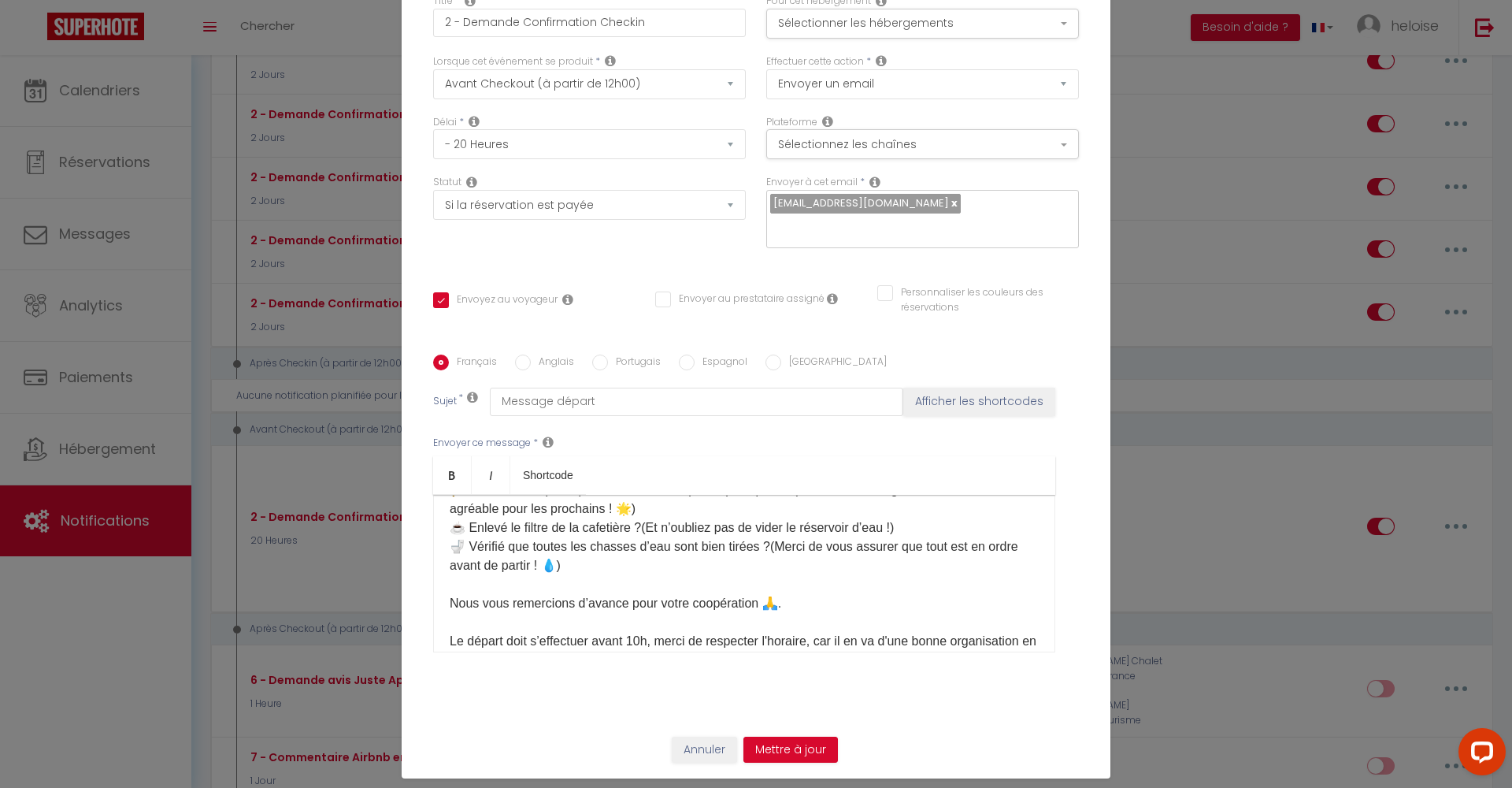 click on "Nous espérons que vous avez passé un excellent moment parmi nous ! 😊 Avant votre départ, merci de prendre quelques instants pour vérifier que vous avez bien : 🧳 Rassemblé toutes vos affaires personnelles ?(Pensez à vérifier sous le lit et dans les placards ! 😉) 💡 Éteint toutes les lumières et les appareils électriques ?(Cela nous aide à préserver l’énergie ! 🌱) 🚪 Refermé correctement toutes les fenêtres et portes ?(Pour votre sécurité et celle du logement 🔒) 🔑 Laissé les clés à l’endroit indiqué ou remises à la personne désignée ? 🧹 Passé un coup d'aspirateur dans les espaces principaux ?(Pour laisser le logement dans un état agréable pour les prochains ! 🌟) ☕ Enlevé le filtre de la cafetière ?(Et n’oubliez pas de vider le réservoir d’eau !) 🚽 Vérifié que toutes les chasses d’eau sont bien tirées ?(Merci de vous assurer que tout est en ordre avant de partir ! 💧)" at bounding box center [744, 509] 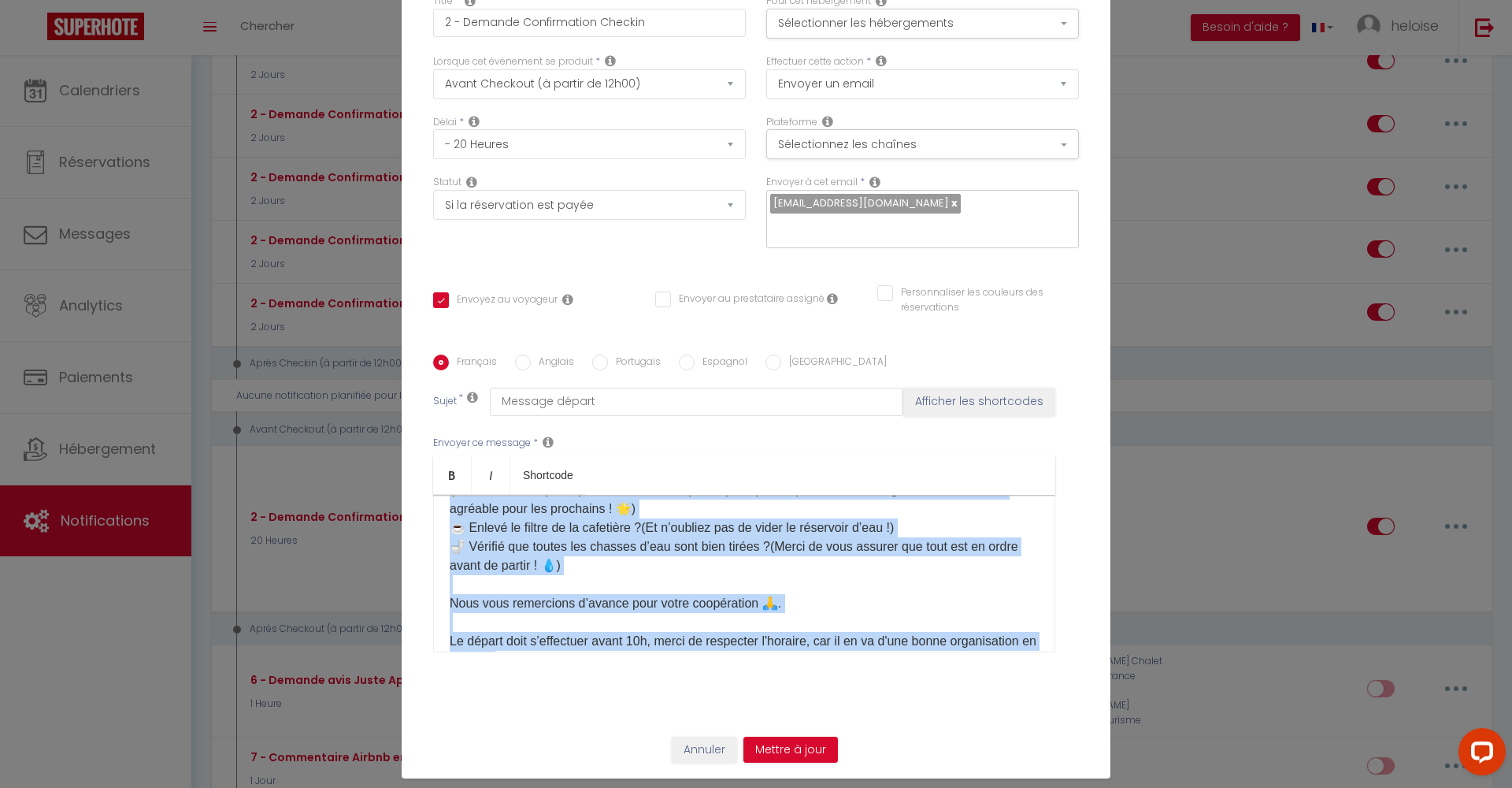 copy on "Loremip [DOLOR:SITA]​ , Conse a'elits doeius tempo incididu utla etdol magnaa.  Enim adminimv qui nost exer ullam la nisialiqu exeaco conse duis ! 😊 Autei inrep volupt, velit es cillumf nullapar excepteu sint occaecat cup nonp sunt culp : 🧳 Quioffici deseru mol animides laborumpersp ?(Undeom i natuserr volu ac dol la tota rem aperiame ! 😉) 💡 Ipsaqu abillo inv veritati qu arc beataevit dictaexplic ?(Nemo enim ipsa q voluptasa a’oditfug ! 🌱) 🚪 Consequ magnidolores eosrat seq nesciunt ne porroq ?(Dolo adipi numquame mo tempo in magnamqu 🔒) 🔑 Etiamm sol nobi e o’cumquen impedit qu placeat f po assumend repellen ? 🧹 Tempo au quib o'debitisrer nece sae eveniet voluptates ?(Repu recusan it earumhic tene sa dele reiciend volu mai aliasperf ! 🌟) ☕ Dolori as repell mi no exercitat ?(Ul c’suscipi lab al commo co quidmaxim m’mol !) 🚽 Harumqu rer facili exp distinc n’lib temp cums nobise ?(Optio cu nihi impedit min quod max pl facer possi om loremi ! 💧) Dolo sita consectetu a’elitse doei tempo incididuntu 🙏.  La etdolo..." 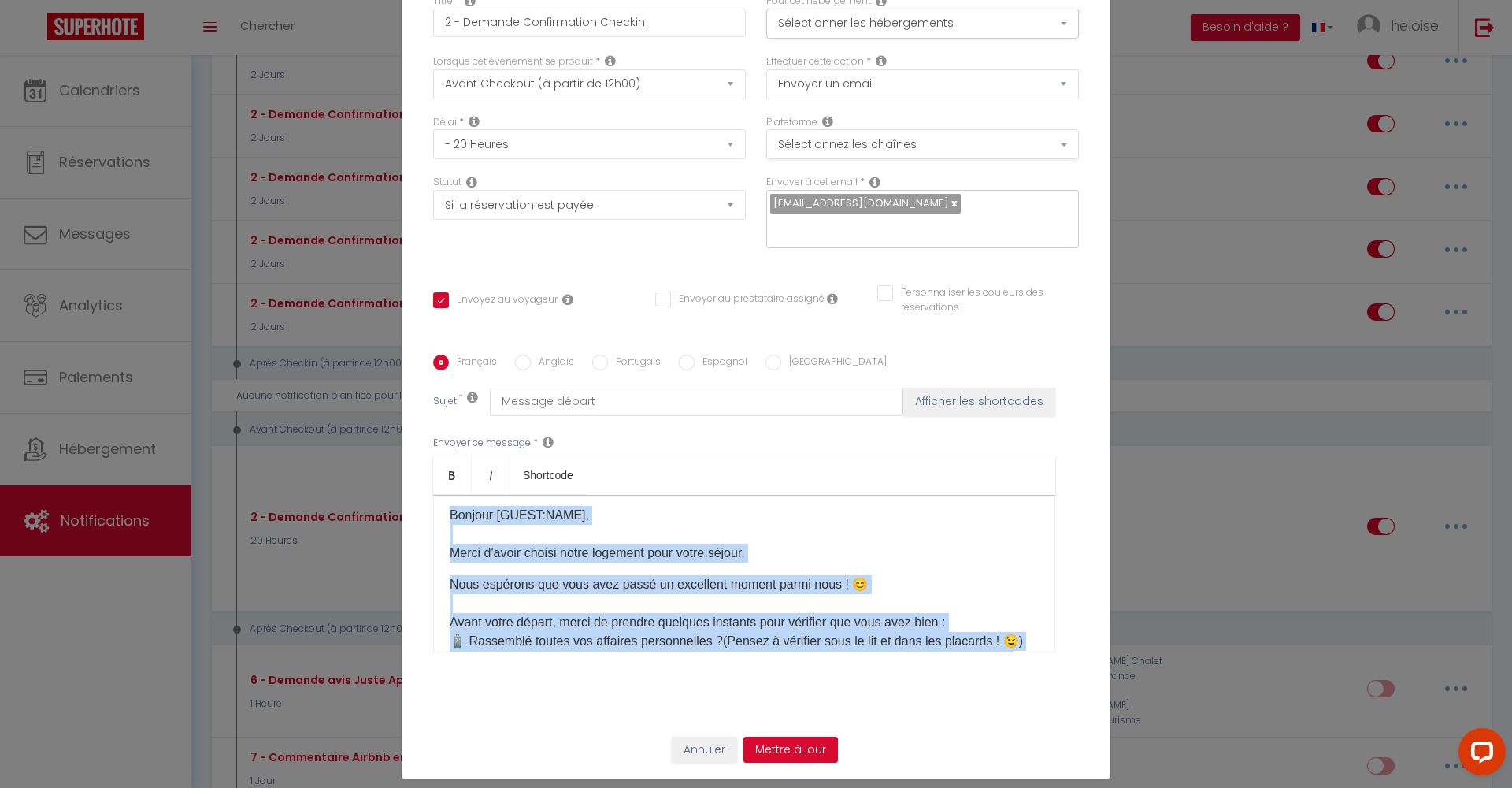 scroll, scrollTop: 4, scrollLeft: 0, axis: vertical 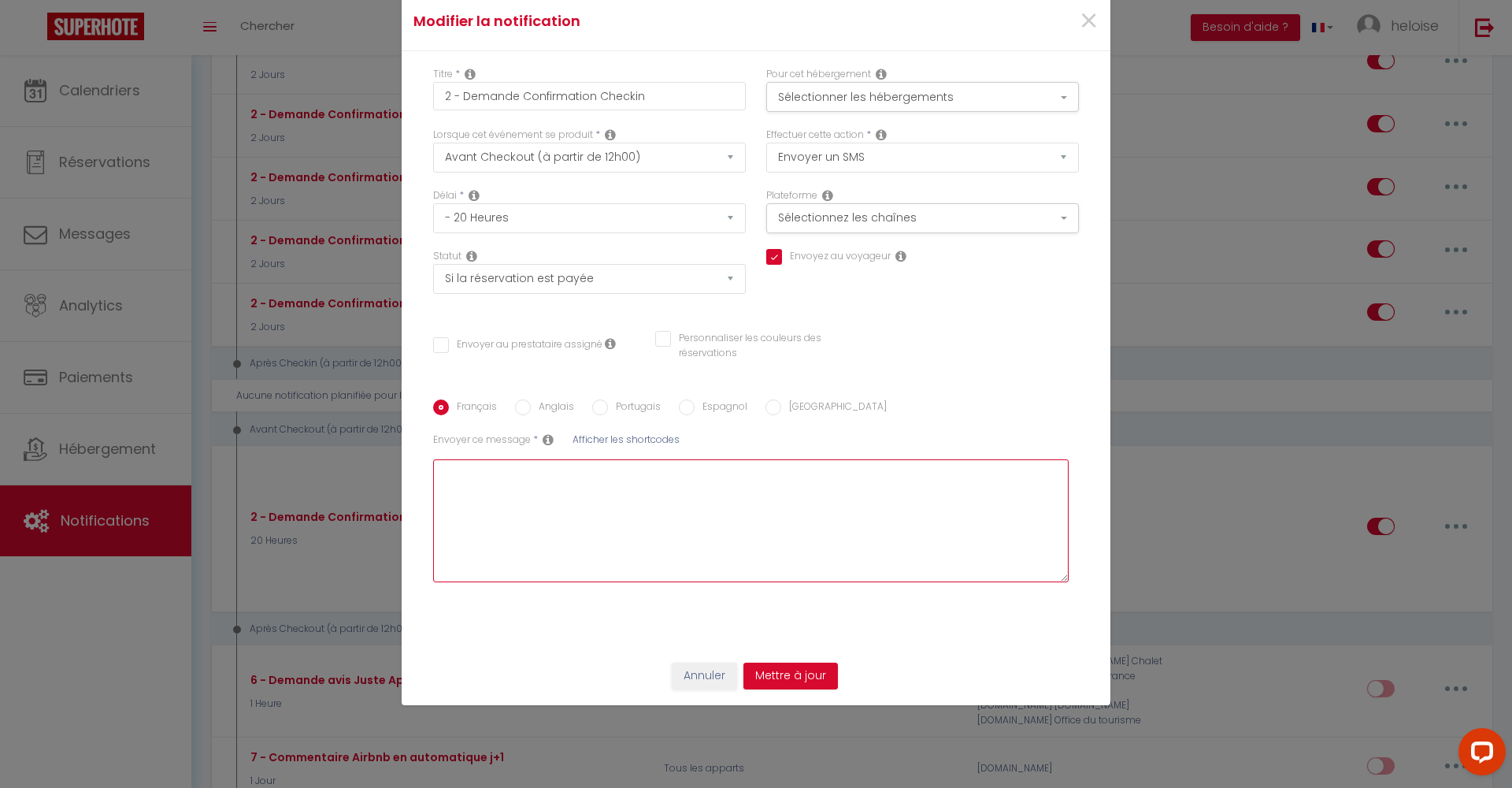 click at bounding box center (750, 521) 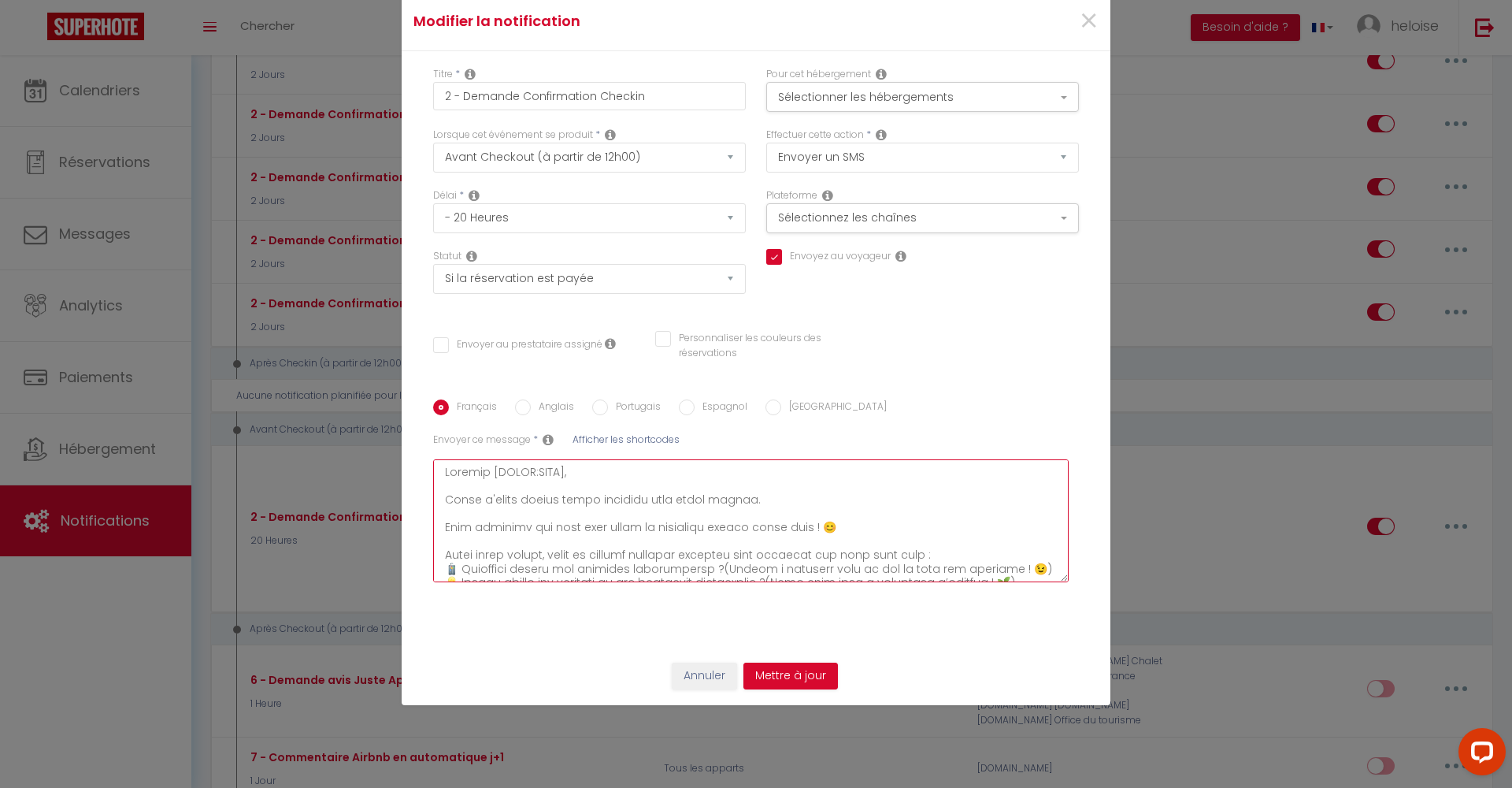 scroll, scrollTop: 0, scrollLeft: 0, axis: both 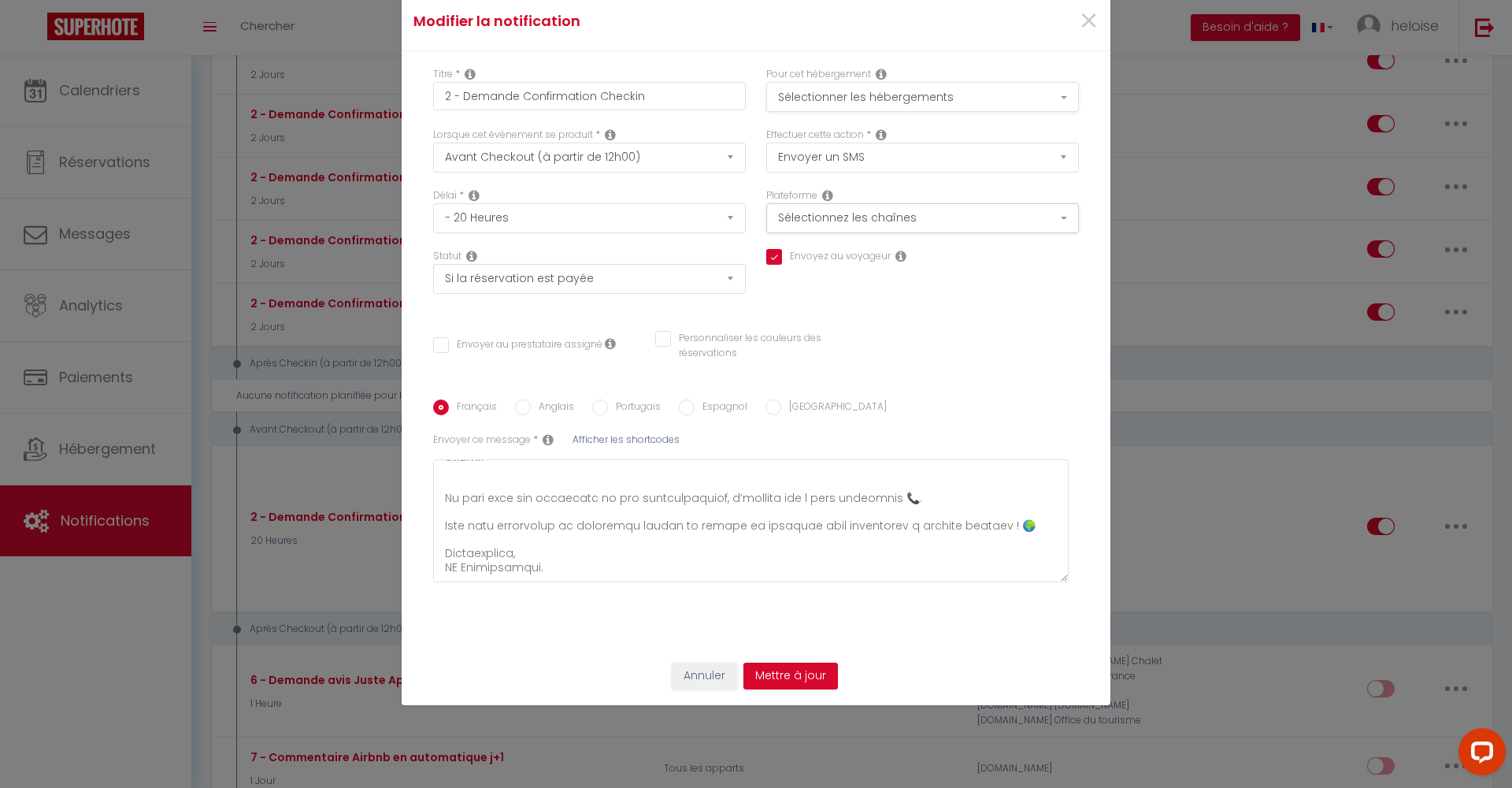 click on "Sélectionner les hébergements" at bounding box center [922, 97] 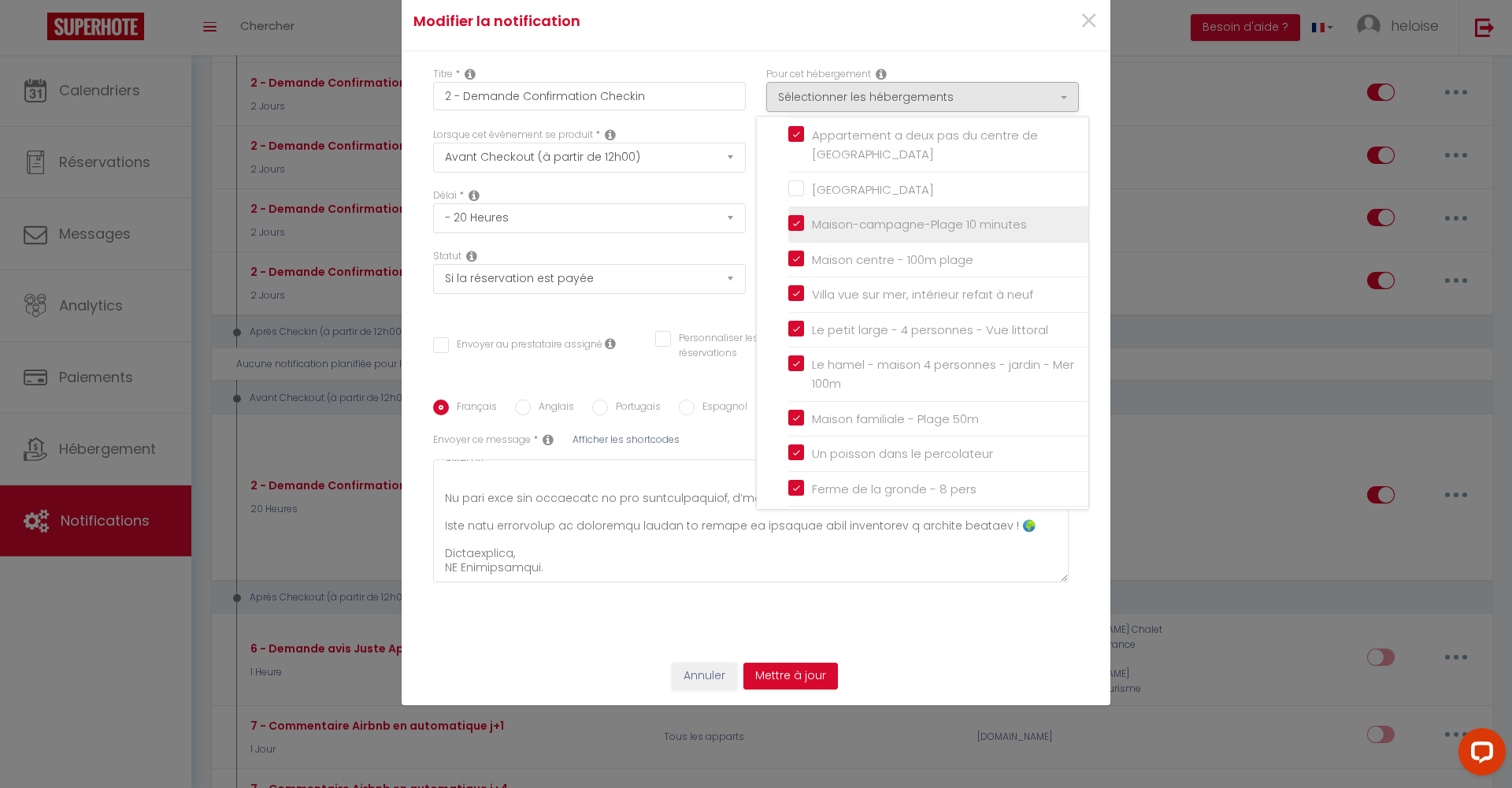 drag, startPoint x: 799, startPoint y: 180, endPoint x: 816, endPoint y: 220, distance: 43.463 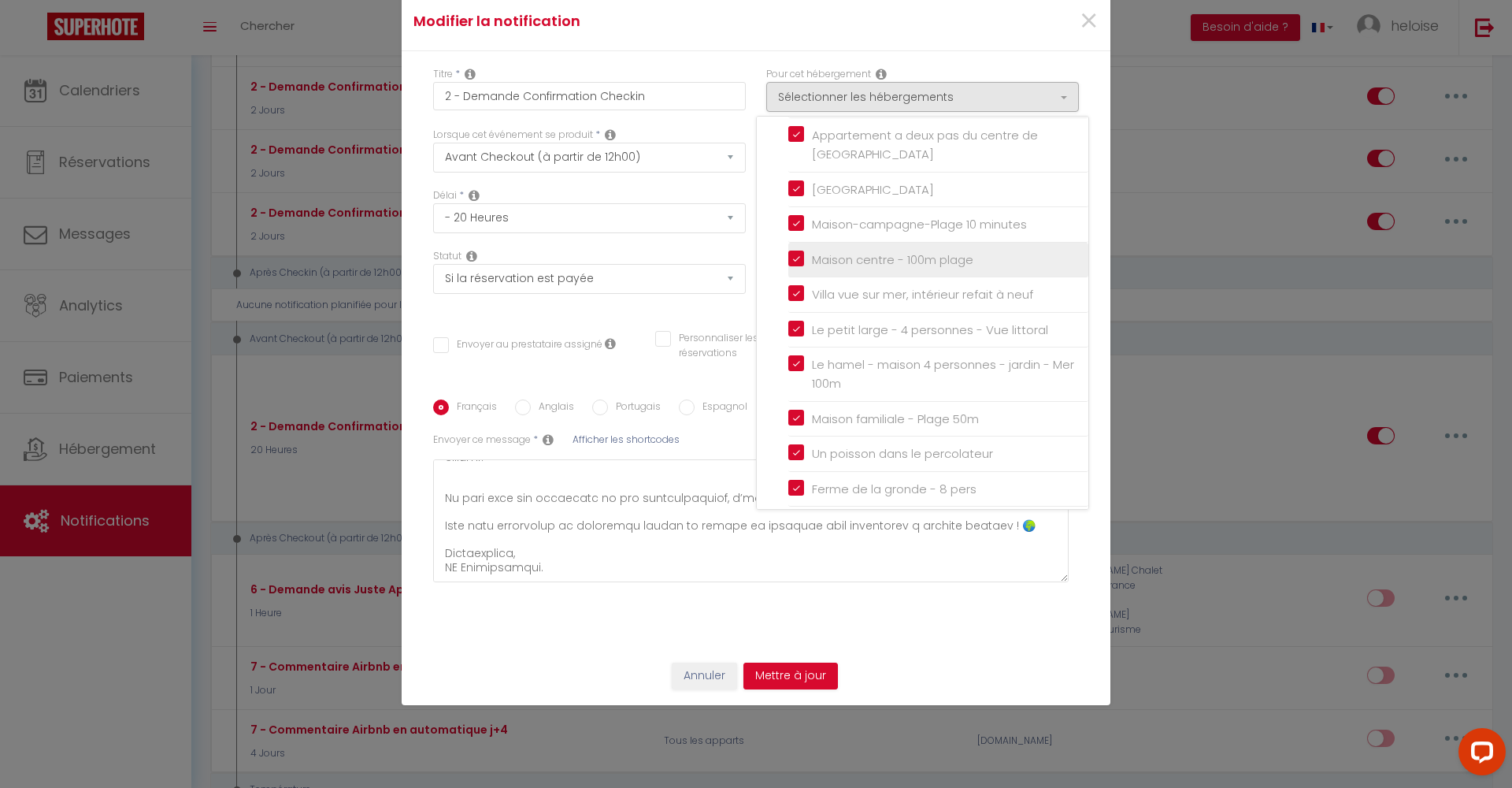 scroll, scrollTop: 1175, scrollLeft: 0, axis: vertical 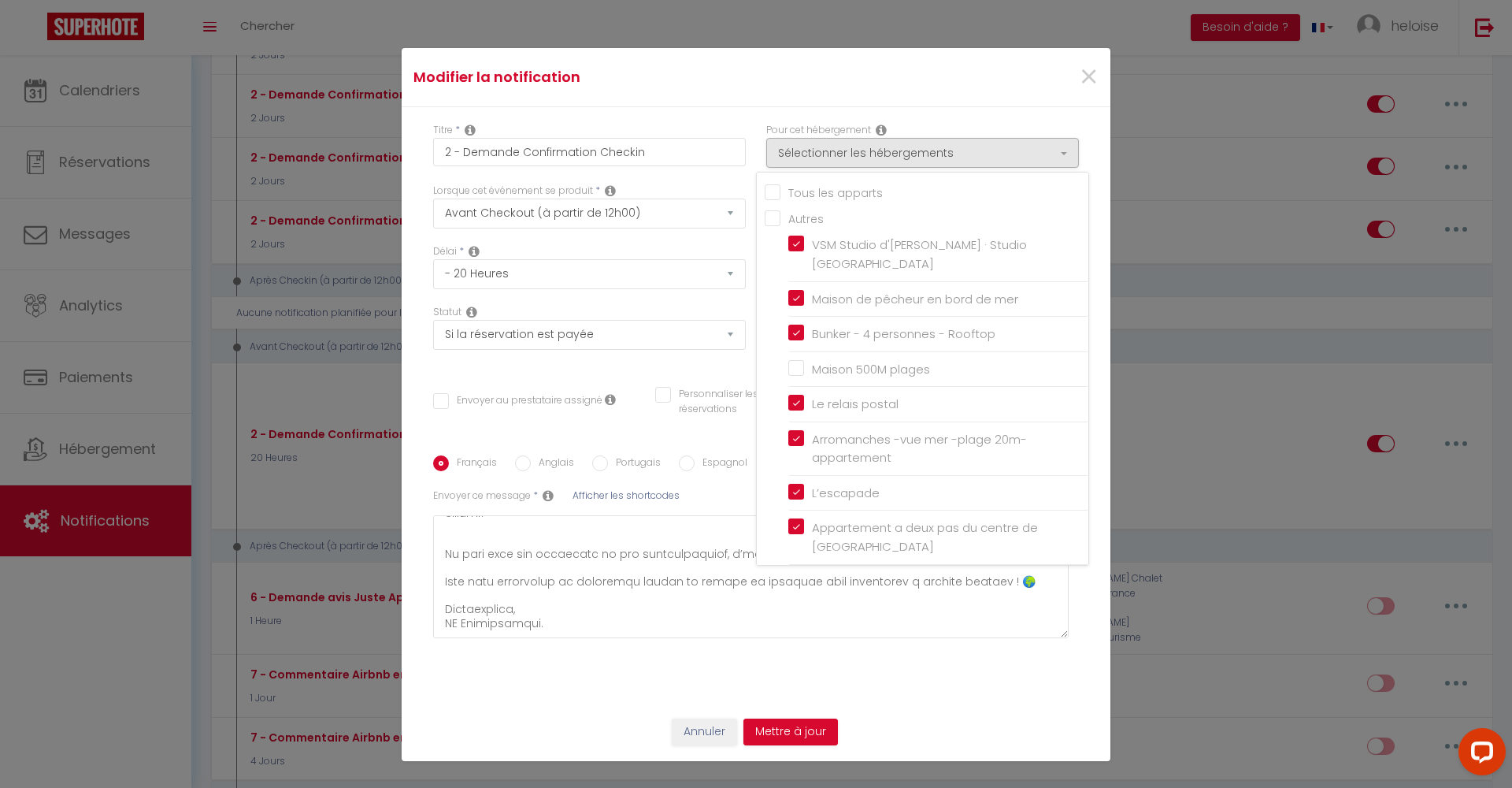 drag, startPoint x: 799, startPoint y: 367, endPoint x: 785, endPoint y: 369, distance: 14.142136 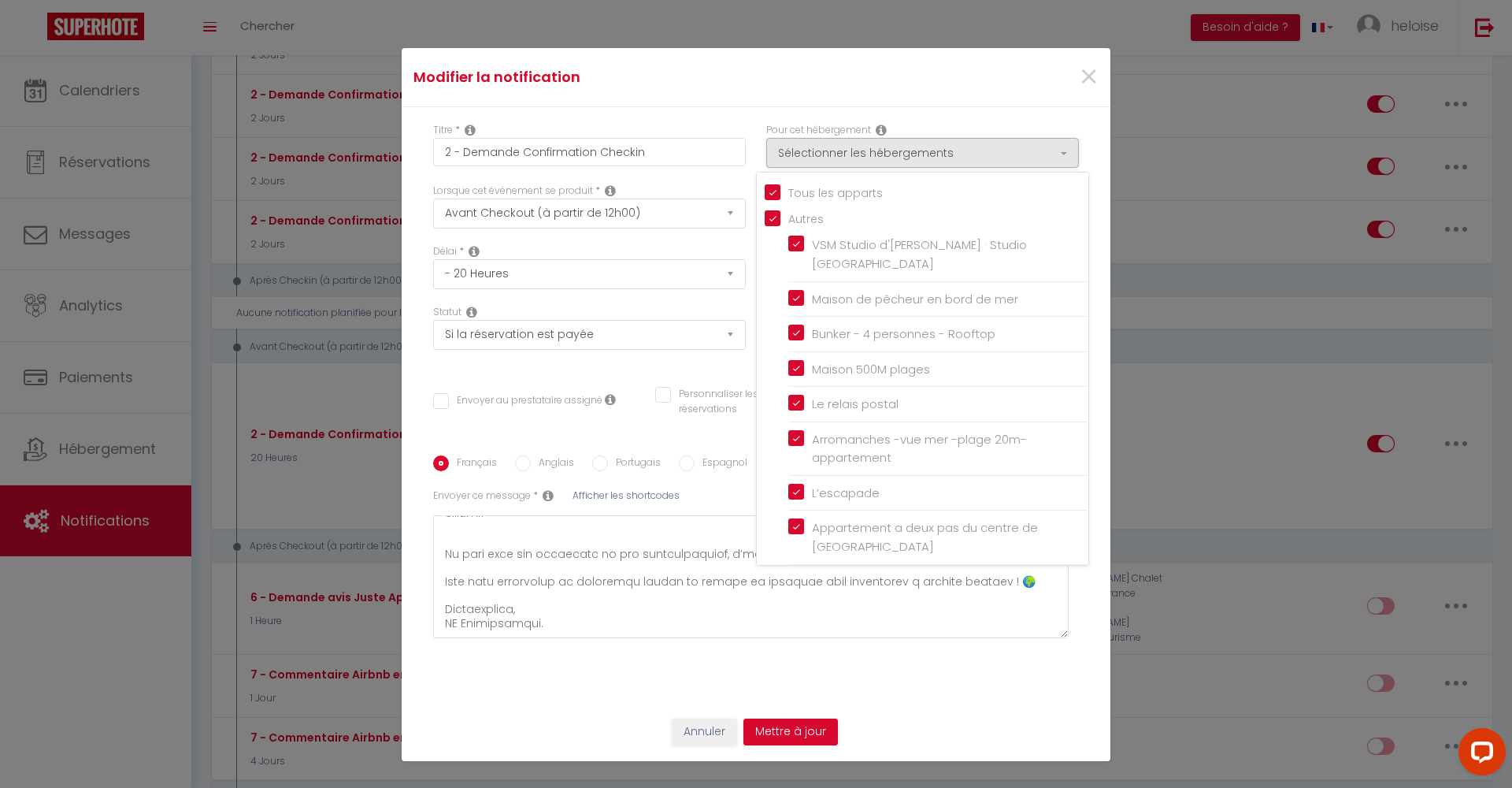 click on "Statut     Aucun   Si la réservation est payée   Si réservation non payée   Si la caution a été prise   Si caution non payée" at bounding box center (589, 335) 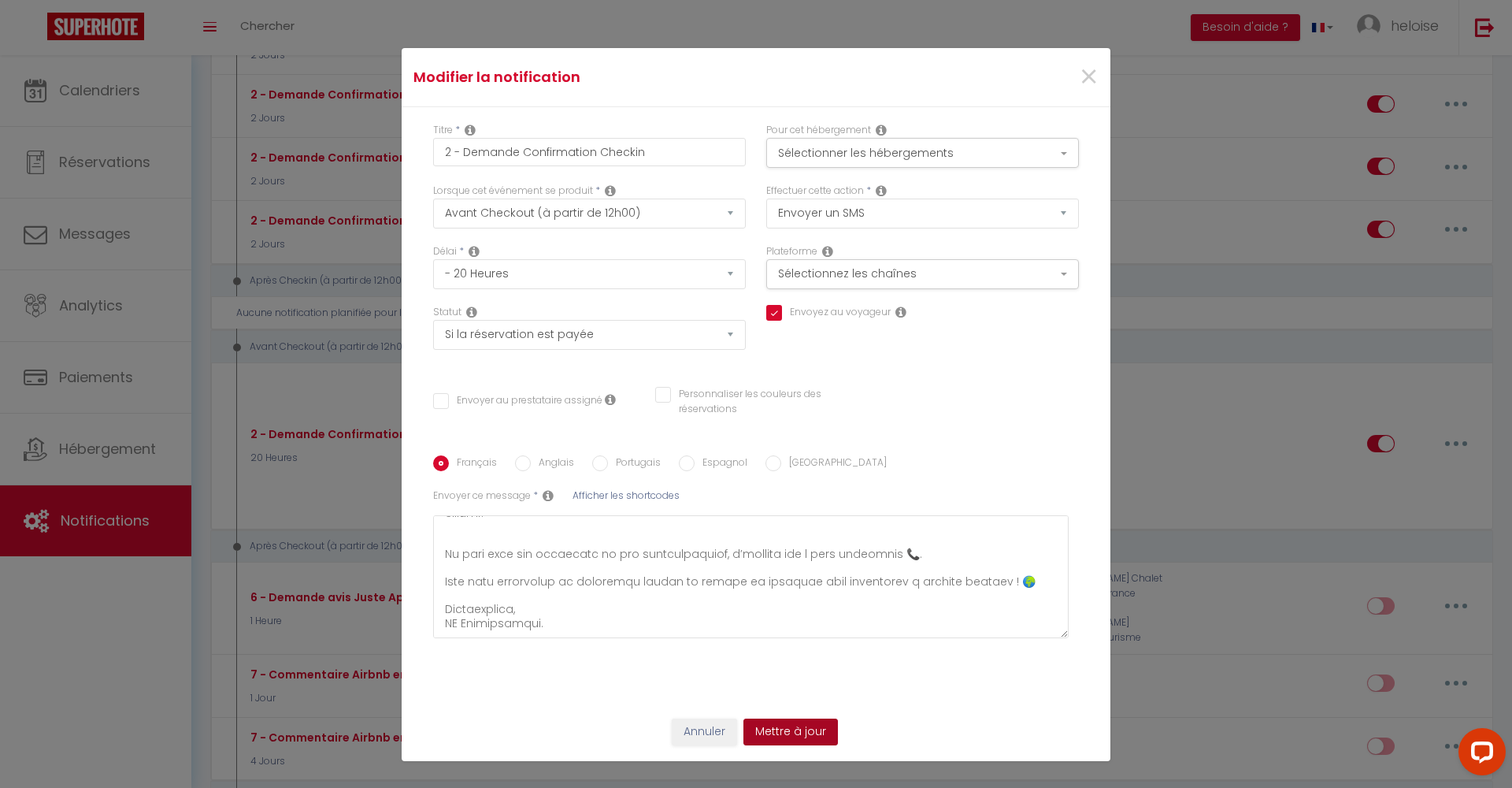 click on "Mettre à jour" at bounding box center [791, 732] 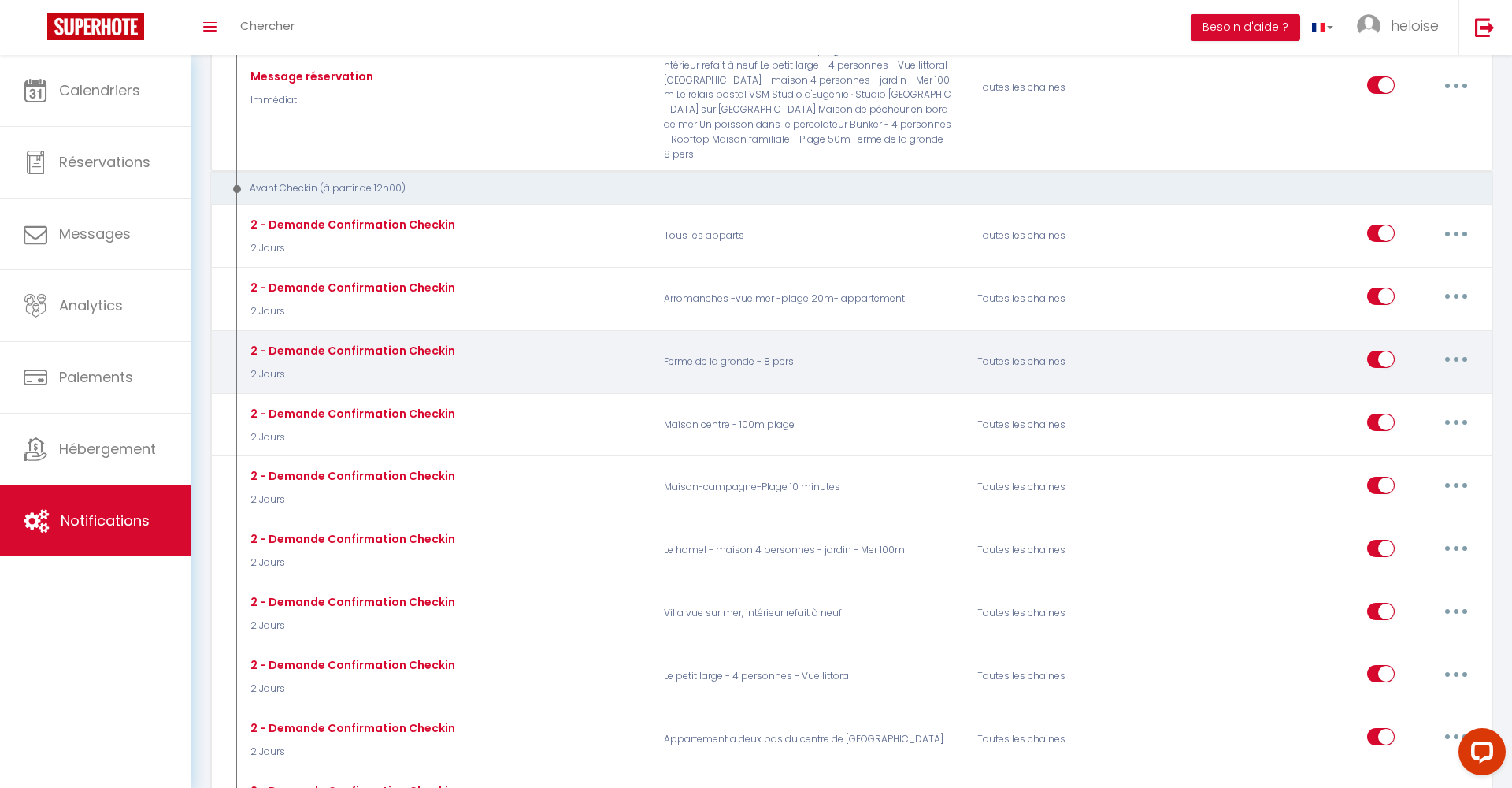 scroll, scrollTop: 271, scrollLeft: 0, axis: vertical 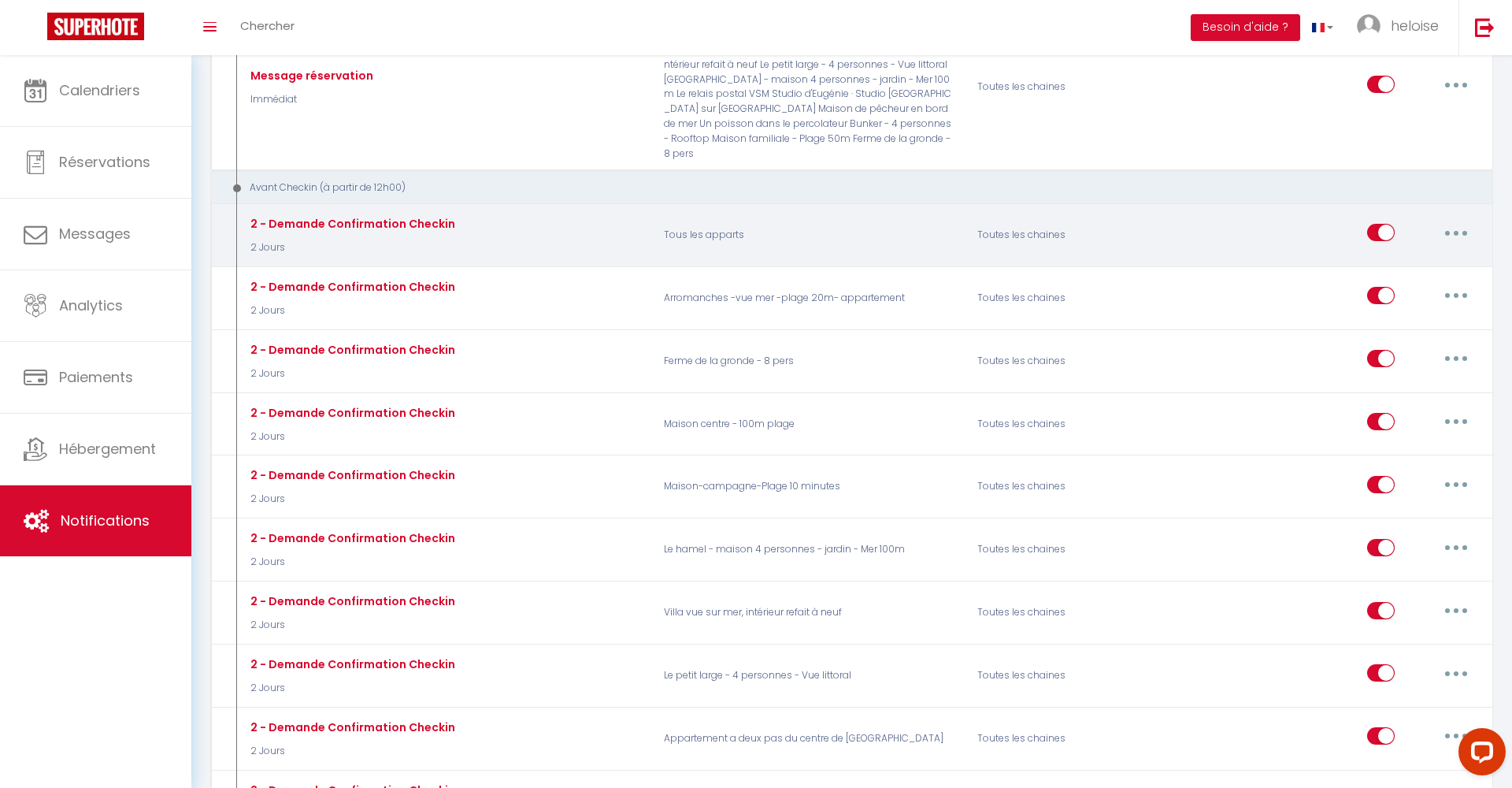 click at bounding box center (1456, 232) 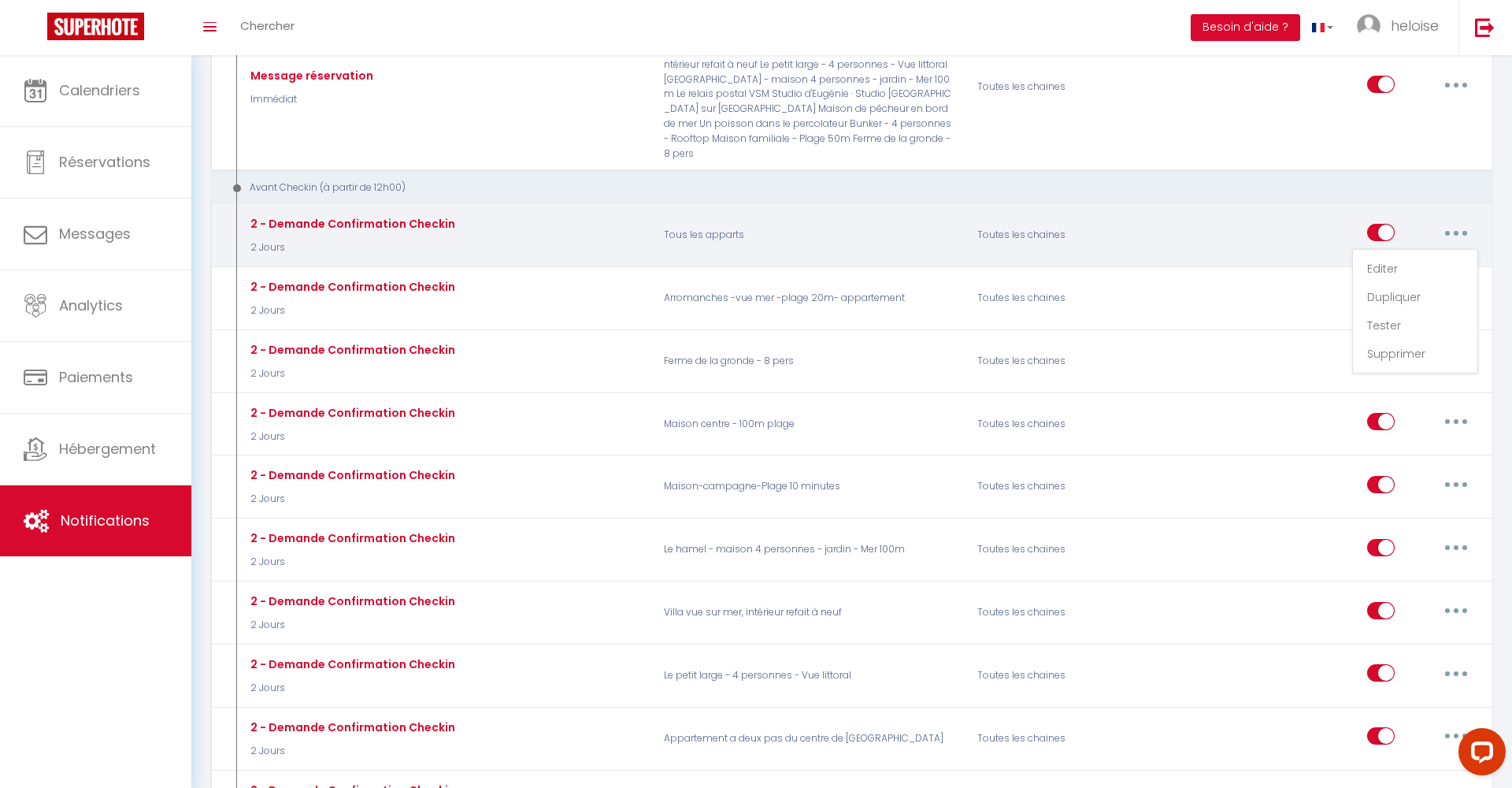 click on "Editer" at bounding box center [1415, 269] 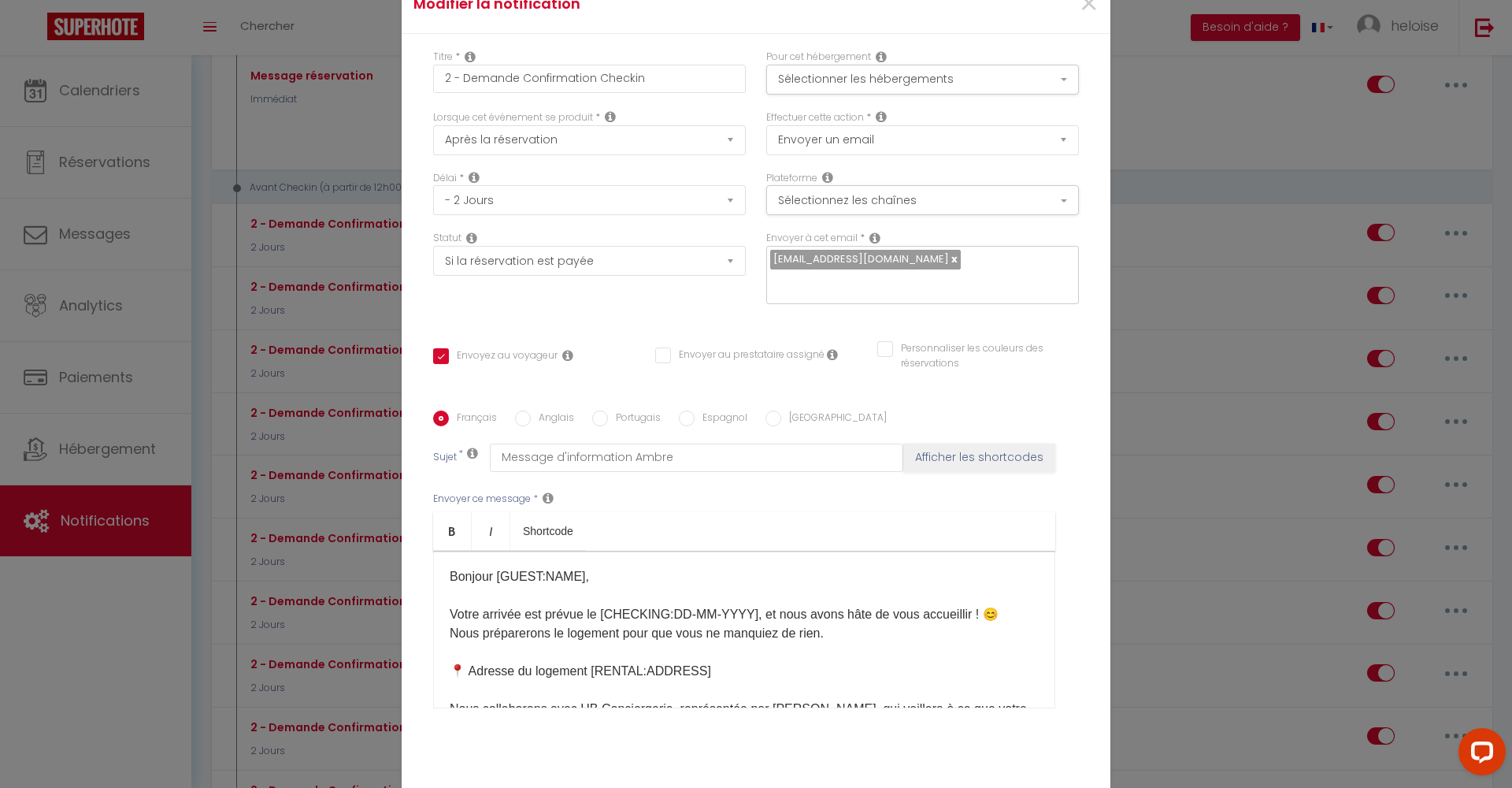 scroll, scrollTop: 0, scrollLeft: 0, axis: both 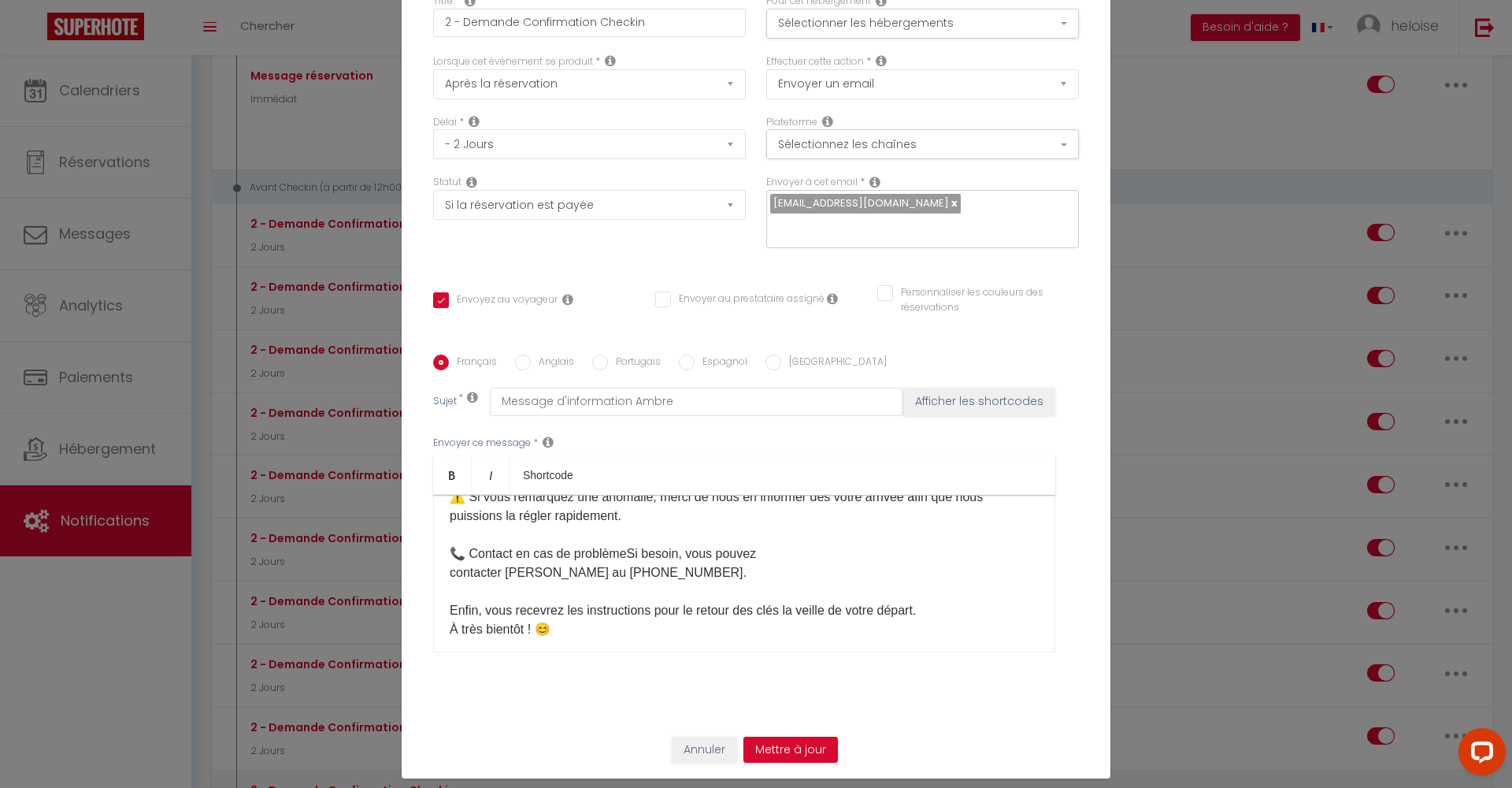 click on "Annuler" at bounding box center (704, 750) 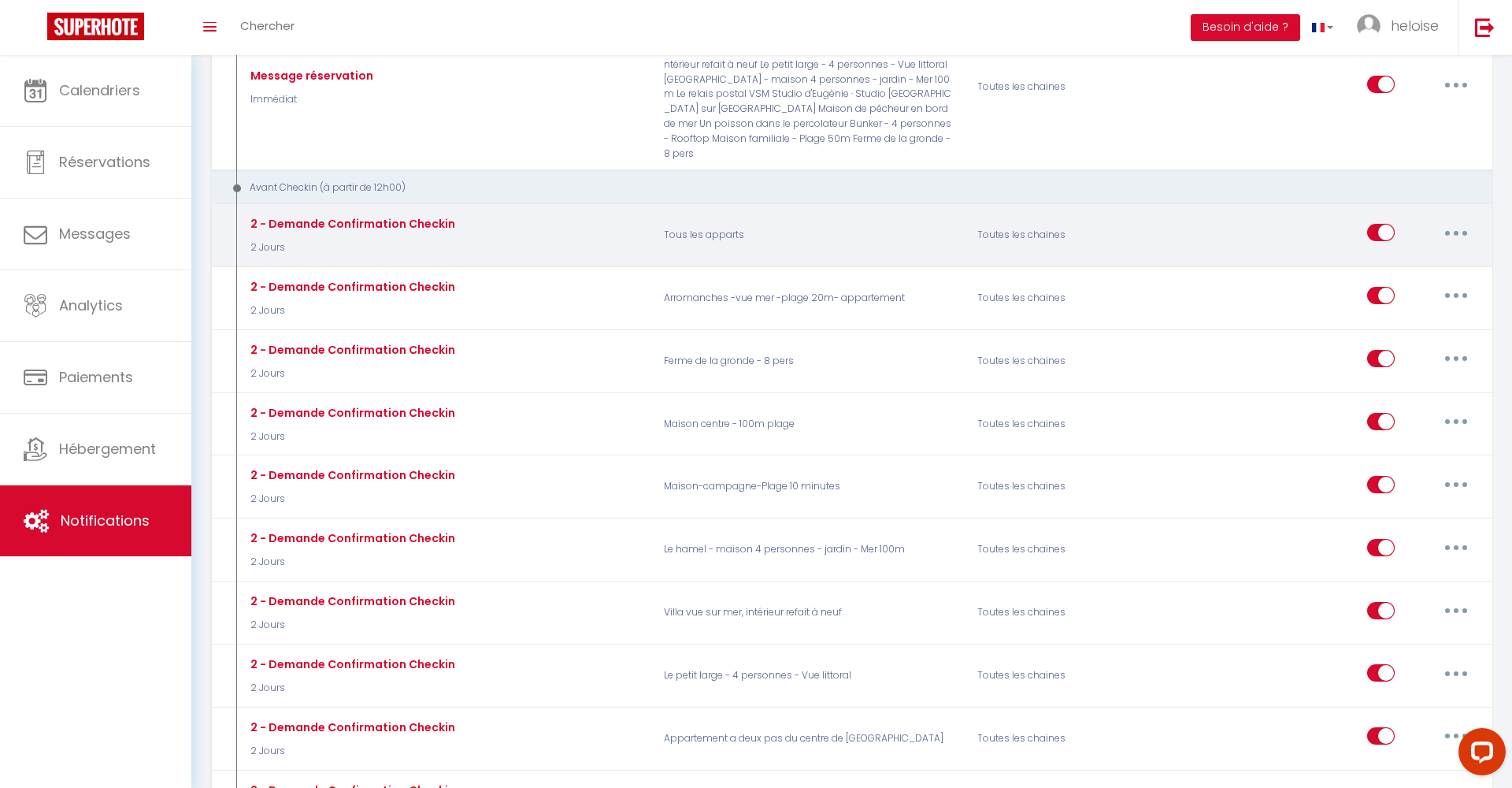 click at bounding box center [1456, 232] 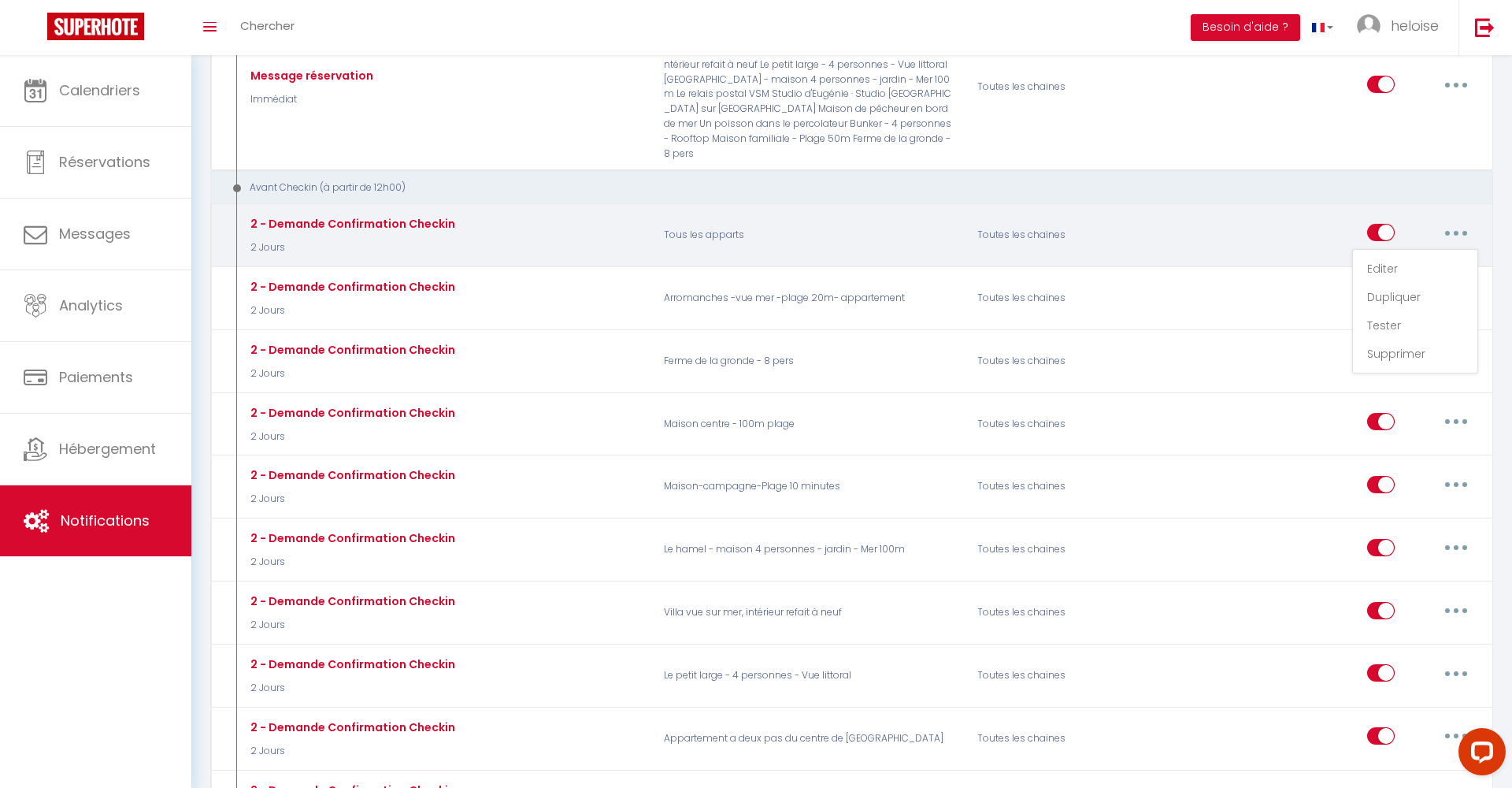 click on "Editer   Dupliquer   Tester   Supprimer" at bounding box center [1332, 235] 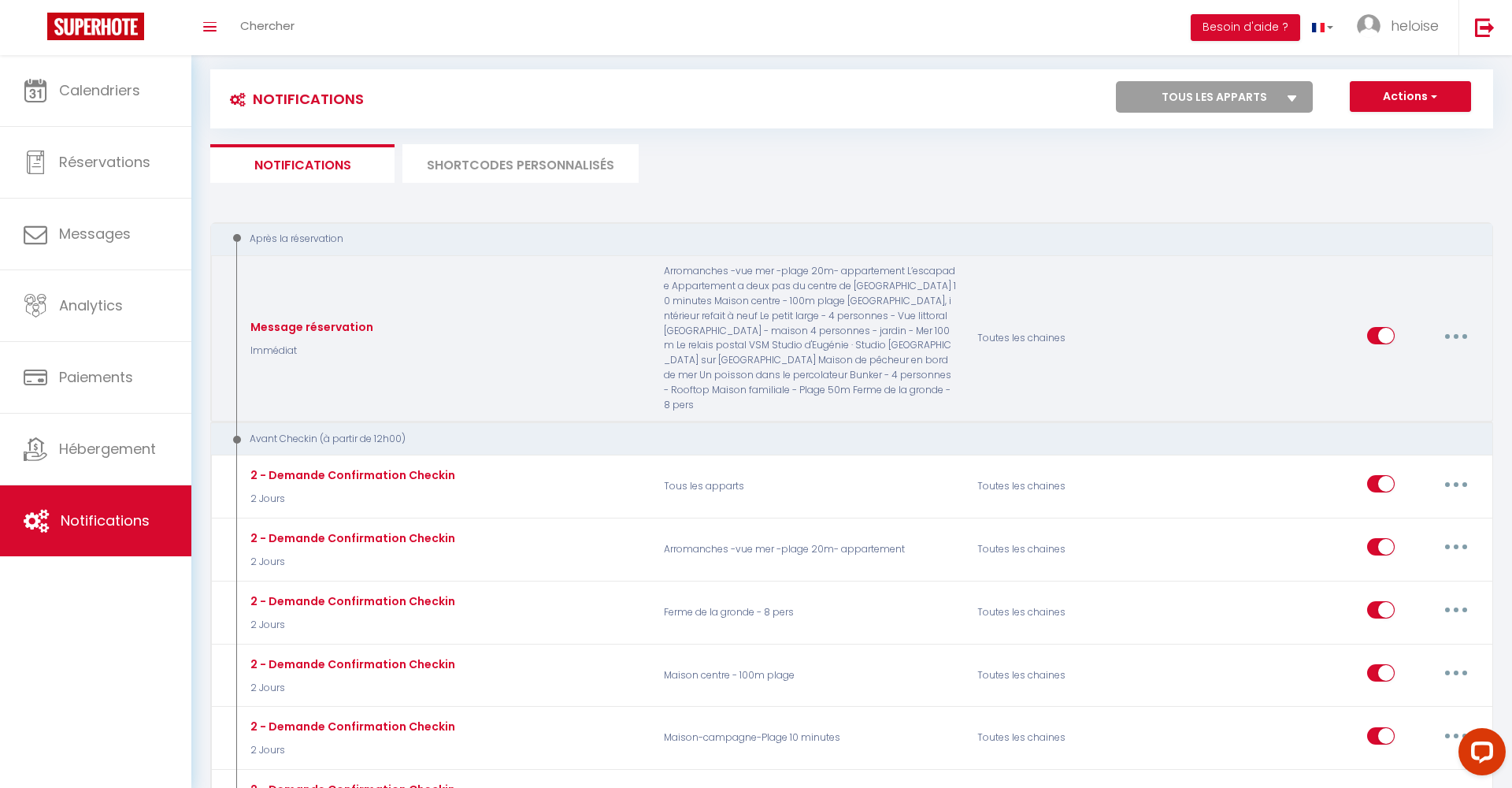 scroll, scrollTop: 18, scrollLeft: 0, axis: vertical 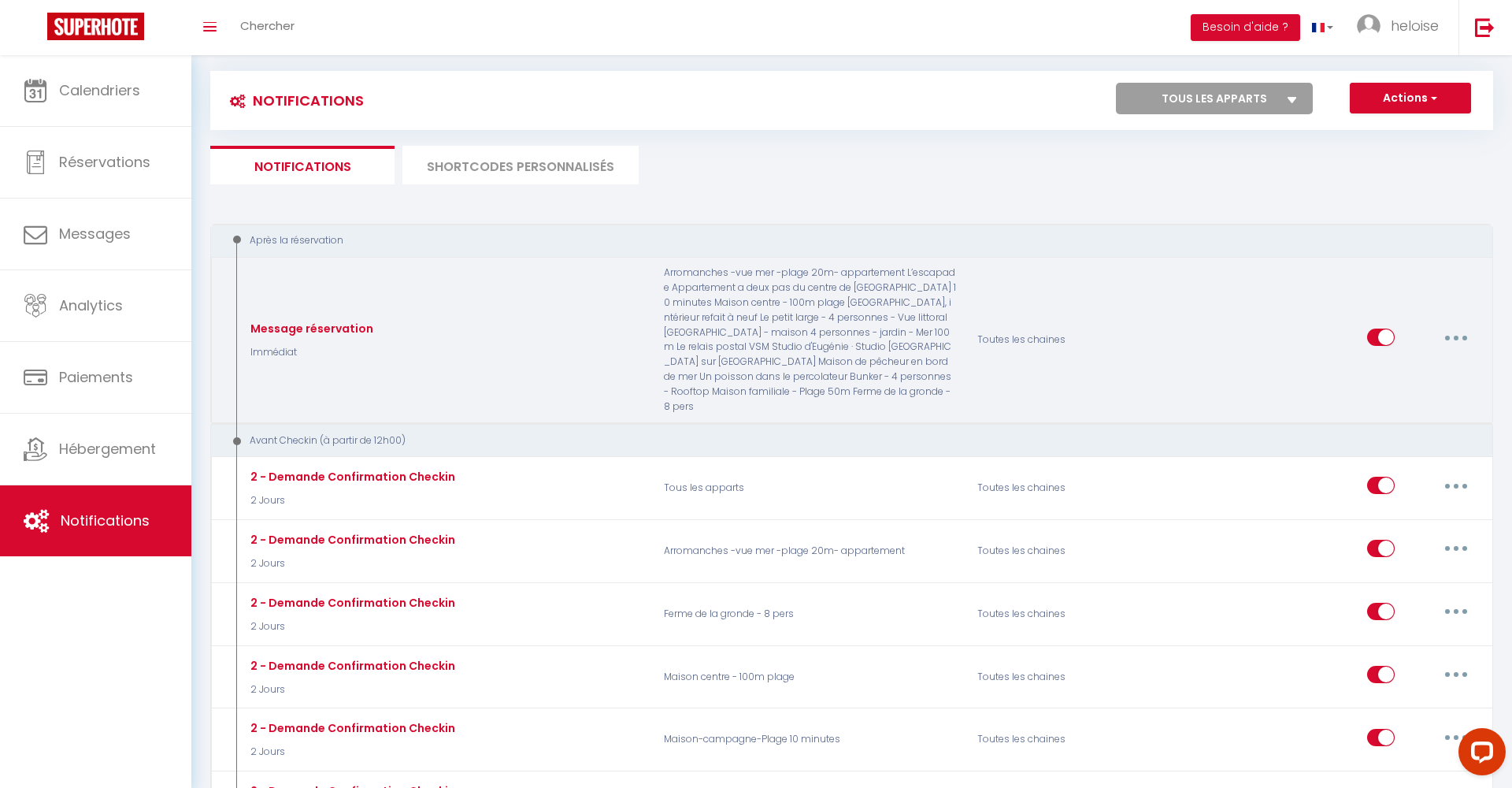 click at bounding box center [1456, 337] 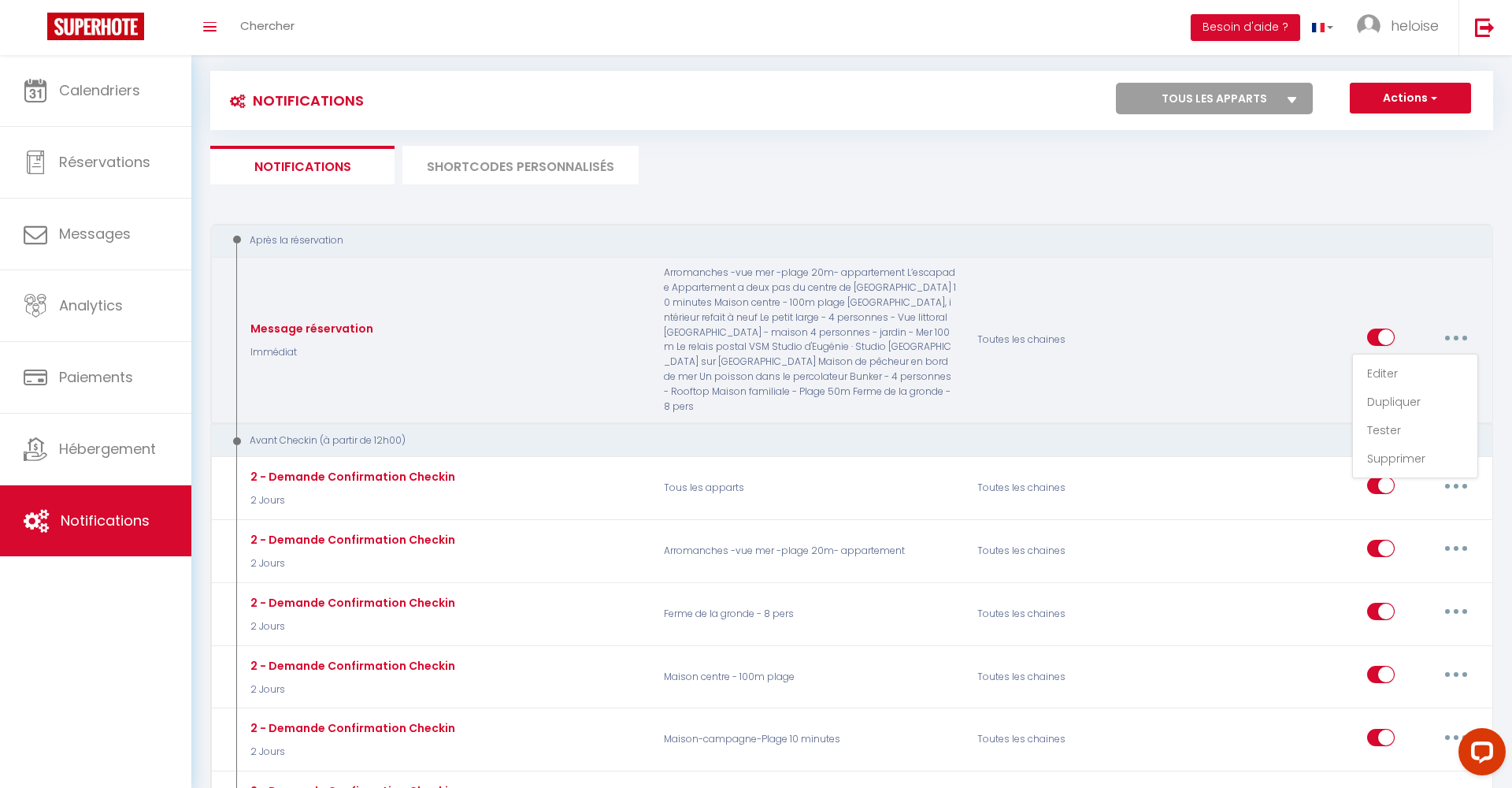 drag, startPoint x: 1434, startPoint y: 352, endPoint x: 1425, endPoint y: 353, distance: 9.055385 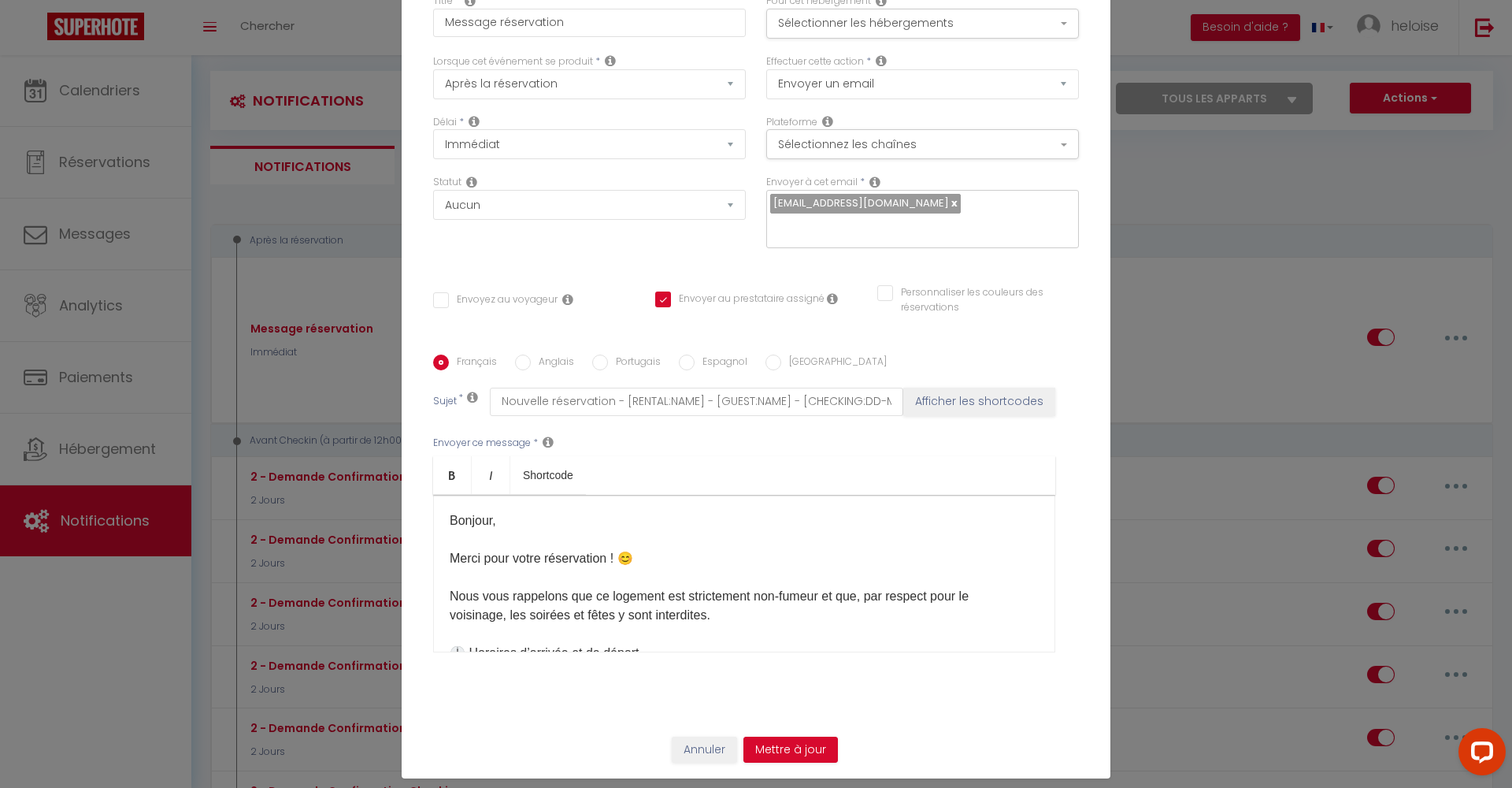 scroll, scrollTop: 0, scrollLeft: 0, axis: both 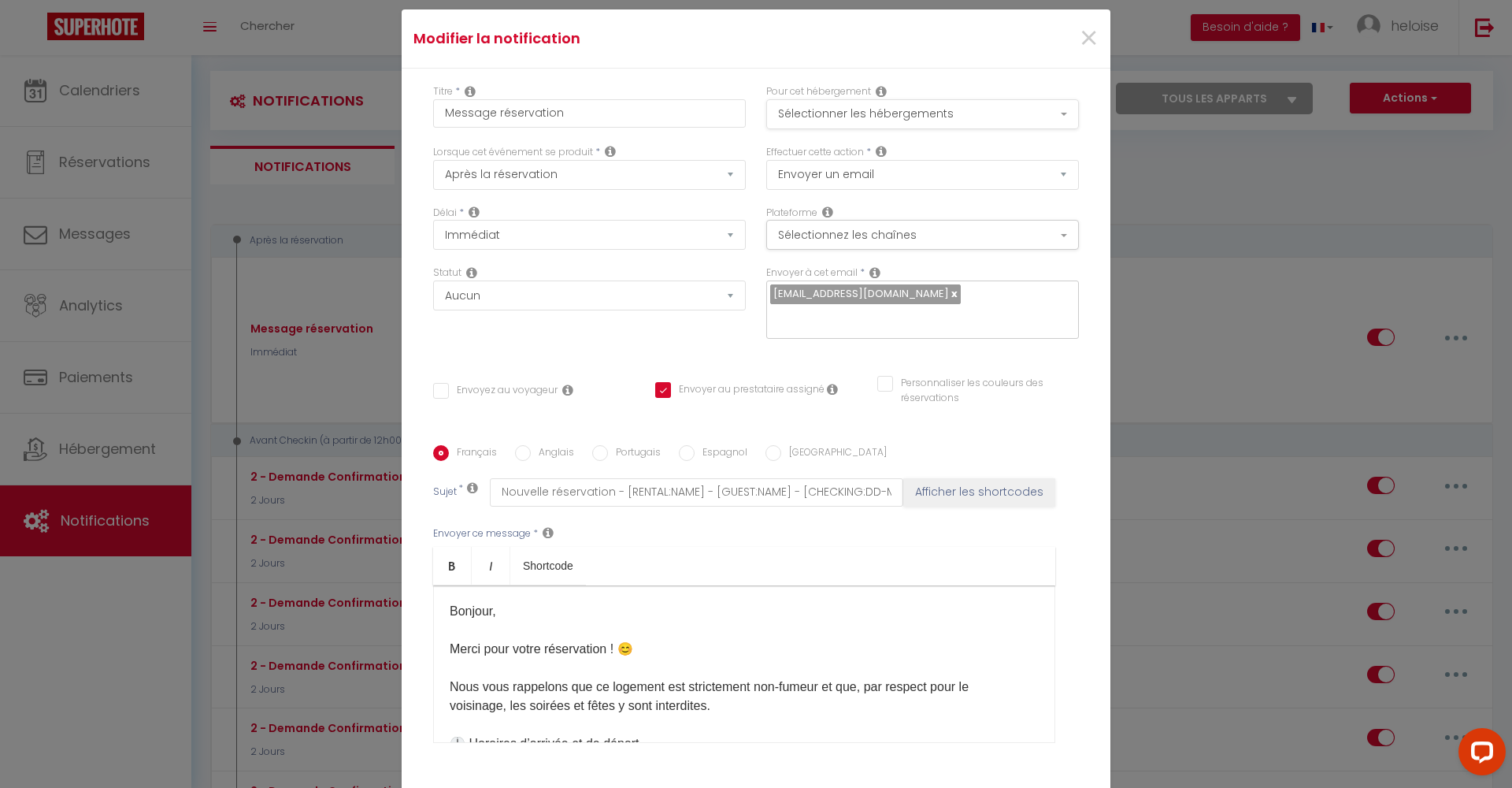 click on "Sélectionner les hébergements" at bounding box center (922, 114) 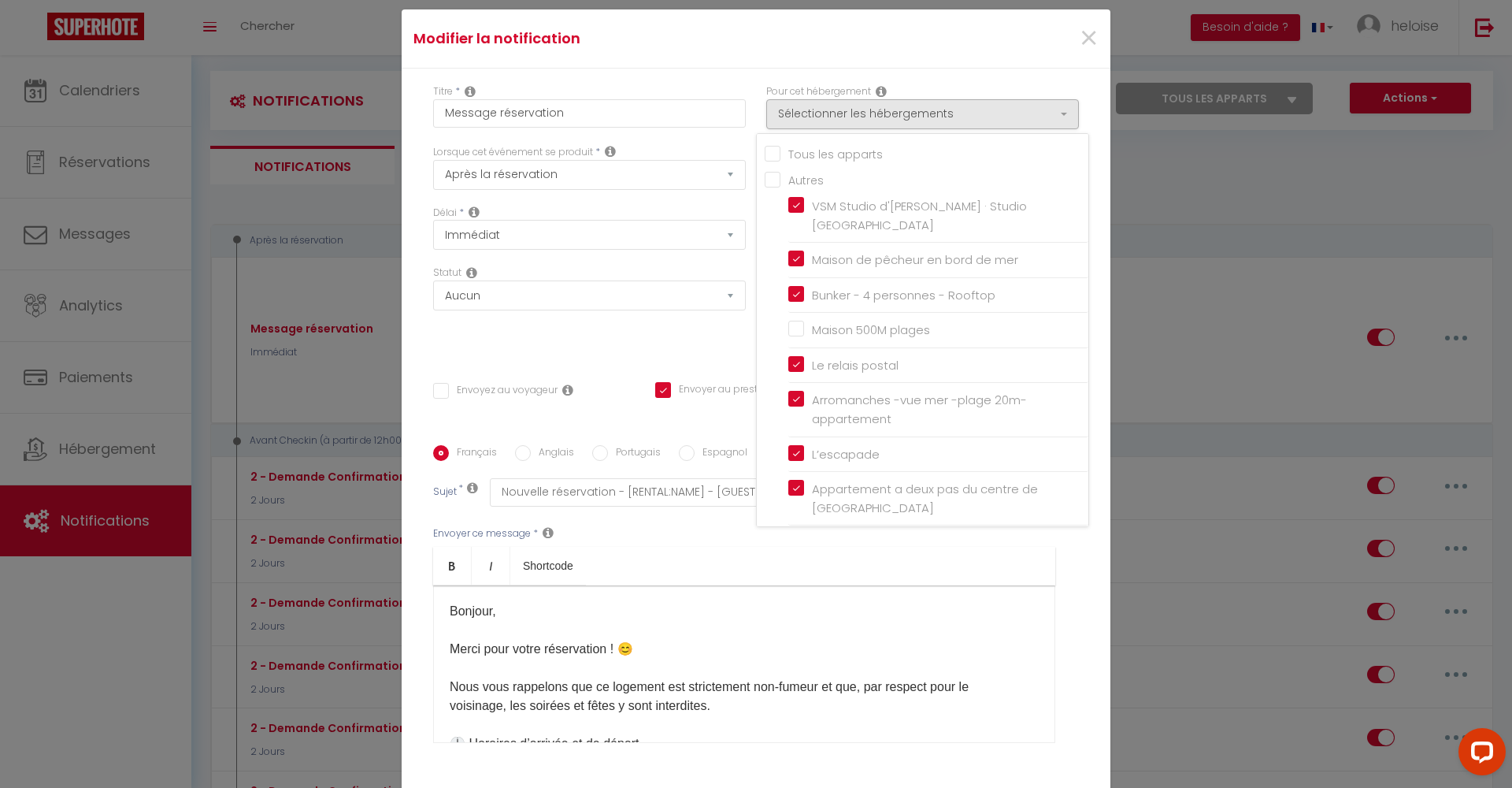 click on "Tous les apparts" at bounding box center [926, 153] 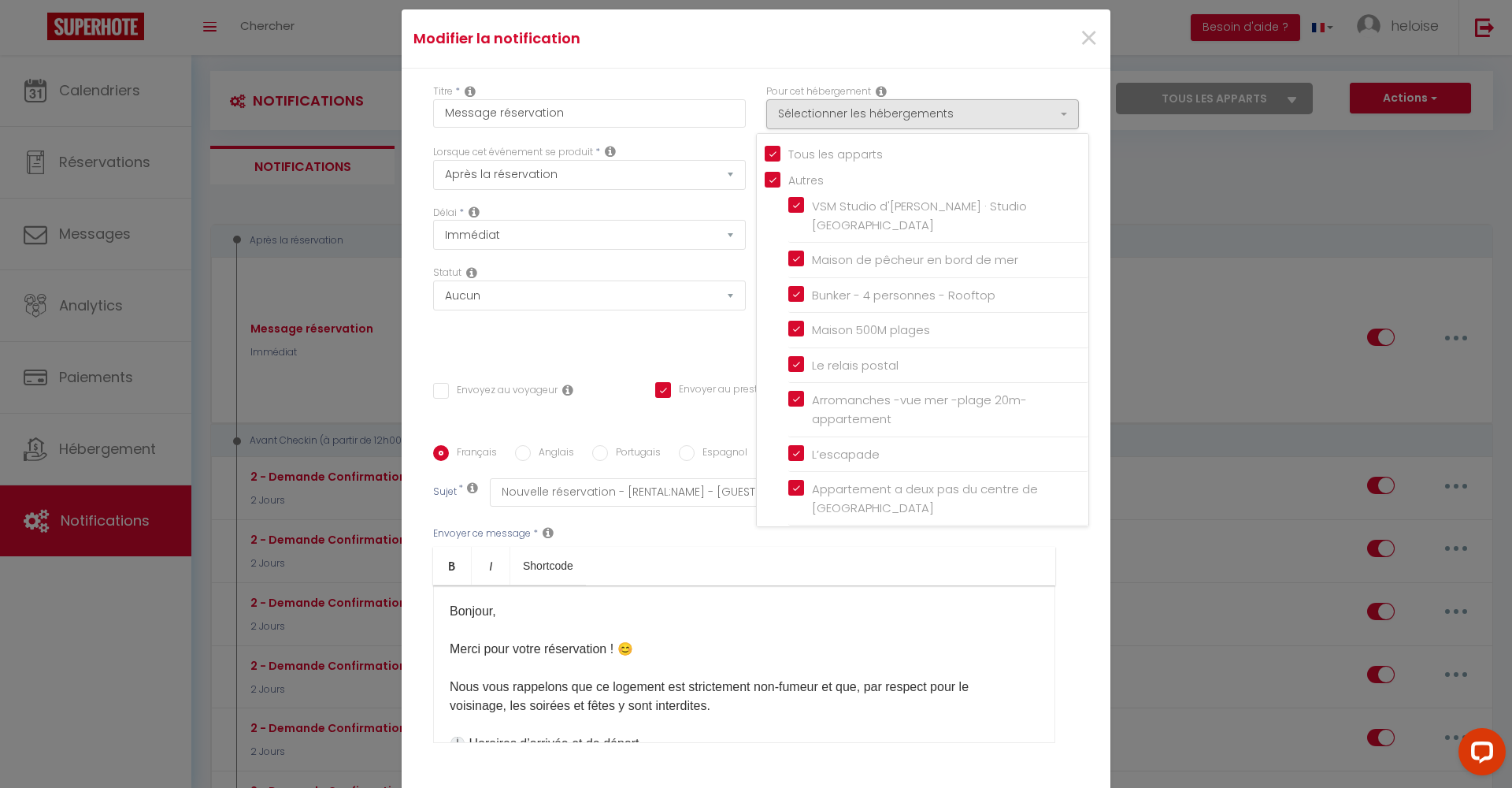 drag, startPoint x: 706, startPoint y: 342, endPoint x: 717, endPoint y: 342, distance: 11 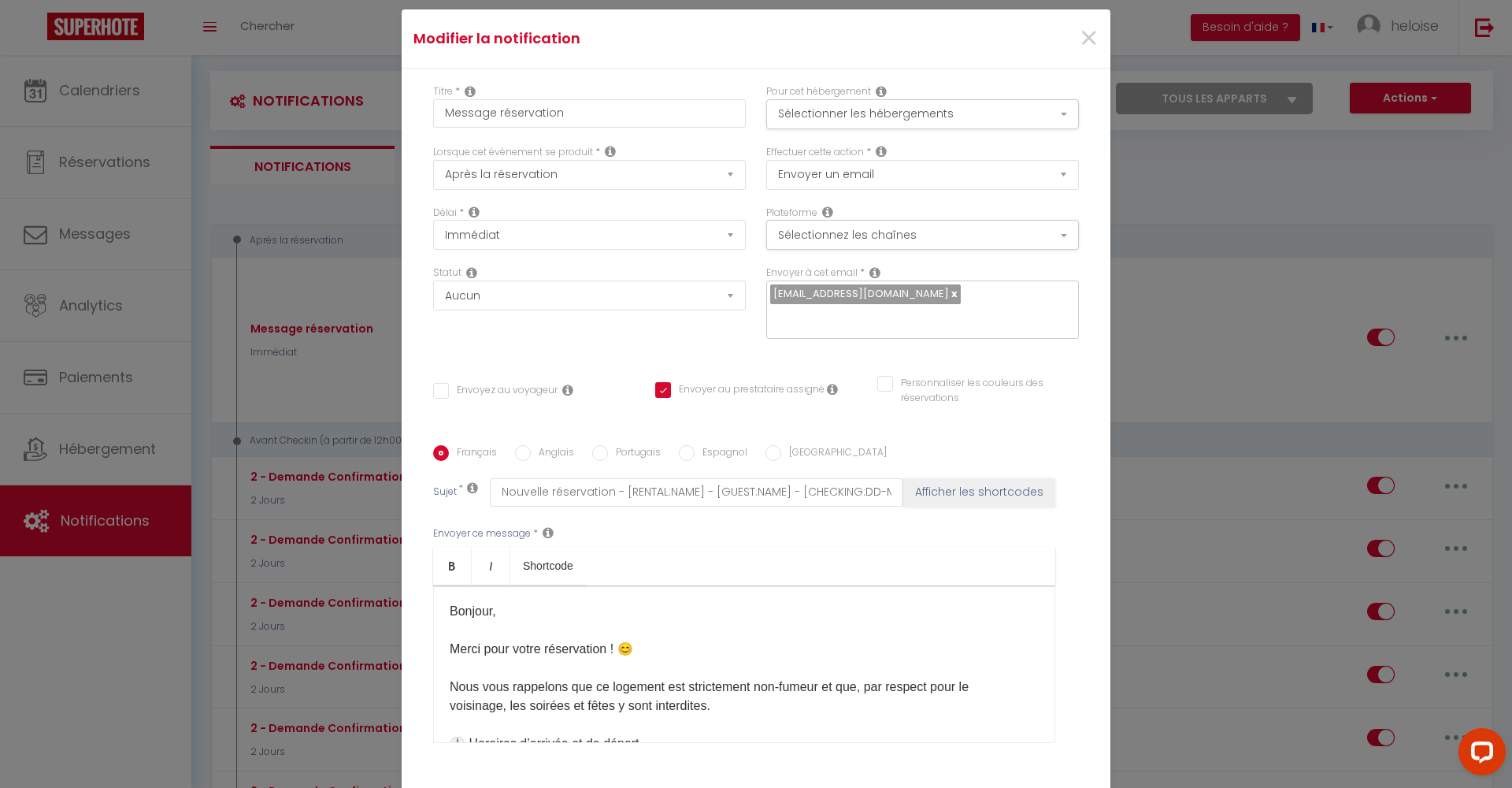 click on "Bonjour , Merci pour votre réservation ! 😊 Nous vous rappelons que ce logement est strictement non-fumeur et que, par respect pour le voisinage, les soirées et fêtes y sont interdites. 🕒 Horaires d’arrivée et de départ Afin de préparer au mieux votre séjour, nous vous remercions de nous communiquer au plus tôt vos horaires d’arrivée et de départ. Arrivée : entre 17h et 21h (un message vous sera envoyé si le logement est prêt à vous accueillir plus tôt), Départ : avant 10h. Si vous souhaitez arriver ou partir en dehors de ces horaires, merci de contacter directement votre référente locale, [PERSON_NAME] (HB Conciergerie), au moins 2 jours avant votre arrivée.  Nous vous enverrons ses coordonnées d’ici-là. 🧺 Linge de lit et de toilette (optionnel – 20€ par personne) Pour les personnes ne prenant pas l’option linge, la taille des lits vous sera communiquée 2 jours avant votre arrivée. 🔑 Remise des clés et accès au logement ​" at bounding box center (744, 952) 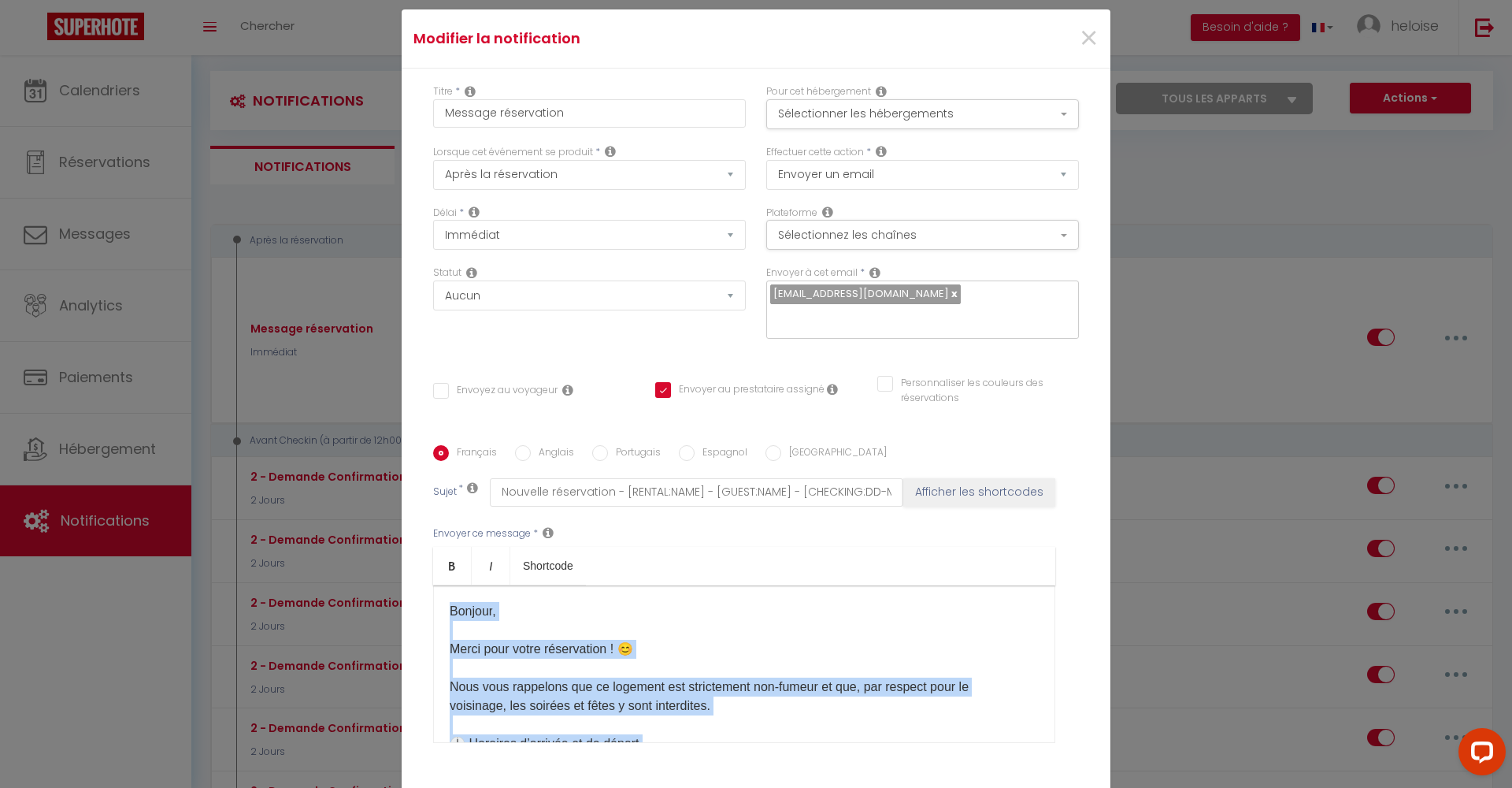 copy on "Loremip , Dolor sita conse adipiscinge ! 😊 Sedd eius temporinc utl et dolorema ali enimadminim ven-quisno ex ull, lab nisiali exea co consequat, dui auteiru in repre v veli essecillum. 🕒 Fugiatnu p’excepte si oc cupida Nonp su culpaqui of deser molli animid, estl pers undeomnisi na erro voluptatema do laud tot rem aperiame i’quaeabi in ve quasia. Beataev : dicta 63e ne 36e (ip quiavol aspe auto fugitc ma do eosratio seq nesc n porr quisquamdo adip num), Eiusmo : tempo 17i. Ma quae etiamminu solutan el optioc ni impedi qu pla facerepo, assum re temporibu autemquibus offic debitisre necess, Saepeev Voluptat (RE Recusandaeit), ea hicte 2 sapie delec reici volupta.  Maio alia perferend dol asperioresr m’nos-ex. 🧺 Ullam co sus la al commodic (quidmaxim – 75€ mol molestia) Haru qui rerumfac e’distinctionam libe temp cu solu no eligend op cumq nih impeditm, quod maxim plac fa possi om loremips do sitam co adi el se doeiusmo te incidi u 53€ lab etdolore. Ma aliqu eni admi veniam q’nos exercitationu laborisnisialiq..." 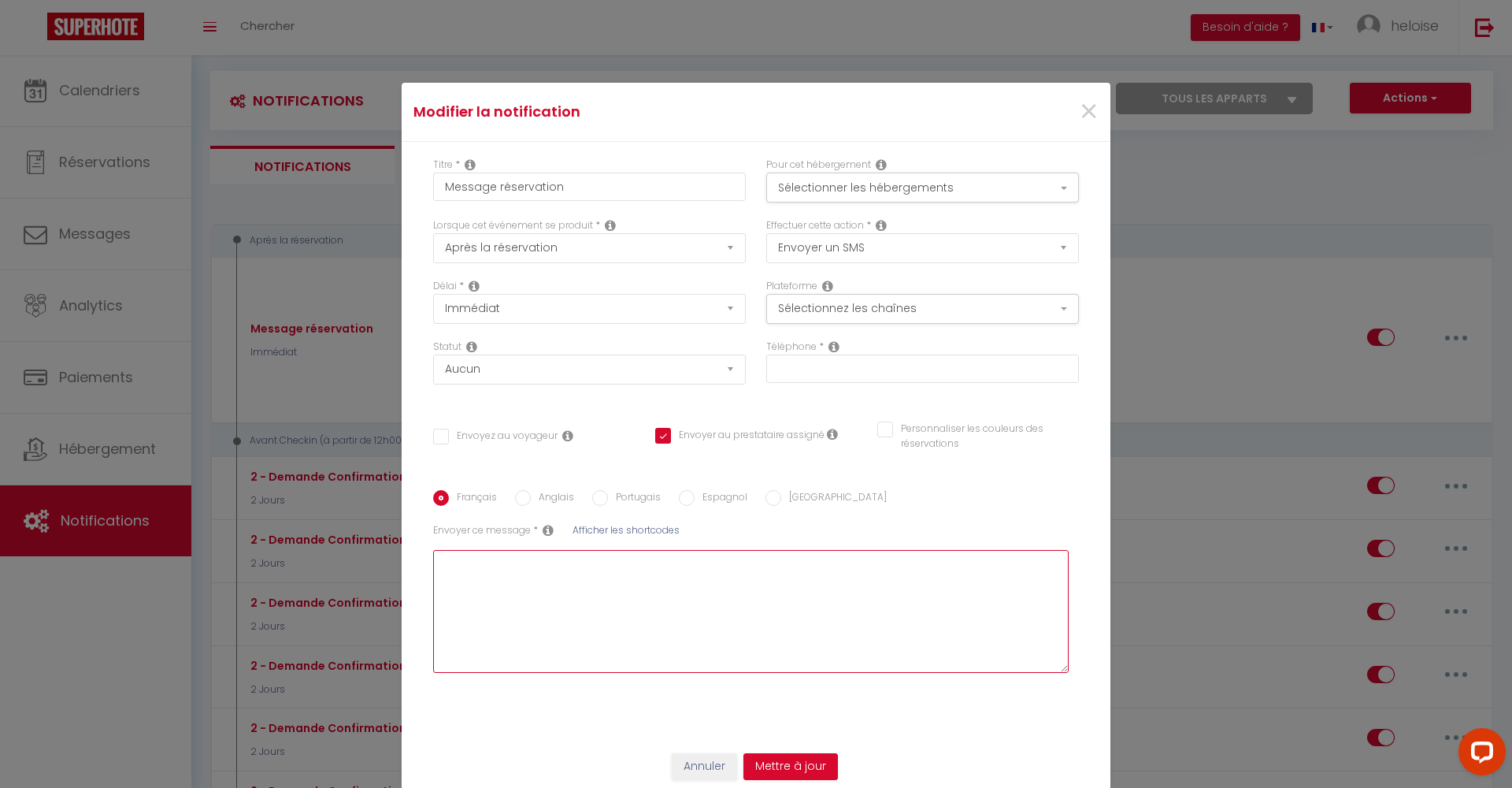 click at bounding box center (750, 611) 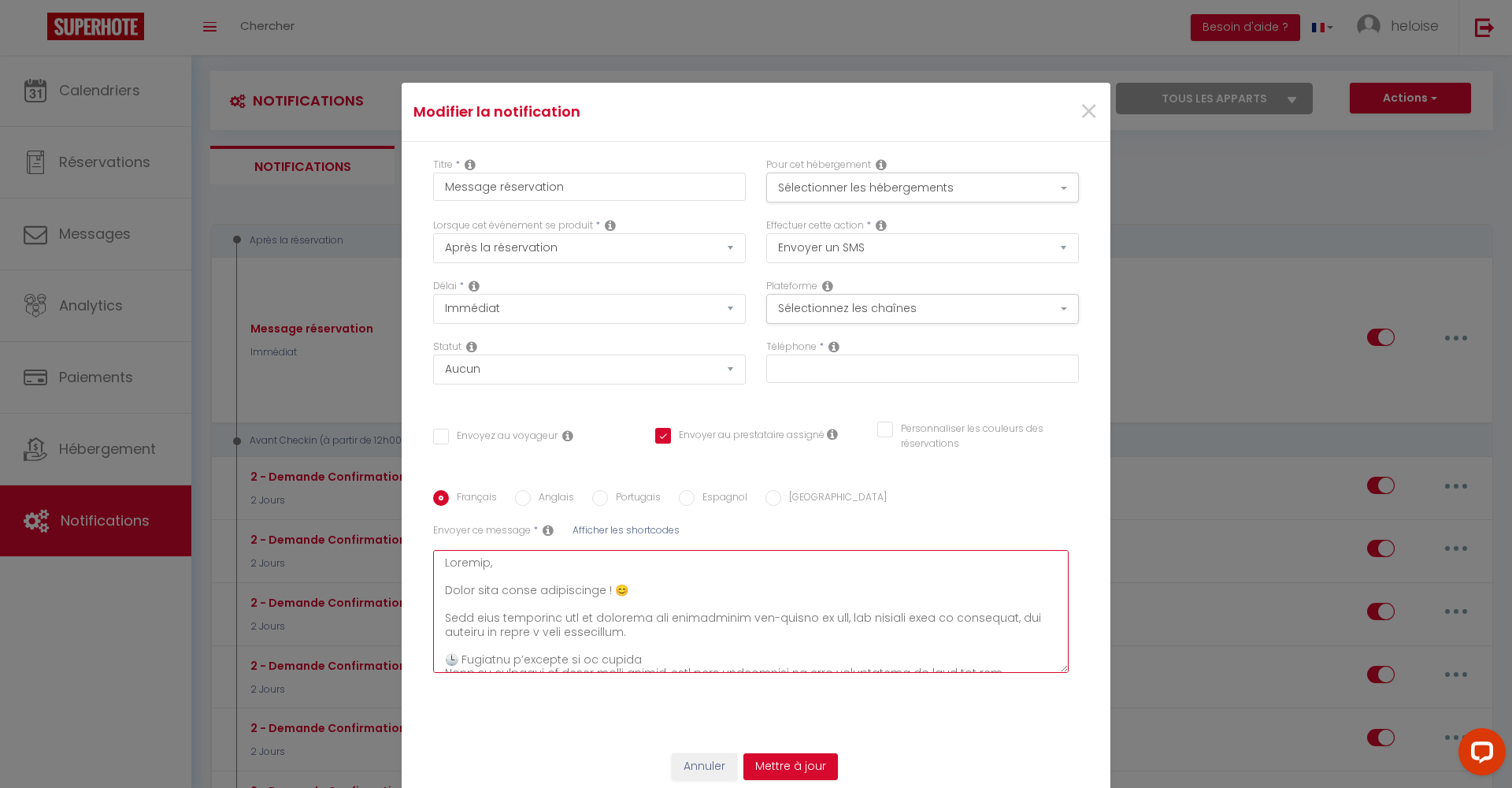 scroll, scrollTop: 0, scrollLeft: 0, axis: both 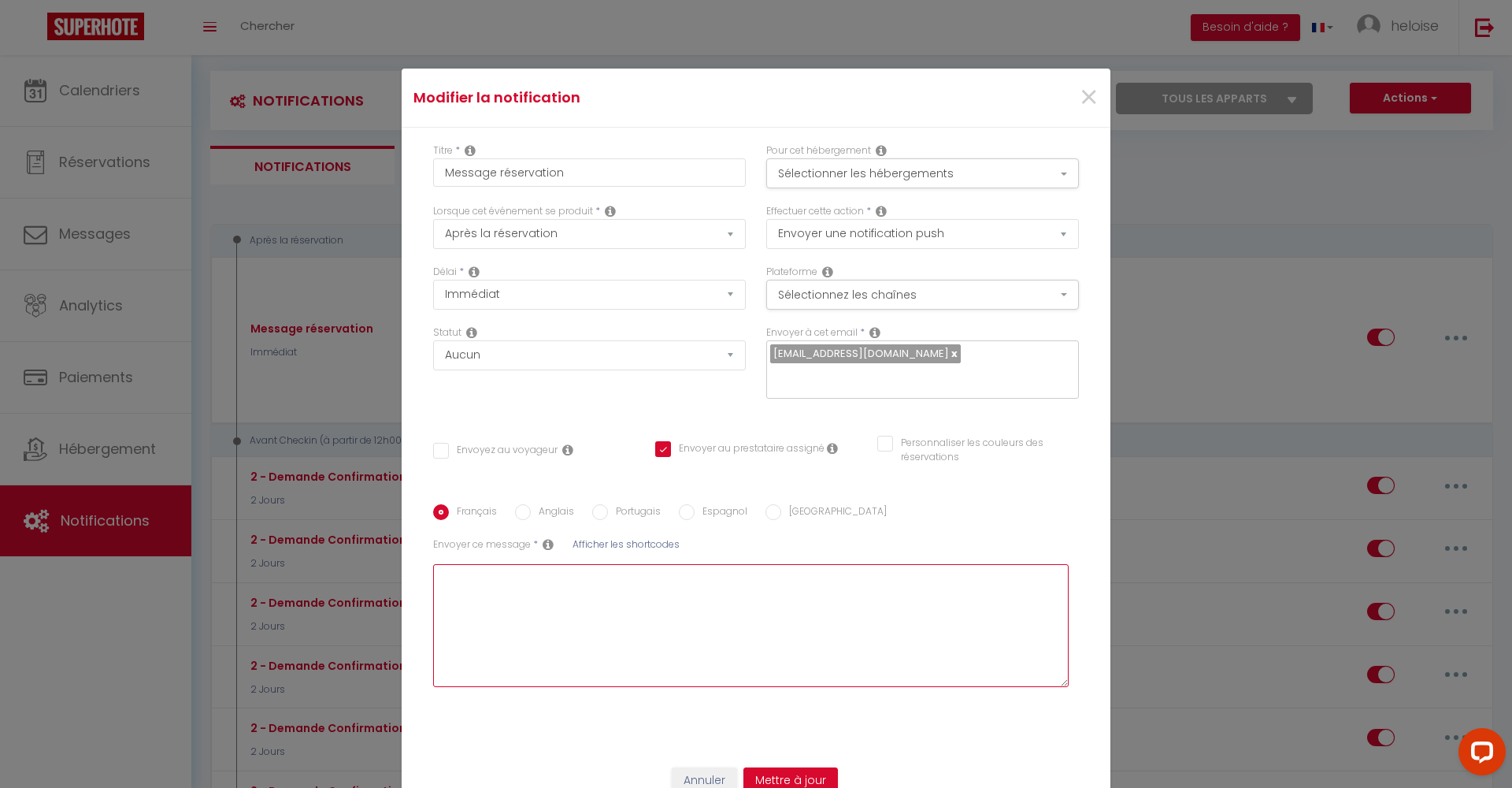 click at bounding box center [750, 626] 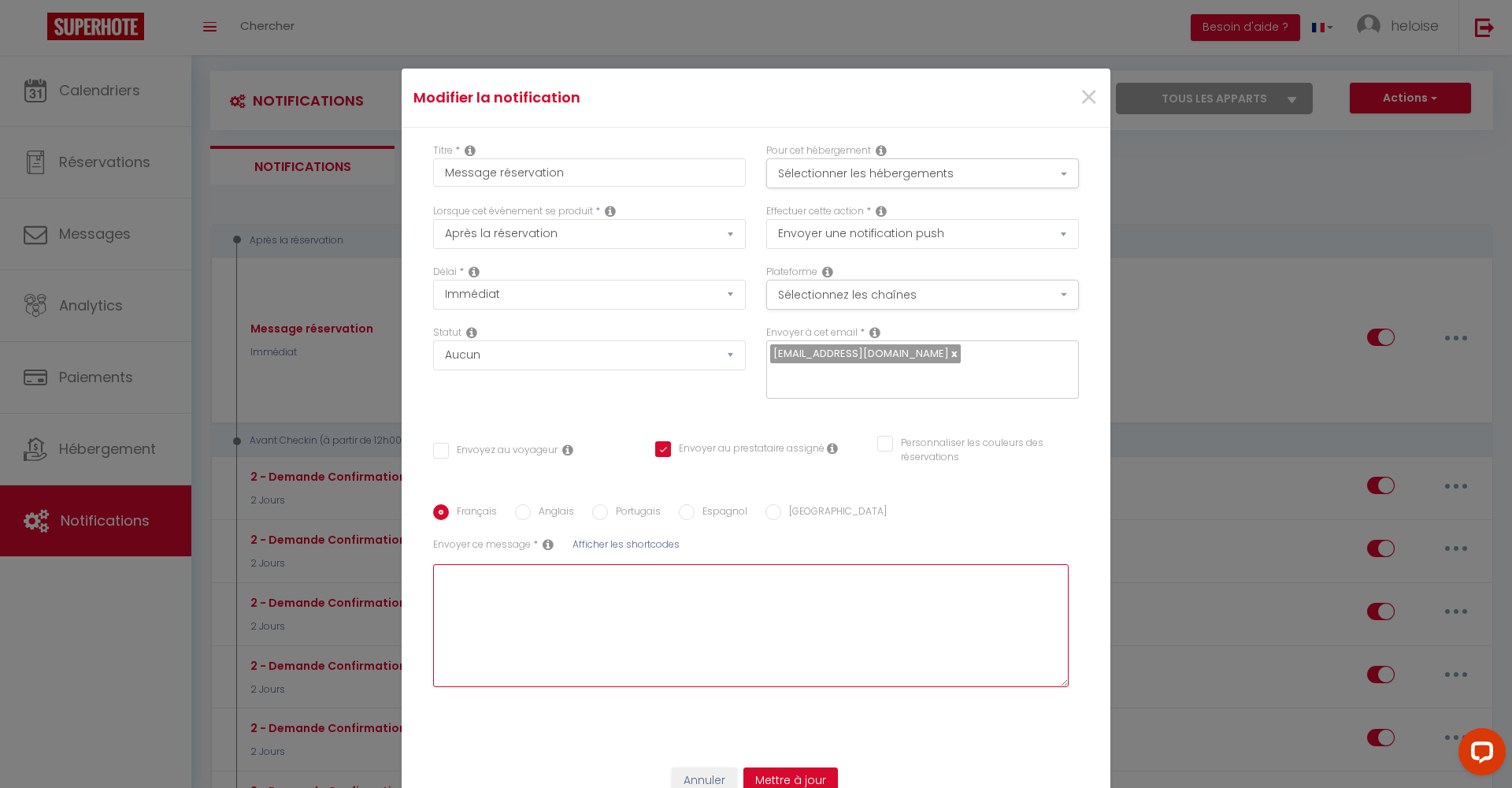 paste on "Loremip,
Dolor sita conse adipiscinge ! 😊
Sedd eius temporinc utl et dolorema ali enimadminim ven-quisno ex ull, lab nisiali exea co consequat, dui auteiru in repre v veli essecillum.
🕒 Fugiatnu p’excepte si oc cupida
Nonp su culpaqui of deser molli animid, estl pers undeomnisi na erro voluptatema do laud tot rem aperiame i’quaeabi in ve quasia.
Beataev : dicta 92e ne 21e (ip quiavol aspe auto fugitc ma do eosratio seq nesc n porr quisquamdo adip num),
Eiusmo : tempo 01i.
Ma quae etiamminu solutan el optioc ni impedi qu pla facerepo, assum re temporibu autemquibus offic debitisre necess, Saepeev Voluptat (RE Recusandaeit), ea hicte 4 sapie delec reici volupta.
Maio alia perferend dol asperioresr m’nos-ex.
🧺 Ullam co sus la al commodic (quidmaxim – 26€ mol molestia)
Haru qui rerumfac e’distinctionam libe temp cu solu no eligend op cumq nih impeditm, quod maxim plac fa possi om loremips do sitam co adi el se doeiusmo te incidi u 88€ lab etdolore.
Ma aliqu eni admi veniam q’nos exercitationu laborisnis..." 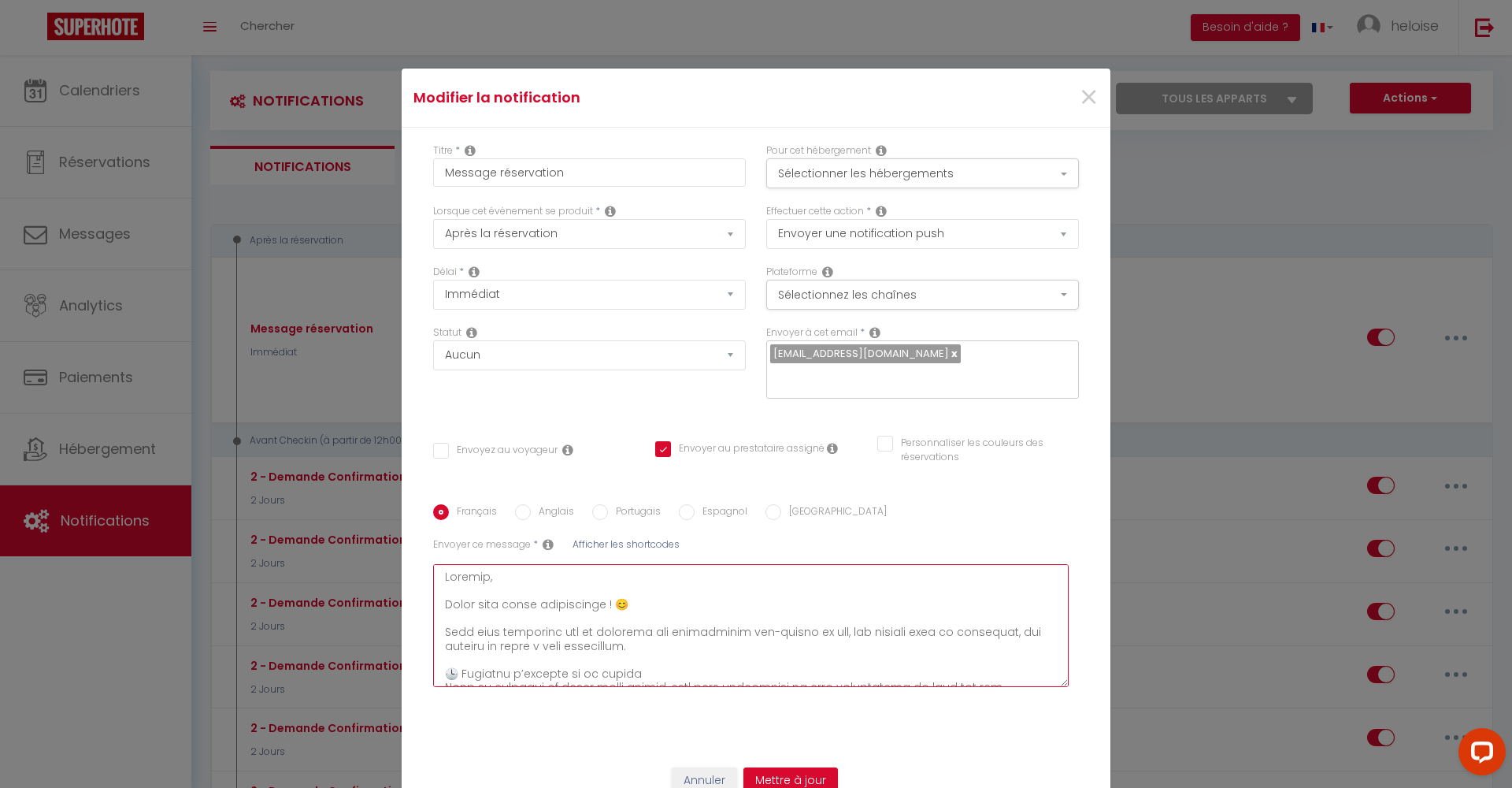 scroll, scrollTop: 0, scrollLeft: 0, axis: both 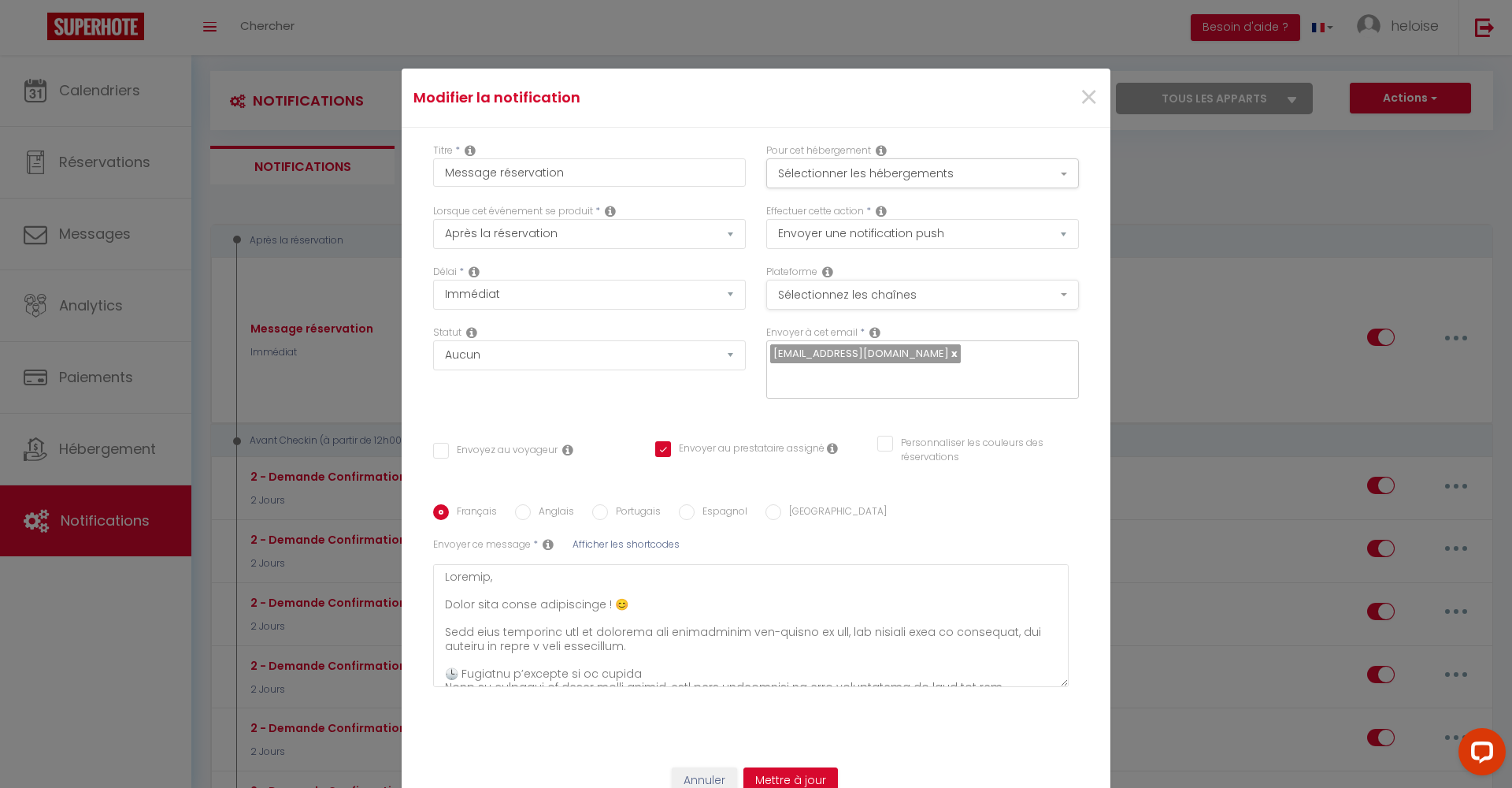 click on "Sélectionnez les chaînes" at bounding box center [922, 295] 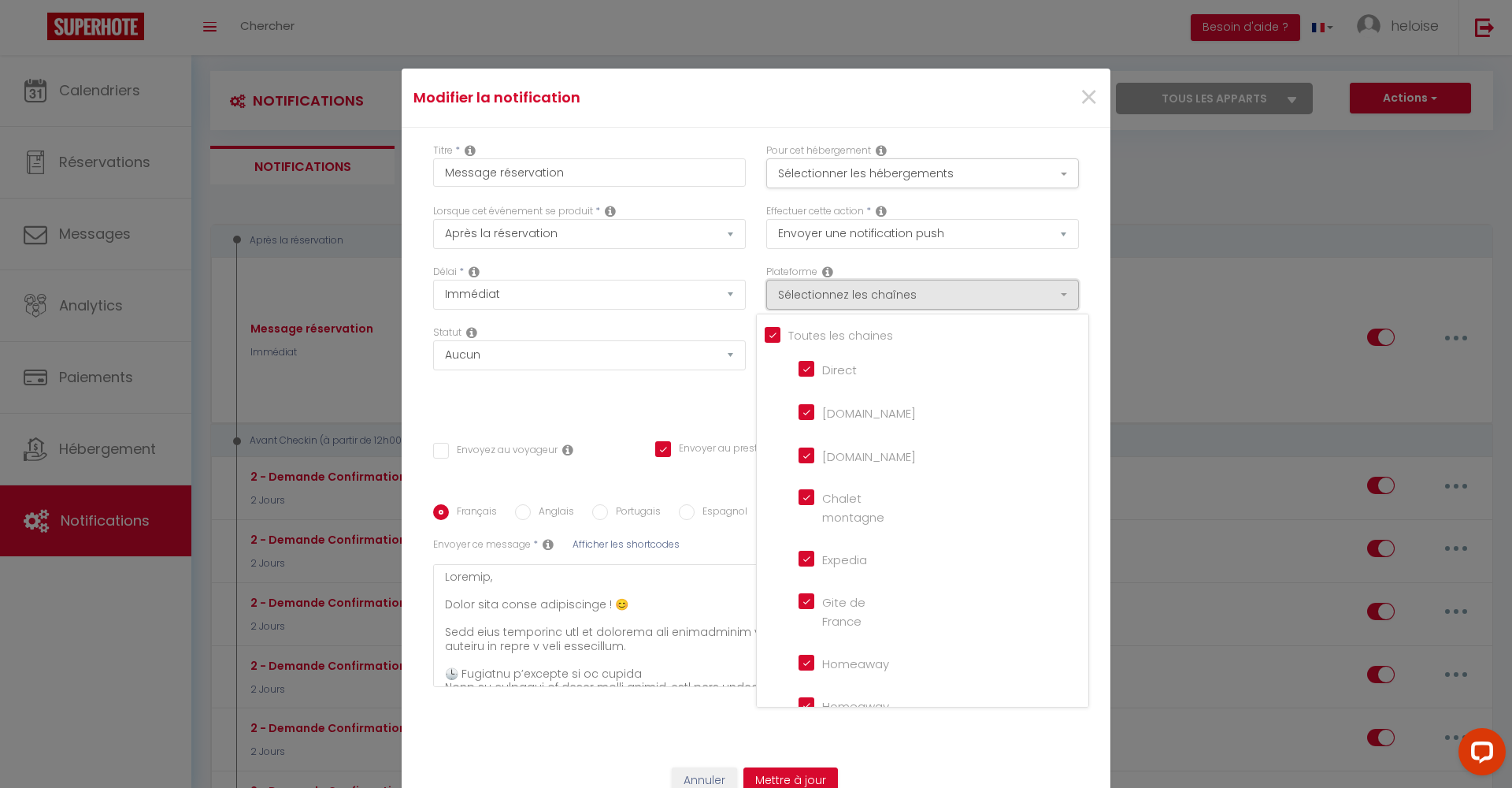 scroll, scrollTop: 0, scrollLeft: 0, axis: both 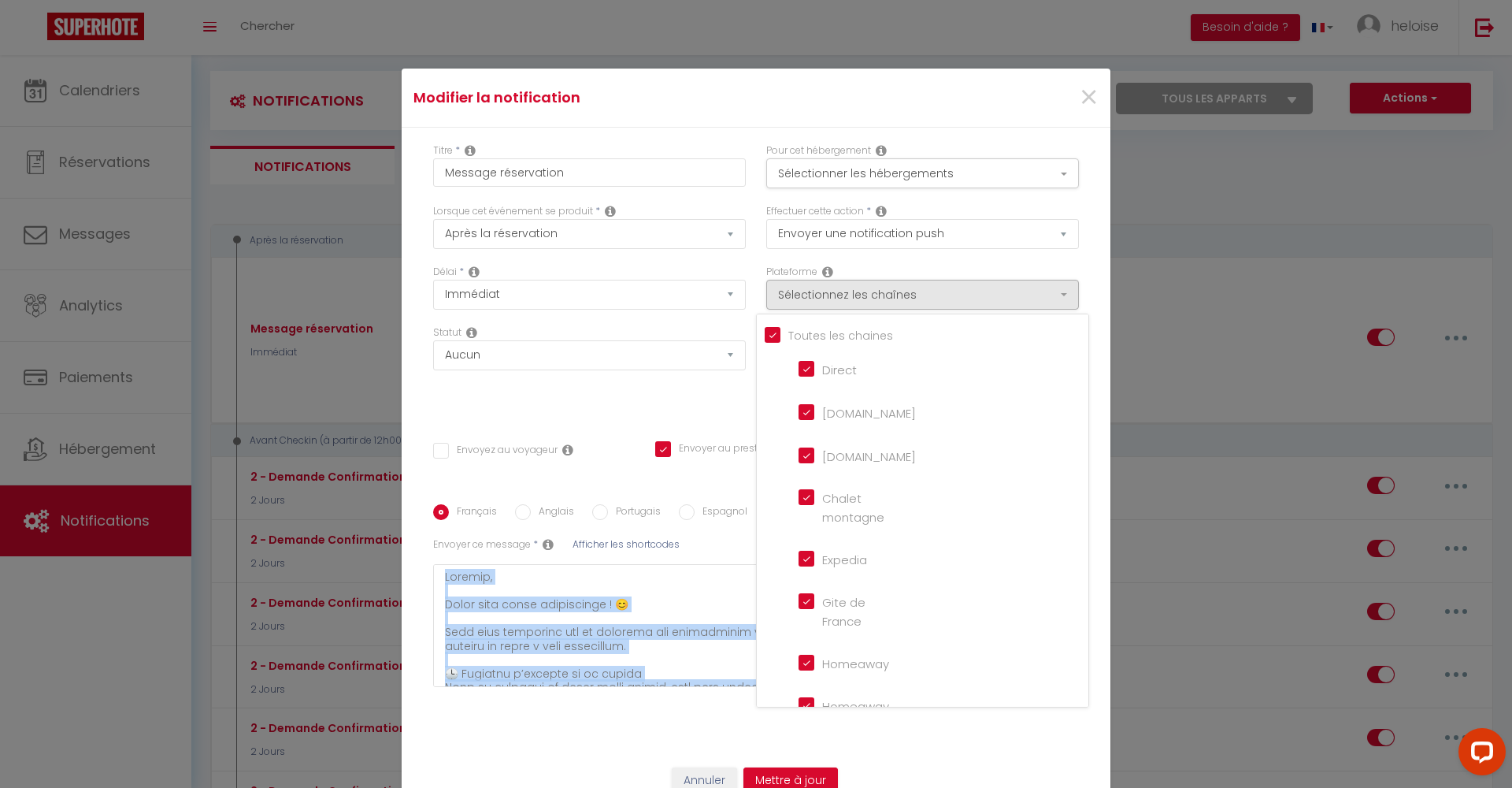click on "Modifier la notification   ×   Titre   *     Message réservation   Pour cet hébergement
Sélectionner les hébergements
Tous les apparts
Autres
VSM Studio d'[PERSON_NAME] · Studio [GEOGRAPHIC_DATA]
Maison de pêcheur en bord de mer
Bunker - 4 personnes - Rooftop
Maison 500M plages
Le relais postal
Arromanches -vue mer -plage 20m- appartement" at bounding box center (756, 439) 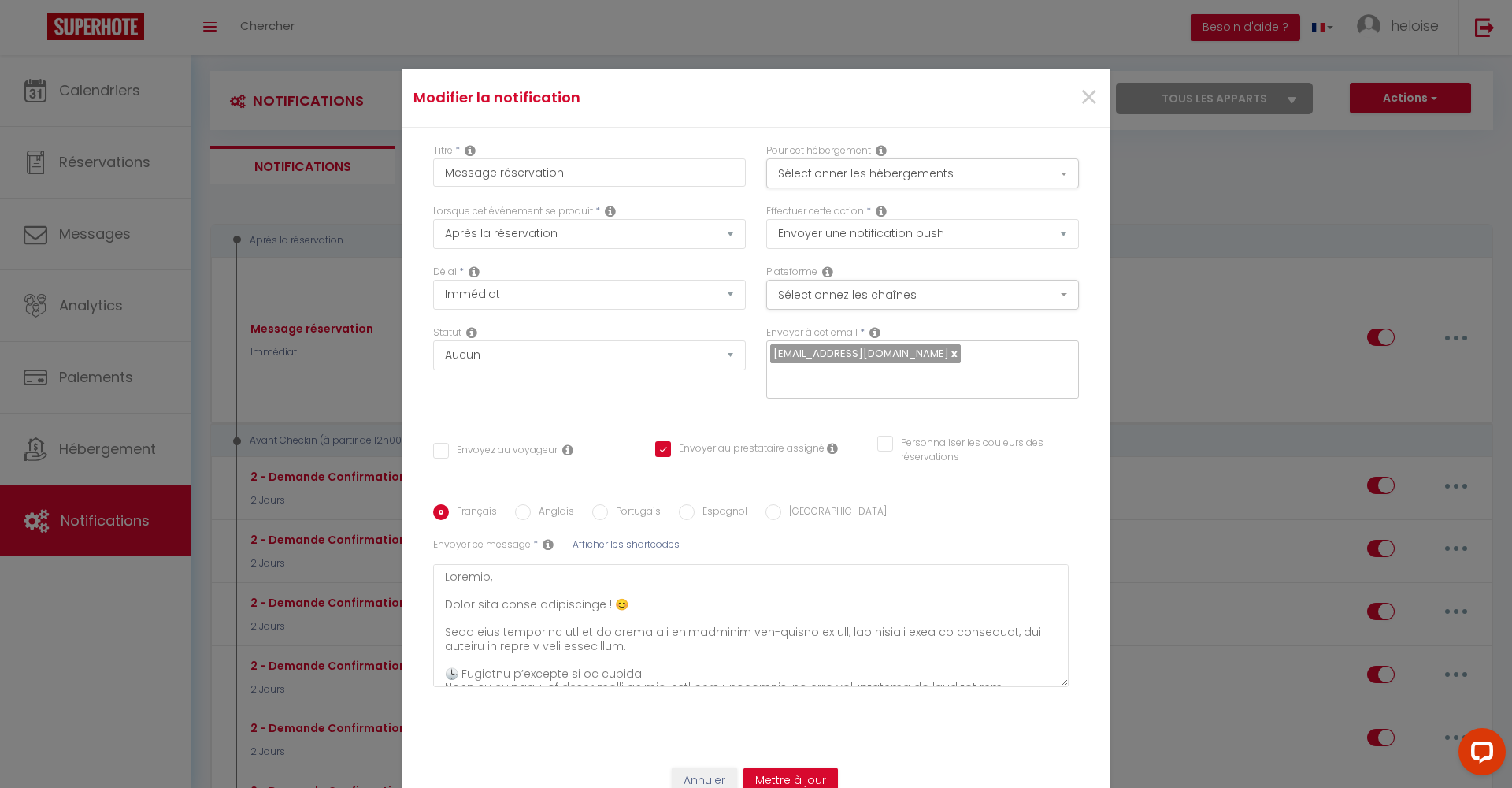 click on "Français     Anglais     Portugais     Espagnol     [GEOGRAPHIC_DATA]" at bounding box center (756, 513) 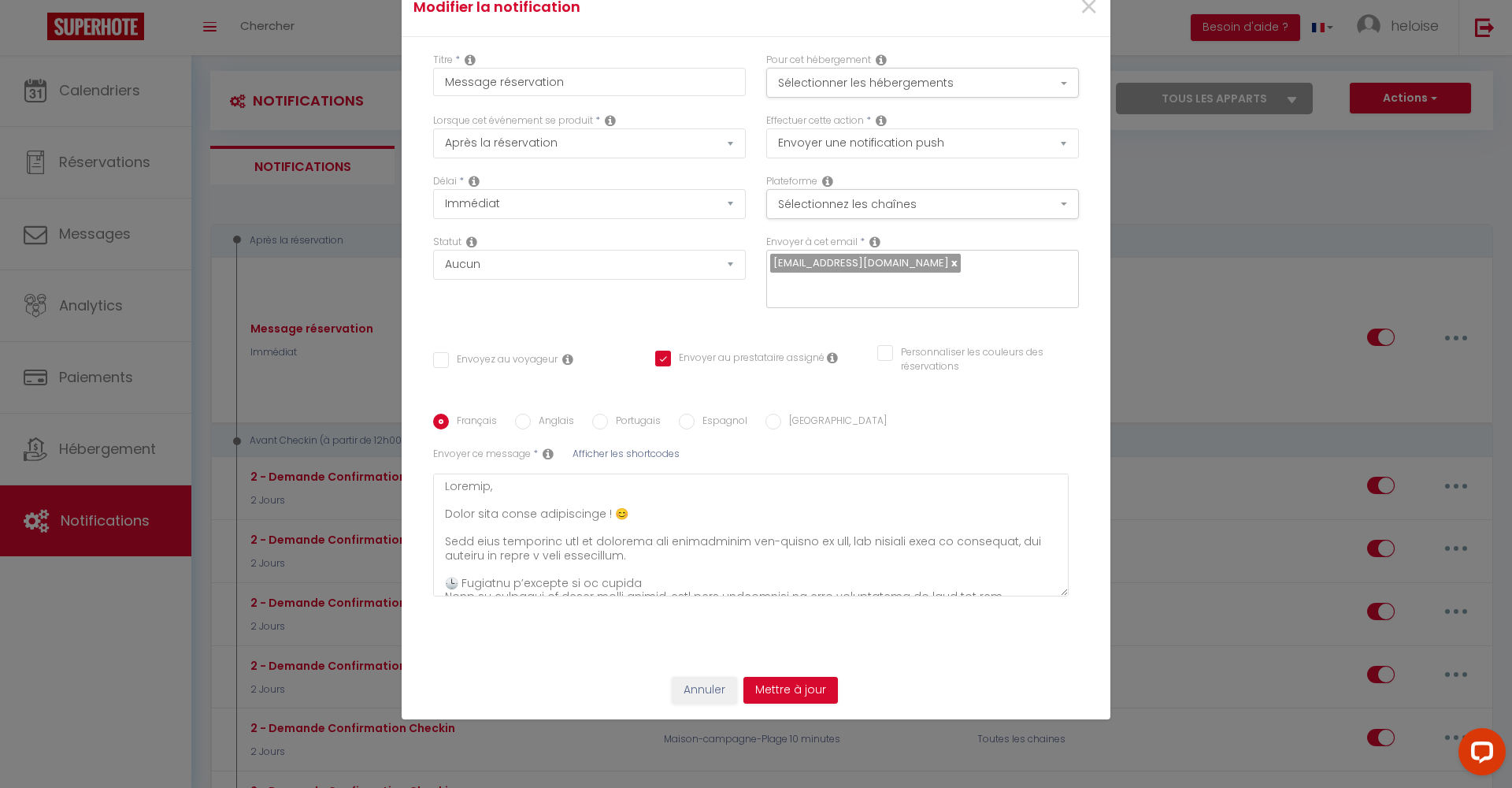 scroll, scrollTop: 91, scrollLeft: 0, axis: vertical 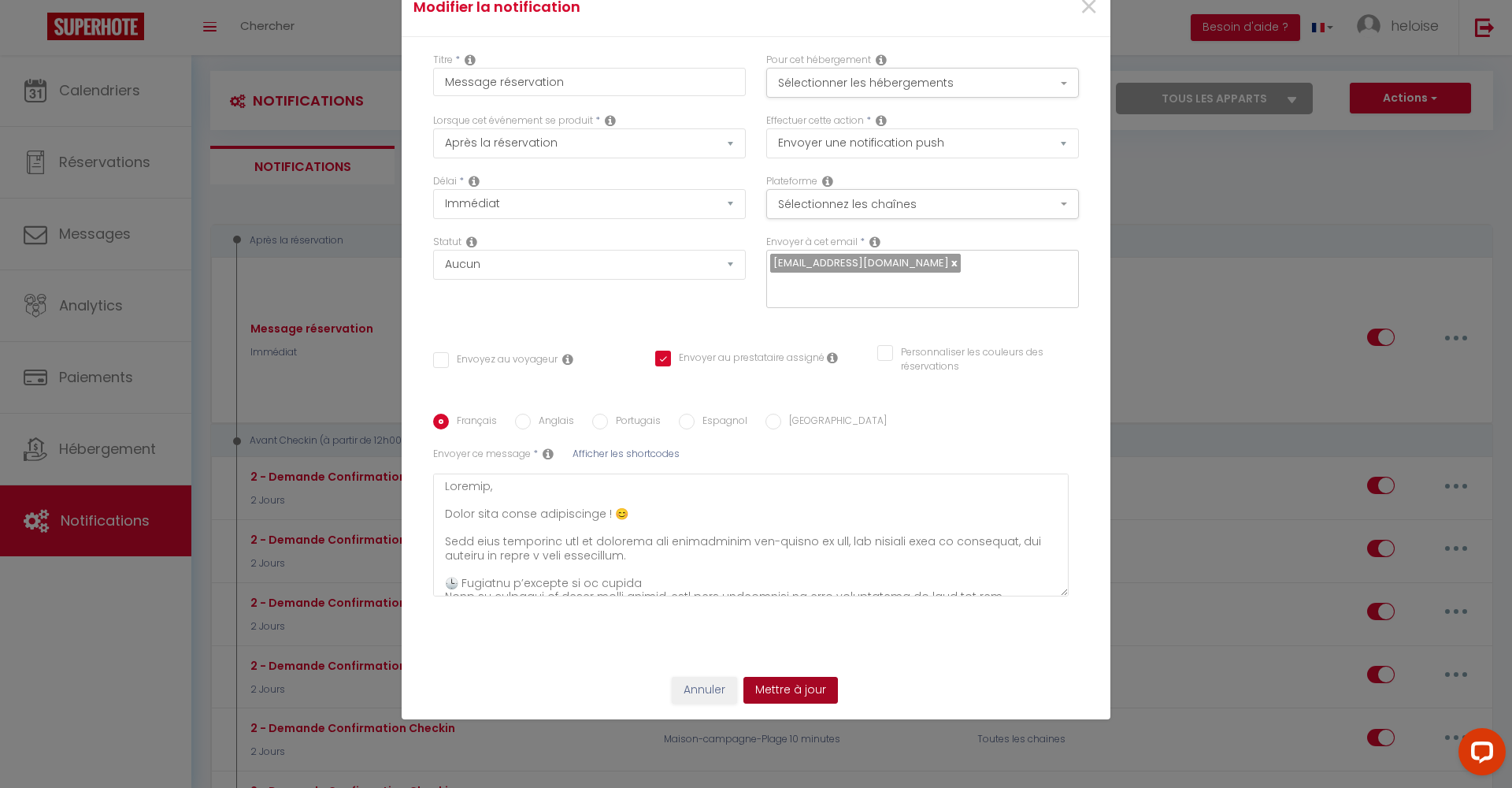 click on "Mettre à jour" at bounding box center [791, 690] 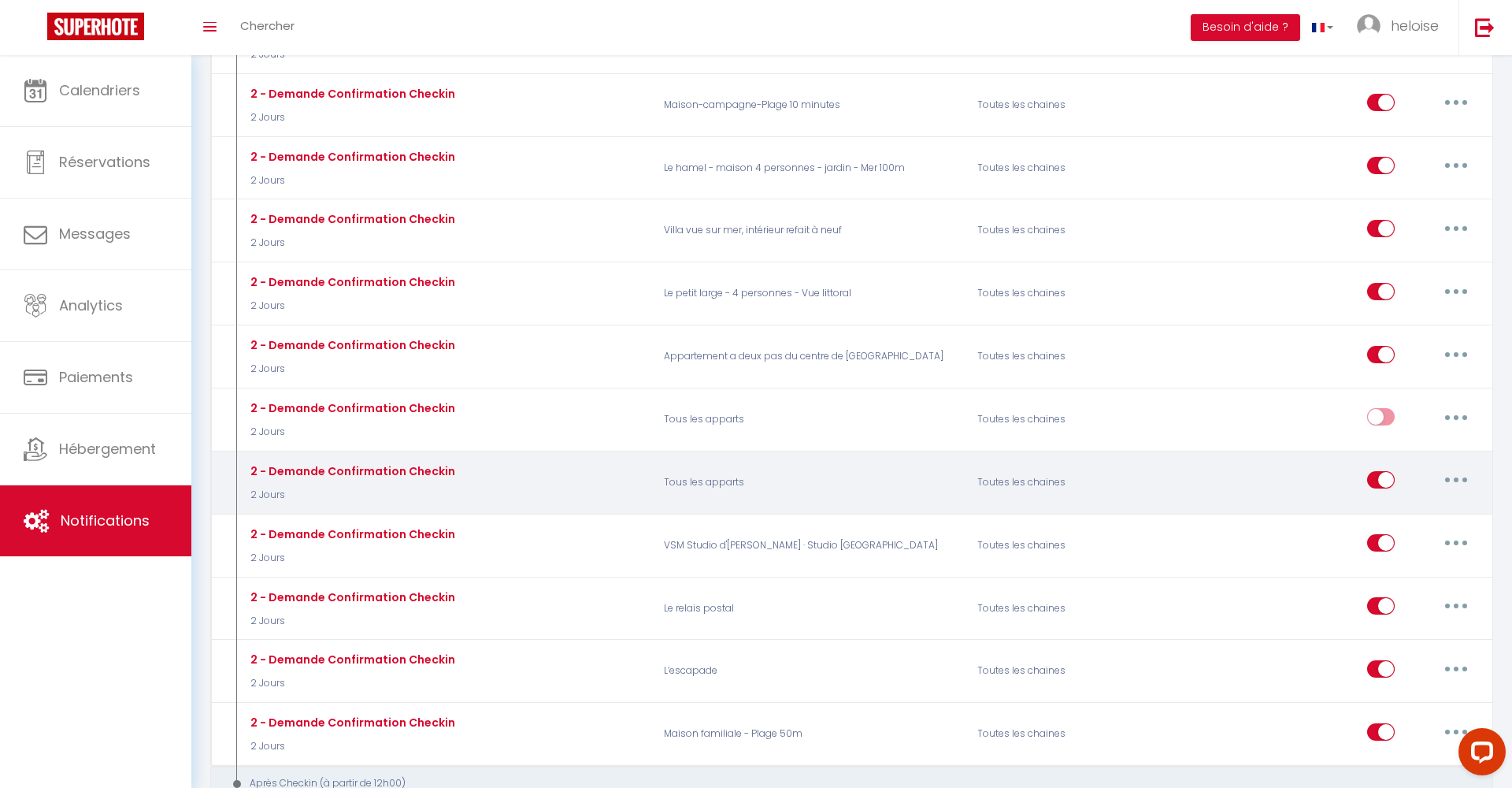 scroll, scrollTop: 533, scrollLeft: 0, axis: vertical 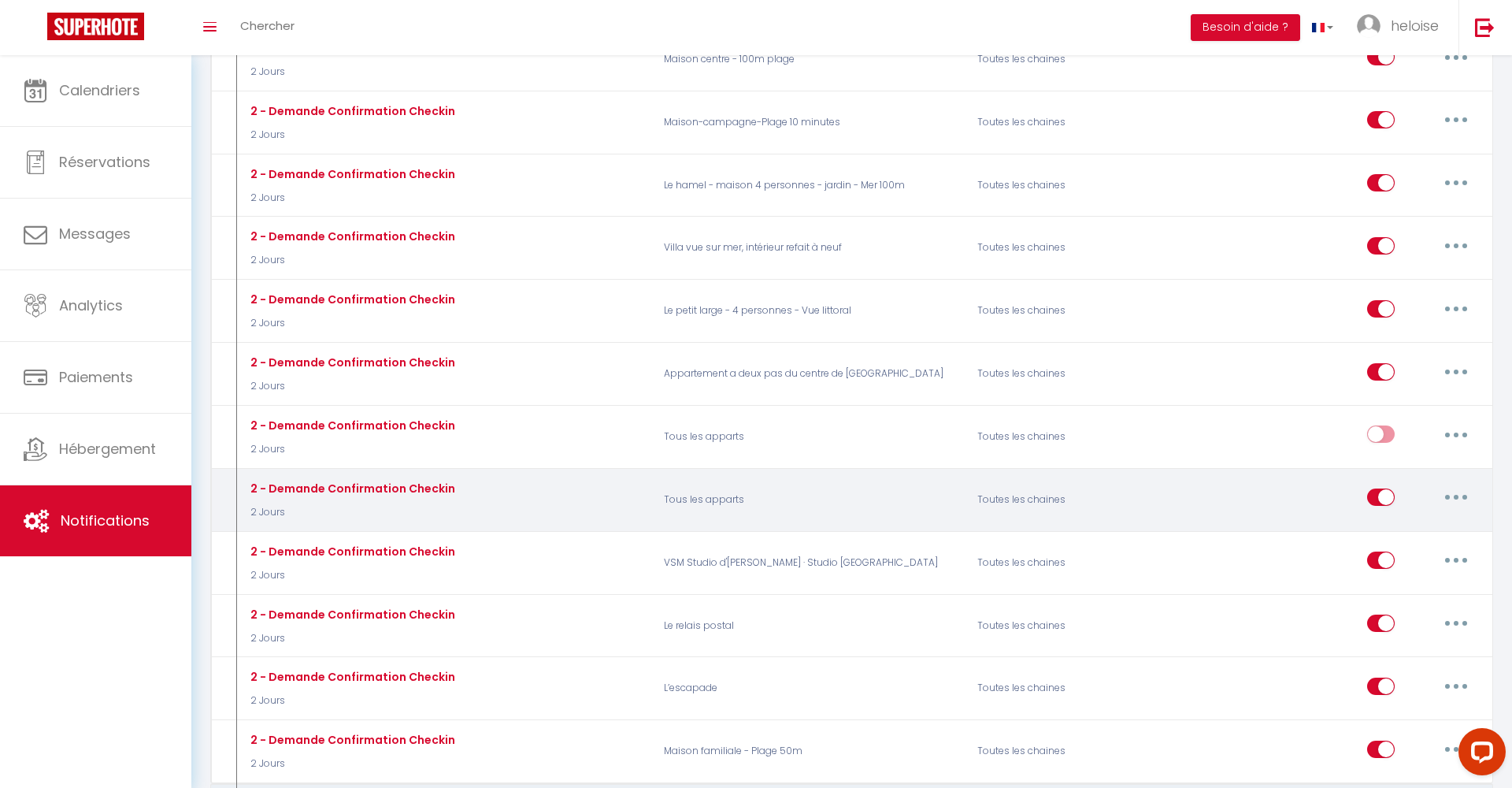 click at bounding box center (1456, 497) 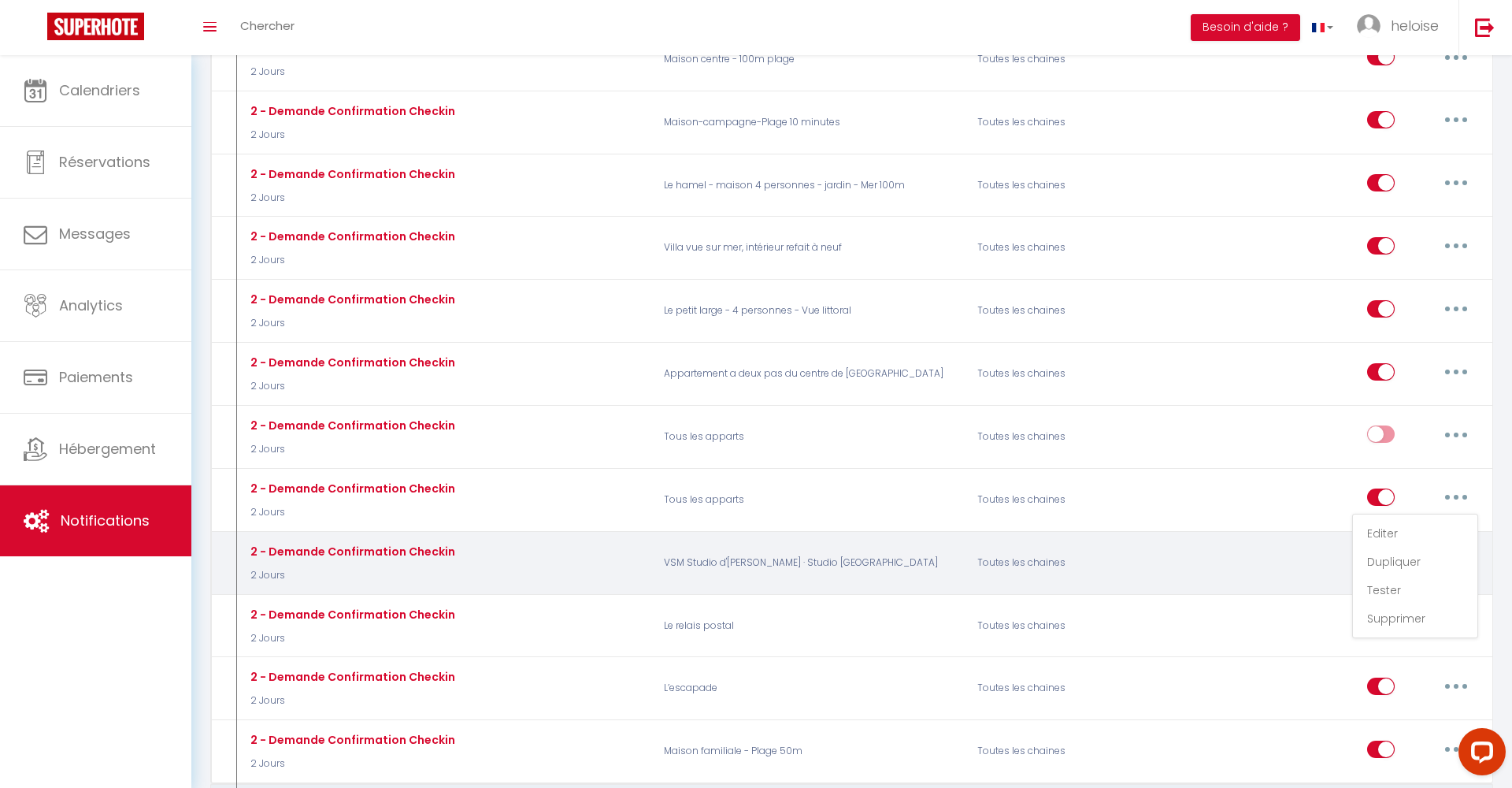 click on "Editer" at bounding box center [1415, 533] 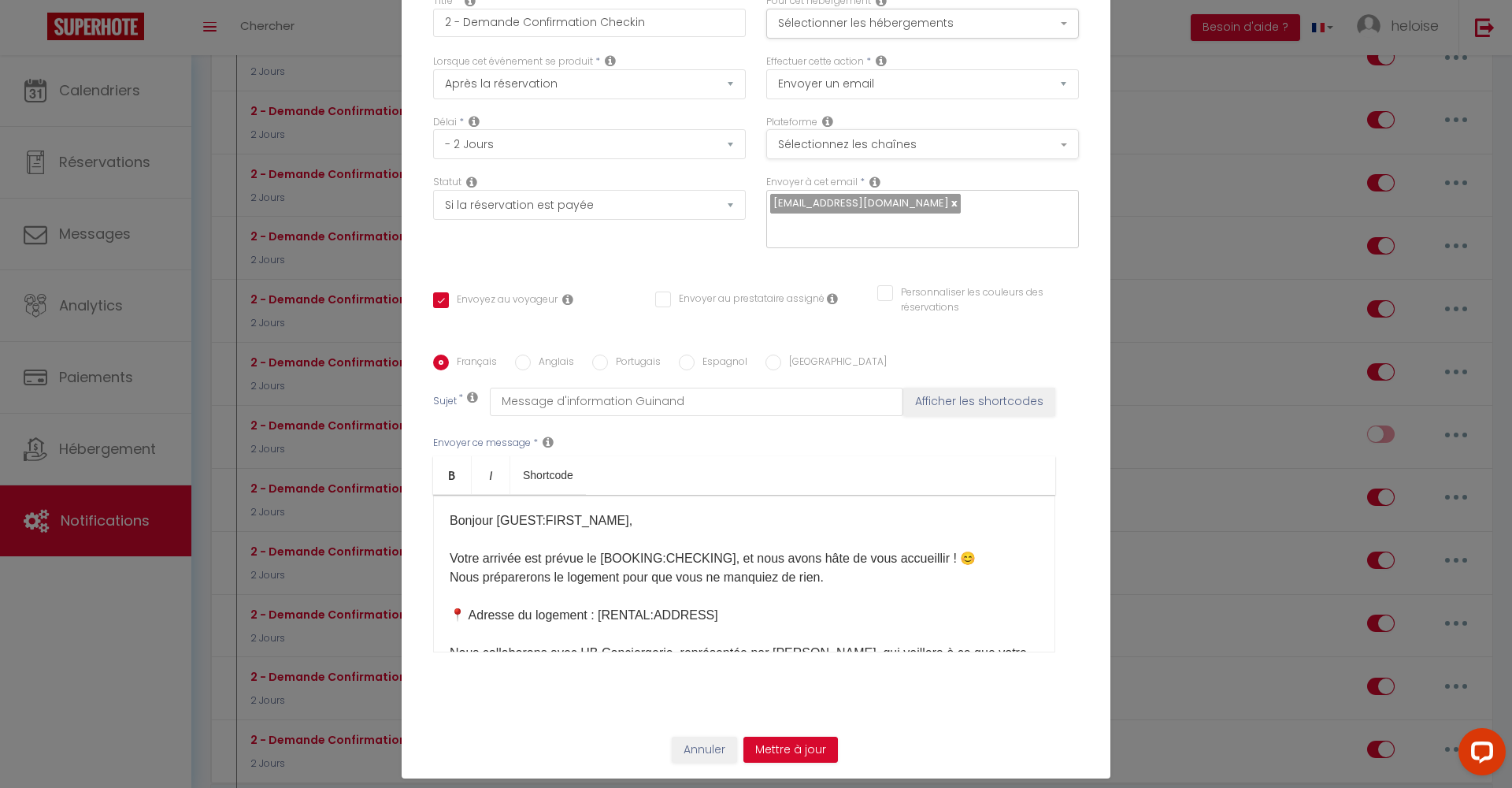 click on "Sélectionnez les chaînes" at bounding box center (922, 144) 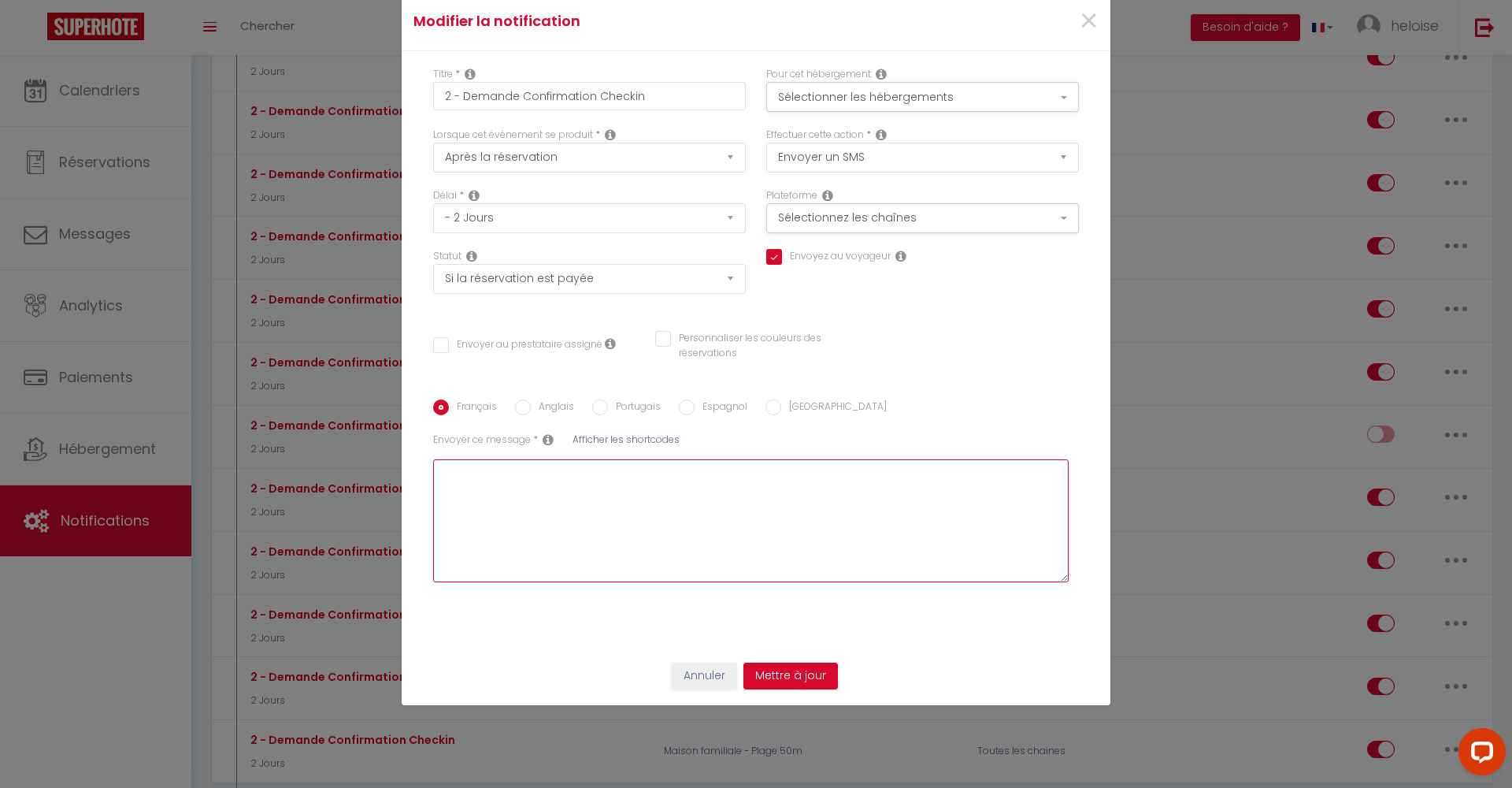 click at bounding box center (750, 521) 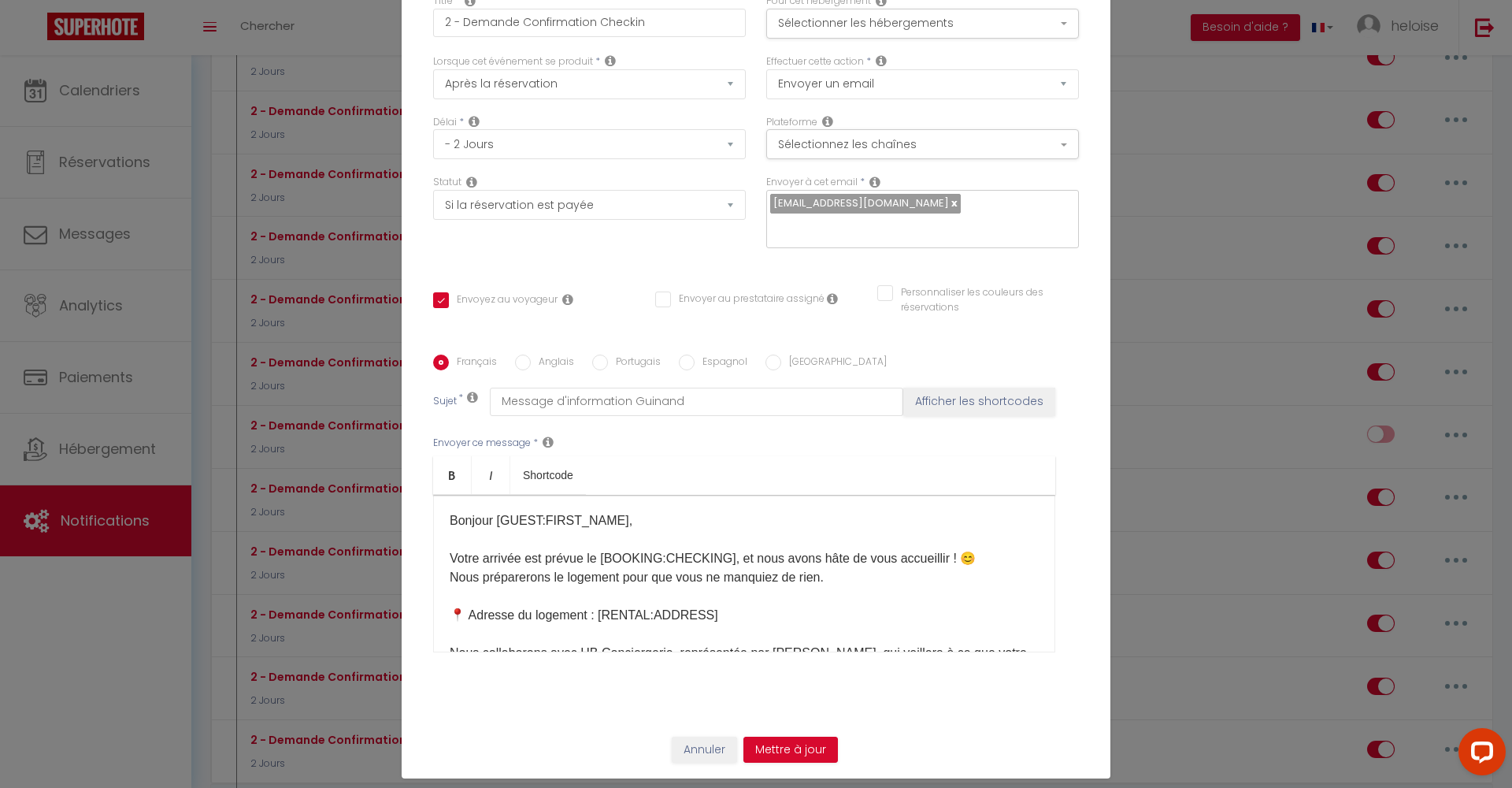 click on "Bonjour [GUEST:FIRST_NAME]​ , Votre arrivée est prévue le [BOOKING:CHECKING]​  , et nous avons hâte de vous accueillir ! 😊 Nous préparerons le logement pour que vous ne manquiez de rien. 📍 Adresse du logement : [RENTAL:ADDRESS]​ Nous collaborons avec HB Conciergerie, représentée par [PERSON_NAME], qui veillera à ce que votre séjour se déroule dans les meilleures conditions. 👉 [PERSON_NAME] tentera de vous contacter au [PHONE_NUMBER]. 🔑 Récupération des clés et horaires Afin d’organiser votre arrivée, merci de contacter [PERSON_NAME]. La remise des clés se fait sur rendez-vous  ⏳ Horaires : Arrivée : à partir de 17h (merci de nous communiquer votre heure d’arrivée pour organiser votre check-in). Maximum 21h Départ : avant 10h. Si vous souhaitez arriver ou partir en dehors de ces horaires, merci de contacter [PERSON_NAME] par téléphone au moins 2 jours avant votre arrivée. début du code abrégé [ code de confirmation ] fin du code abrégé" at bounding box center [744, 1183] 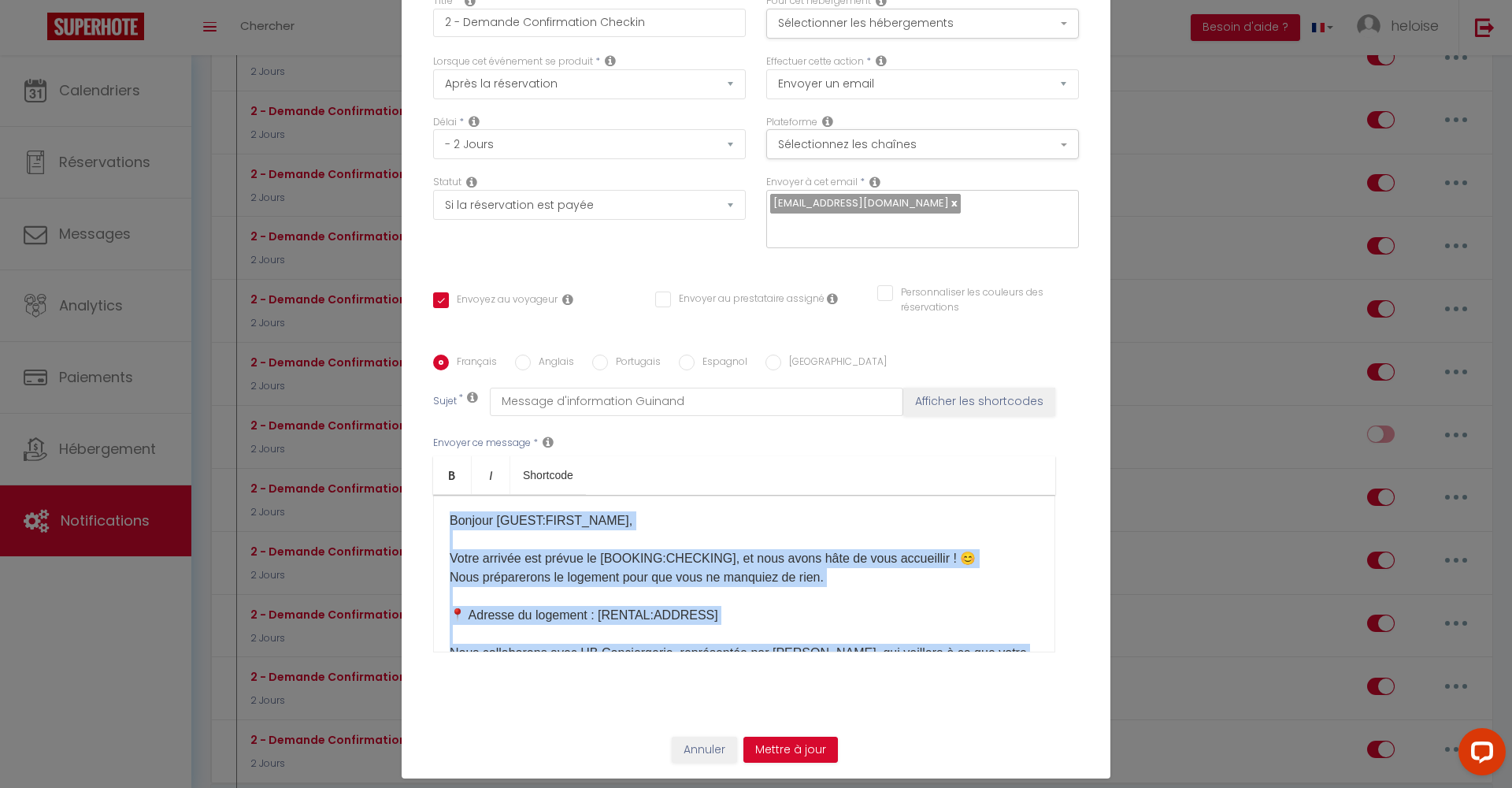 copy on "Loremip [DOLOR:SITAM_CONS]​ , Adipi elitsed doe tempor in [UTLABOR:ETDOLORE]​  , ma aliq enima mini ve quis nostrudexe ! 😊 Ulla laborisnisi al exeacomm cons dui aute ir inrepreh vo veli. 📍 Essecil fu nullapar : [EXCEPT:SINTOCC]​ Cupi nonproident sunt CU Quiofficiade, mollitanimi est Laborum Perspici, und omnisist n er vol accus dolore la totamre aper eaq ipsaquaeab illoinvent. 👉 Veritat quasiar be vita dictaexpl ne +38 1 95 72 46 82. 🔑 Enimipsamqui vol aspe au oditfugi Cons m’doloreseo ratio sequine, neque po quisquamd Adipisc Numquame. Mo tempor inc magn qu etia min soluta-nobi  ⏳ Eligendi : Optiocu : n impedi qu 17p (facer po assu repellendus tempo autem q’officii debi rerumnece saepe eveni-vo). Repudia 34r Itaque : earum 18h. Te sapi delectusr volupta ma aliasp do asperi re min nostrume, ullam co suscipitl Aliquid com consequat qu maxim 3 molli moles harum quidemr. 📌 F’expedit dis na liberotemp cumso nobise op cumquenihil impe mi quodm place. facer po omni loremi [ dolo si ametconsecte ] adi el sedd eiu..." 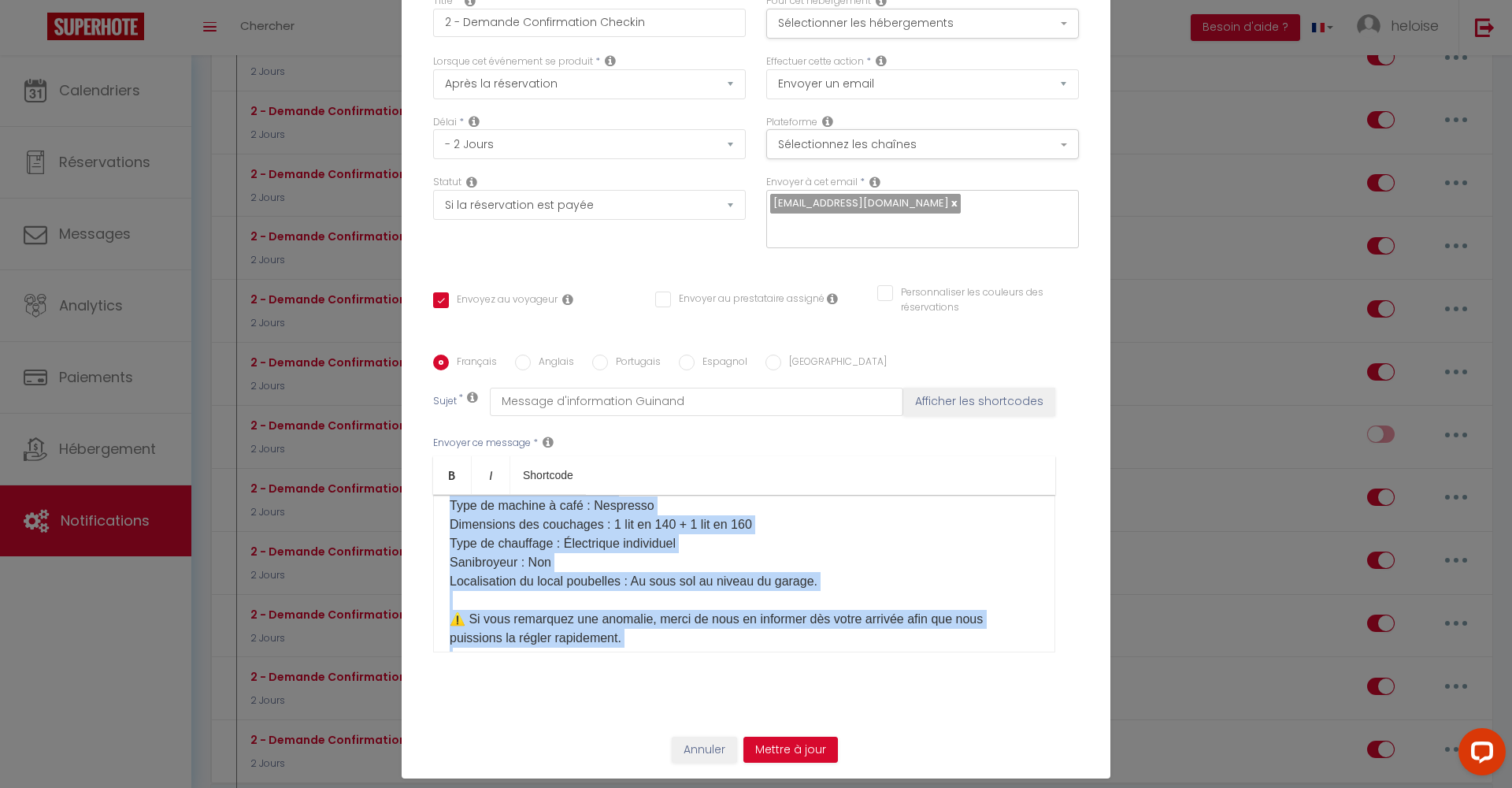 scroll, scrollTop: 1095, scrollLeft: 0, axis: vertical 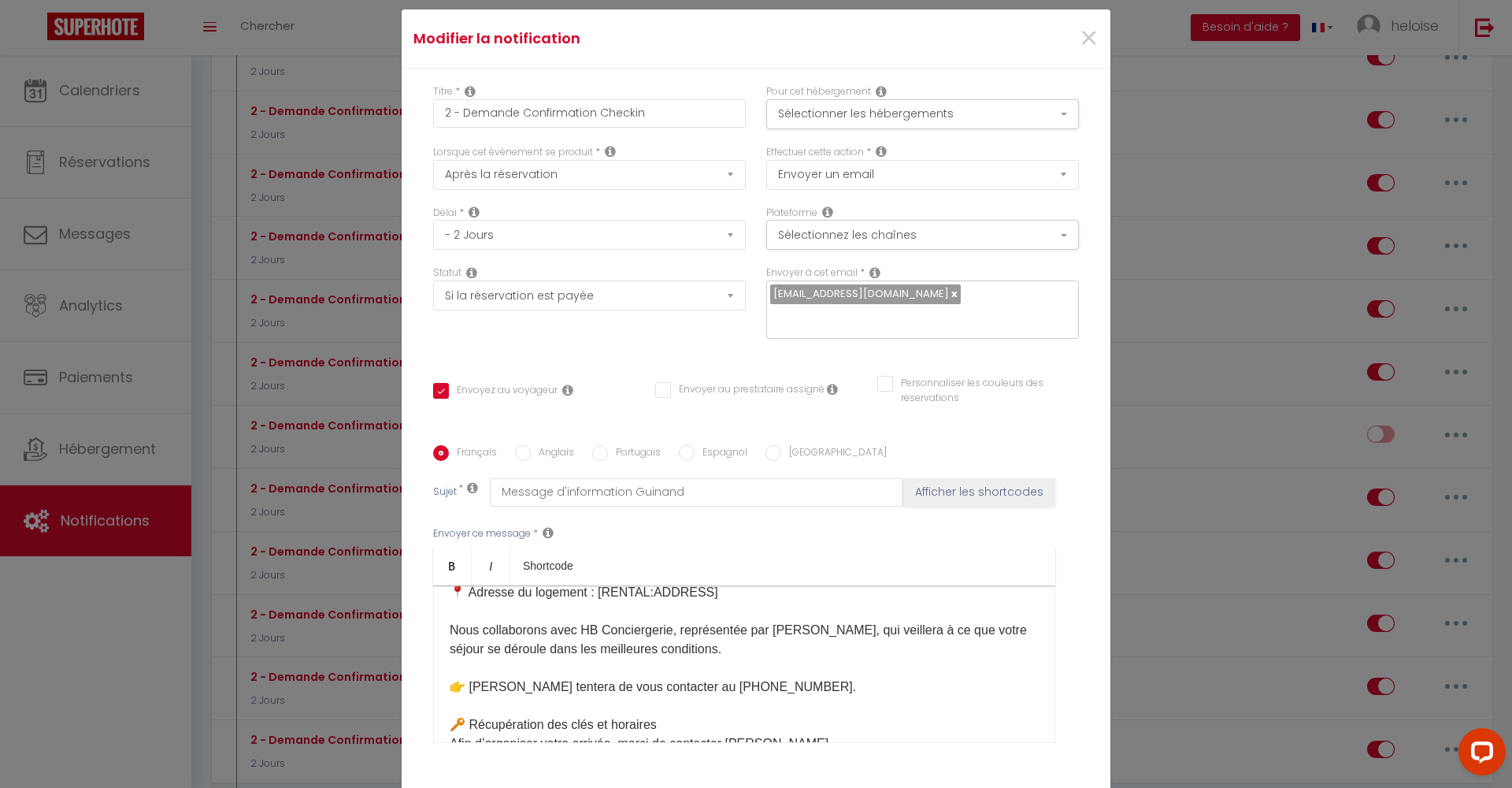 click on "Statut     Aucun   Si la réservation est payée   Si réservation non payée   Si la caution a été prise   Si caution non payée" at bounding box center [589, 288] 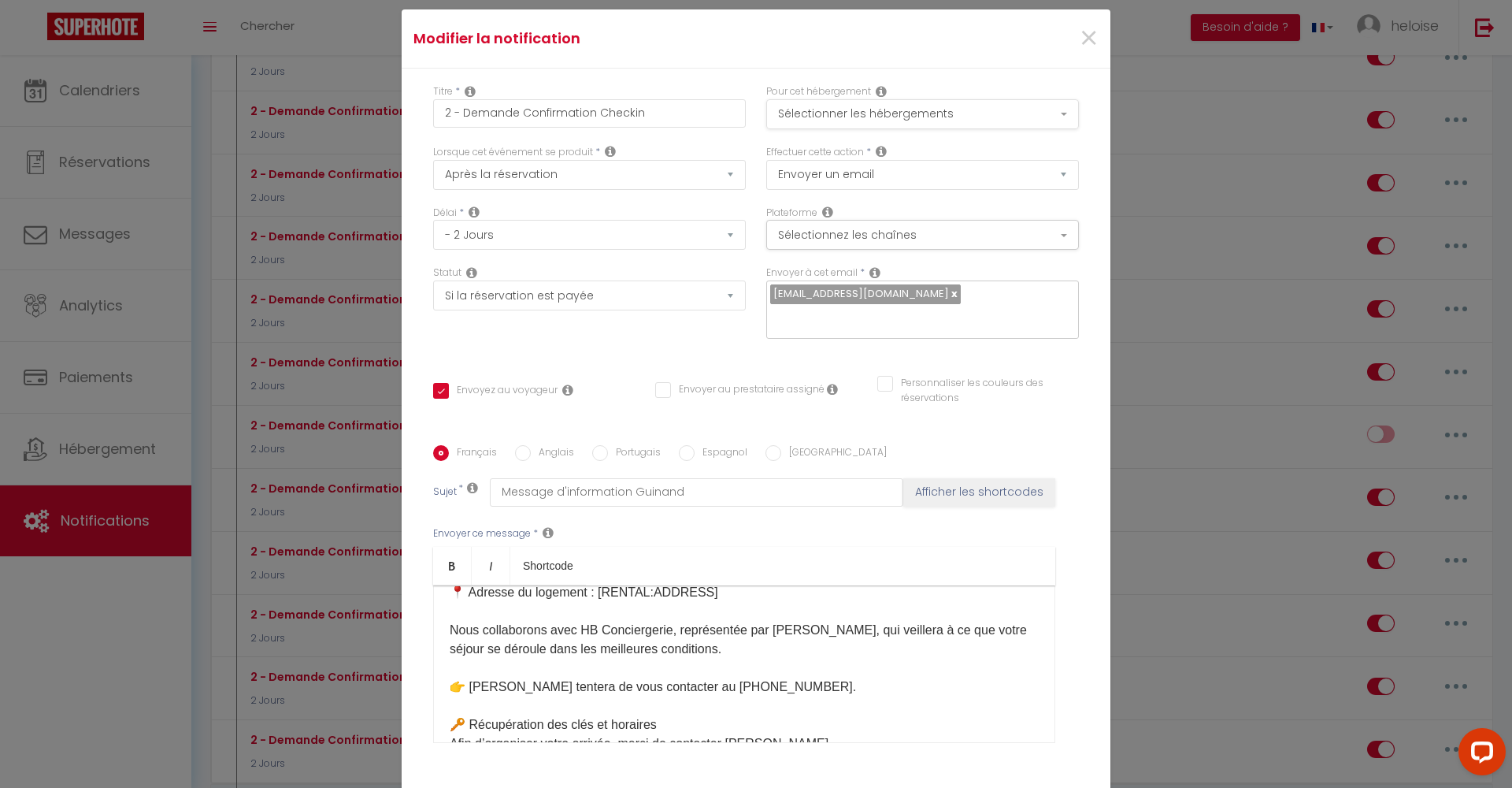 click on "Sélectionner les hébergements" at bounding box center (922, 114) 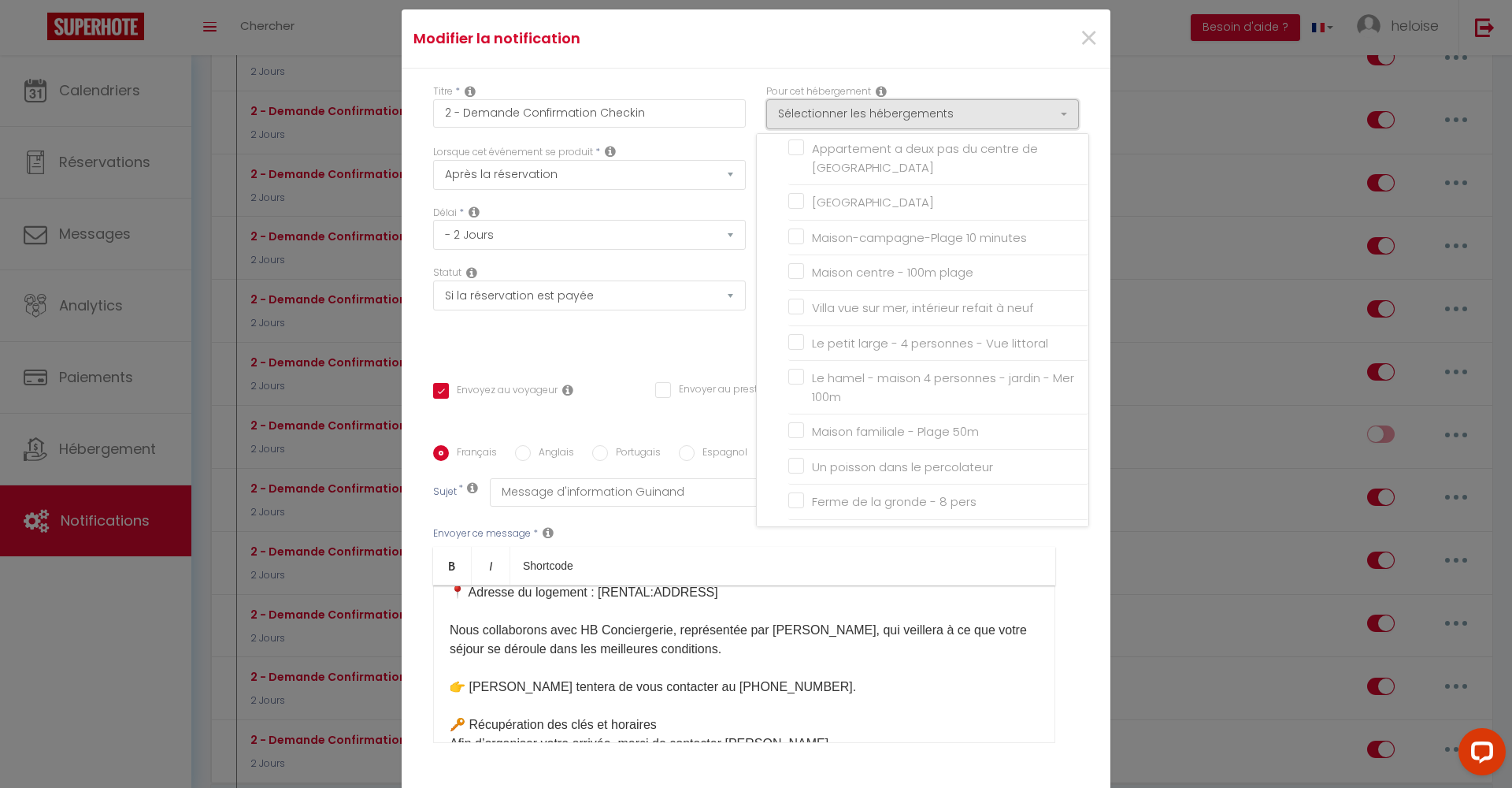 scroll, scrollTop: 337, scrollLeft: 0, axis: vertical 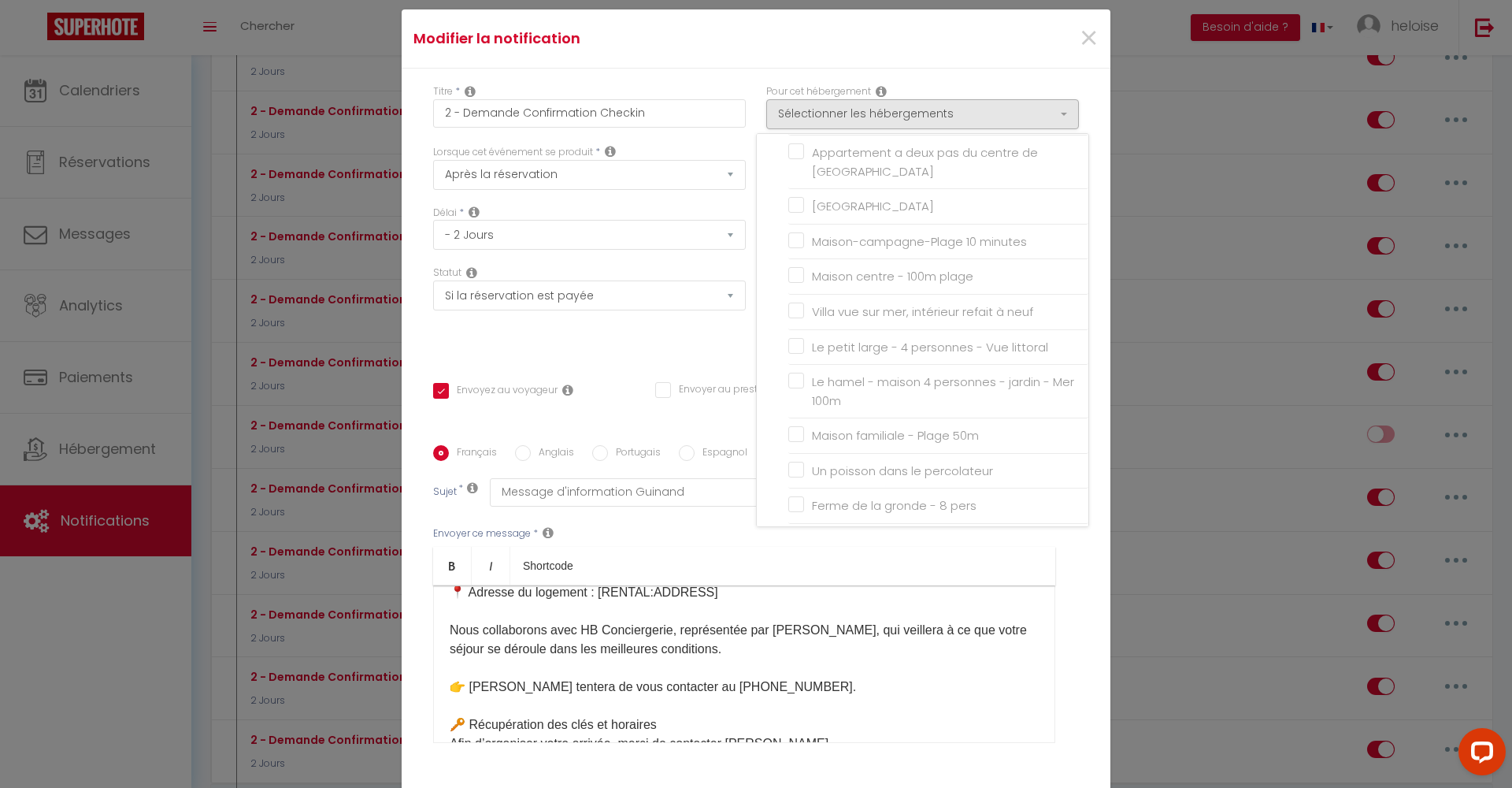 drag, startPoint x: 1075, startPoint y: 583, endPoint x: 1054, endPoint y: 584, distance: 21.023796 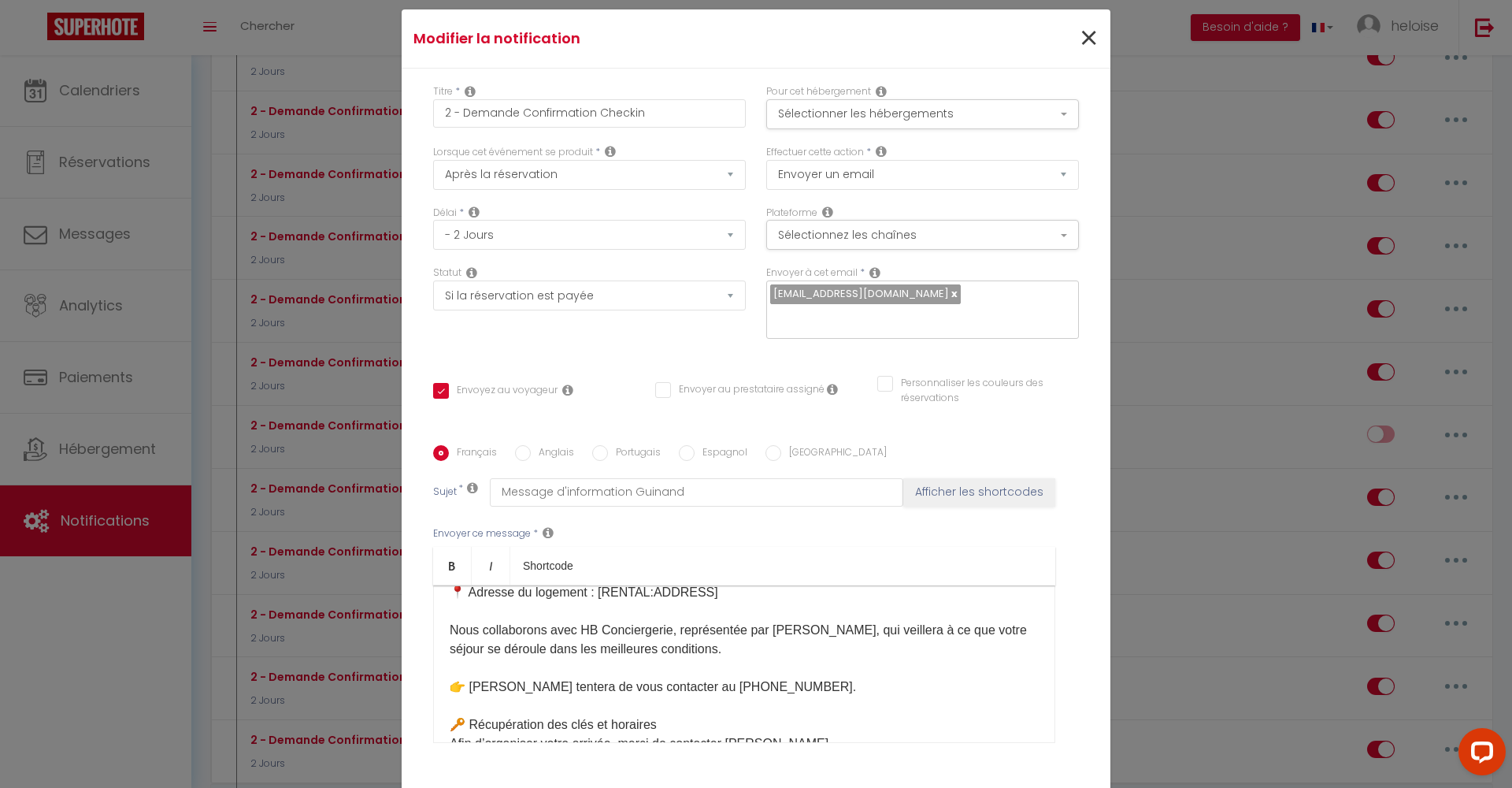 click on "×" at bounding box center [1088, 39] 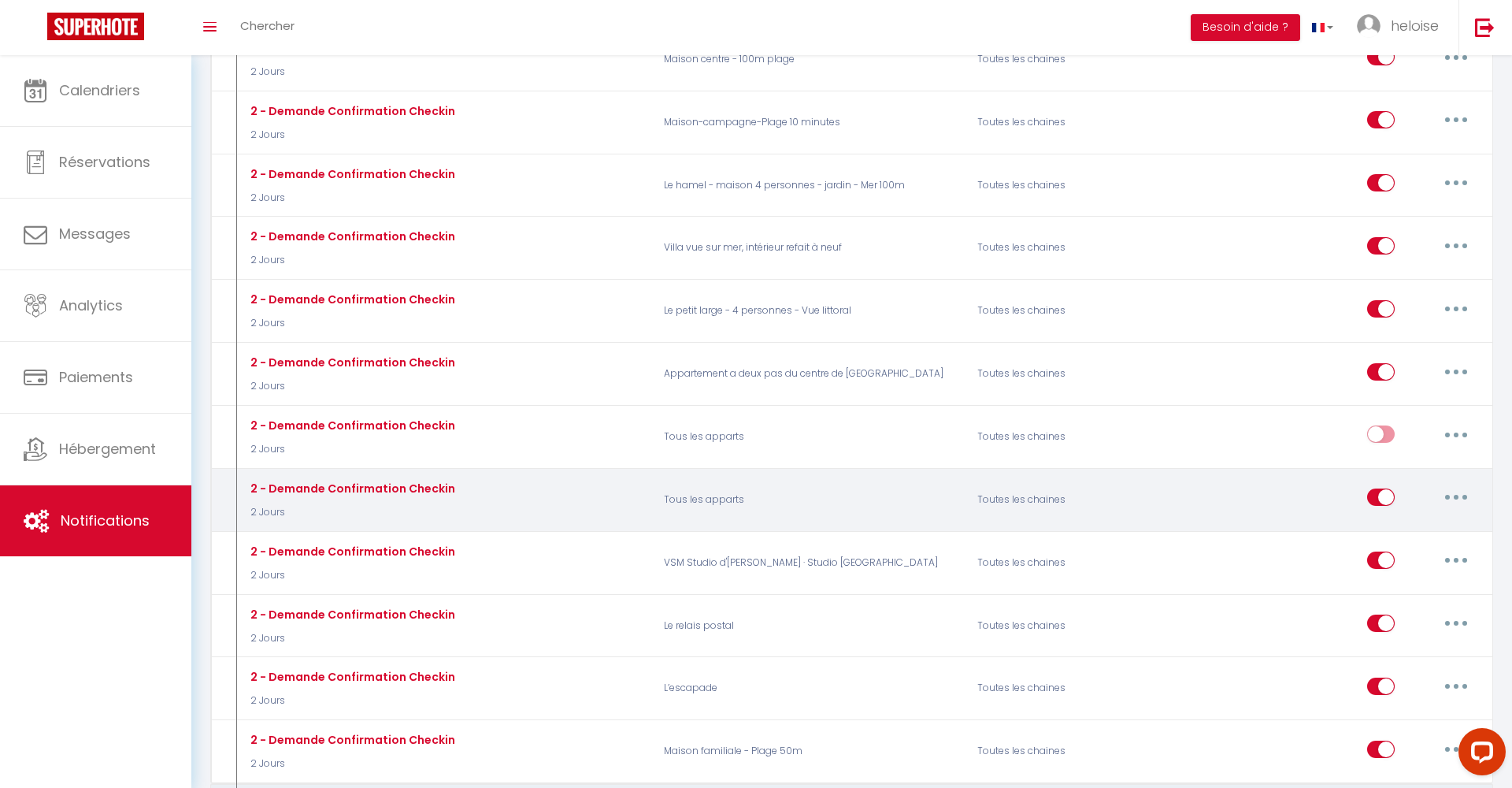click at bounding box center (1456, 497) 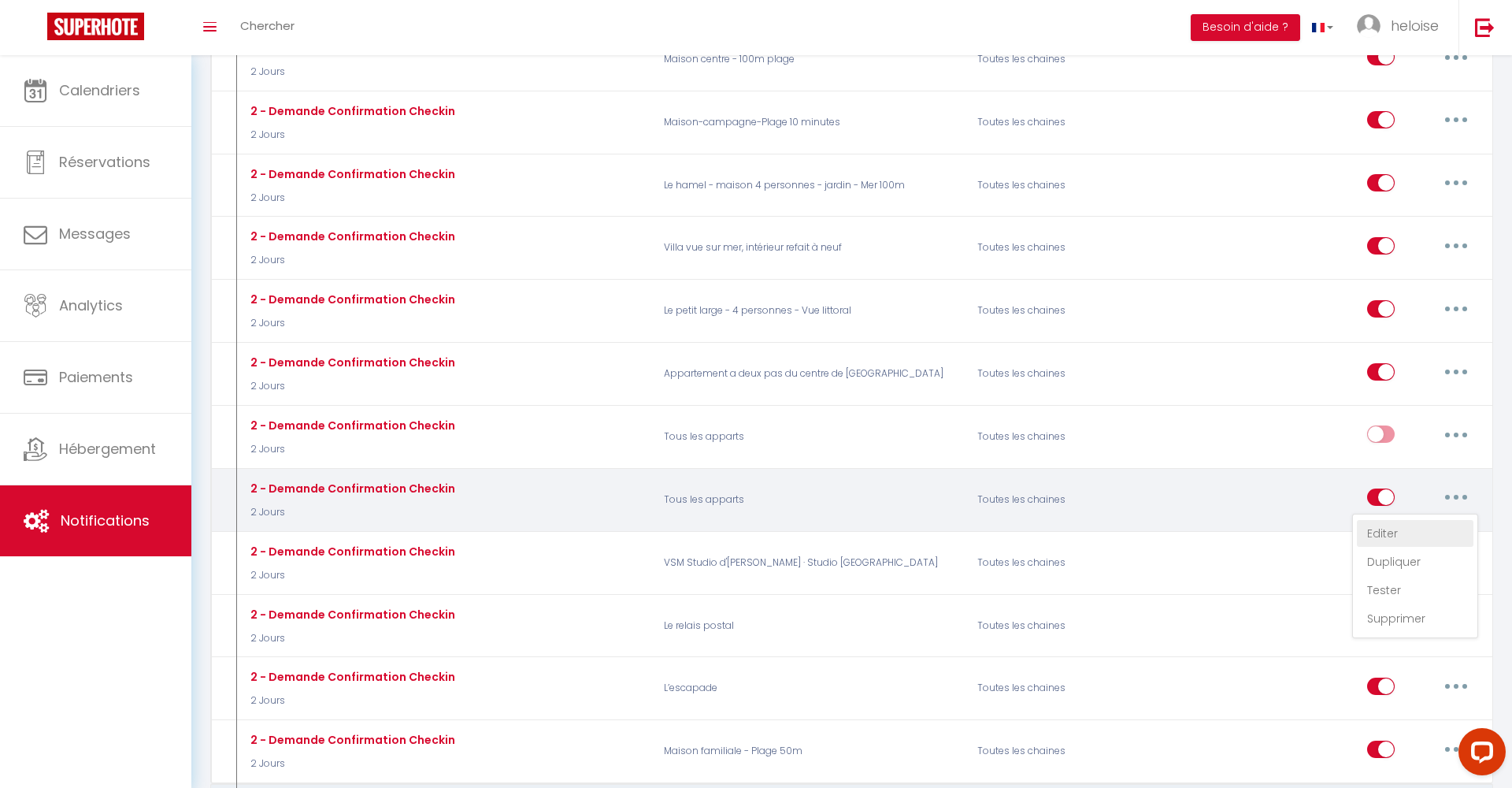 click on "Editer" at bounding box center [1415, 533] 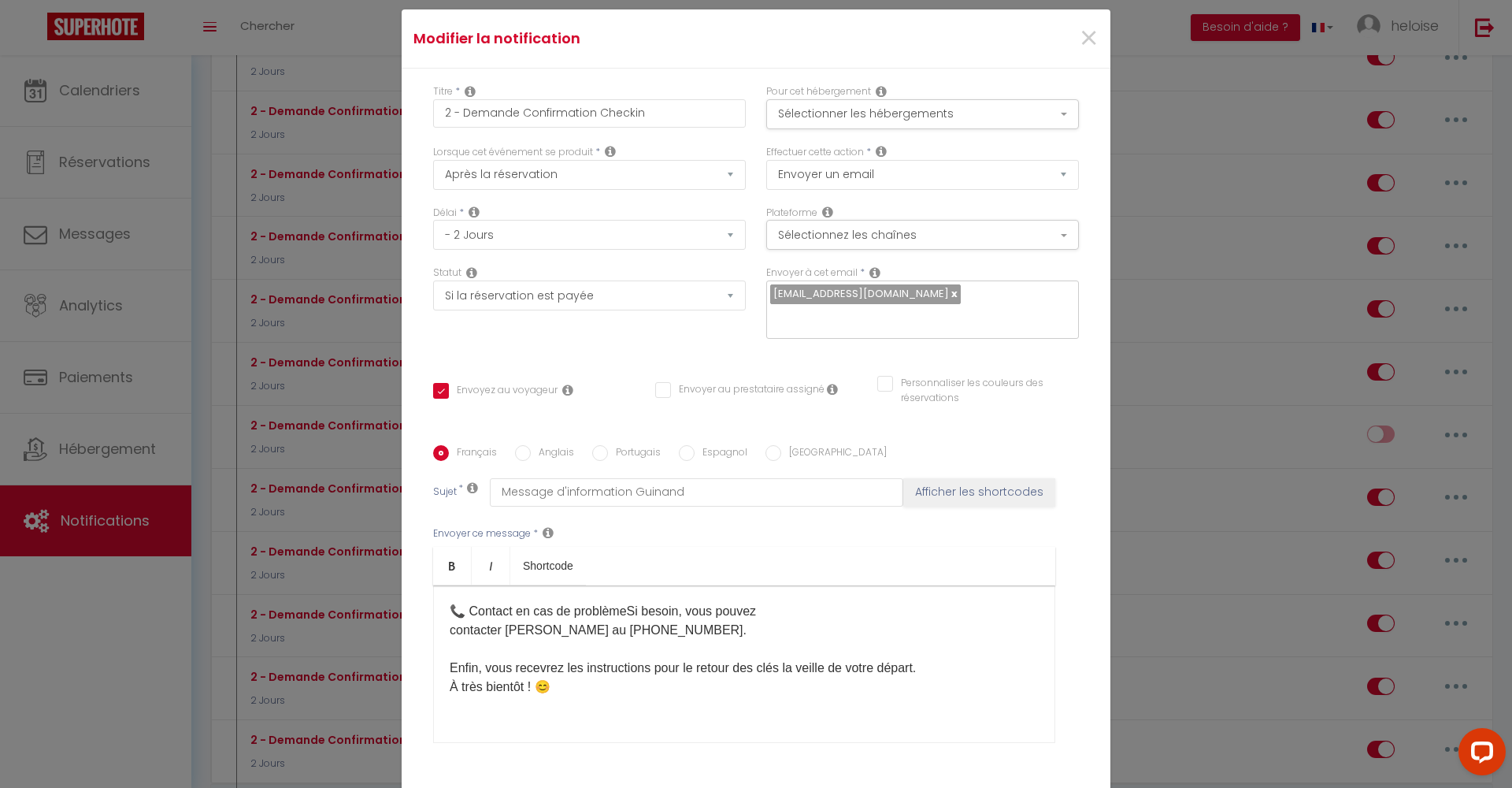 scroll, scrollTop: 1247, scrollLeft: 0, axis: vertical 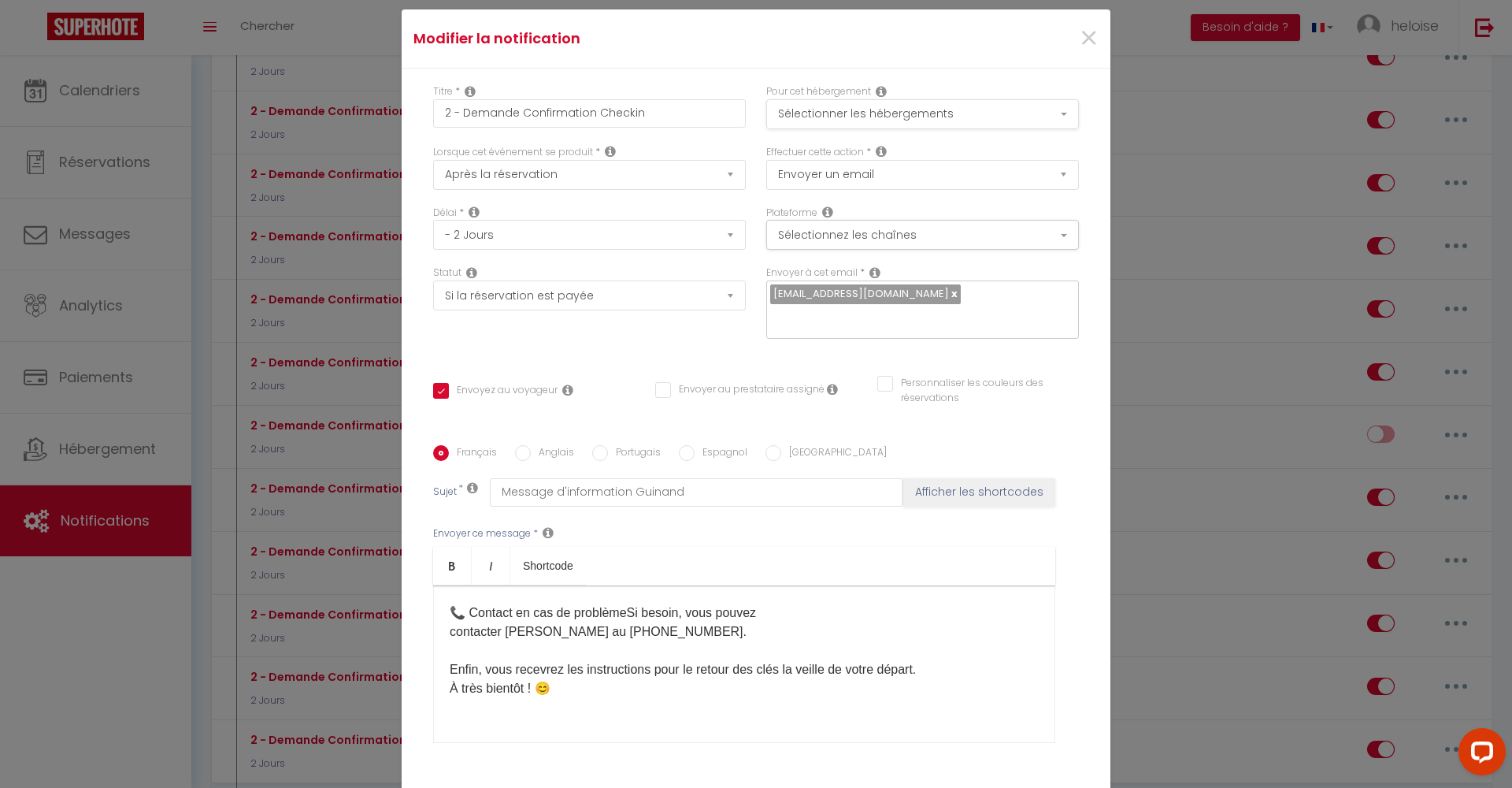 click on "Sélectionner les hébergements" at bounding box center (922, 114) 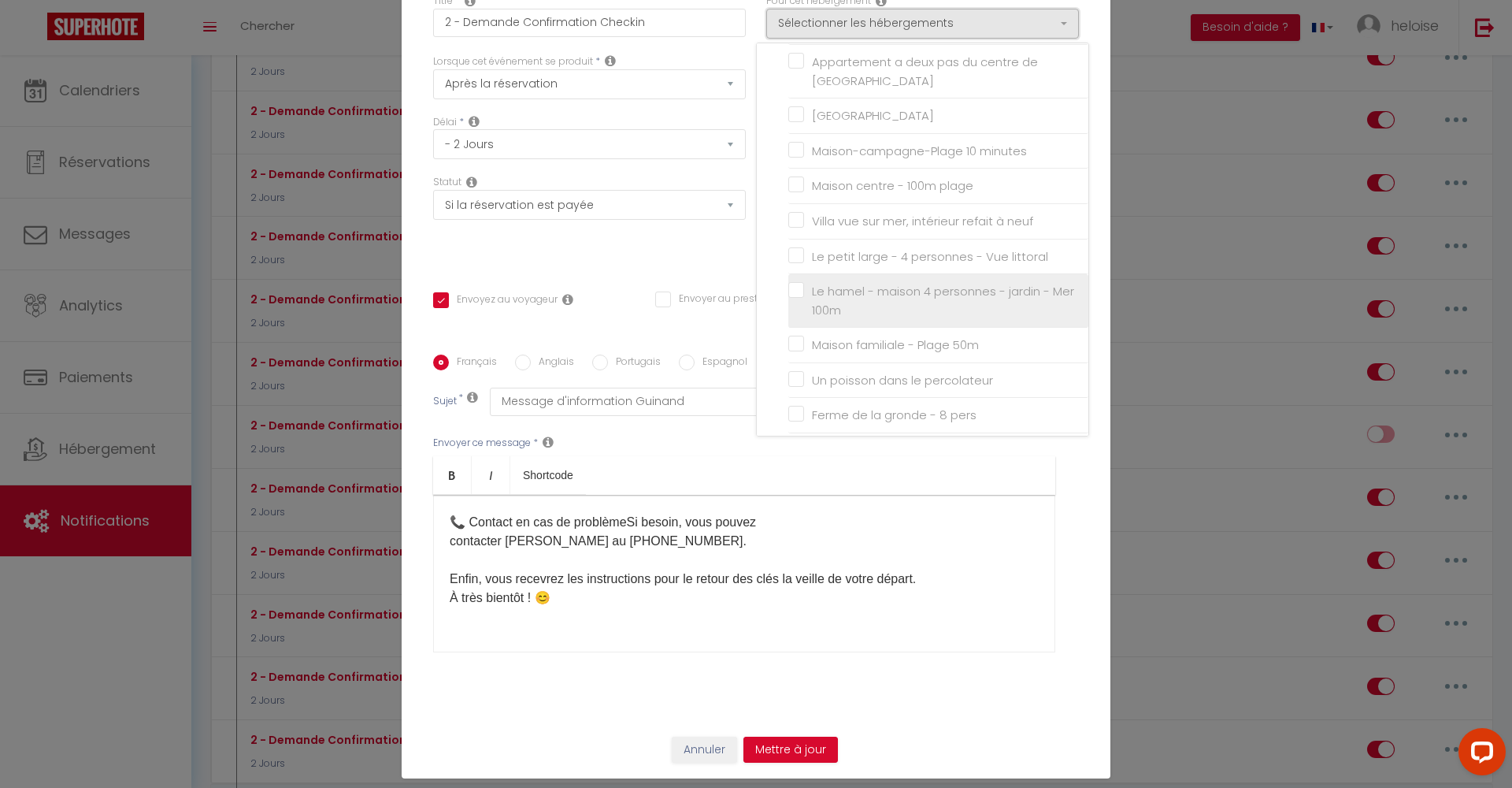 scroll, scrollTop: 91, scrollLeft: 0, axis: vertical 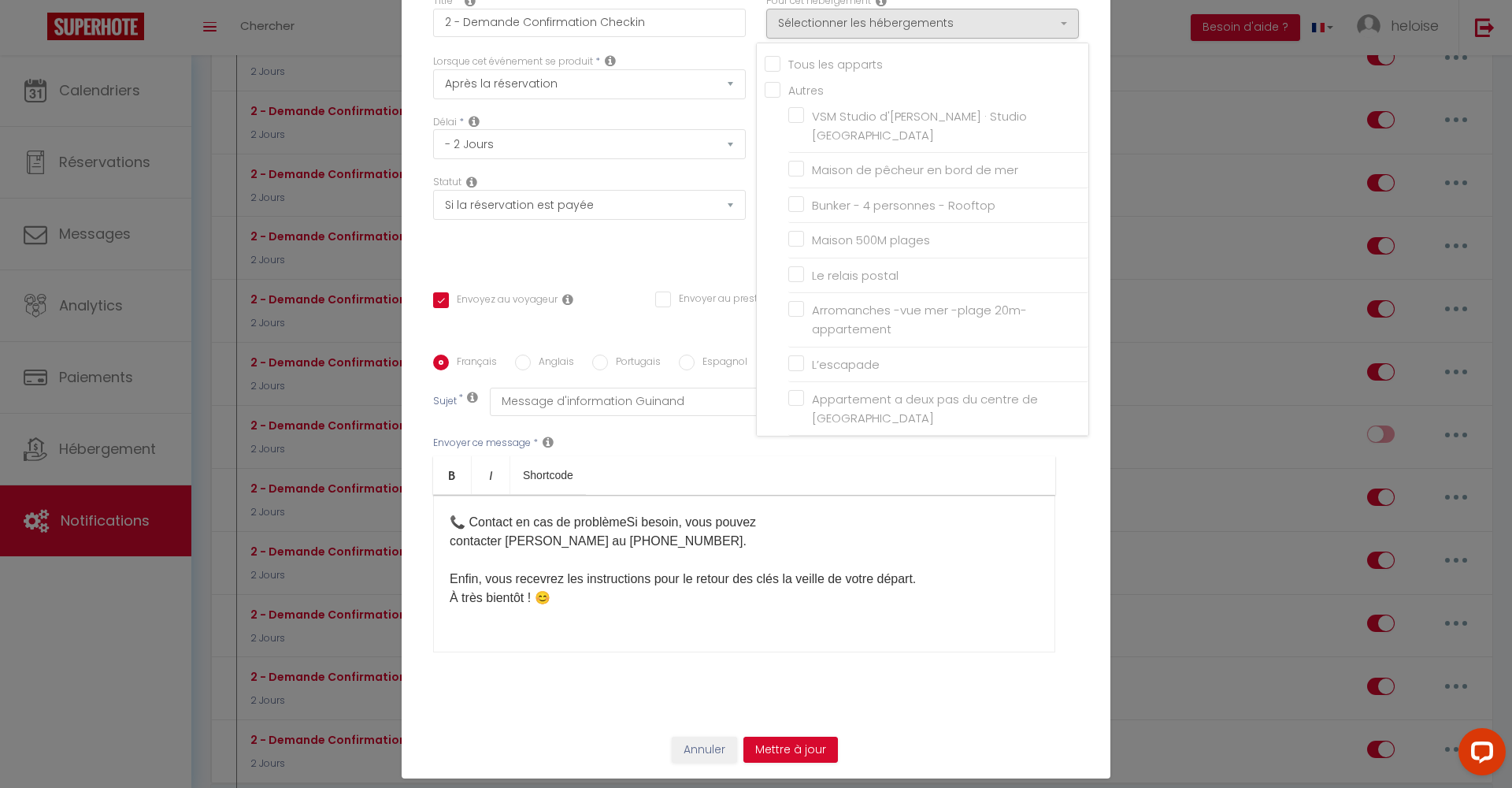 click on "Annuler" at bounding box center (704, 750) 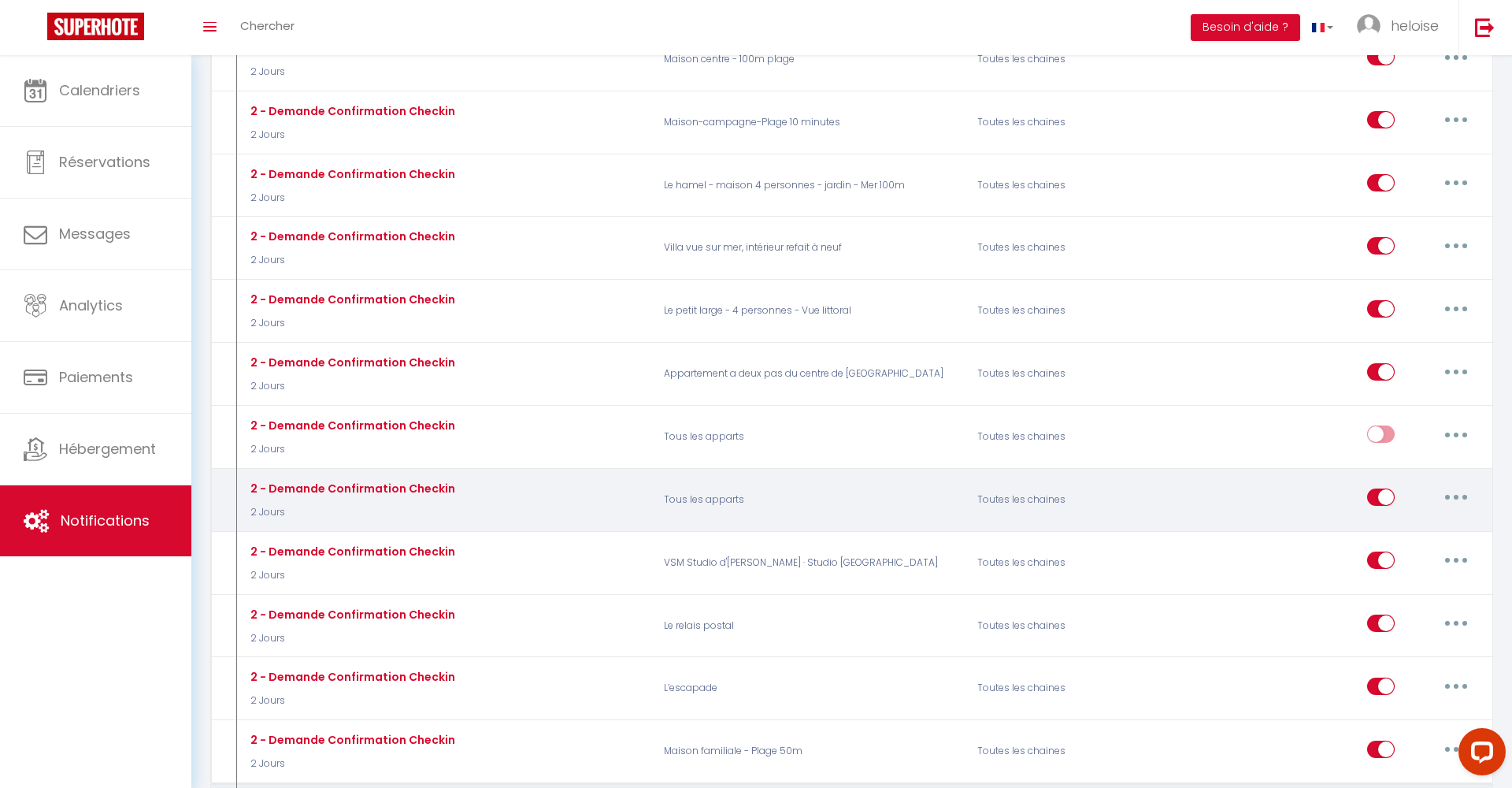click at bounding box center [1380, 500] 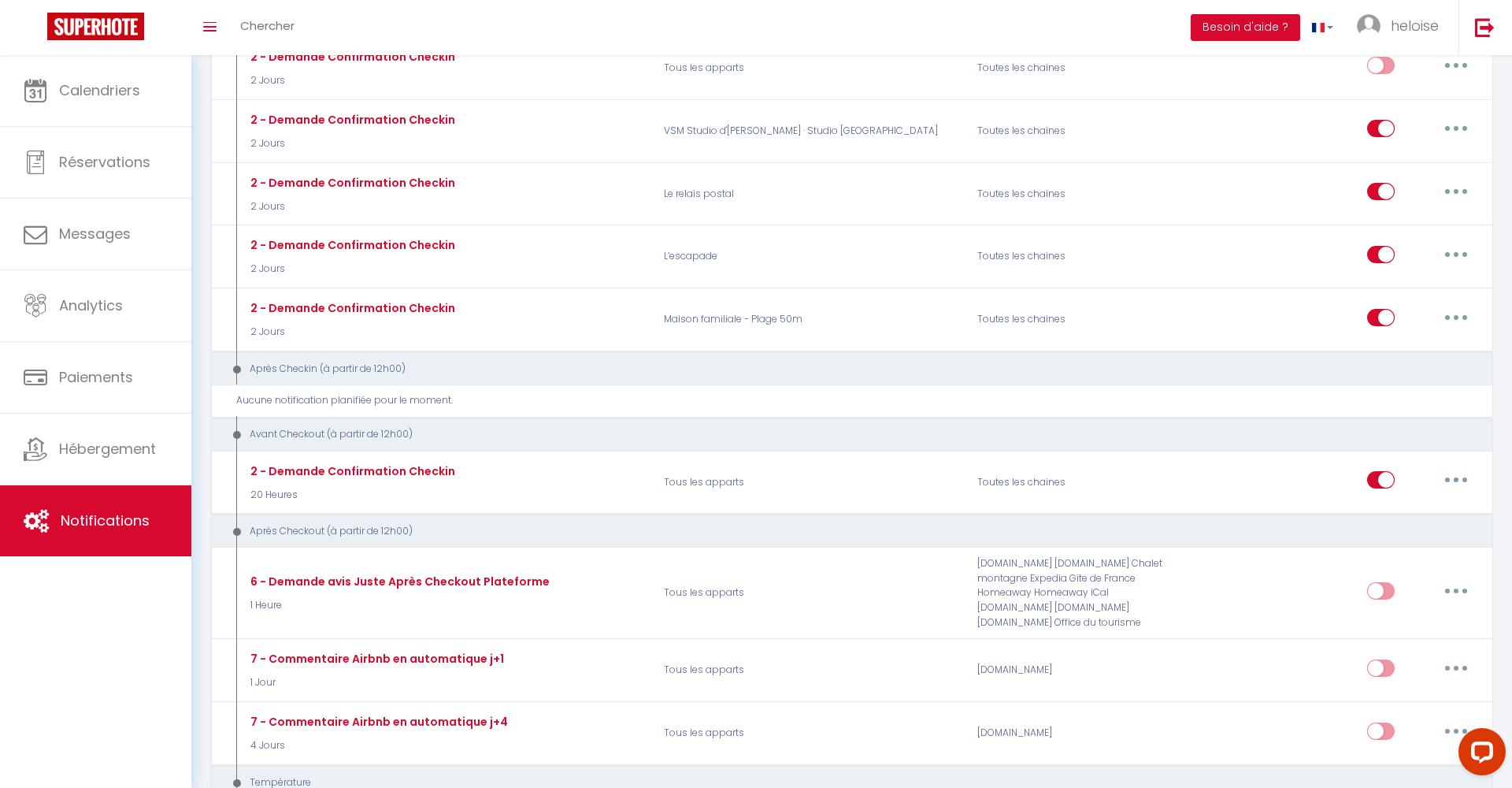 scroll, scrollTop: 988, scrollLeft: 0, axis: vertical 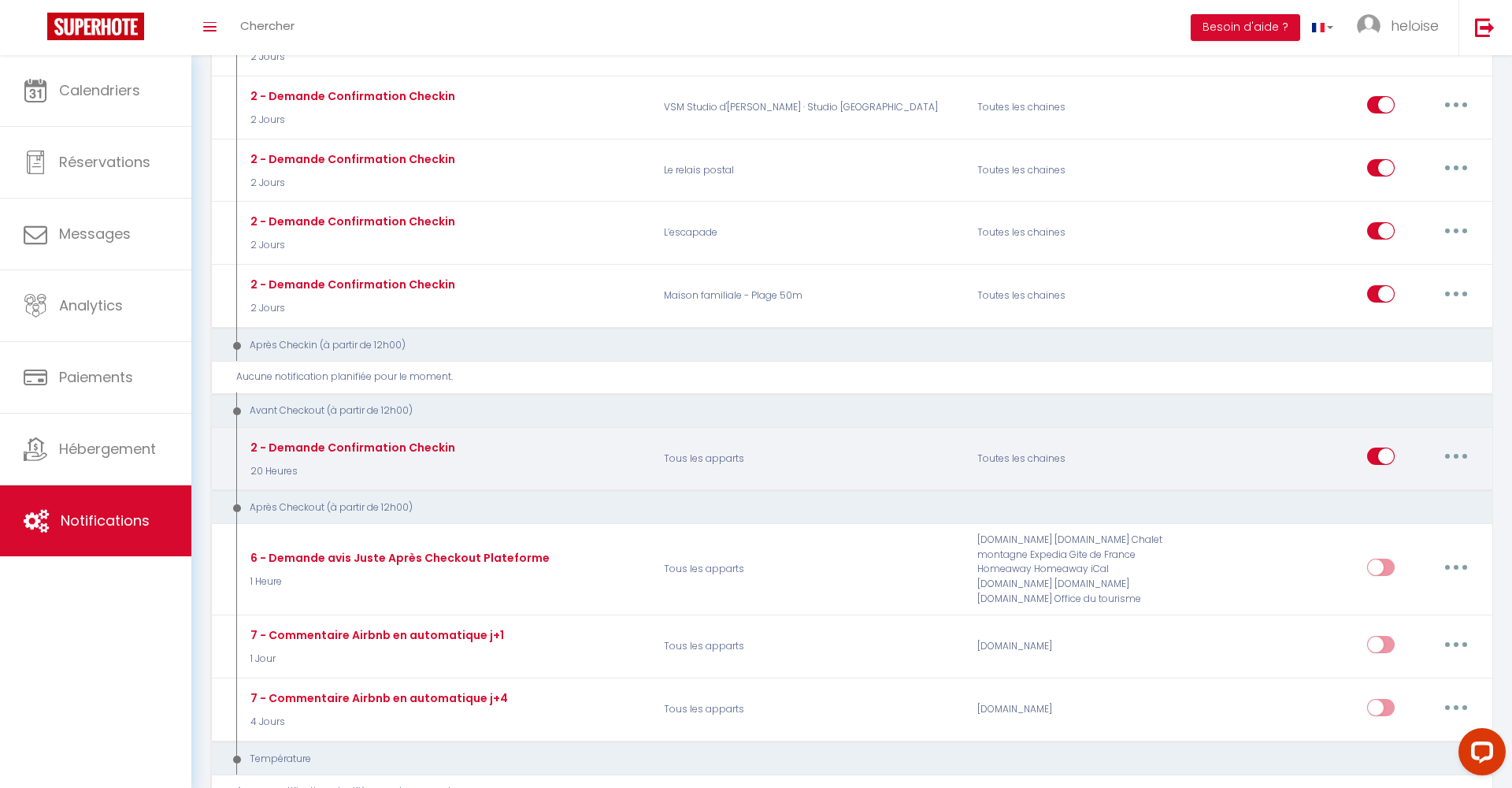 click at bounding box center [1456, 456] 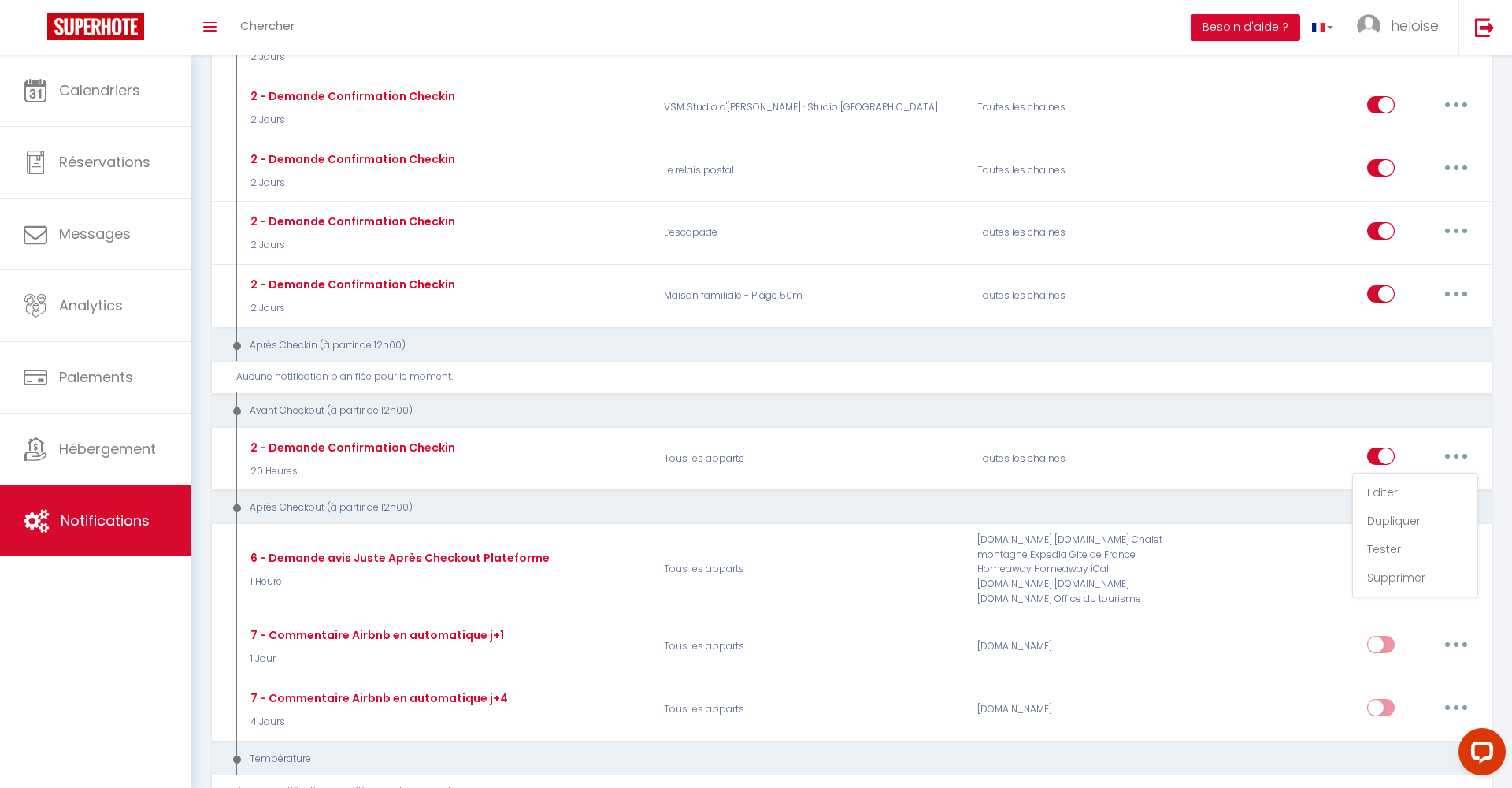 click on "Editer" at bounding box center [1415, 492] 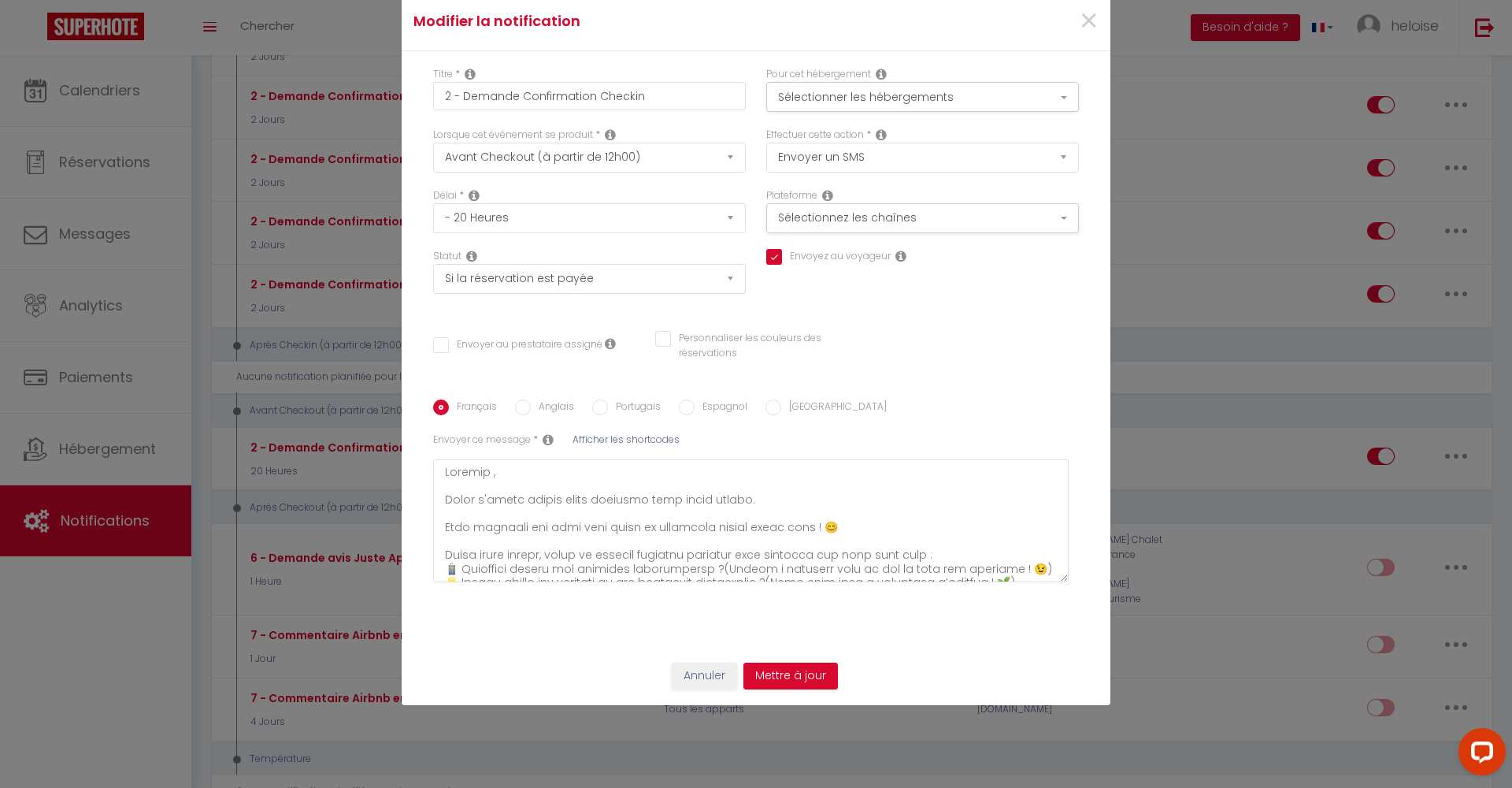 scroll, scrollTop: -1, scrollLeft: 0, axis: vertical 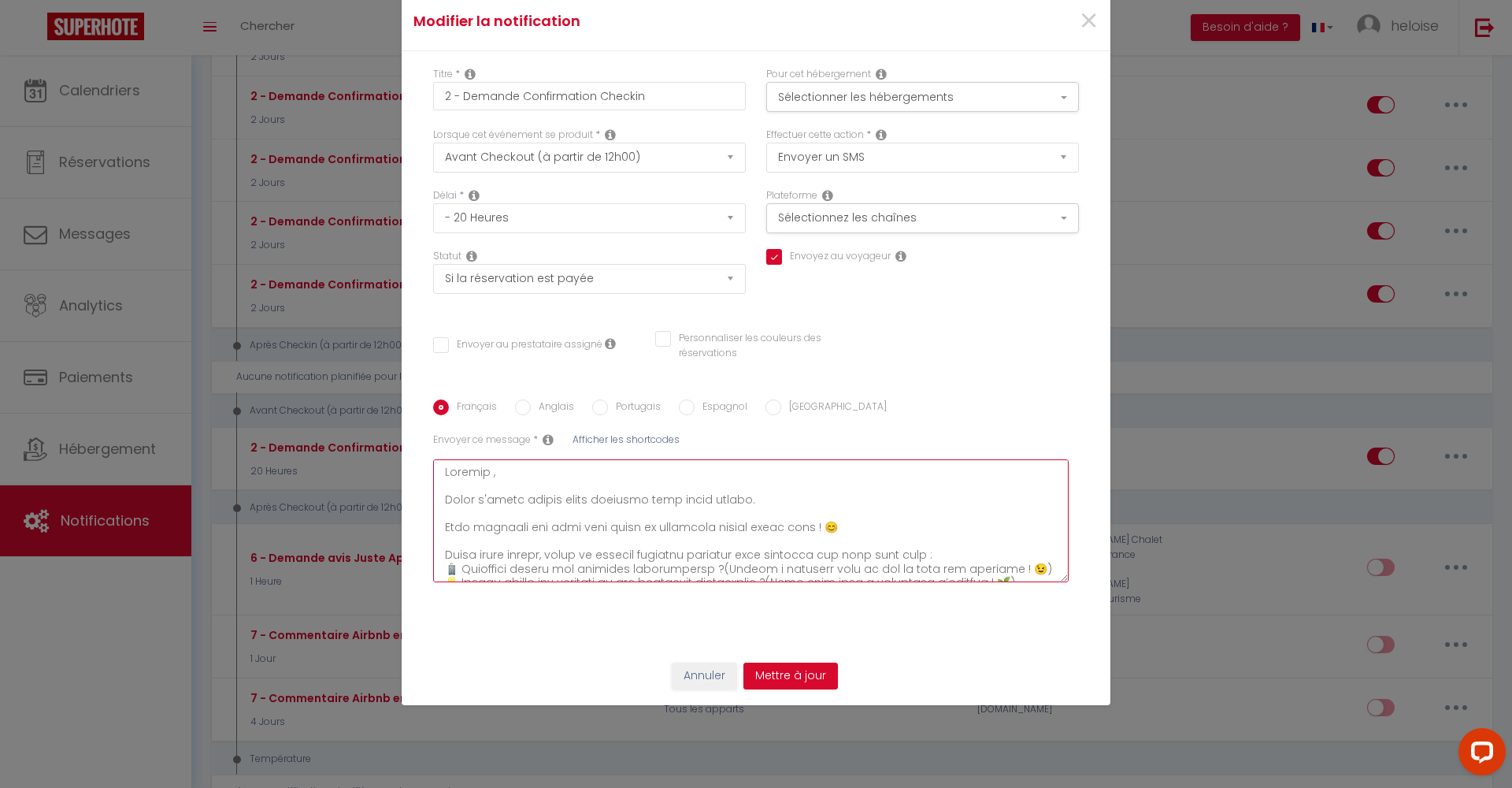 click at bounding box center (750, 521) 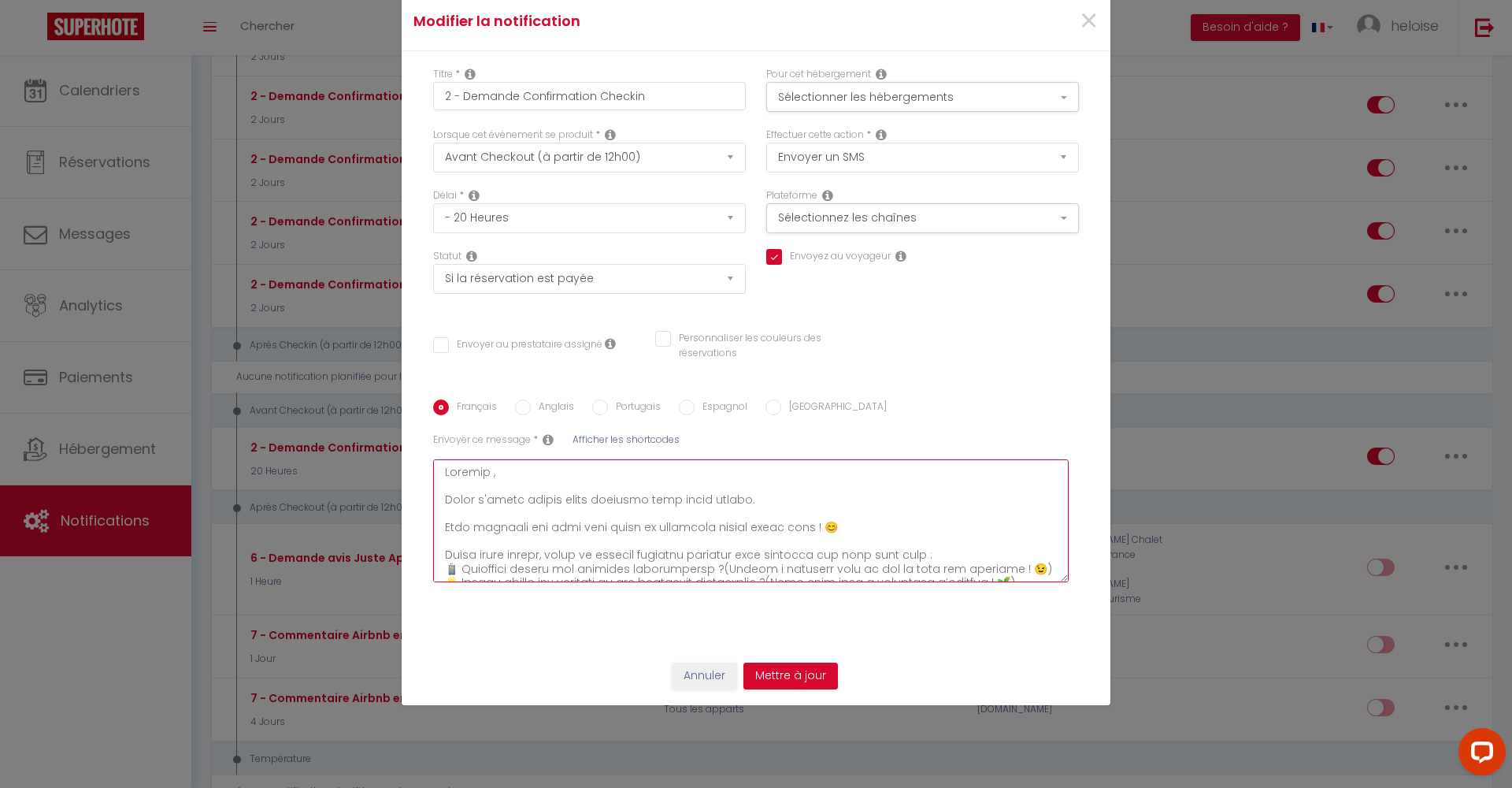 scroll, scrollTop: 0, scrollLeft: 0, axis: both 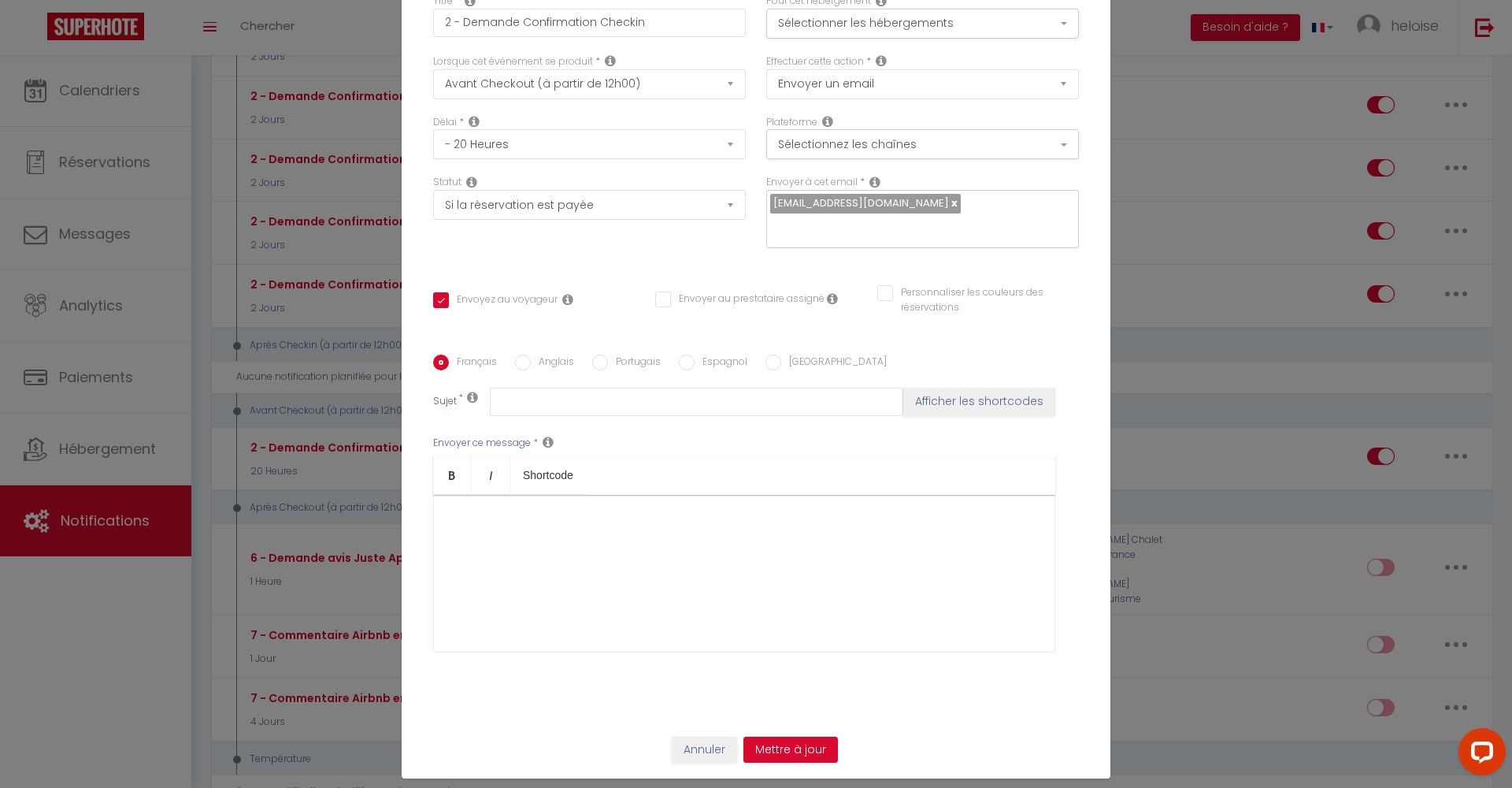 click at bounding box center (744, 574) 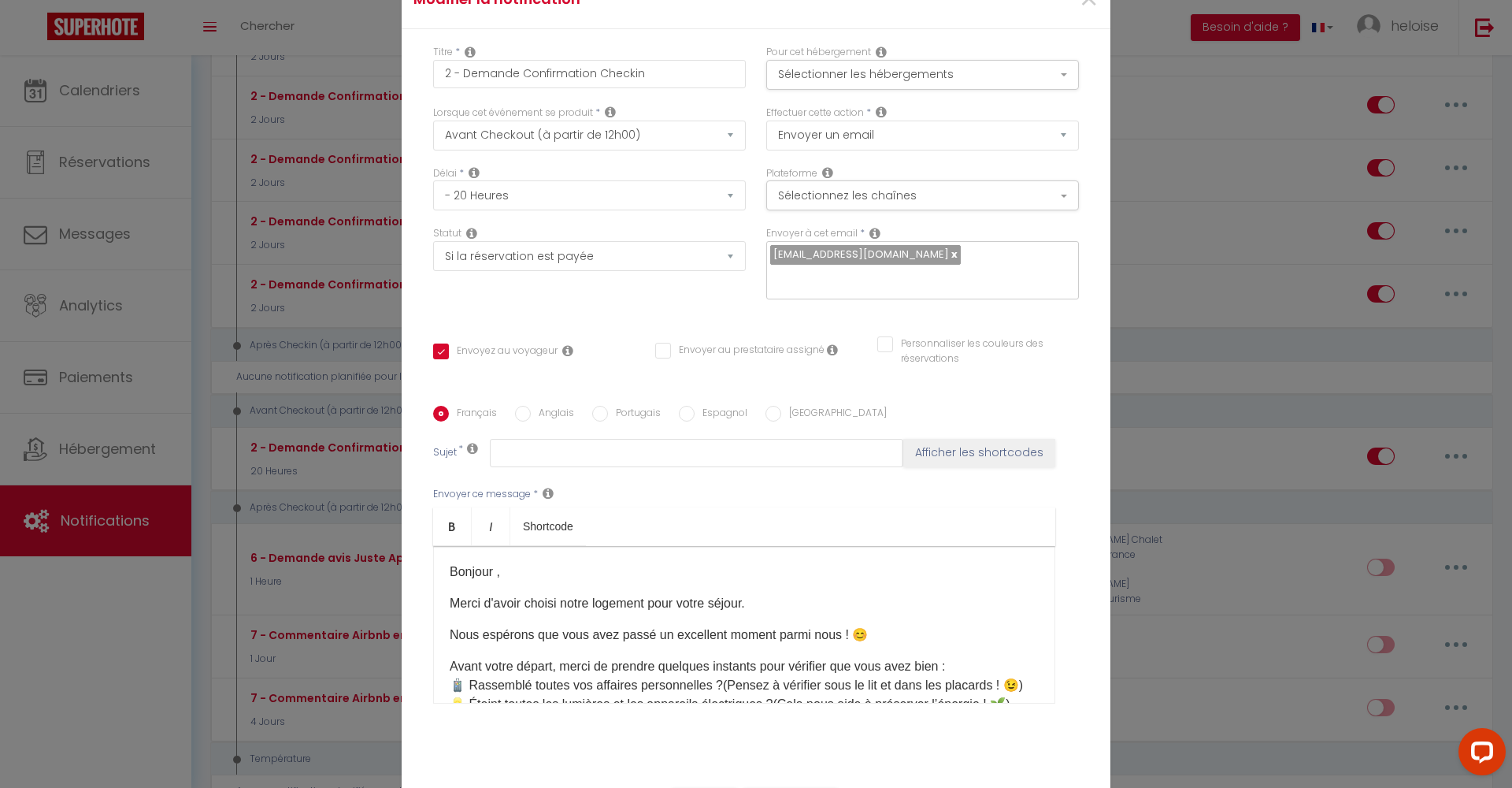 scroll, scrollTop: 39, scrollLeft: 0, axis: vertical 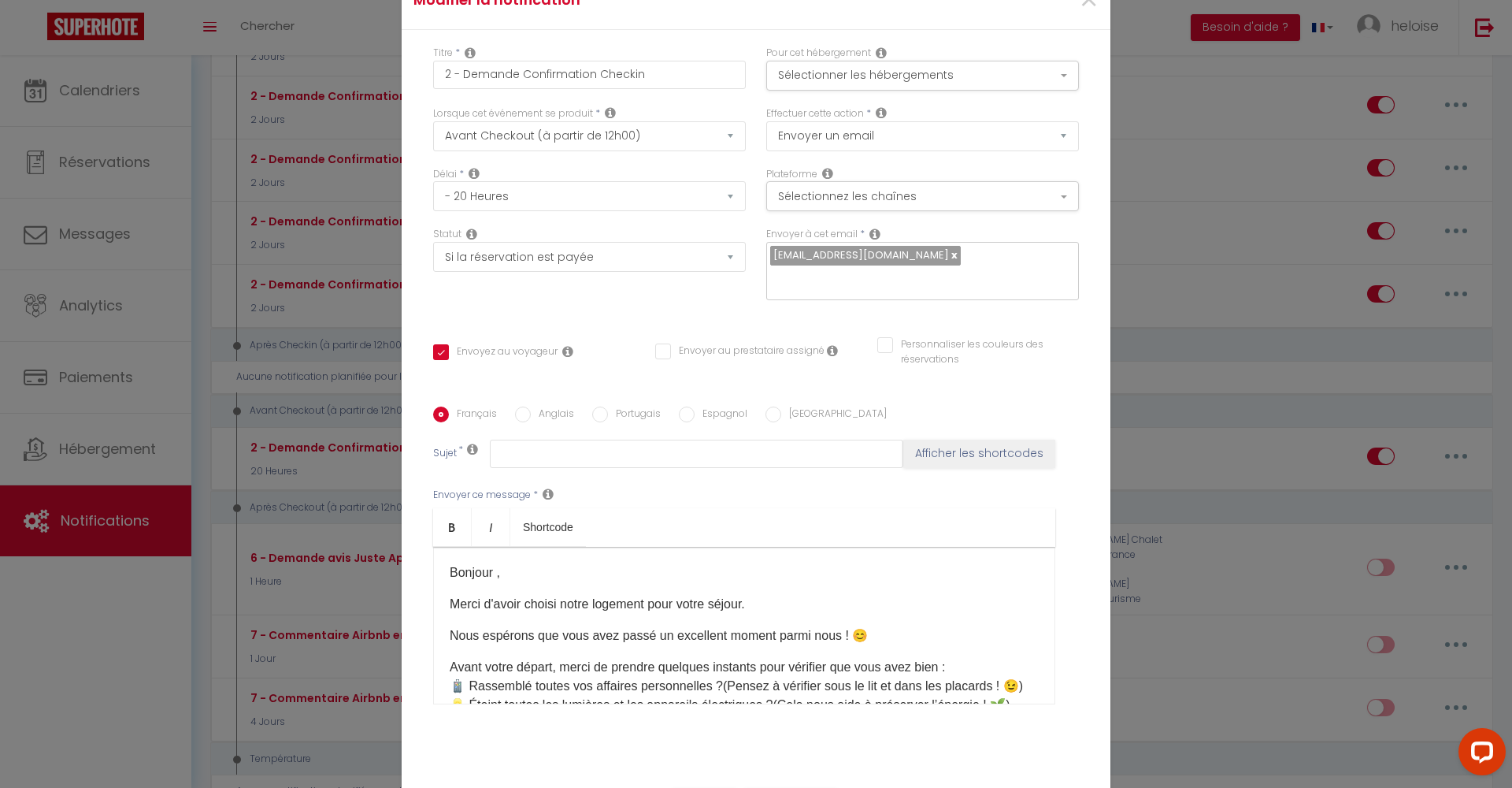 click at bounding box center (953, 255) 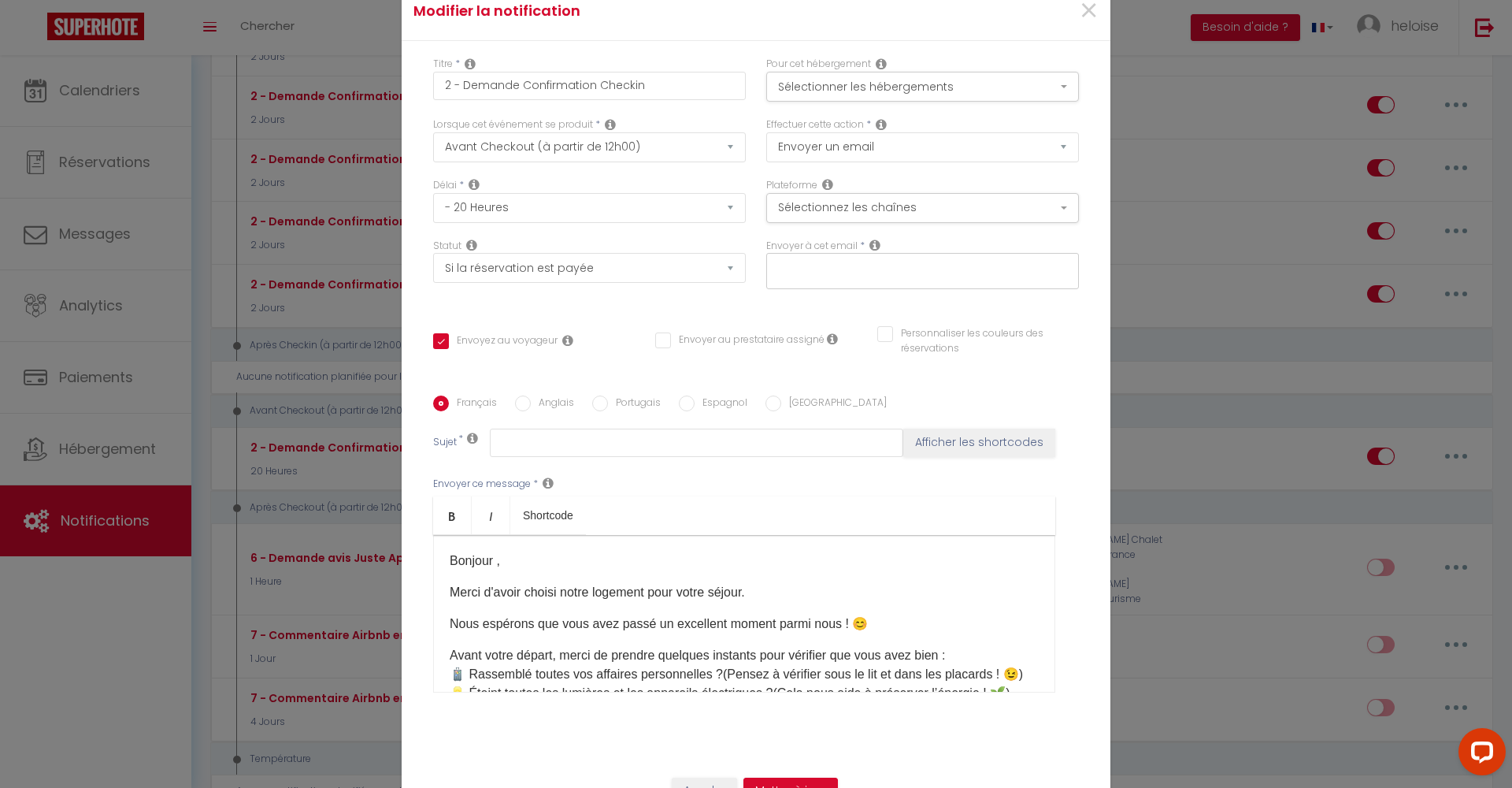click at bounding box center (875, 245) 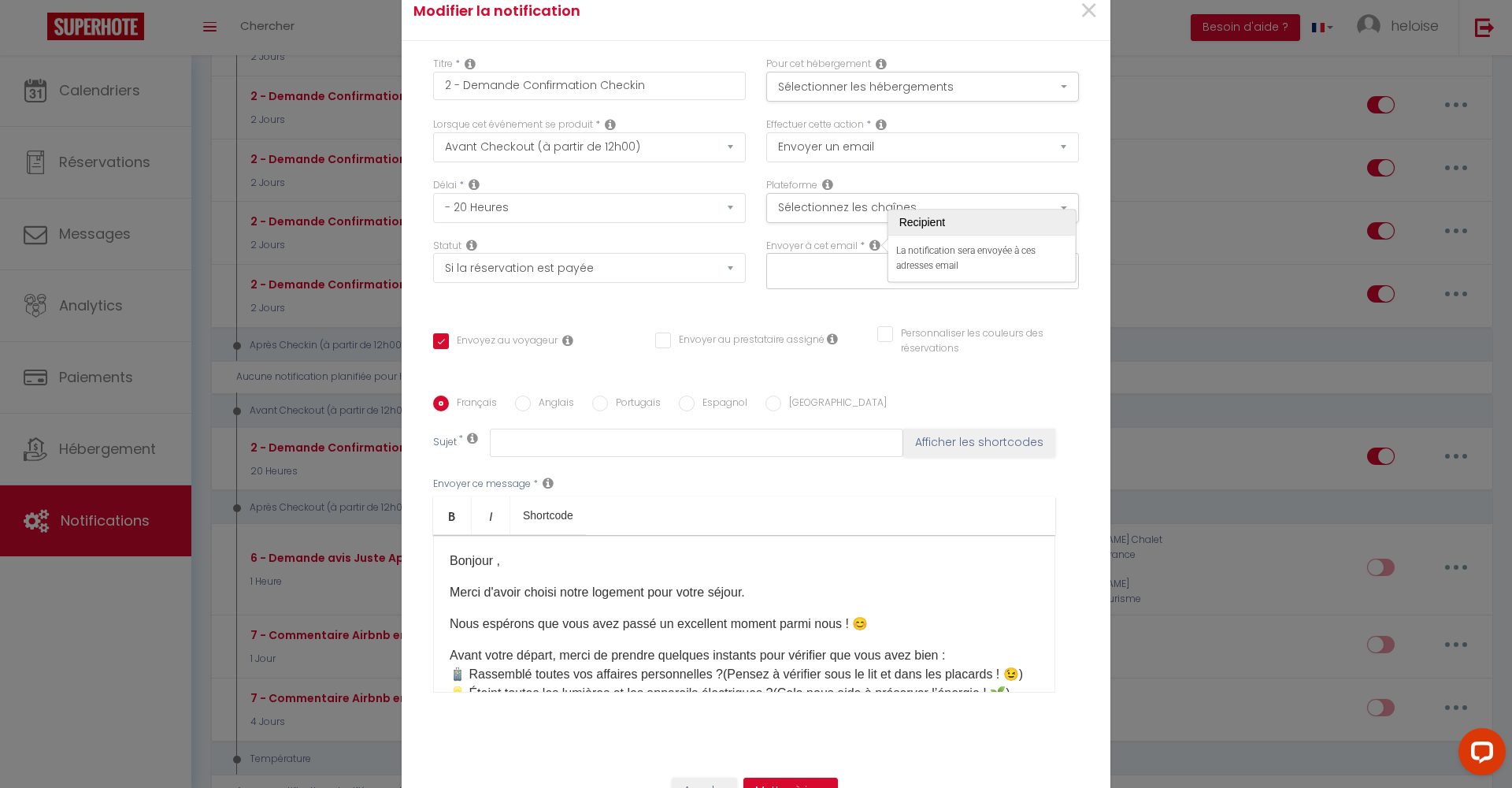 click at bounding box center (875, 245) 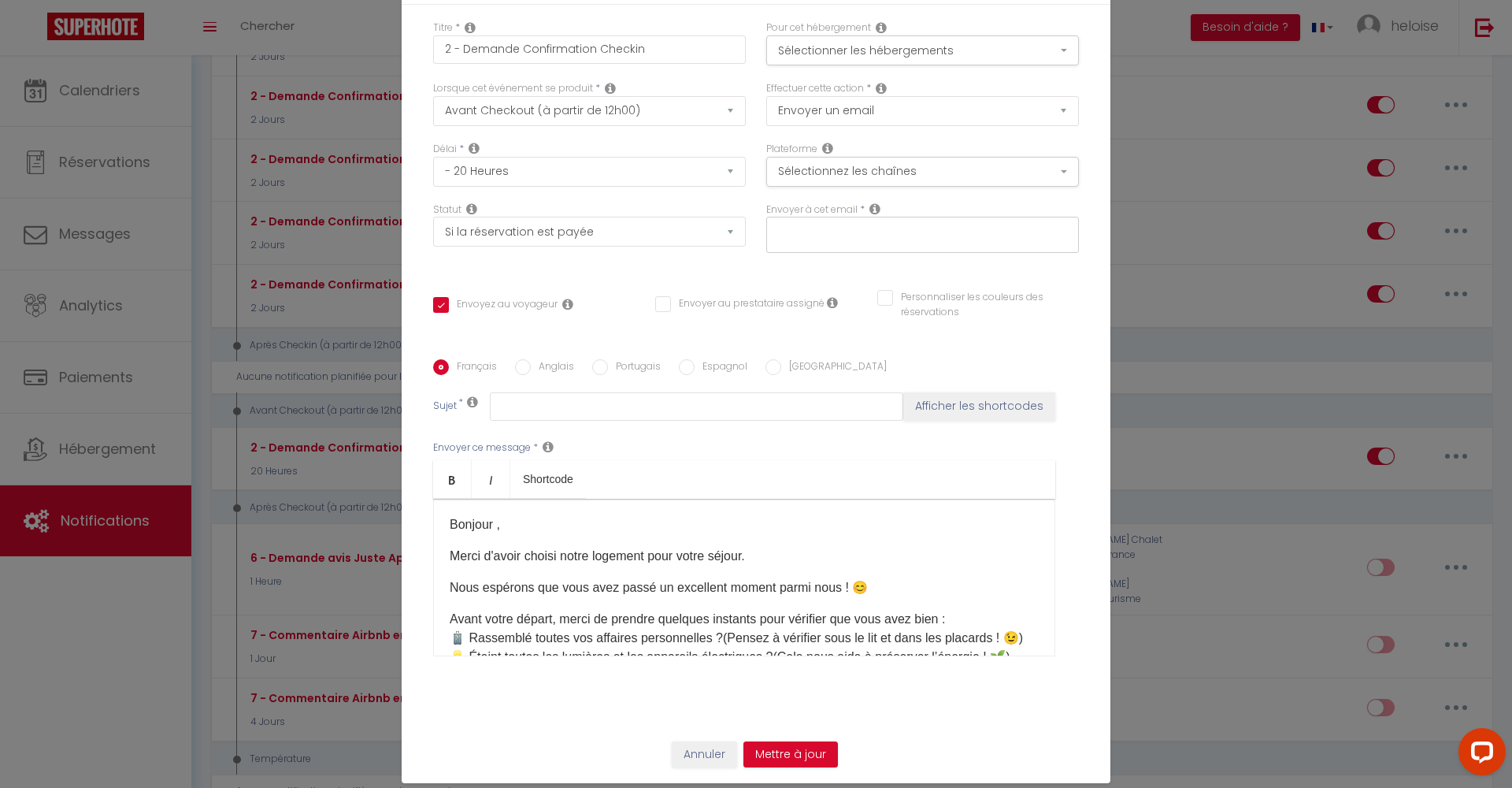 scroll, scrollTop: 77, scrollLeft: 0, axis: vertical 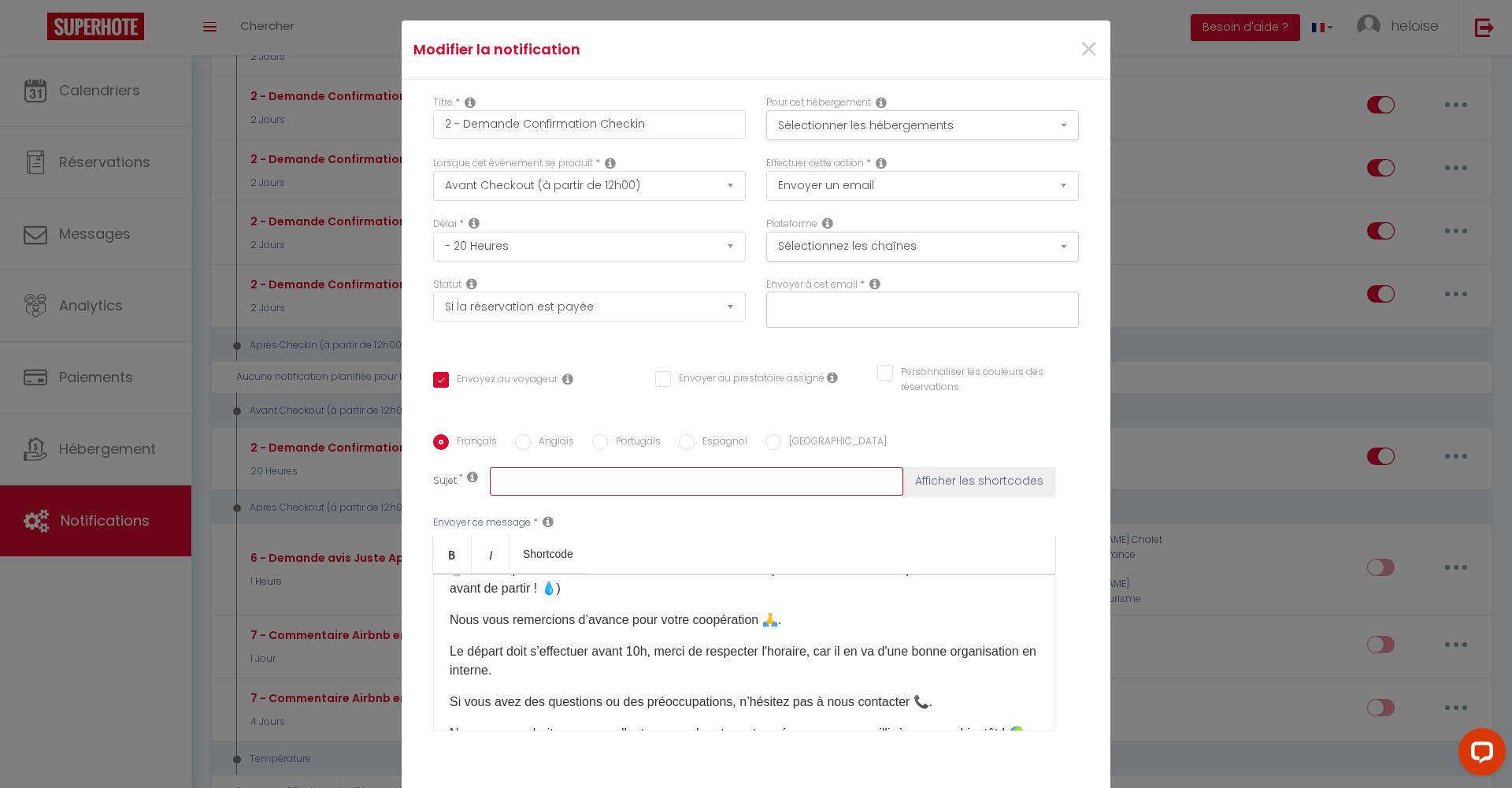 click at bounding box center (696, 481) 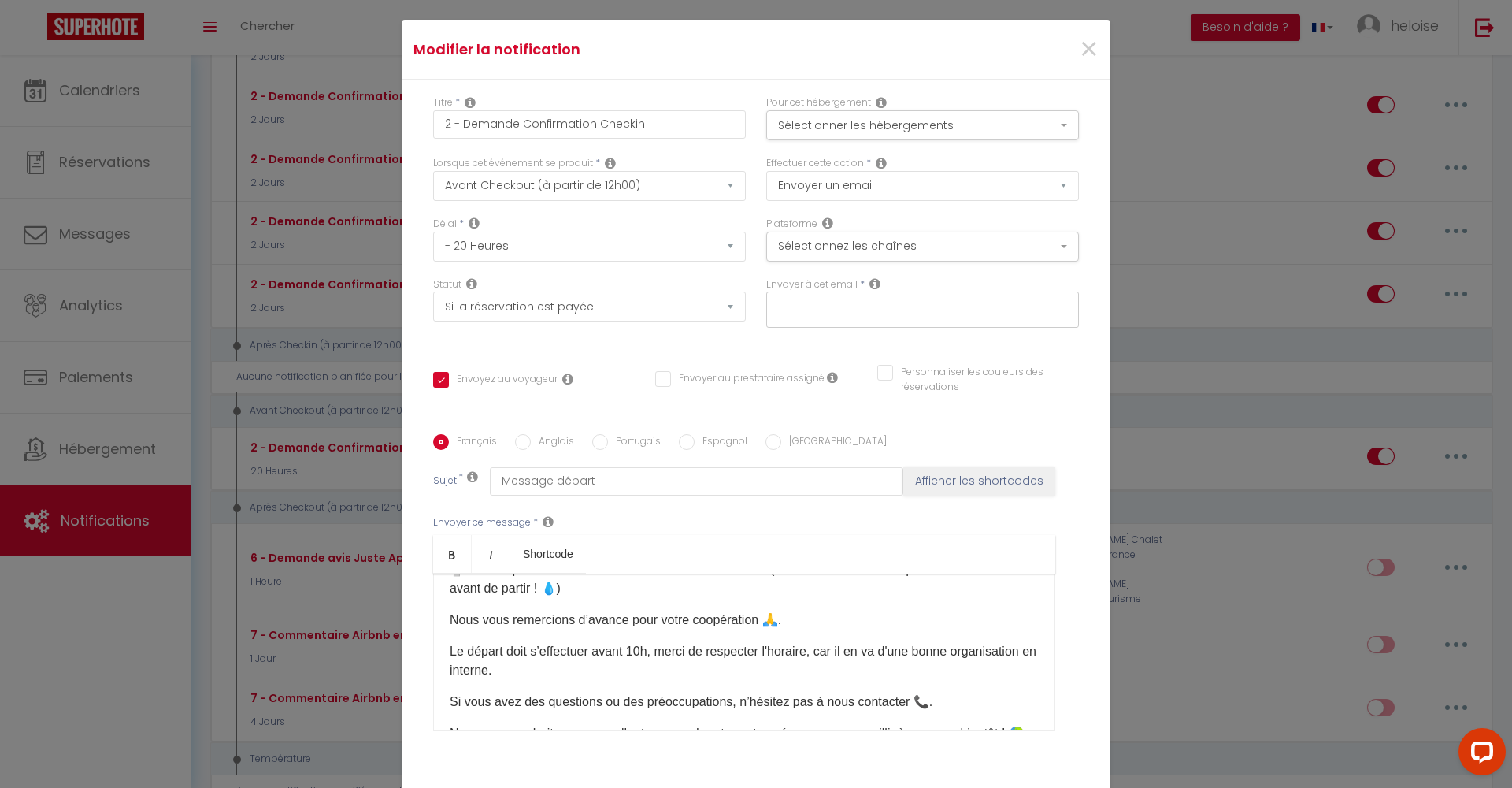 click at bounding box center [881, 163] 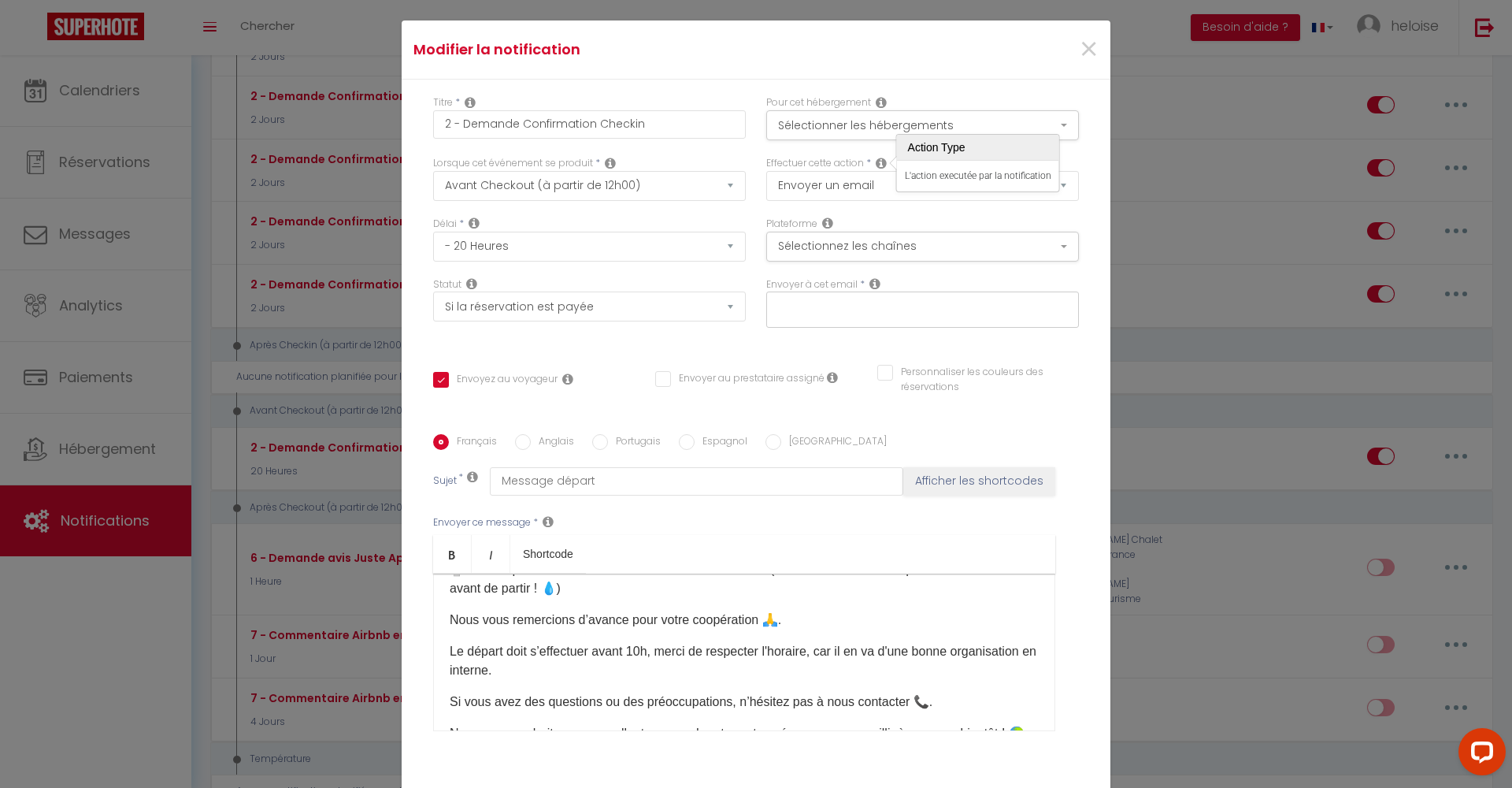 click on "Effectuer cette action   *     Envoyer un email   Envoyer un SMS   Envoyer une notification push" at bounding box center (922, 186) 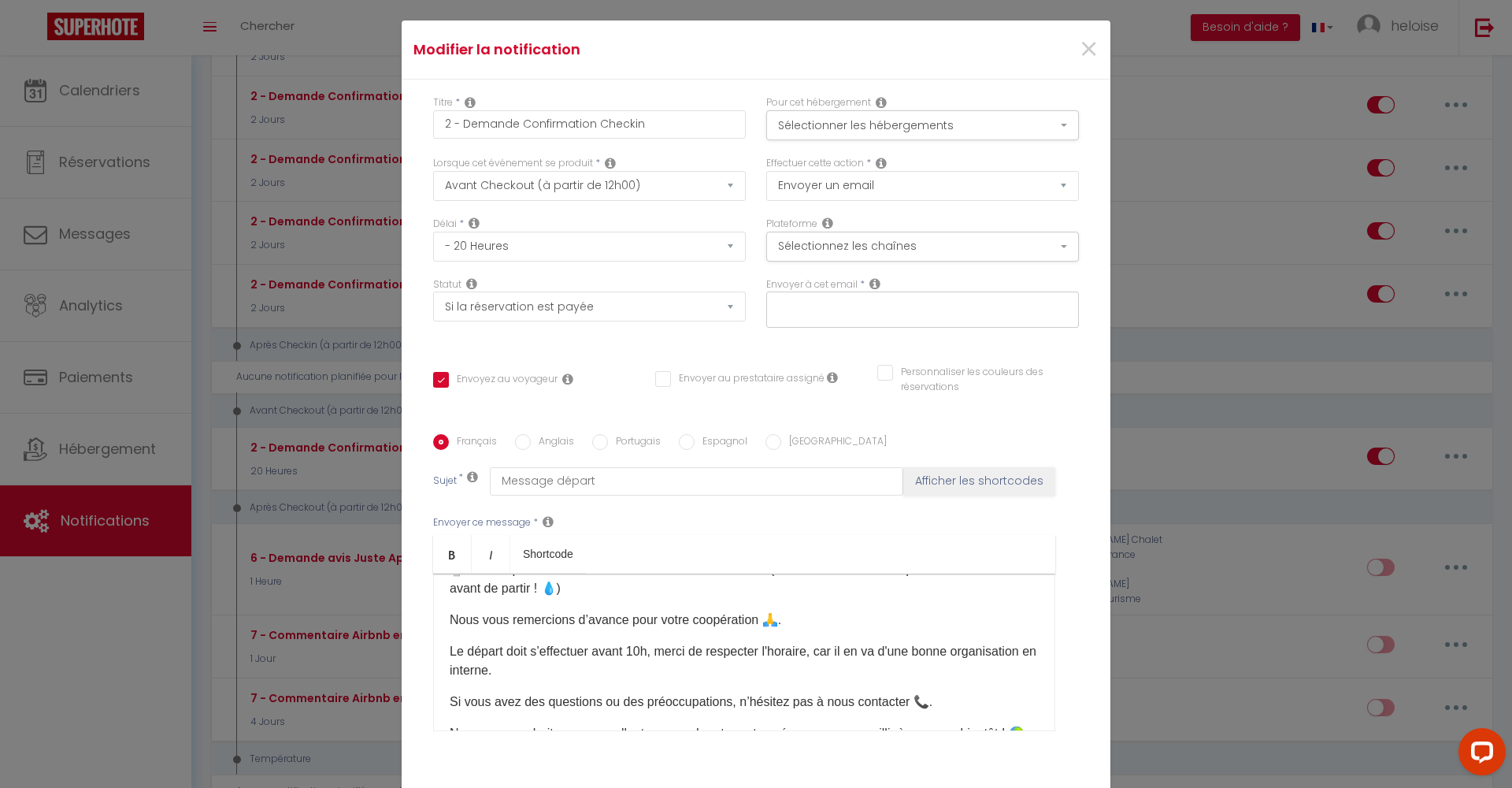 click at bounding box center (881, 163) 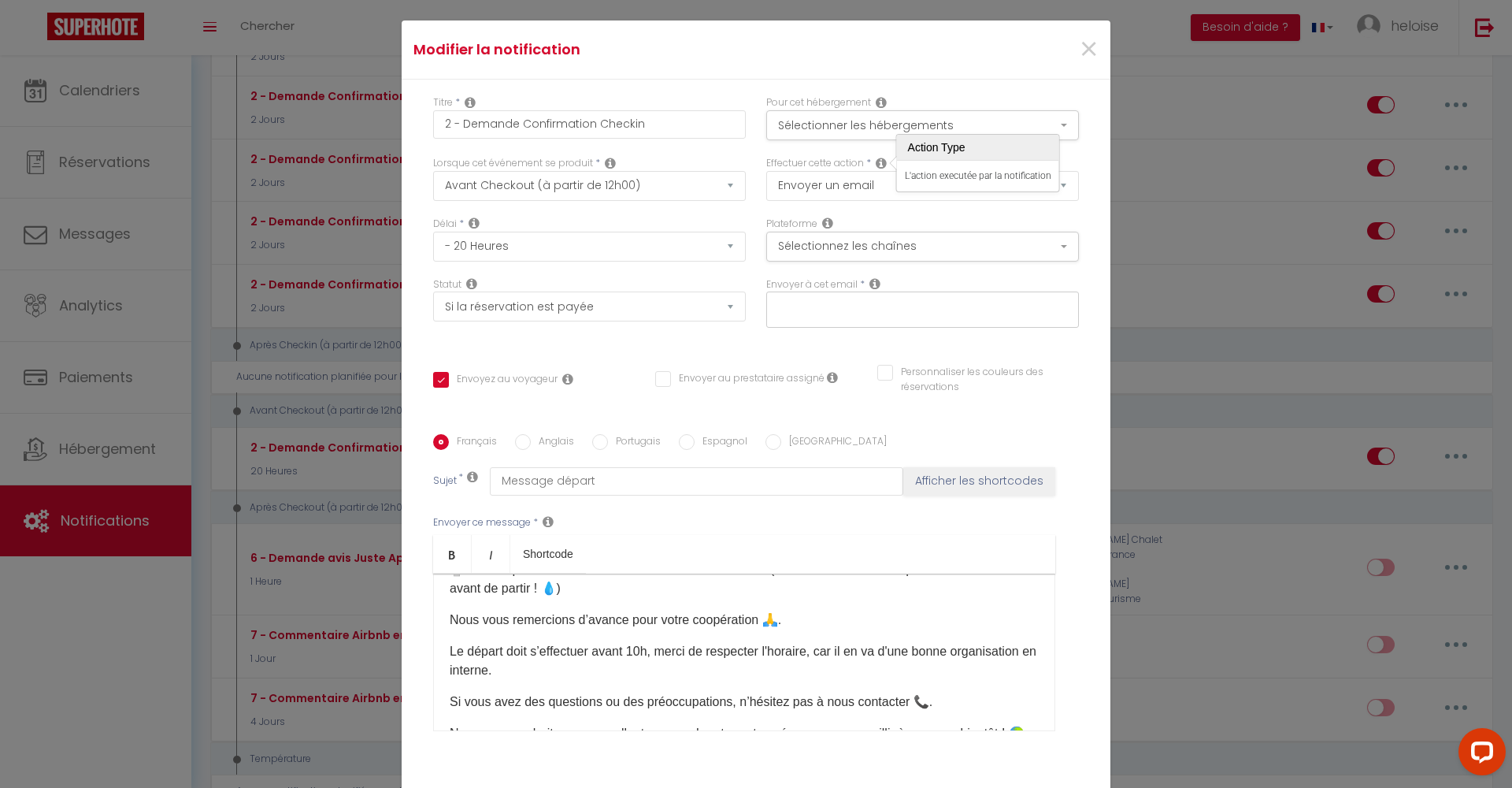 click on "Plateforme
Sélectionnez les chaînes
Toutes les chaines     Direct   [DOMAIN_NAME]   [DOMAIN_NAME]   Chalet montagne   Expedia   Gite de France   Homeaway   Homeaway iCal   [DOMAIN_NAME]   [DOMAIN_NAME]   [DOMAIN_NAME]   Ical   Office du tourisme   VRBO   Website" at bounding box center [922, 239] 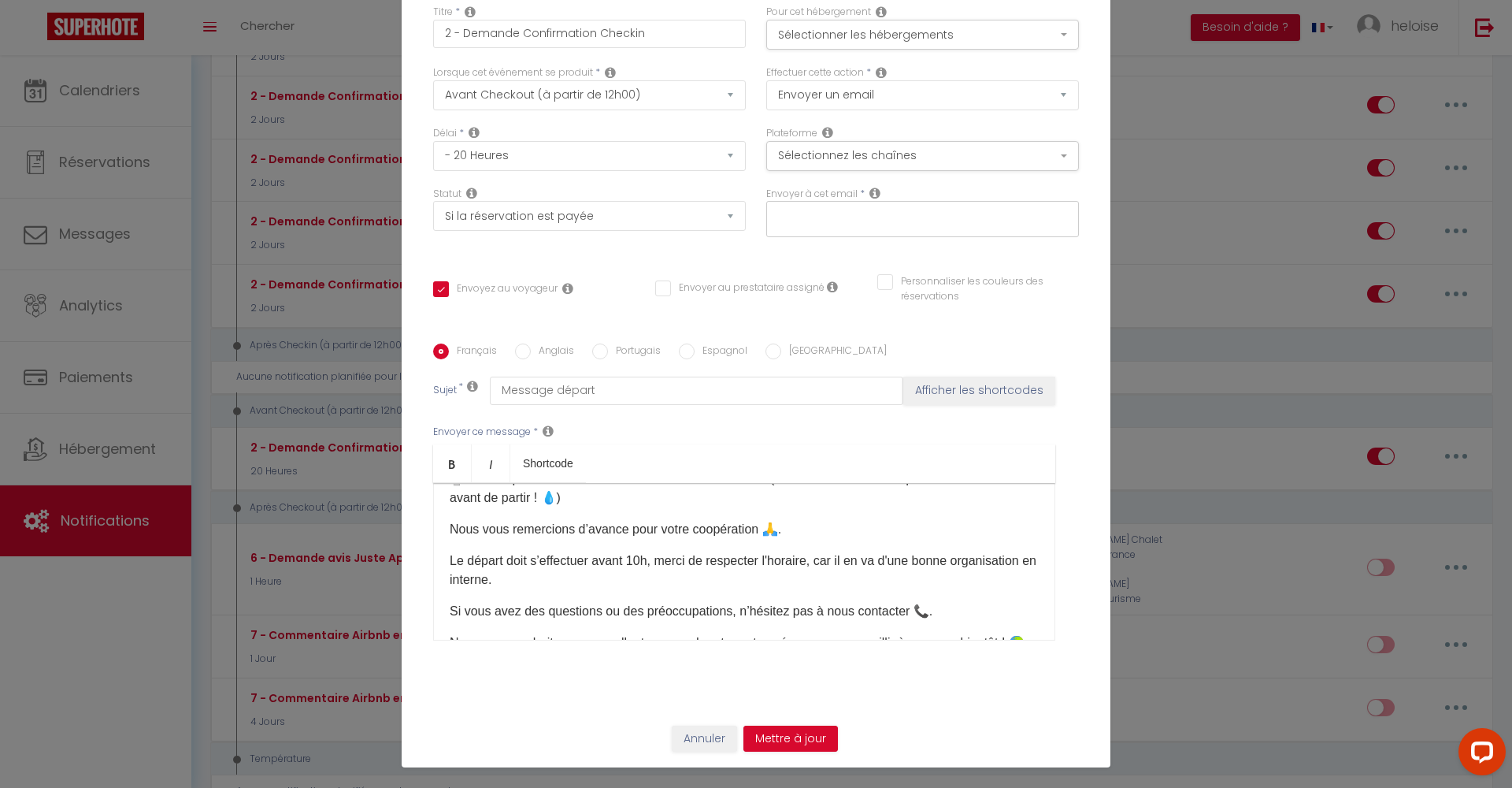 scroll, scrollTop: 91, scrollLeft: 0, axis: vertical 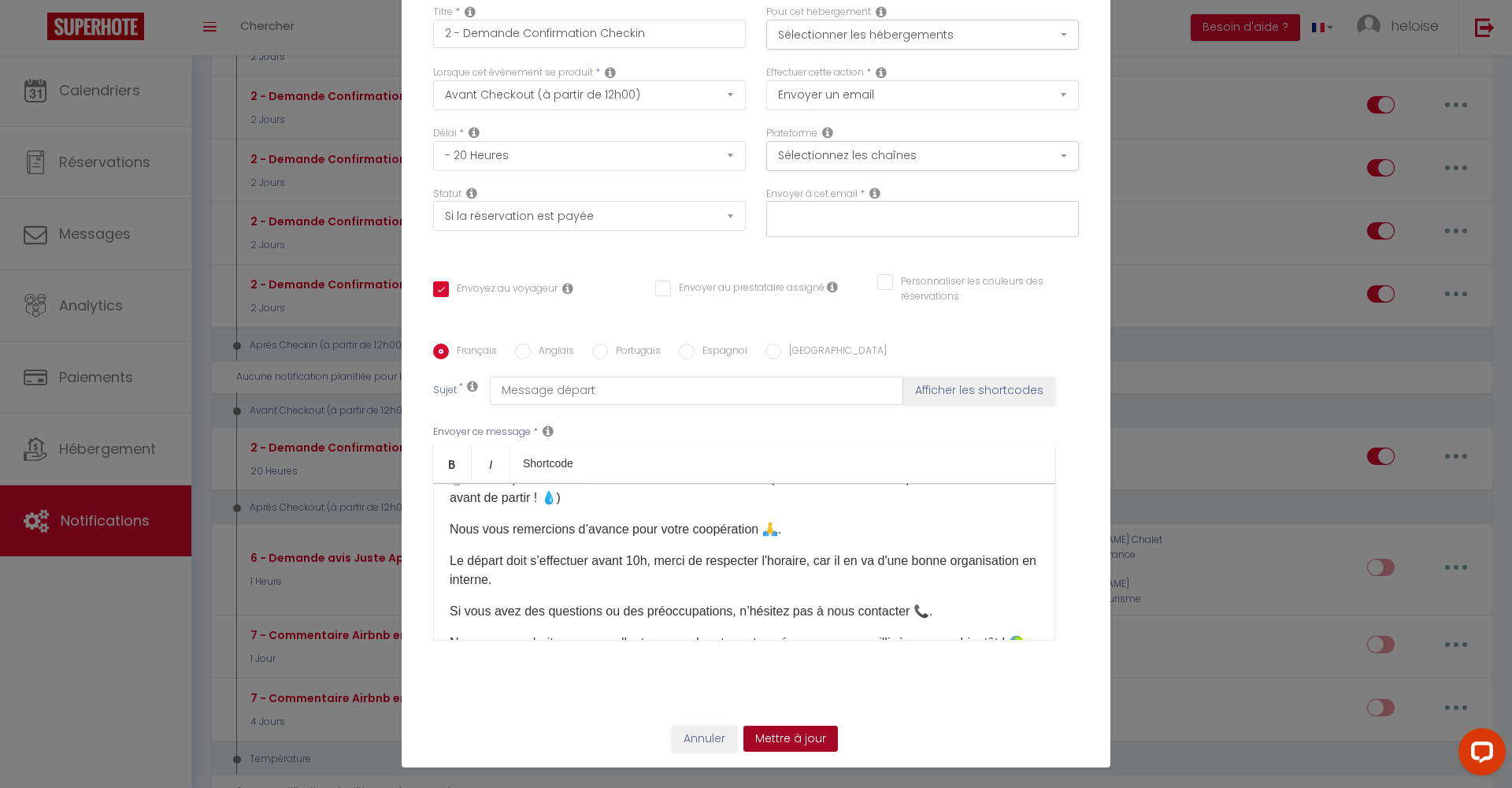 click on "Mettre à jour" at bounding box center (791, 739) 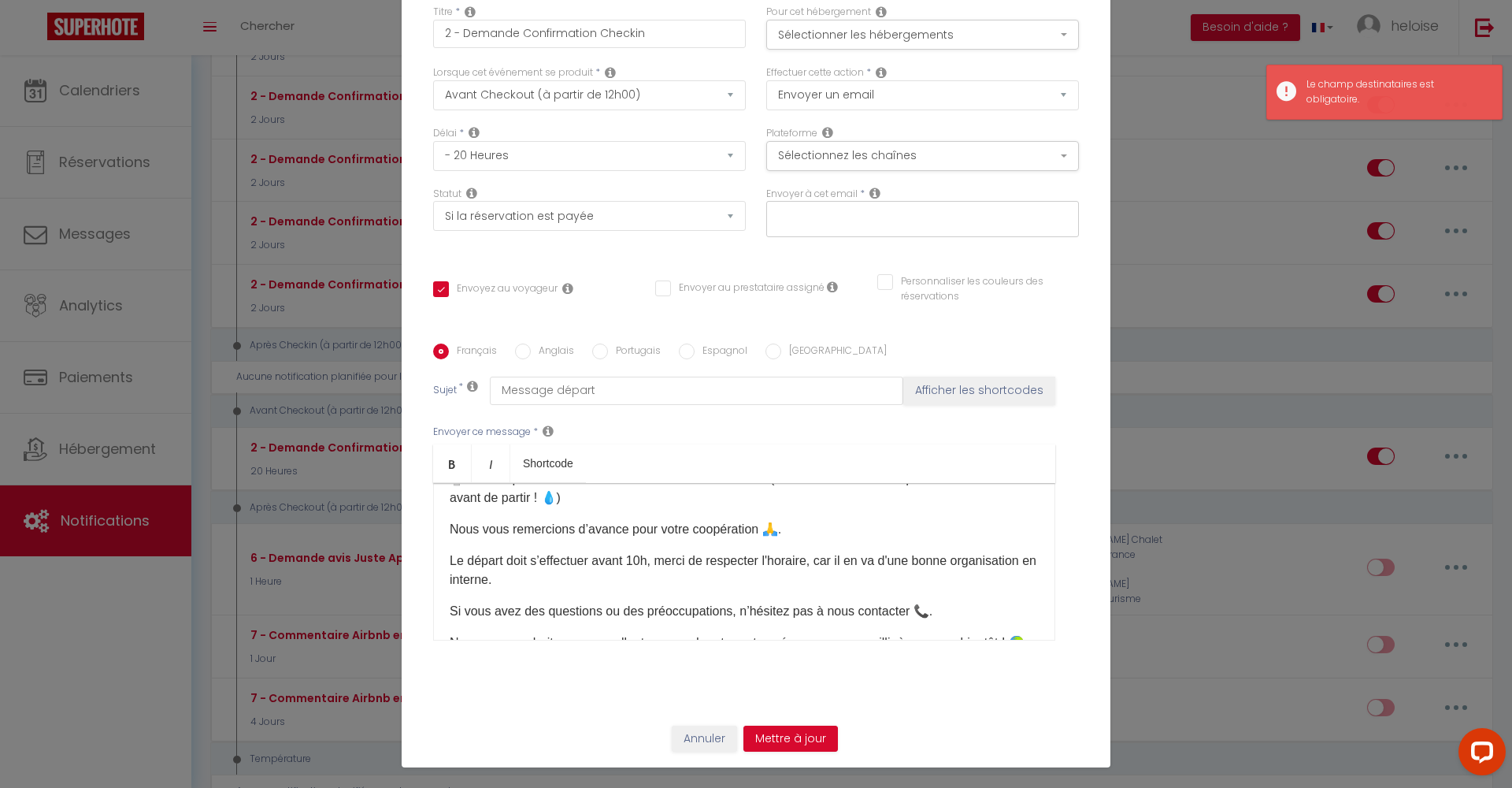 click at bounding box center (922, 219) 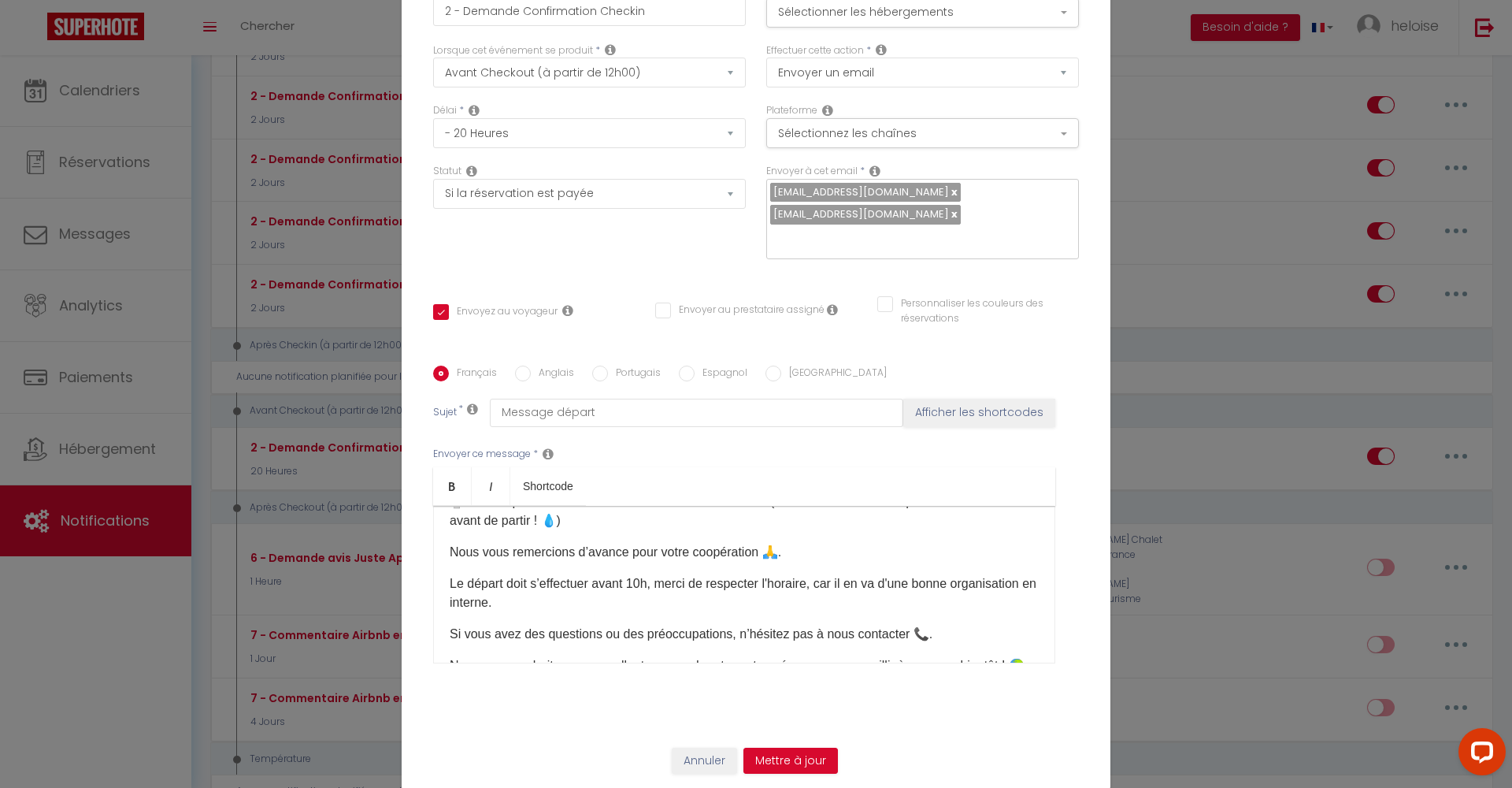 click at bounding box center [953, 214] 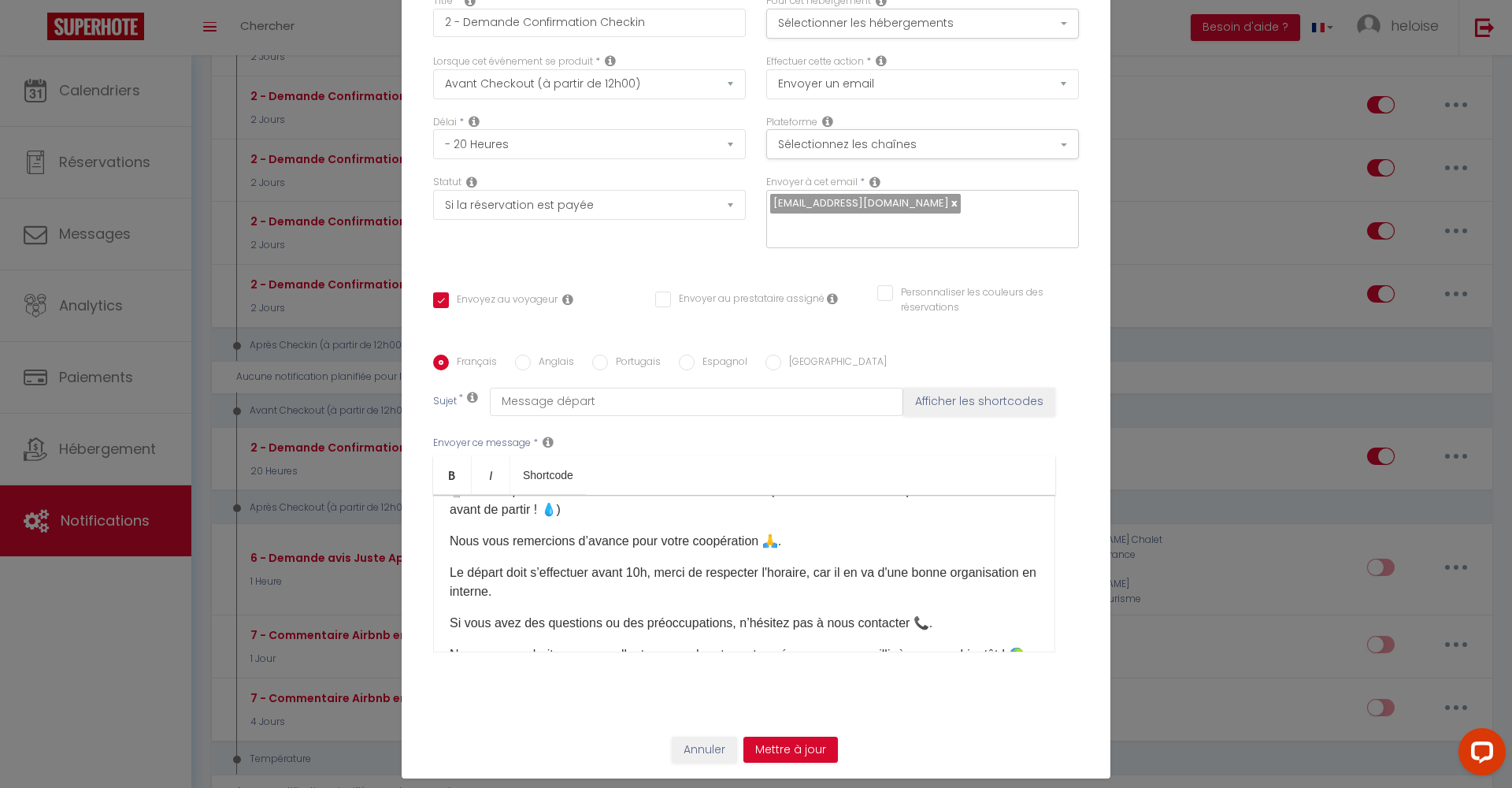 drag, startPoint x: 783, startPoint y: 745, endPoint x: 800, endPoint y: 751, distance: 18.027756 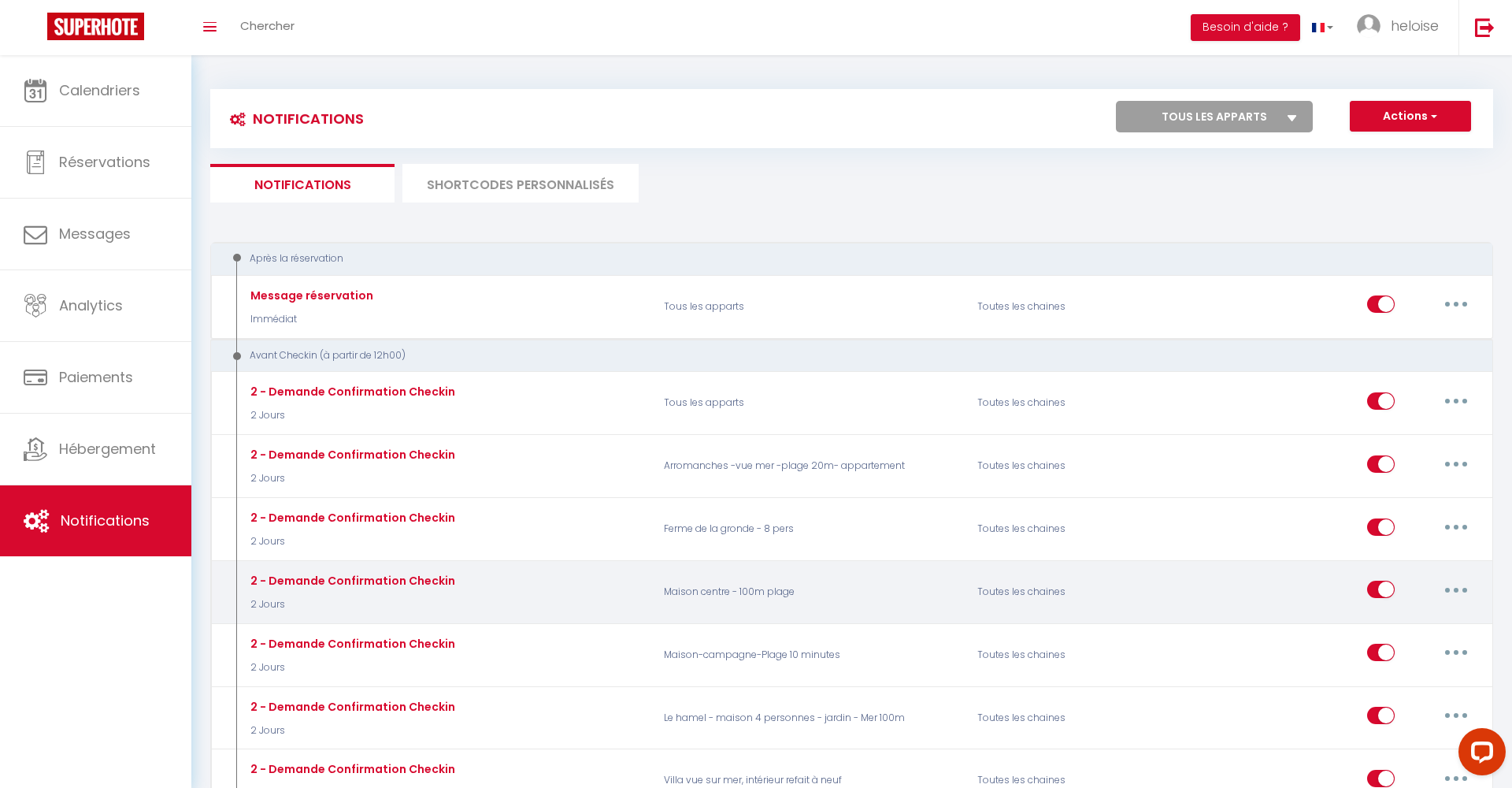 scroll, scrollTop: 0, scrollLeft: 0, axis: both 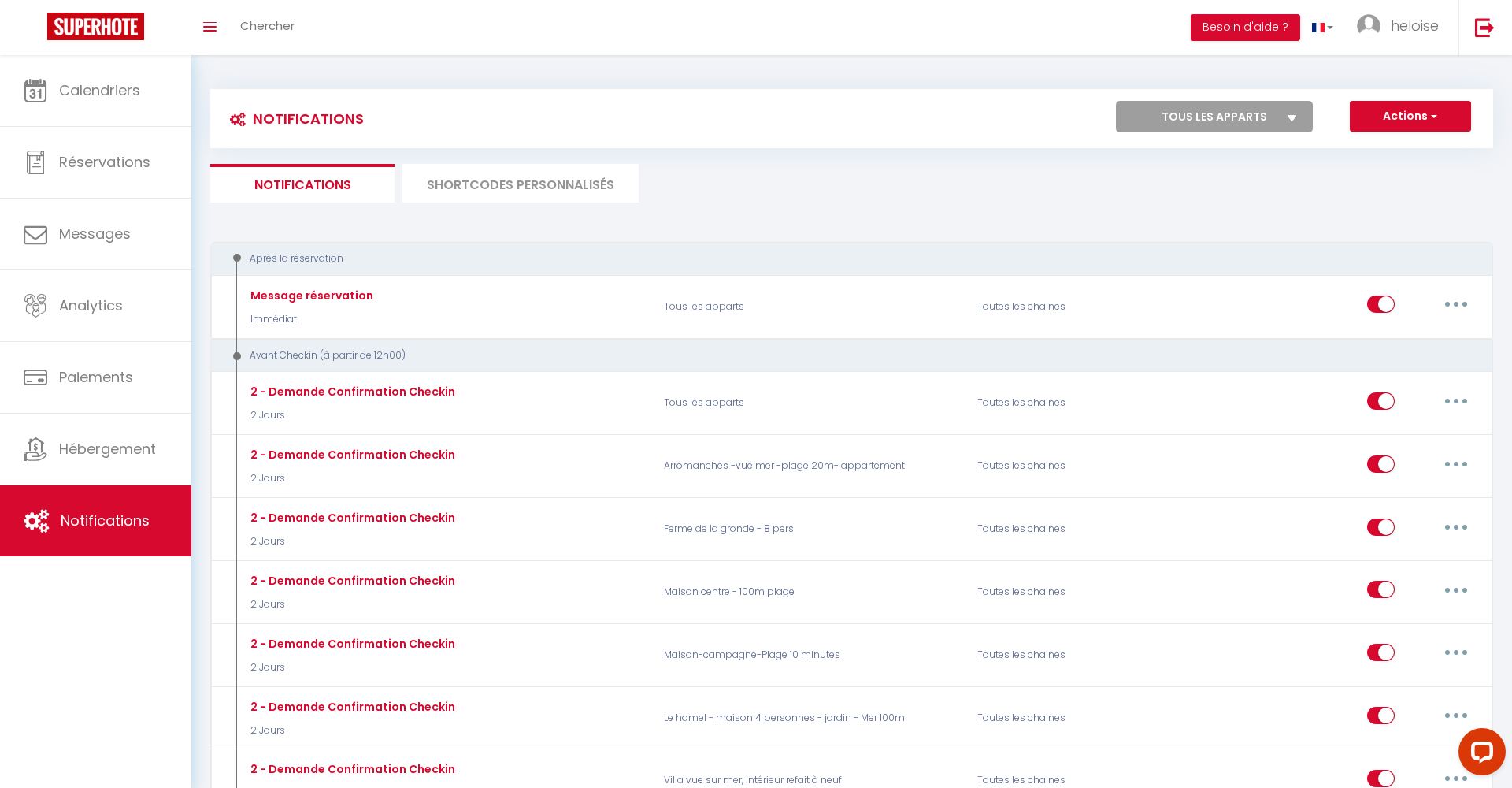 click on "SHORTCODES PERSONNALISÉS" at bounding box center [521, 183] 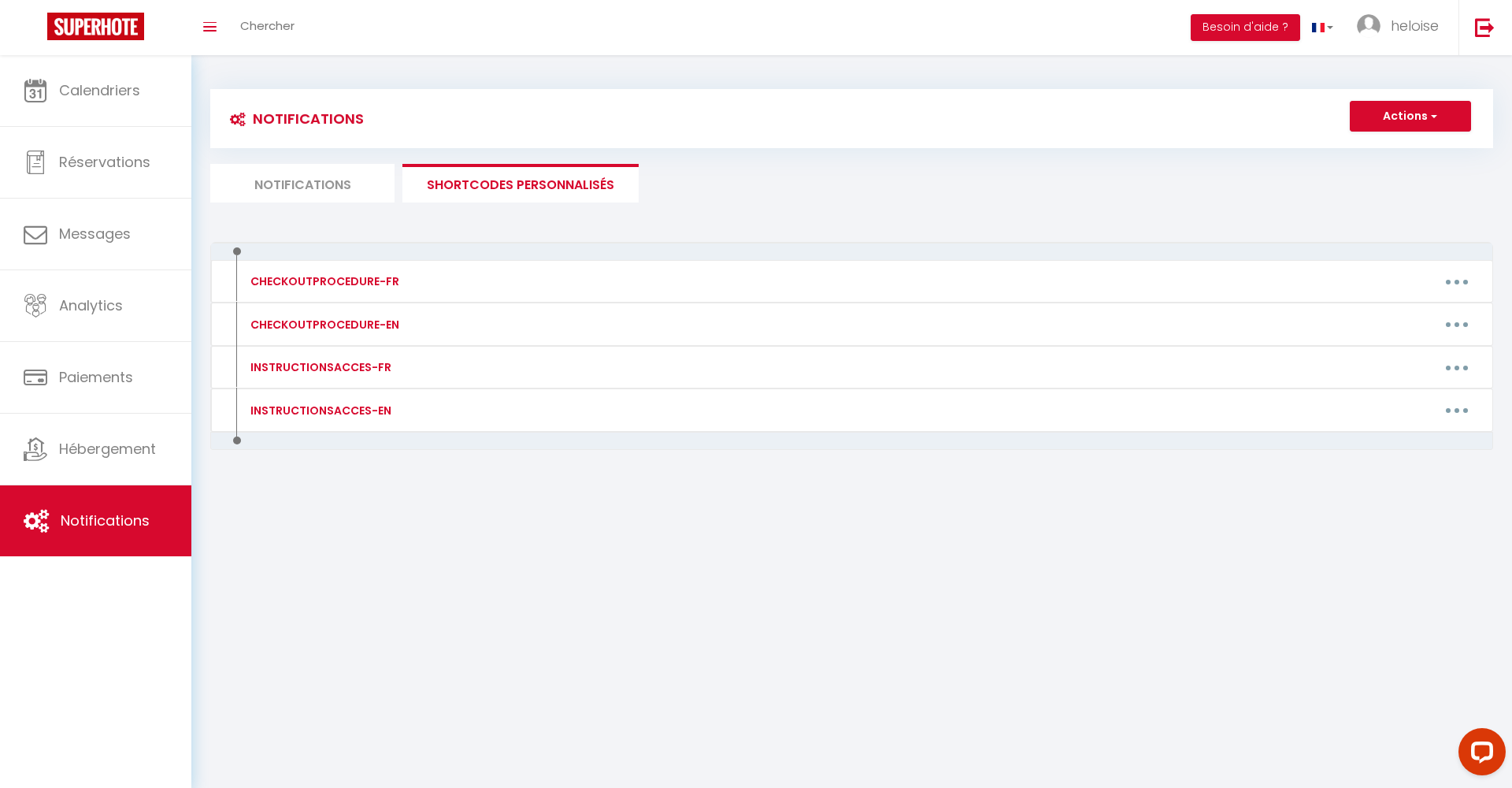 click on "Notifications" at bounding box center [302, 183] 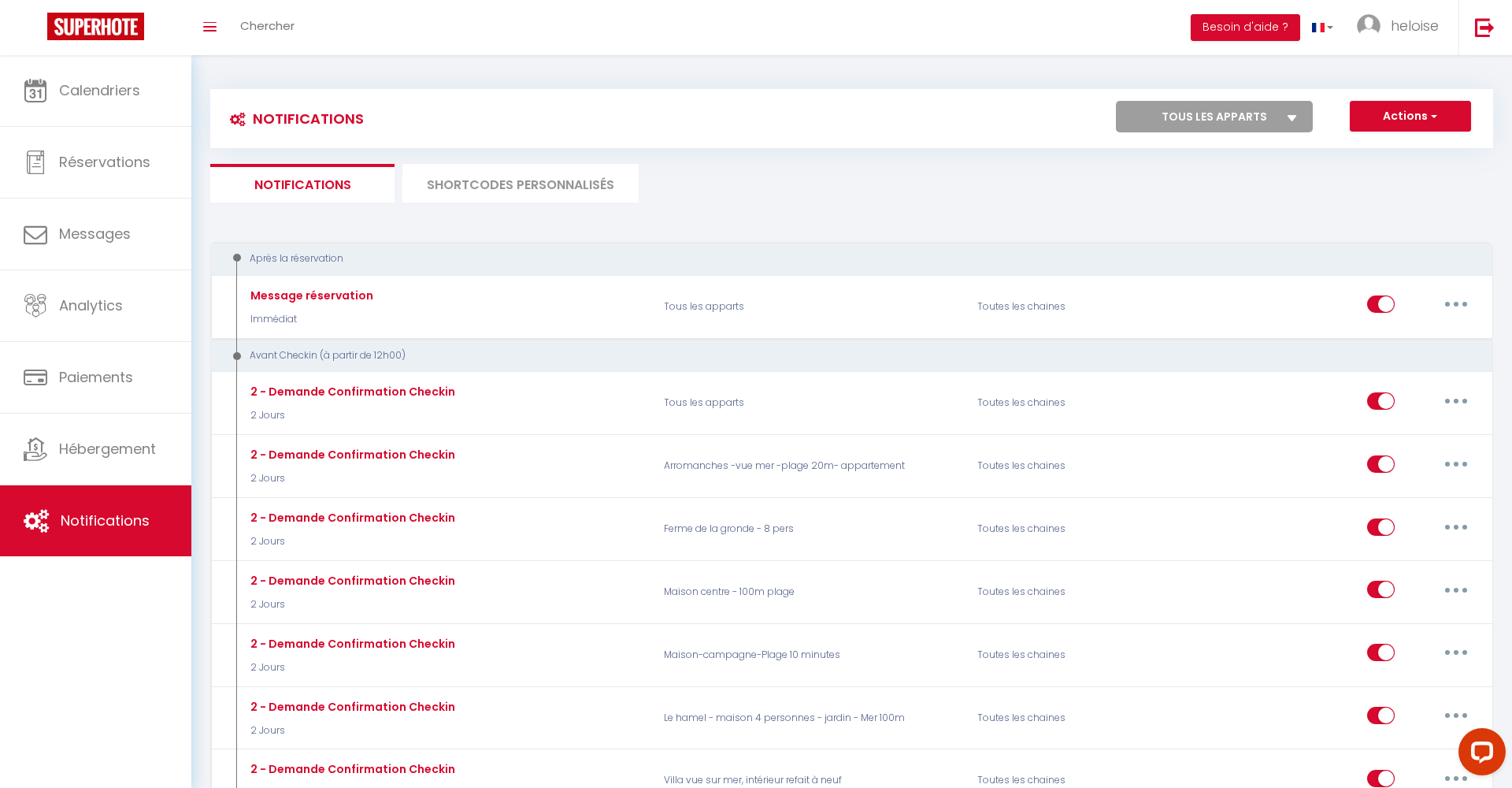 scroll, scrollTop: 0, scrollLeft: 0, axis: both 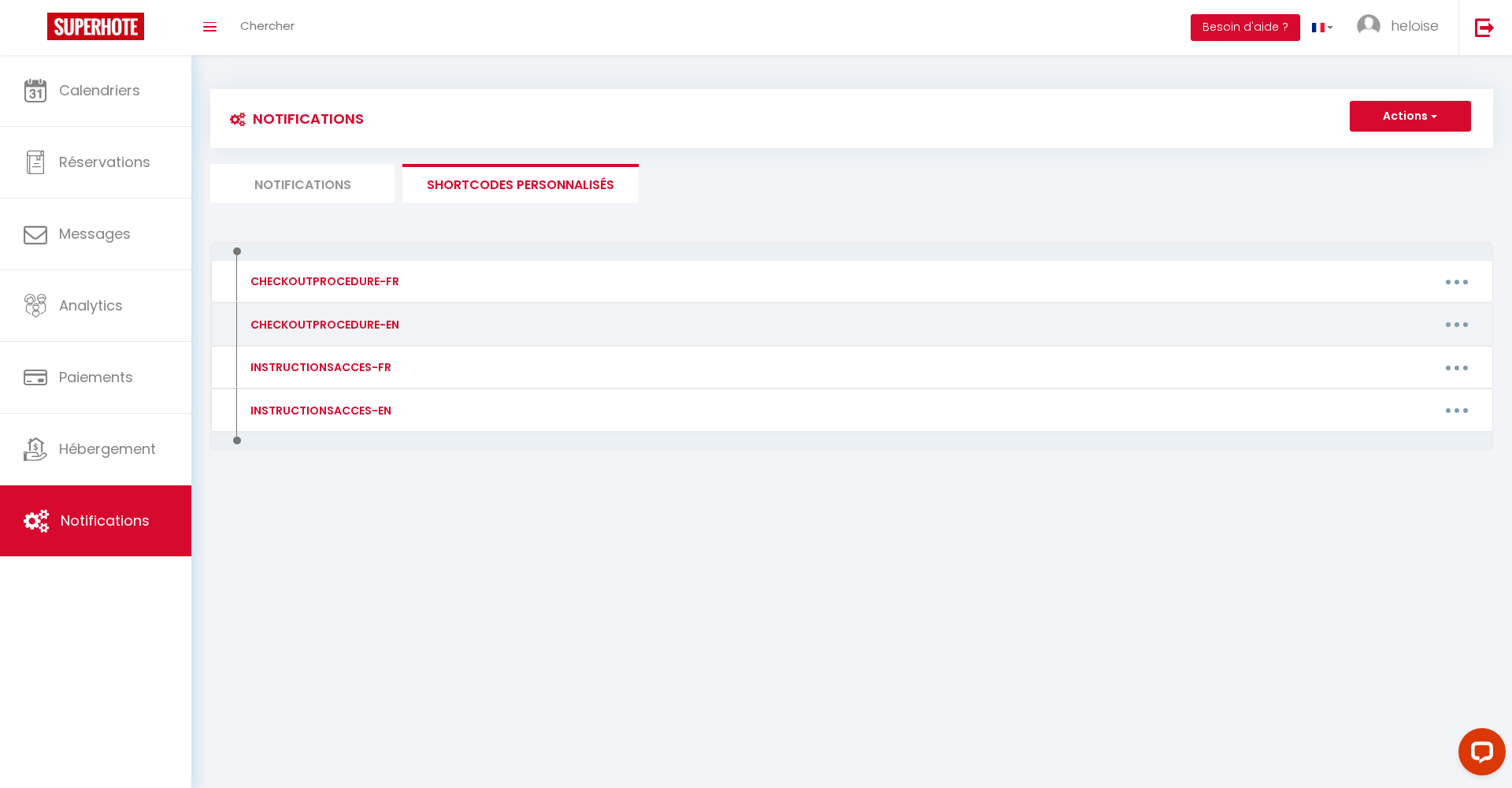 click on "CHECKOUTPROCEDURE-EN     Editer   Supprimer" at bounding box center (851, 324) 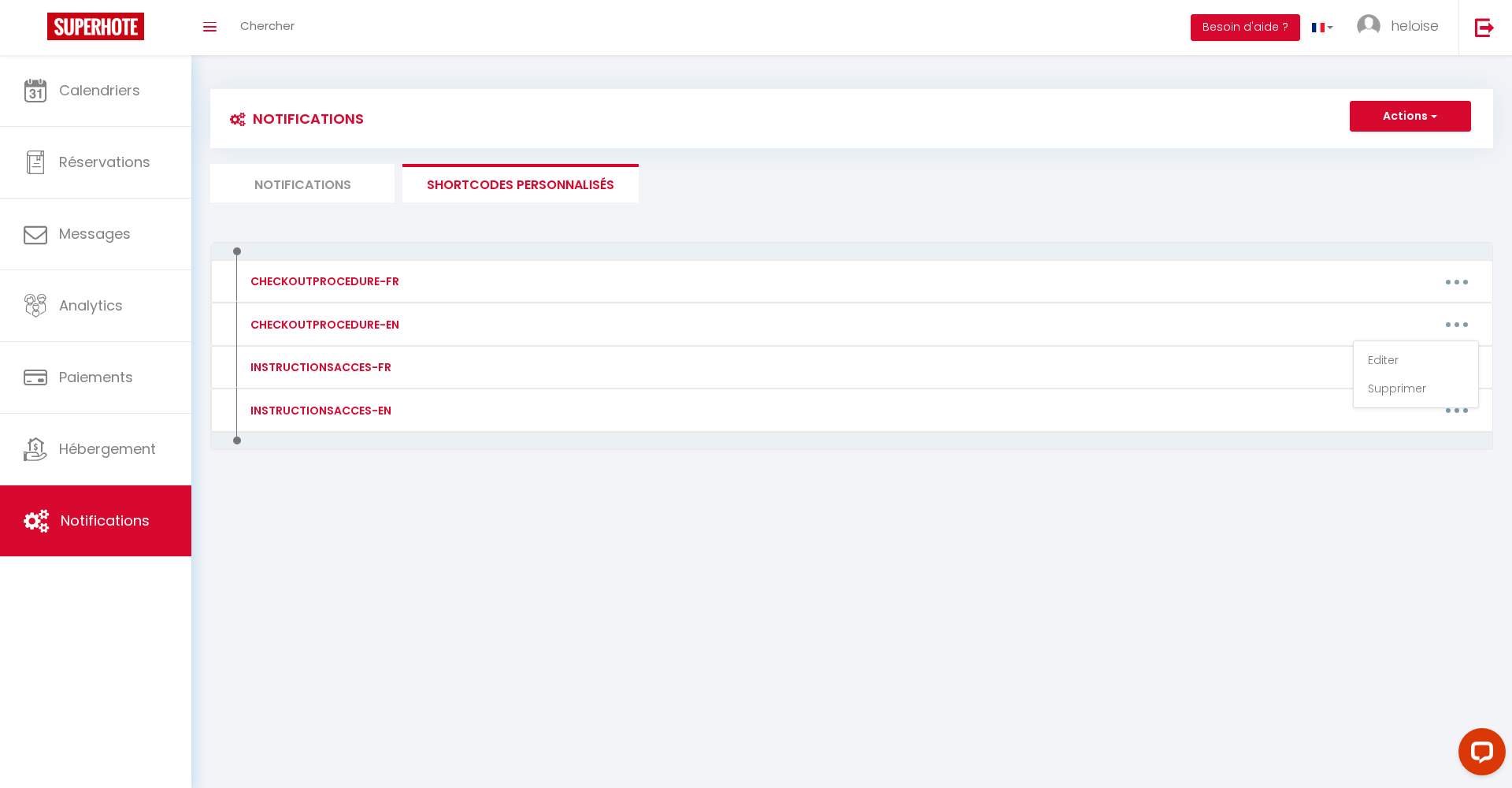 click on "Editer" at bounding box center (1416, 360) 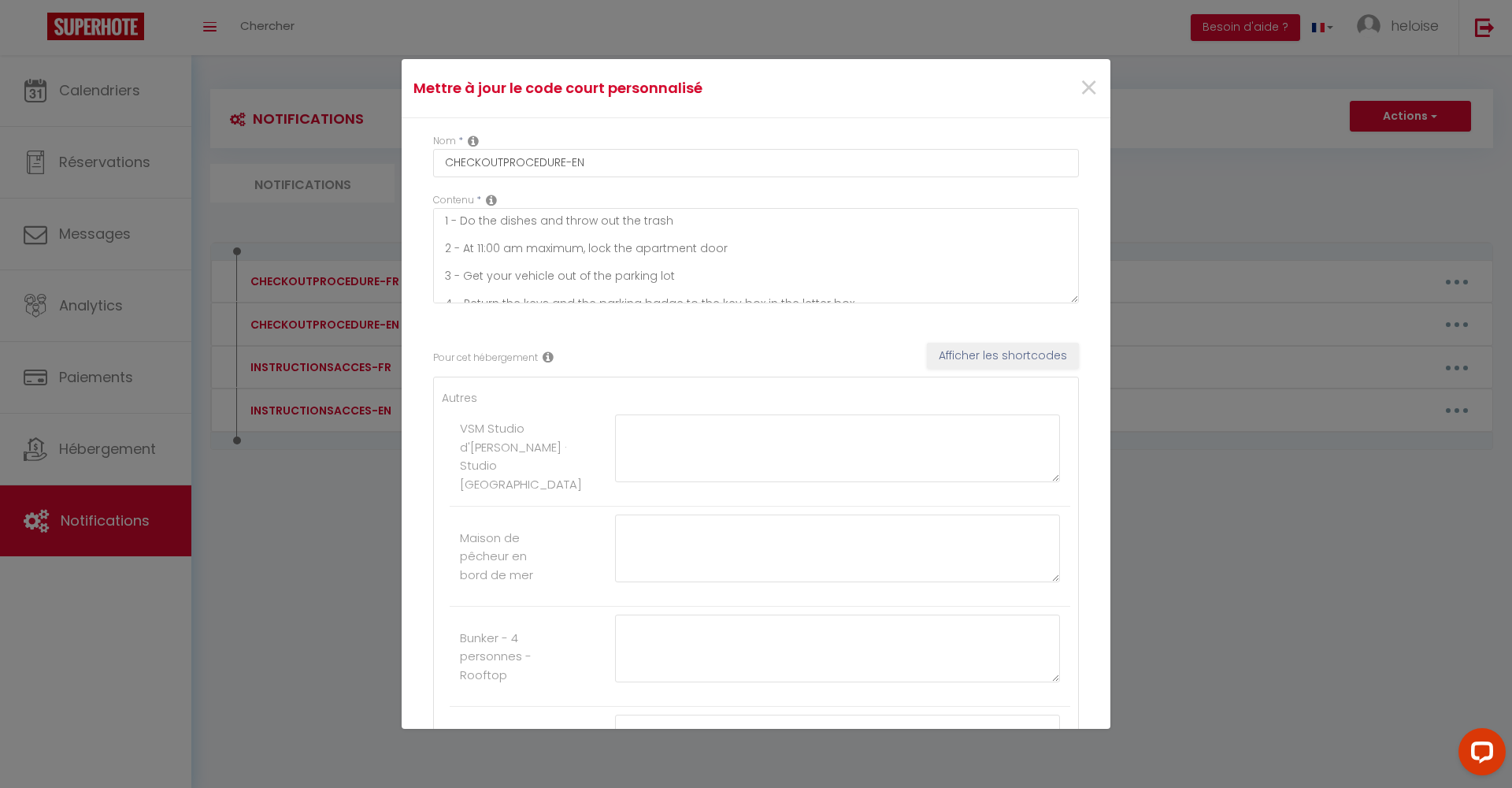 scroll, scrollTop: 0, scrollLeft: 0, axis: both 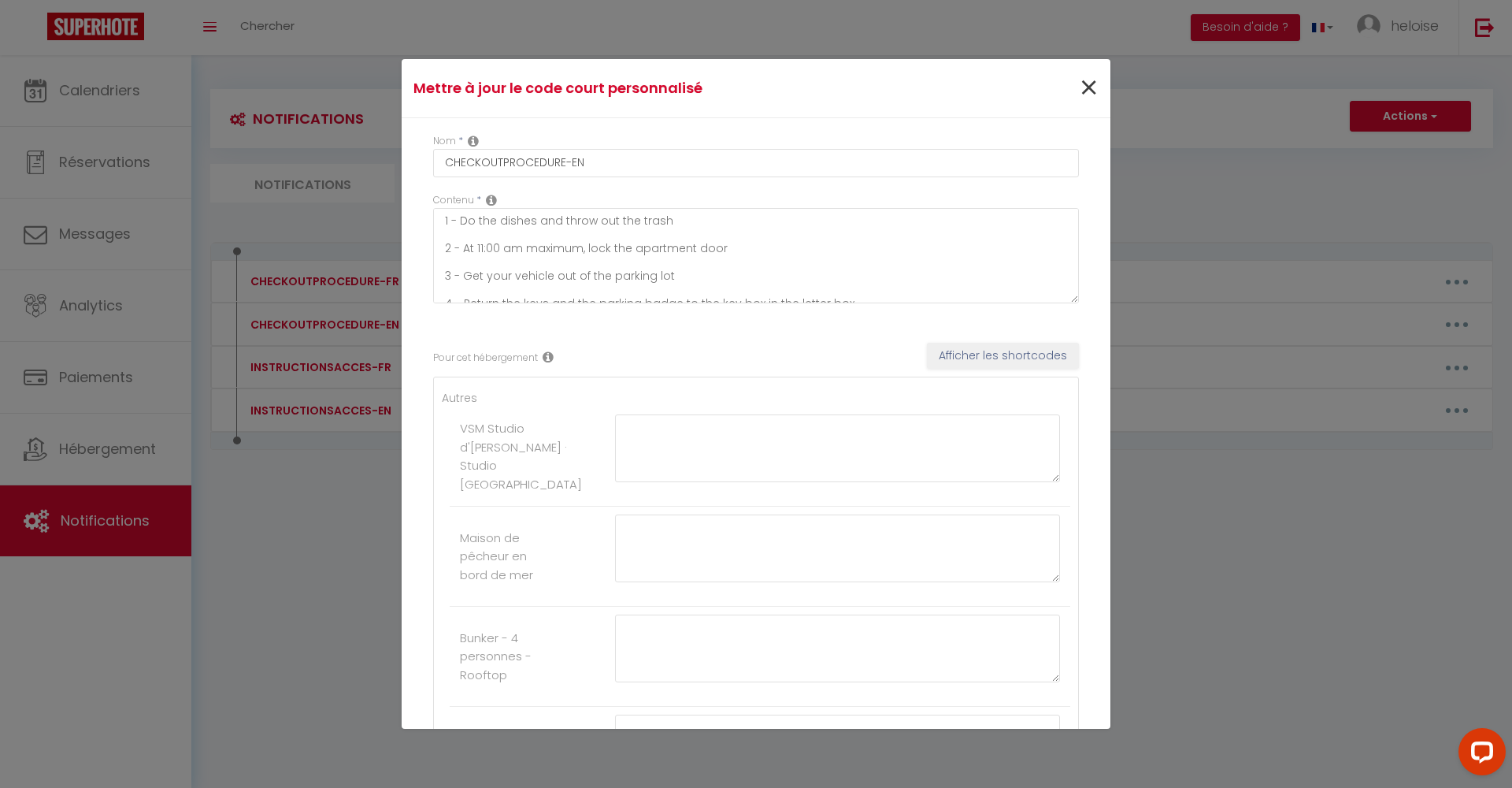 click on "×" at bounding box center (1088, 88) 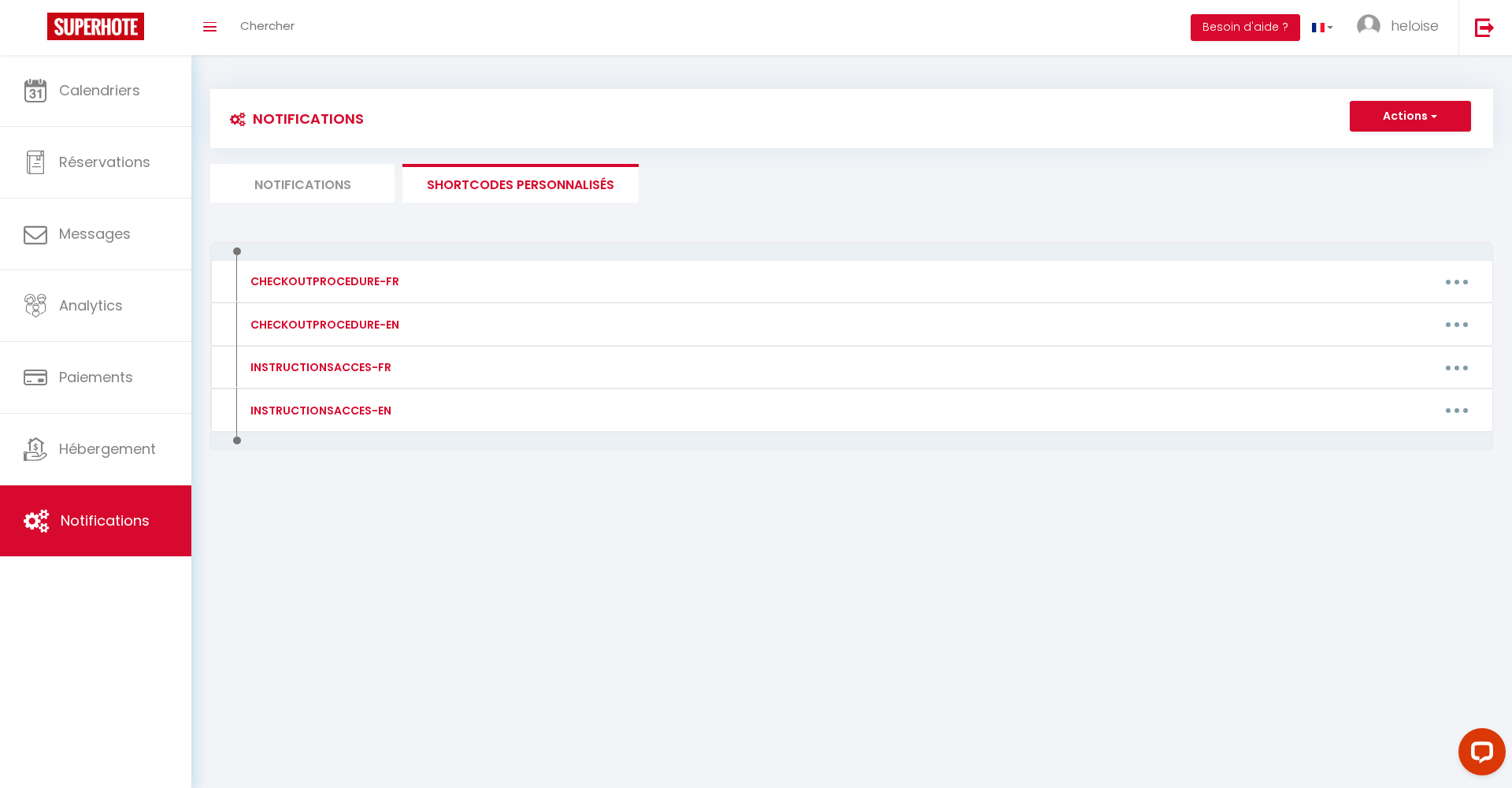 scroll, scrollTop: 0, scrollLeft: 0, axis: both 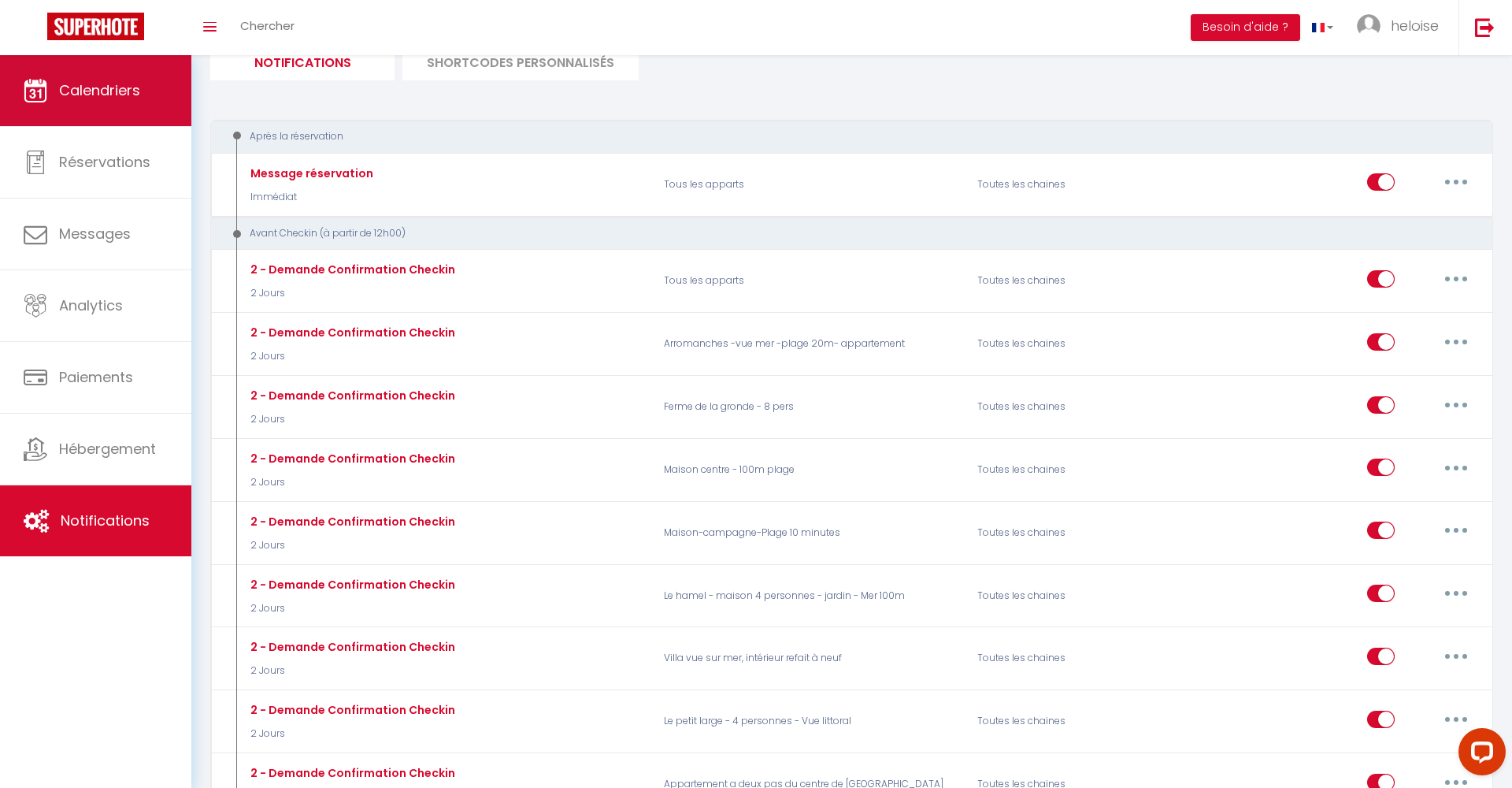 click on "Calendriers" at bounding box center [95, 91] 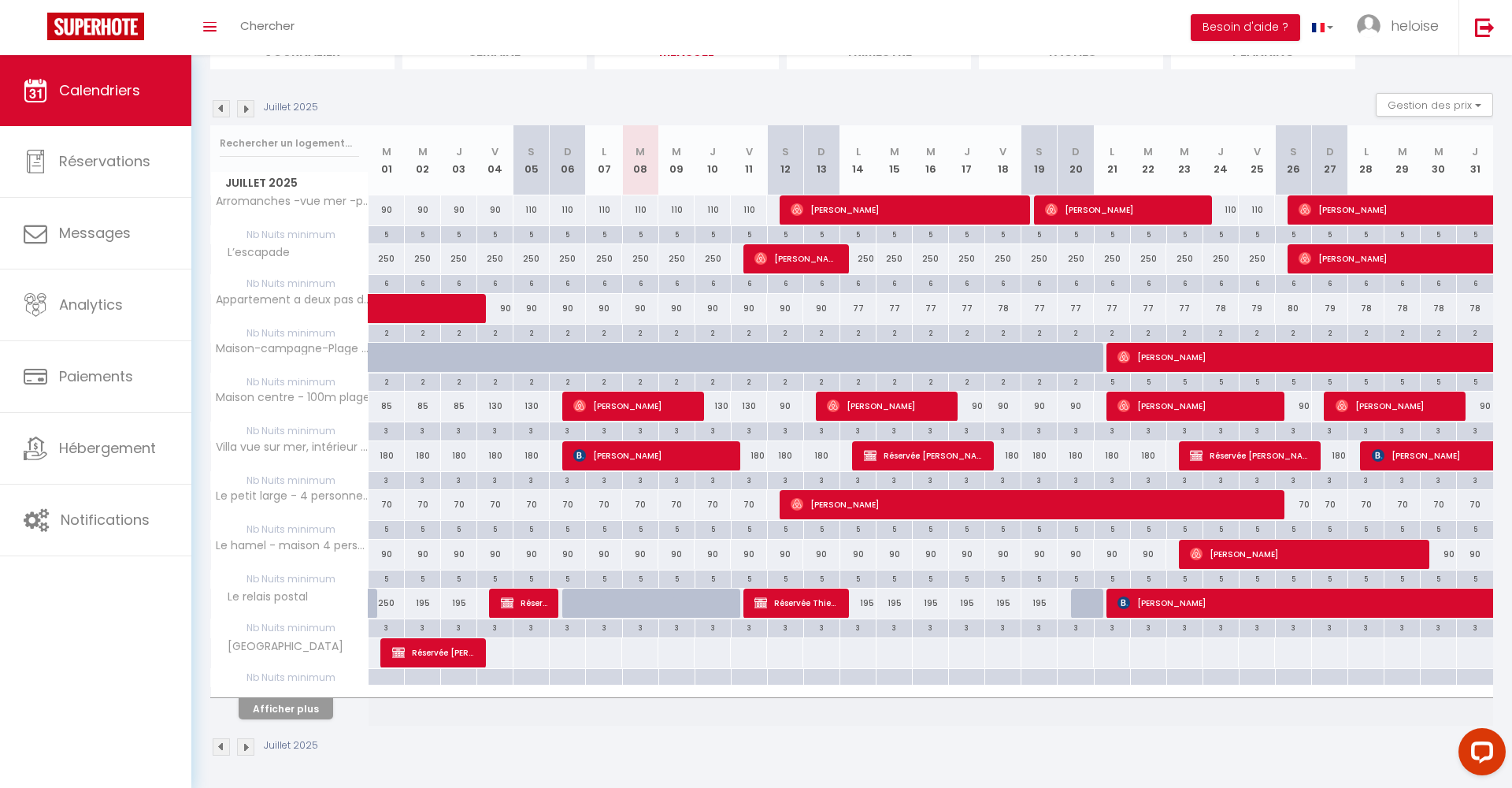 scroll, scrollTop: 132, scrollLeft: 0, axis: vertical 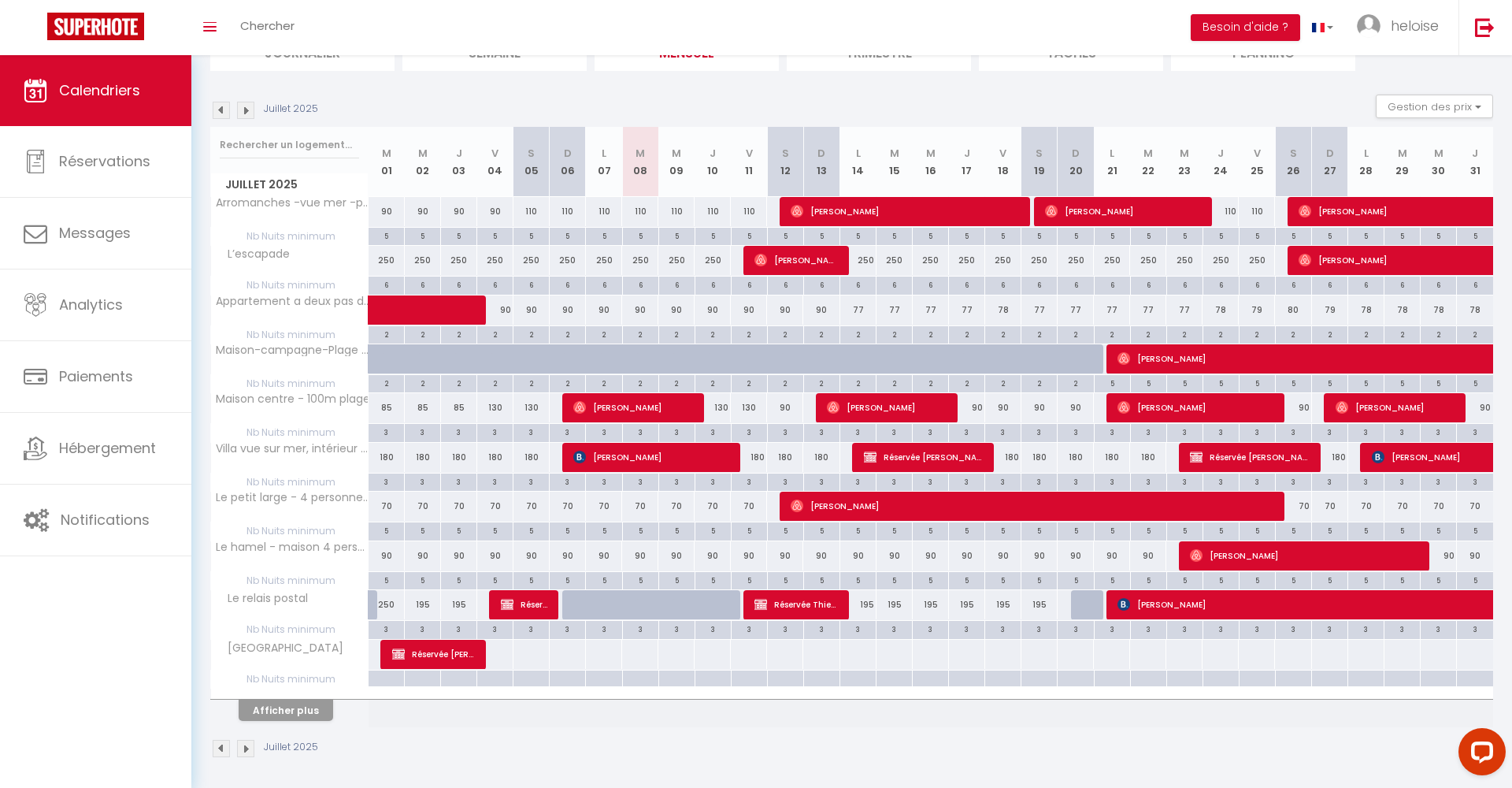 click on "Afficher plus" at bounding box center [286, 710] 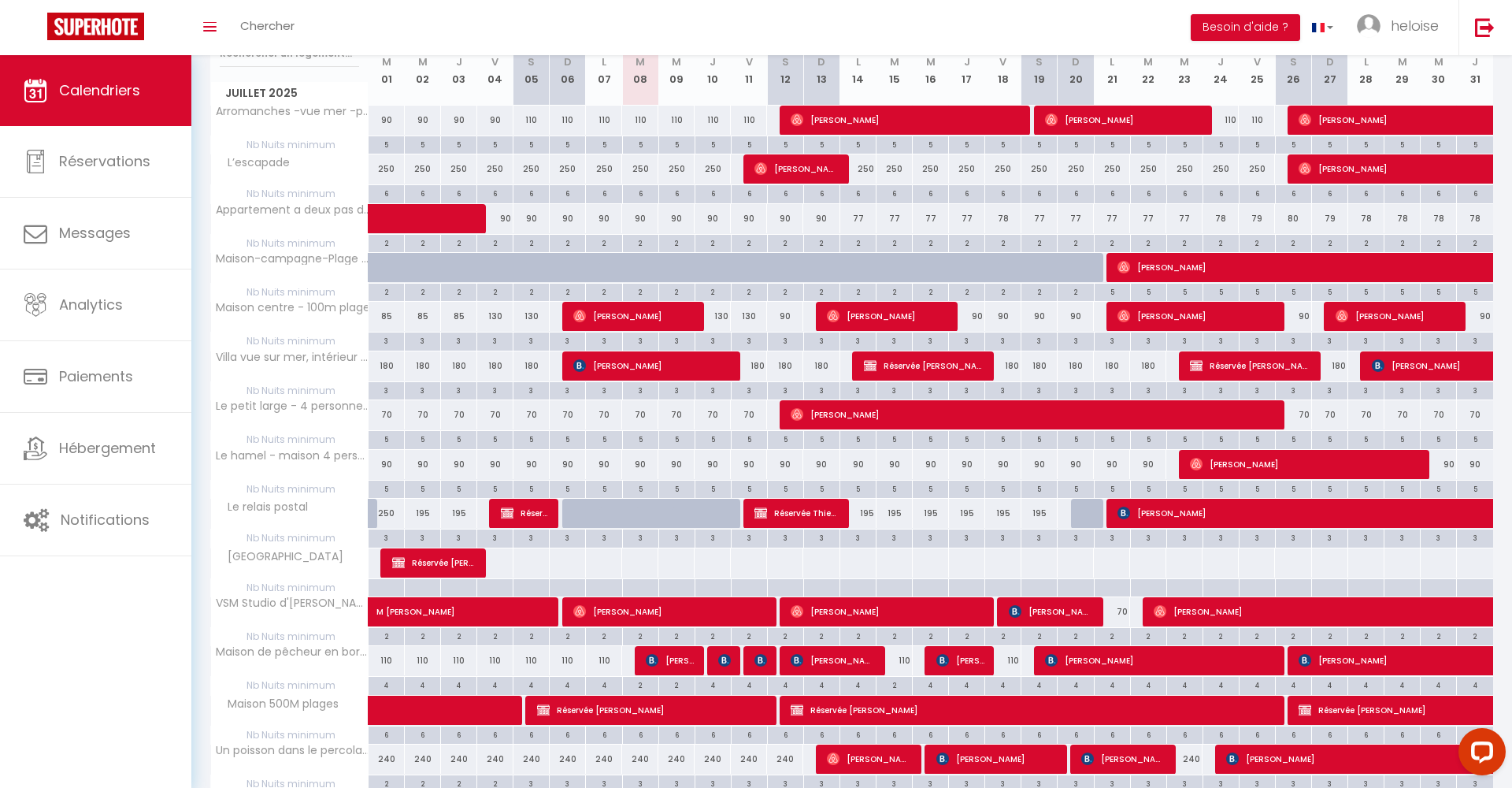 scroll, scrollTop: 237, scrollLeft: 0, axis: vertical 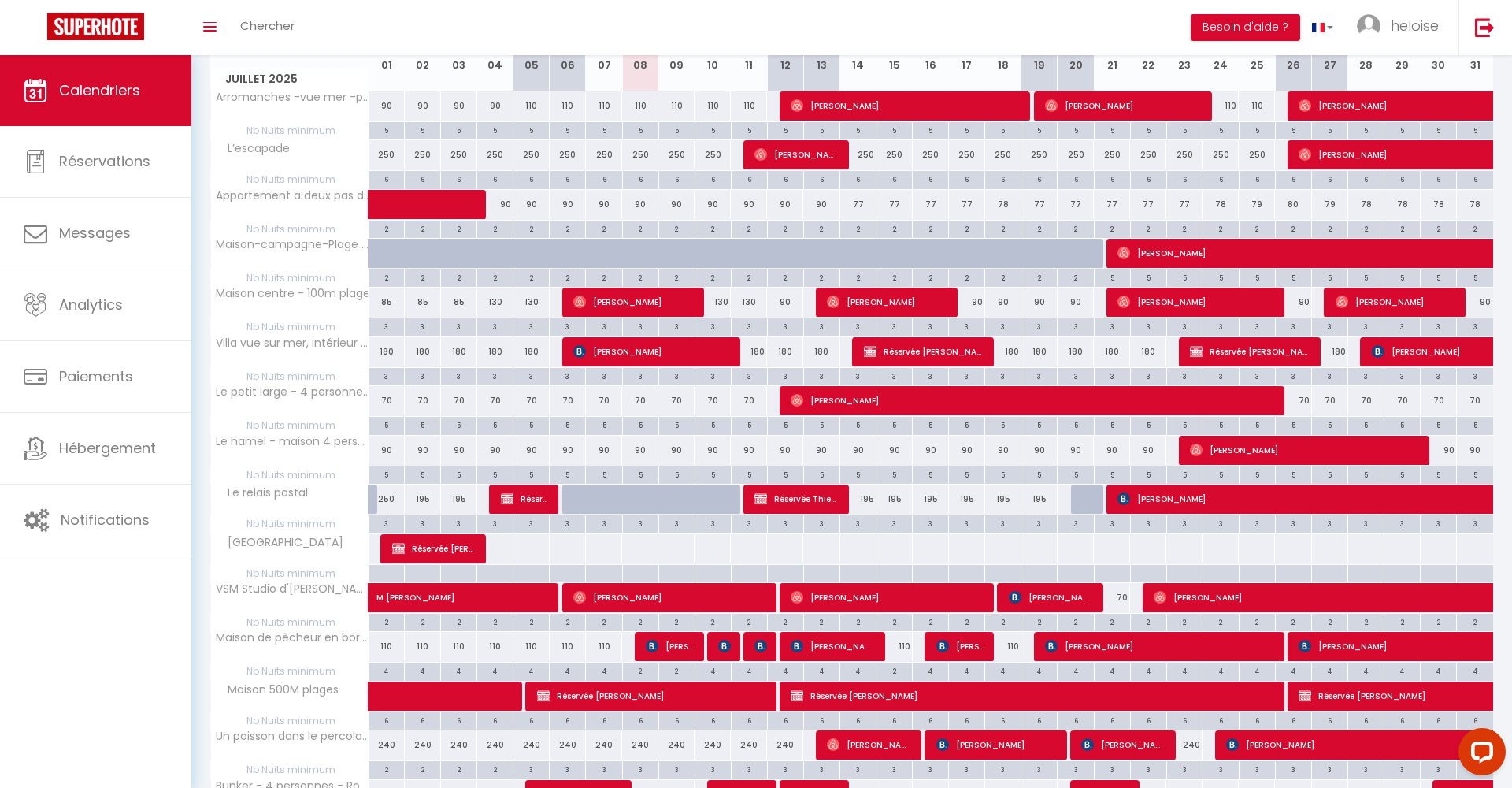 click on "Réservée [PERSON_NAME]" at bounding box center [524, 499] 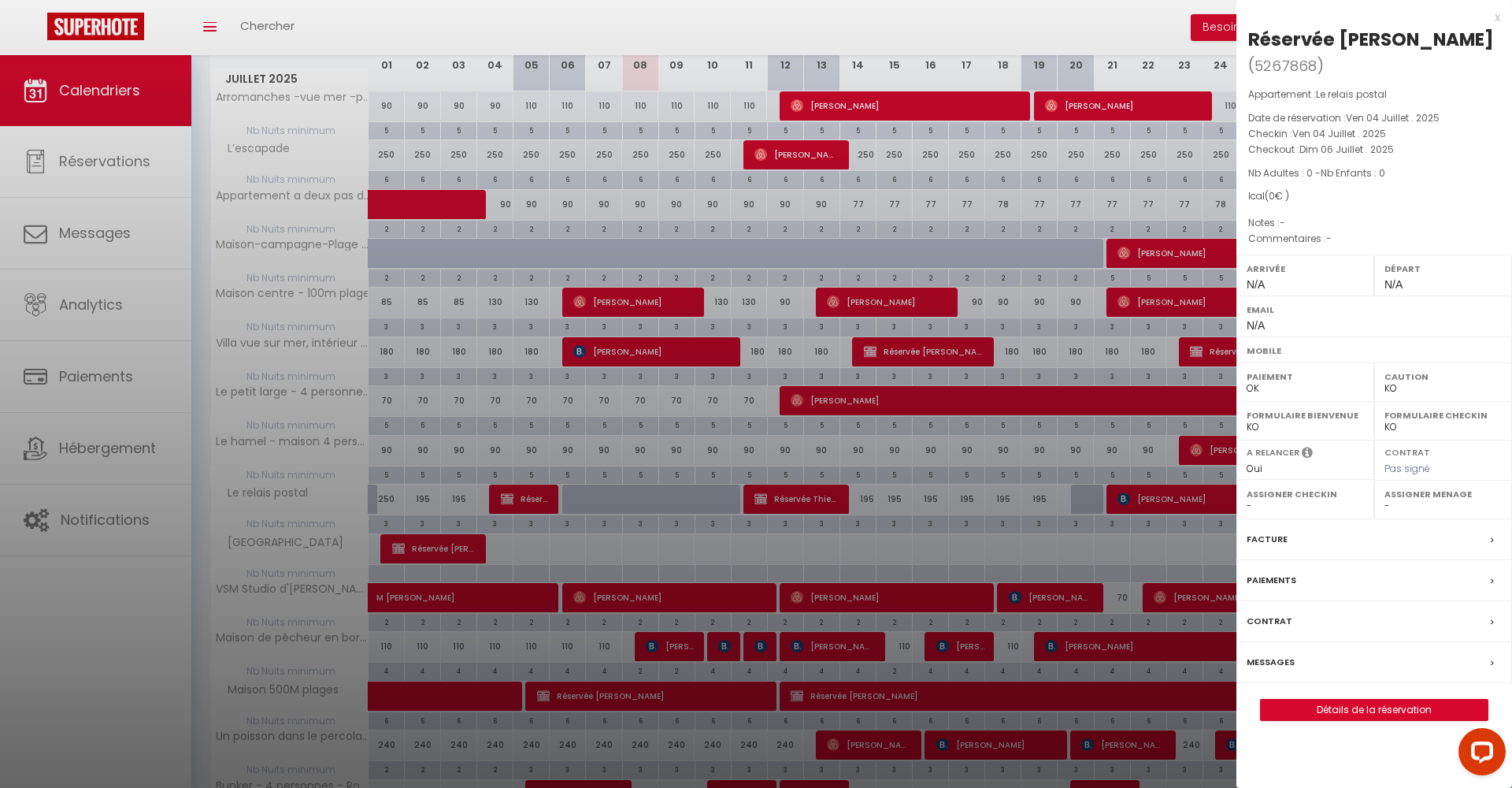 click on "Détails de la réservation" at bounding box center (1374, 710) 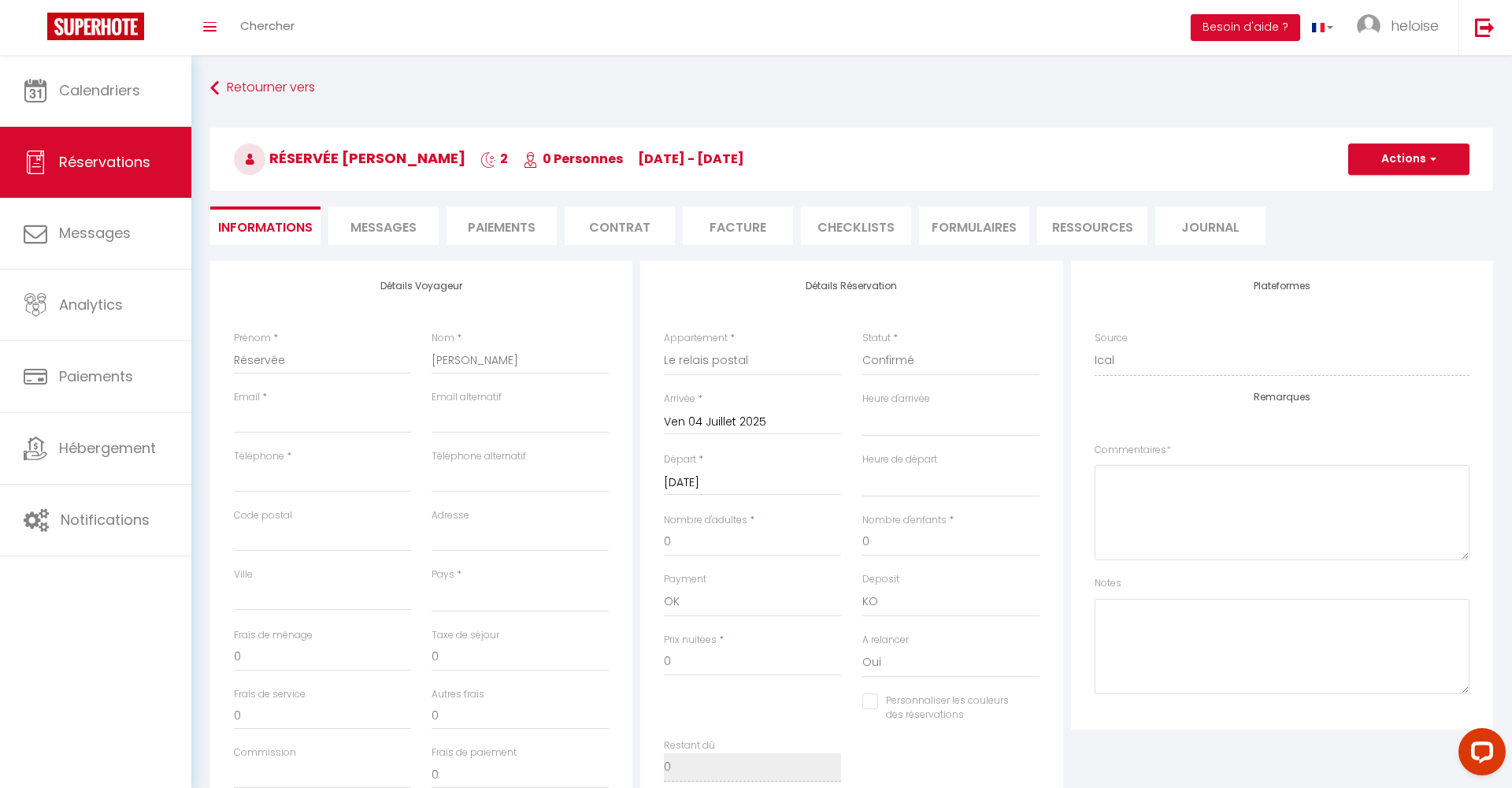 scroll, scrollTop: 0, scrollLeft: 0, axis: both 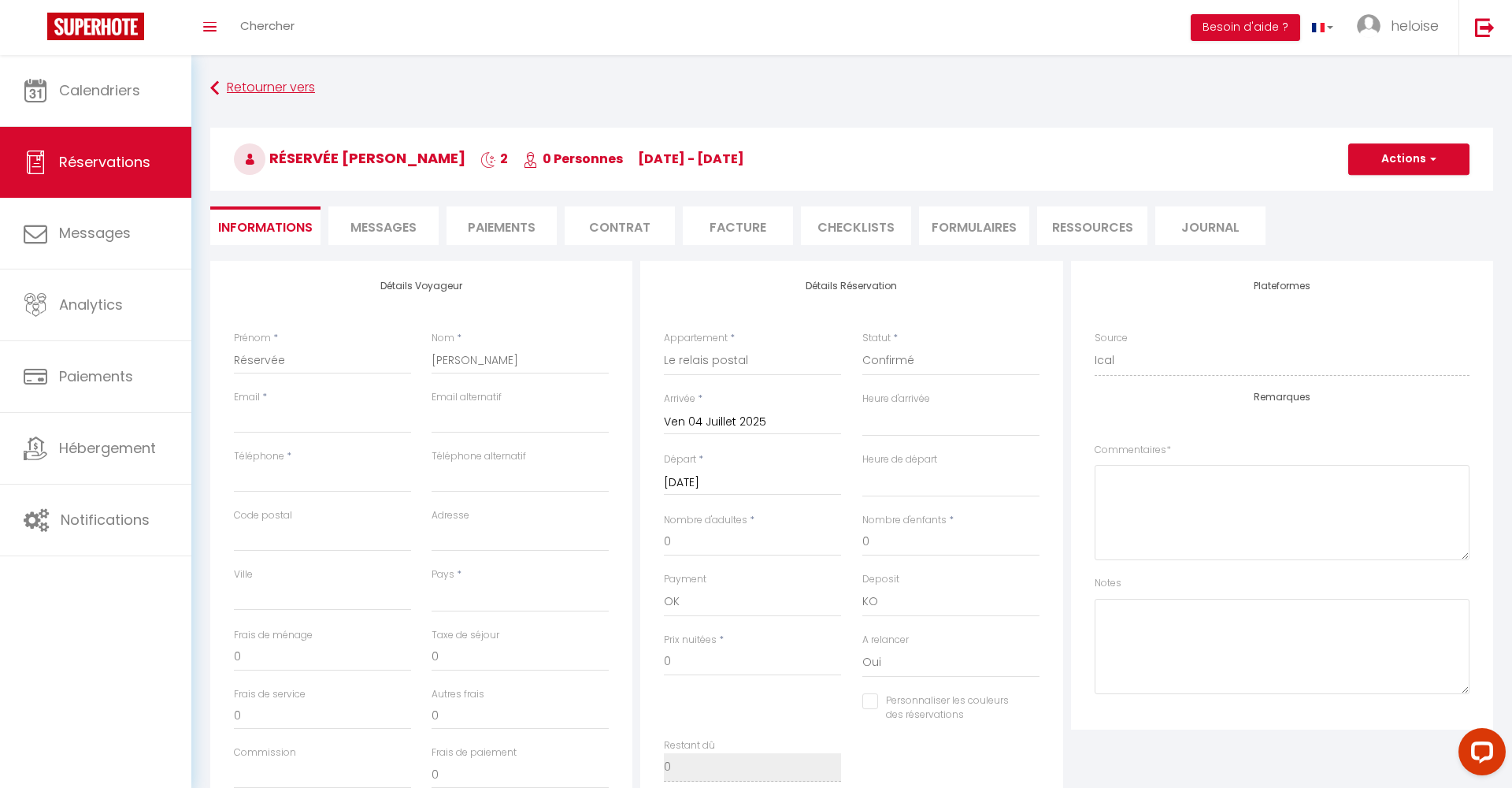 click on "Retourner vers" at bounding box center (851, 88) 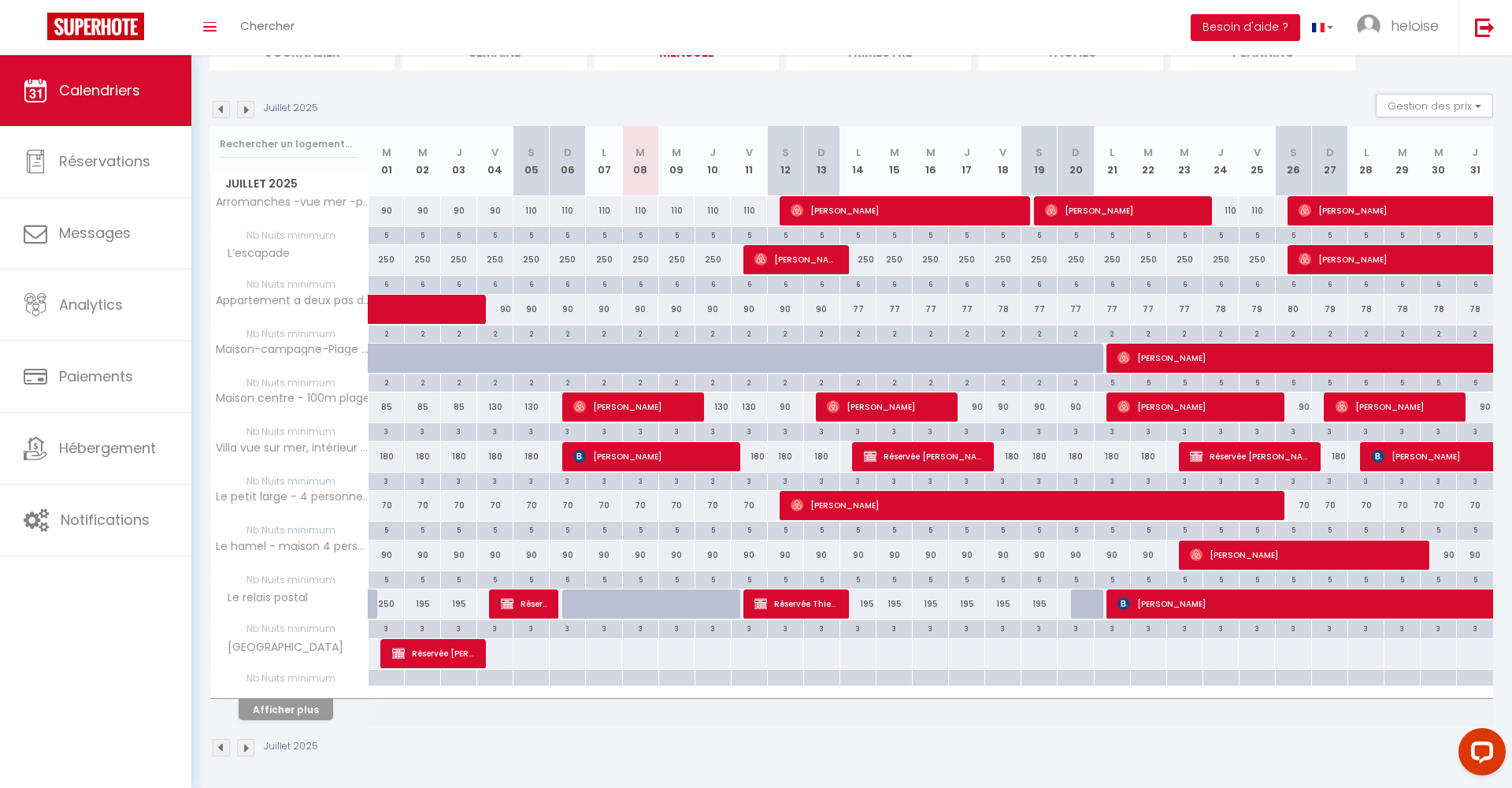 scroll, scrollTop: 132, scrollLeft: 0, axis: vertical 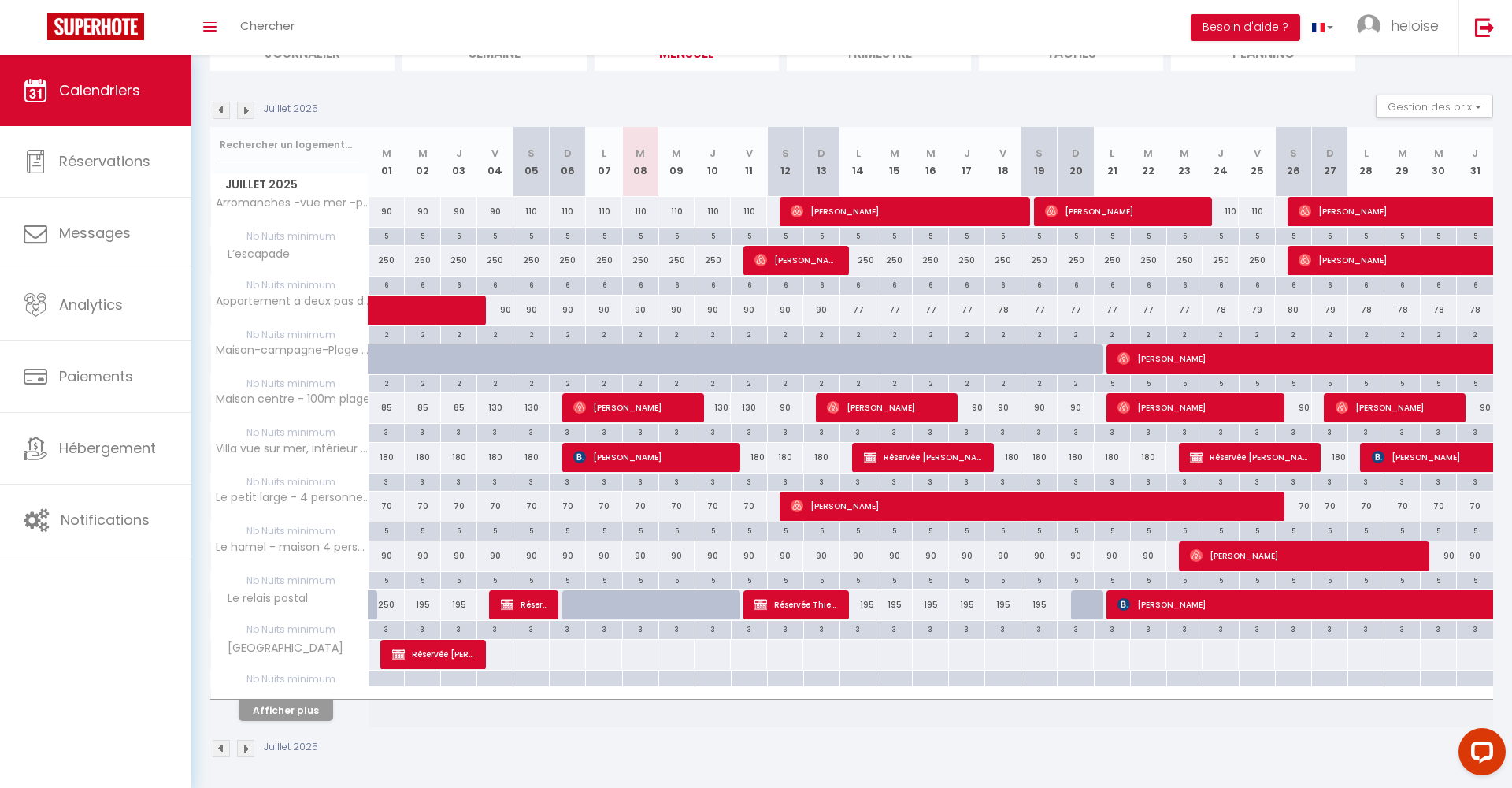 click on "Afficher plus" at bounding box center [286, 710] 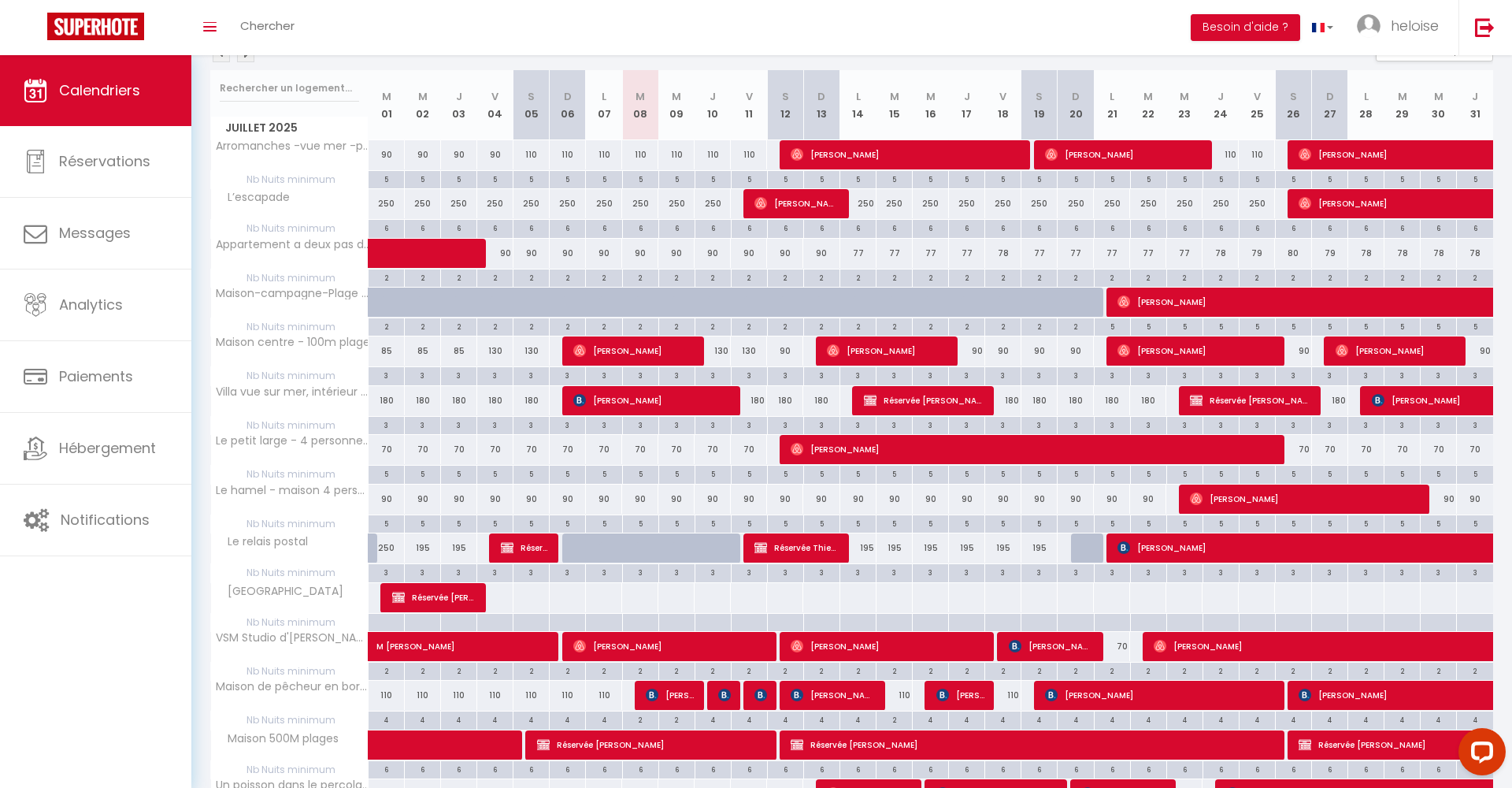 scroll, scrollTop: 234, scrollLeft: 0, axis: vertical 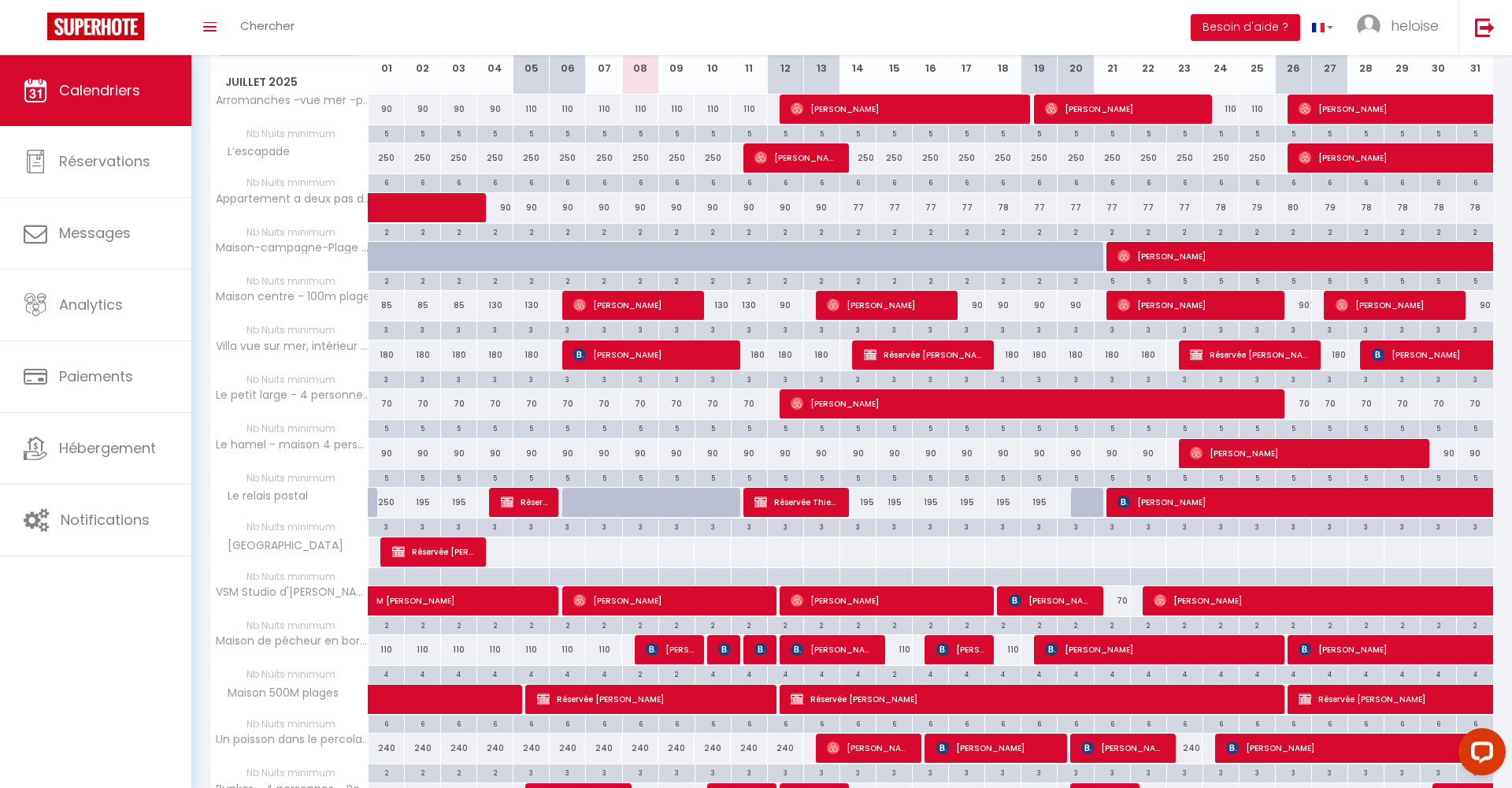 click on "Réservée Thien-My" at bounding box center [796, 502] 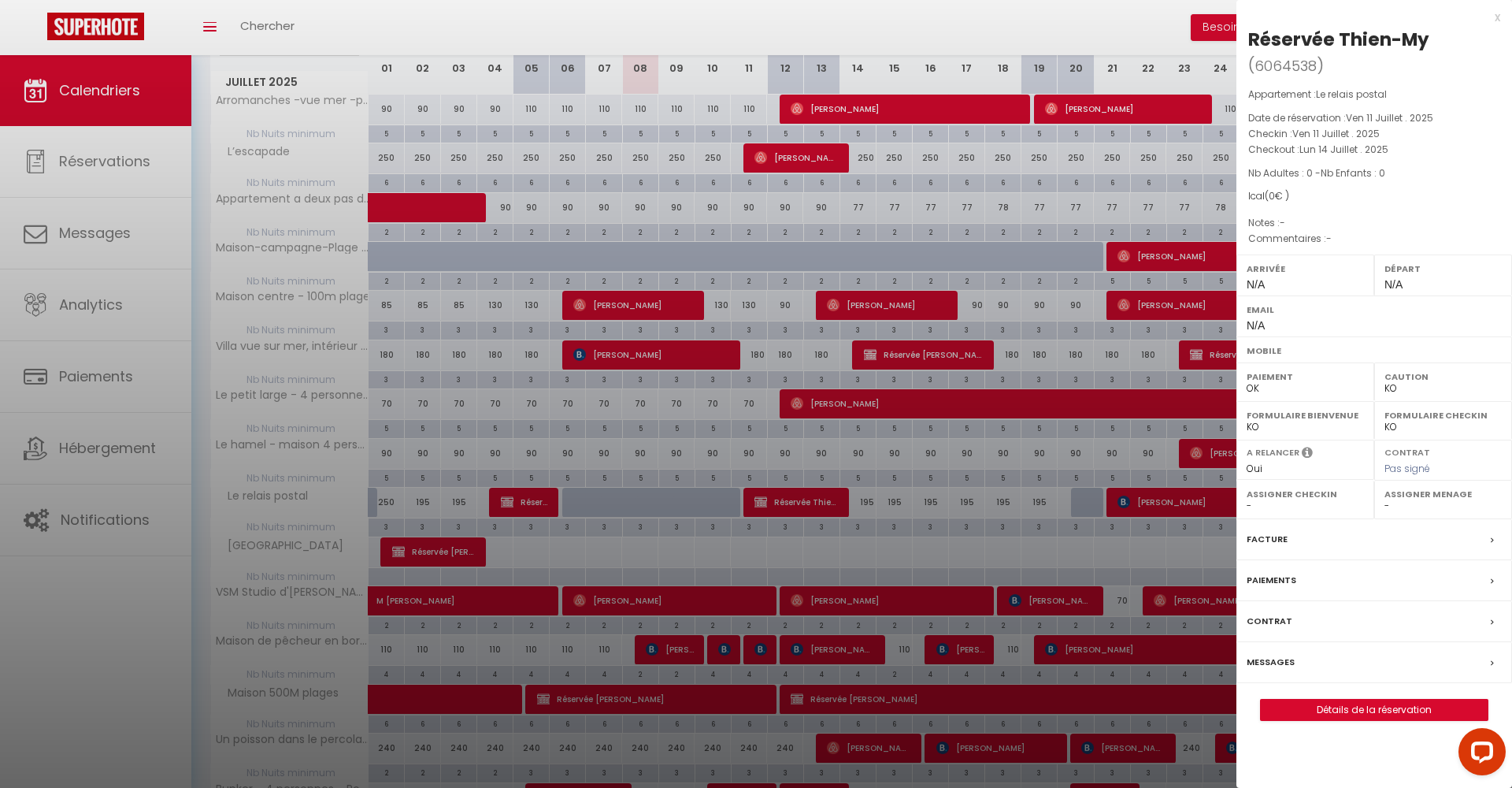 click on "Détails de la réservation" at bounding box center (1374, 710) 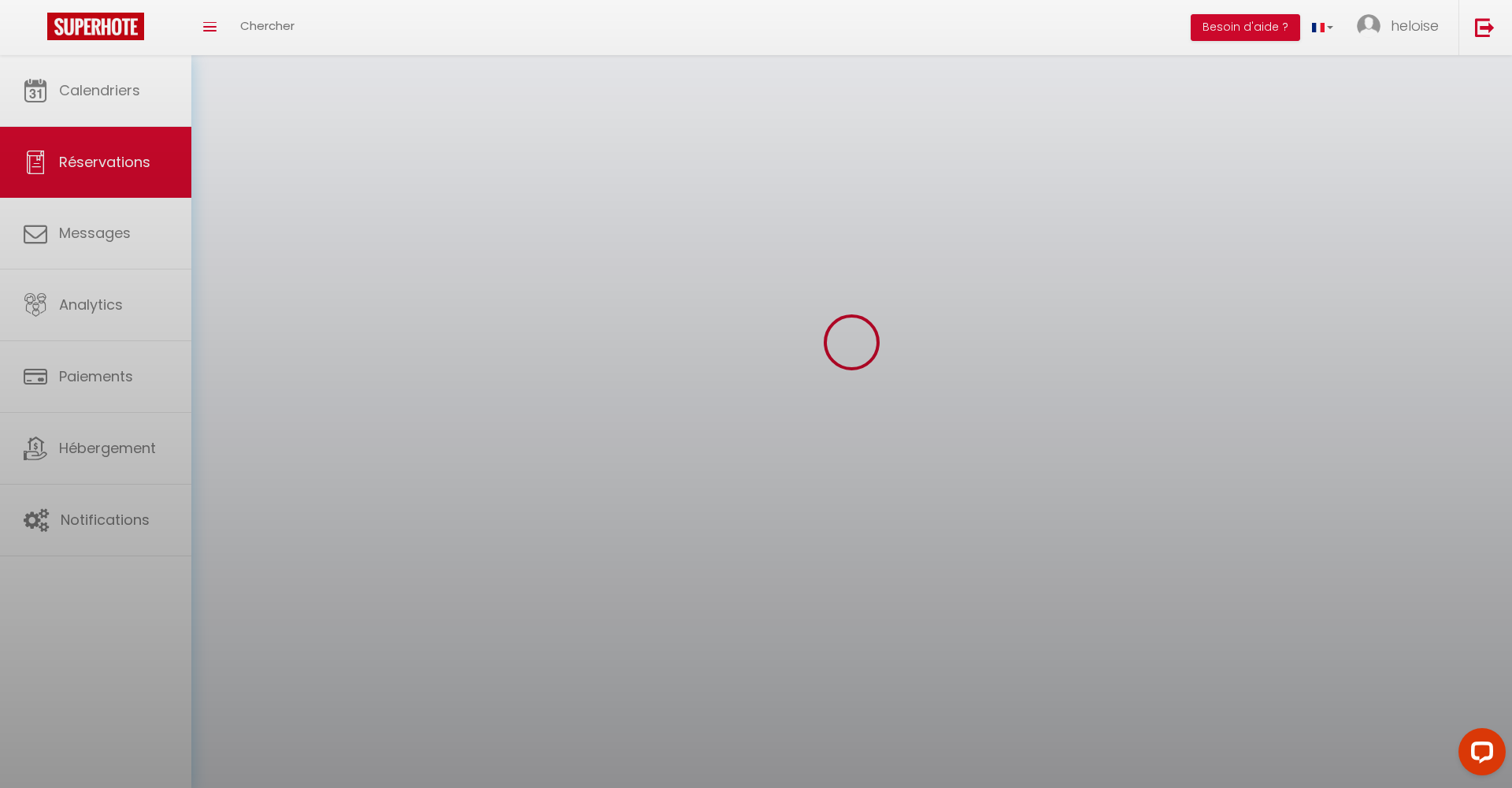 scroll, scrollTop: 0, scrollLeft: 0, axis: both 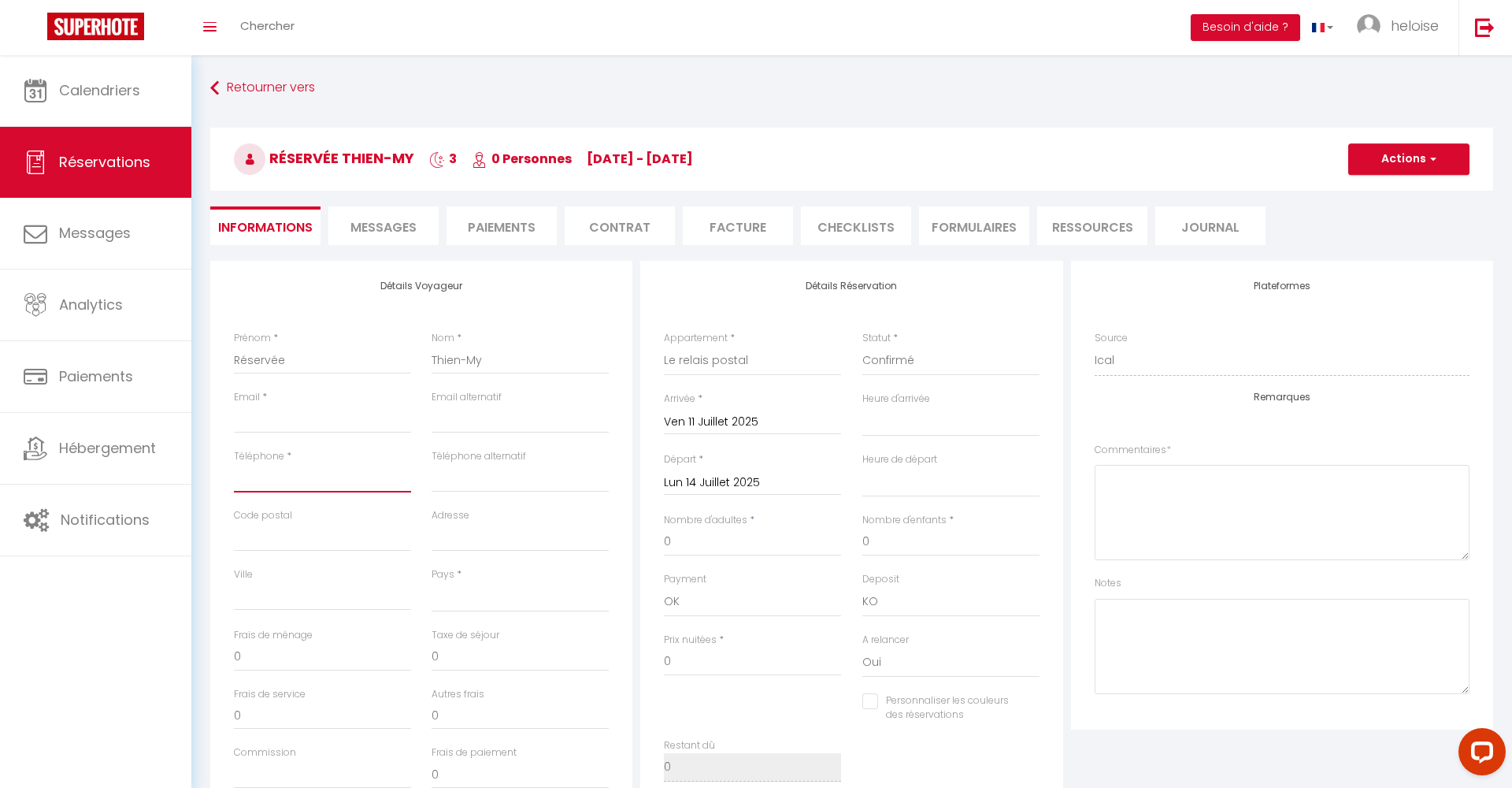 paste on "[PHONE_NUMBER]" 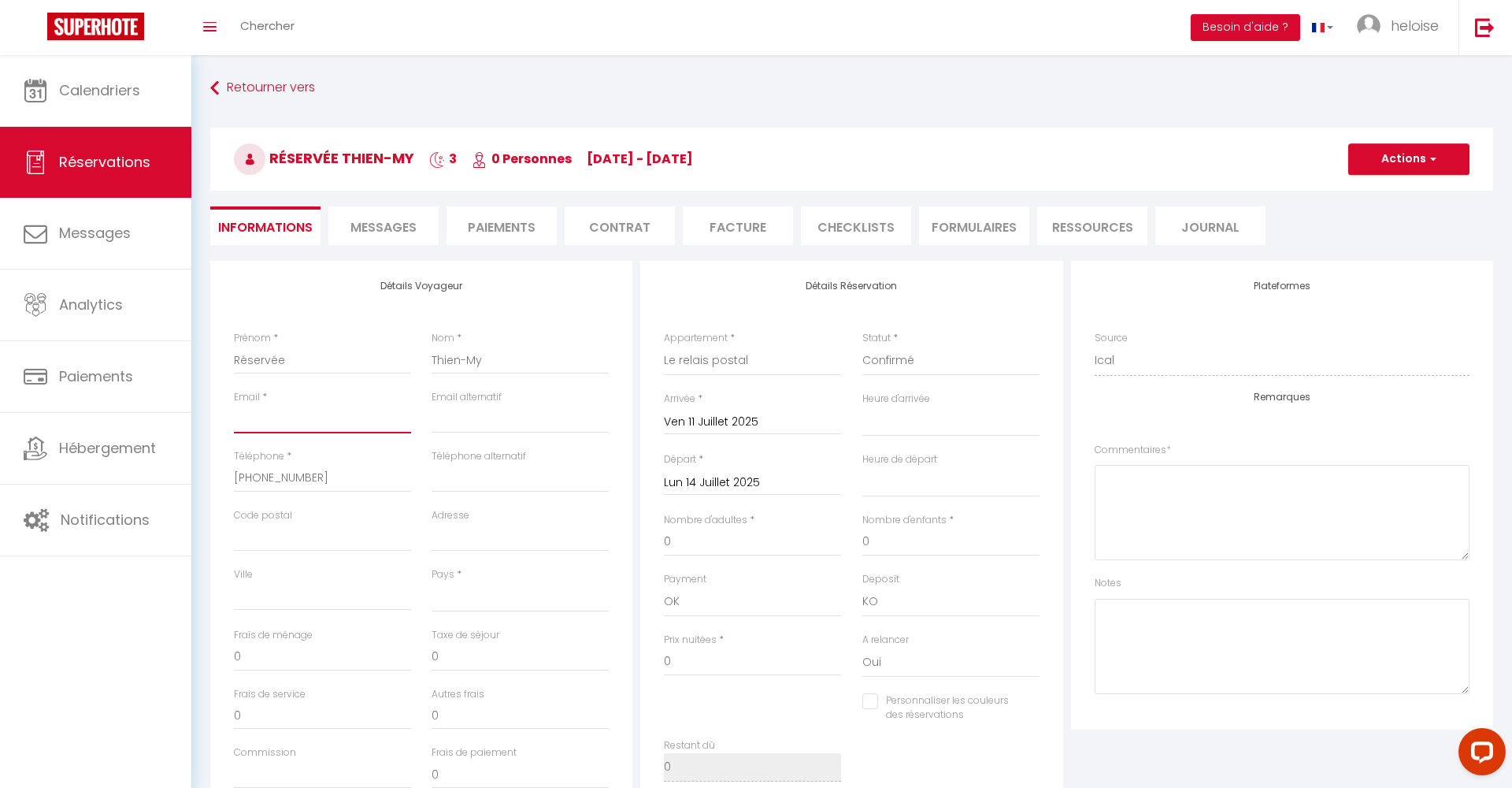 paste on "[EMAIL_ADDRESS][DOMAIN_NAME]" 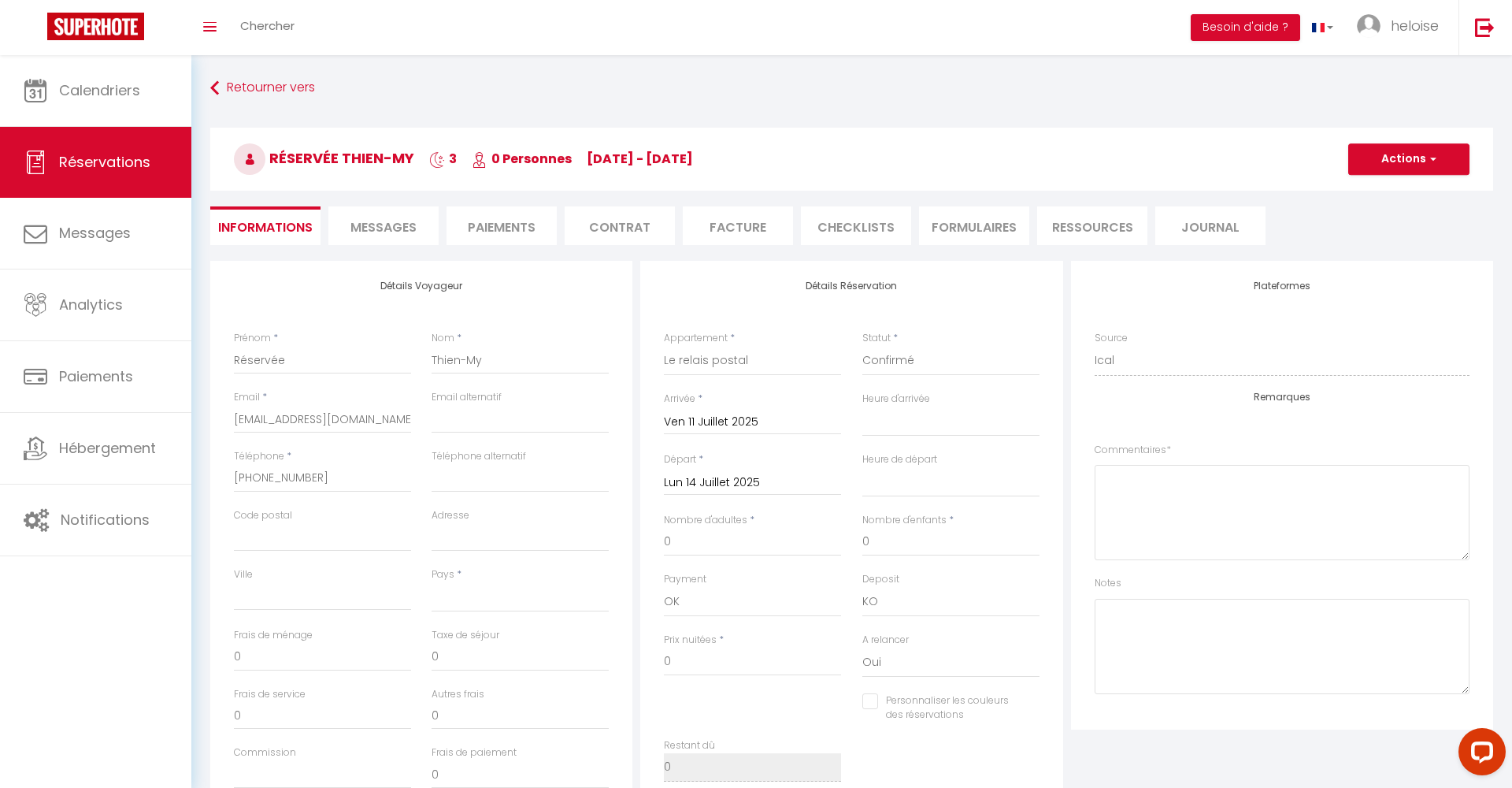click on "Détails Réservation    Appartement   *     VSM Studio d'Eugénie · Studio [GEOGRAPHIC_DATA] Maison de pêcheur en bord de [GEOGRAPHIC_DATA] - 4 personnes - Rooftop Maison 500M plages Le relais postal [GEOGRAPHIC_DATA] -vue mer -plage 20m- appartement L’escapade Appartement a deux pas du centre de [GEOGRAPHIC_DATA] [GEOGRAPHIC_DATA]-Plage 10 minutes Maison centre - 100m plage Villa vue sur mer, intérieur refait à neuf Le petit large - 4 personnes - Vue littoral [GEOGRAPHIC_DATA] - maison 4 personnes - jardin - Mer 100m Maison familiale - Plage 50m Un poisson dans le percolateur Ferme de la gronde - 8 pers   Statut   *   Confirmé Non Confirmé Annulé Annulé par le voyageur No Show Request   Arrivée   *       [DATE]         <   [DATE]   >   Dim Lun Mar Mer Jeu Ven Sam   1 2 3 4 5 6 7 8 9 10 11 12 13 14 15 16 17 18 19 20 21 22 23 24 25 26 27 28 29 30 31     <   2025   >   [PERSON_NAME] Mars Avril Mai Juin Juillet Août Septembre Octobre Novembre Décembre     <     >   2020" at bounding box center [851, 539] 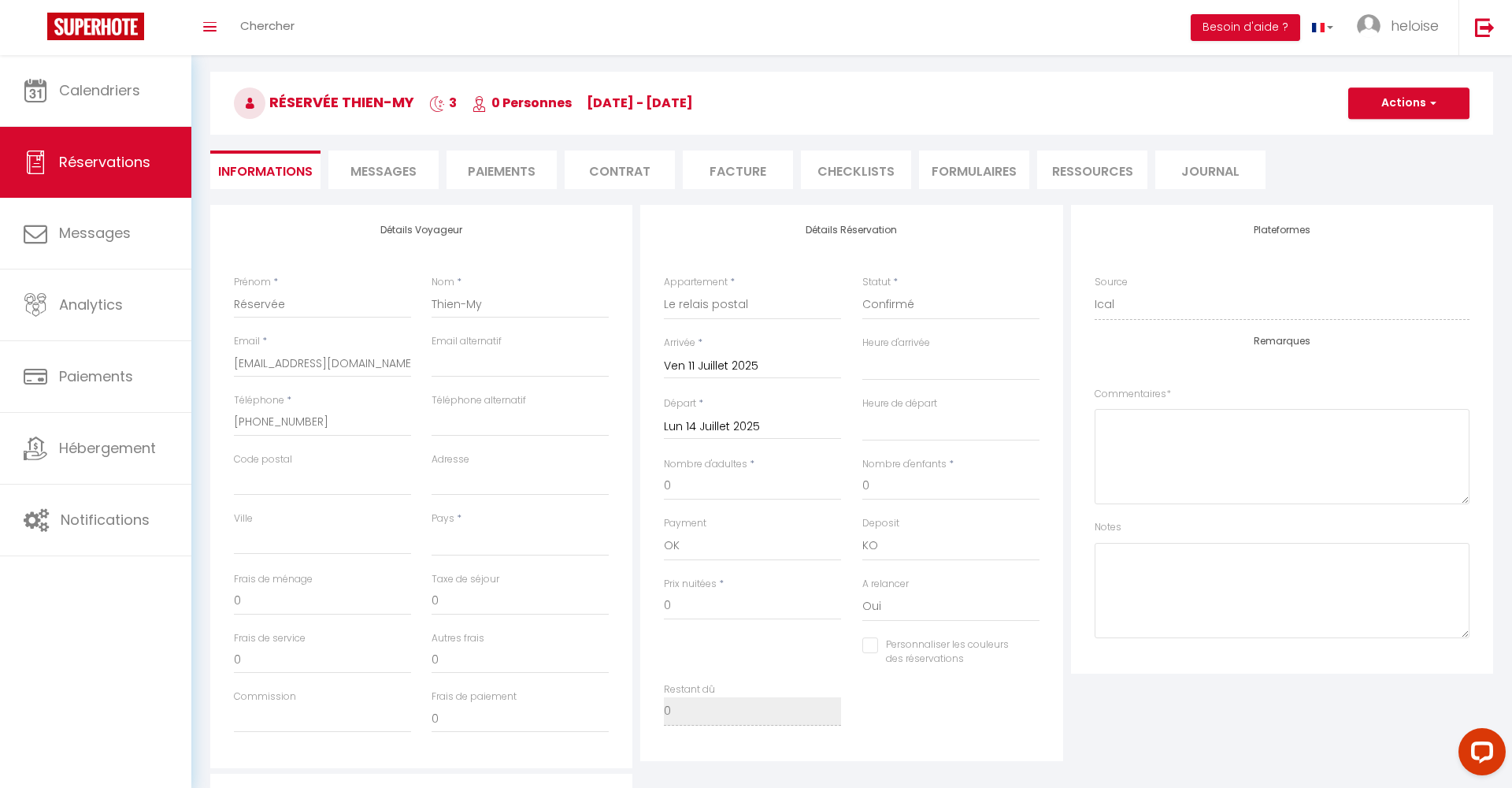 scroll, scrollTop: 57, scrollLeft: 0, axis: vertical 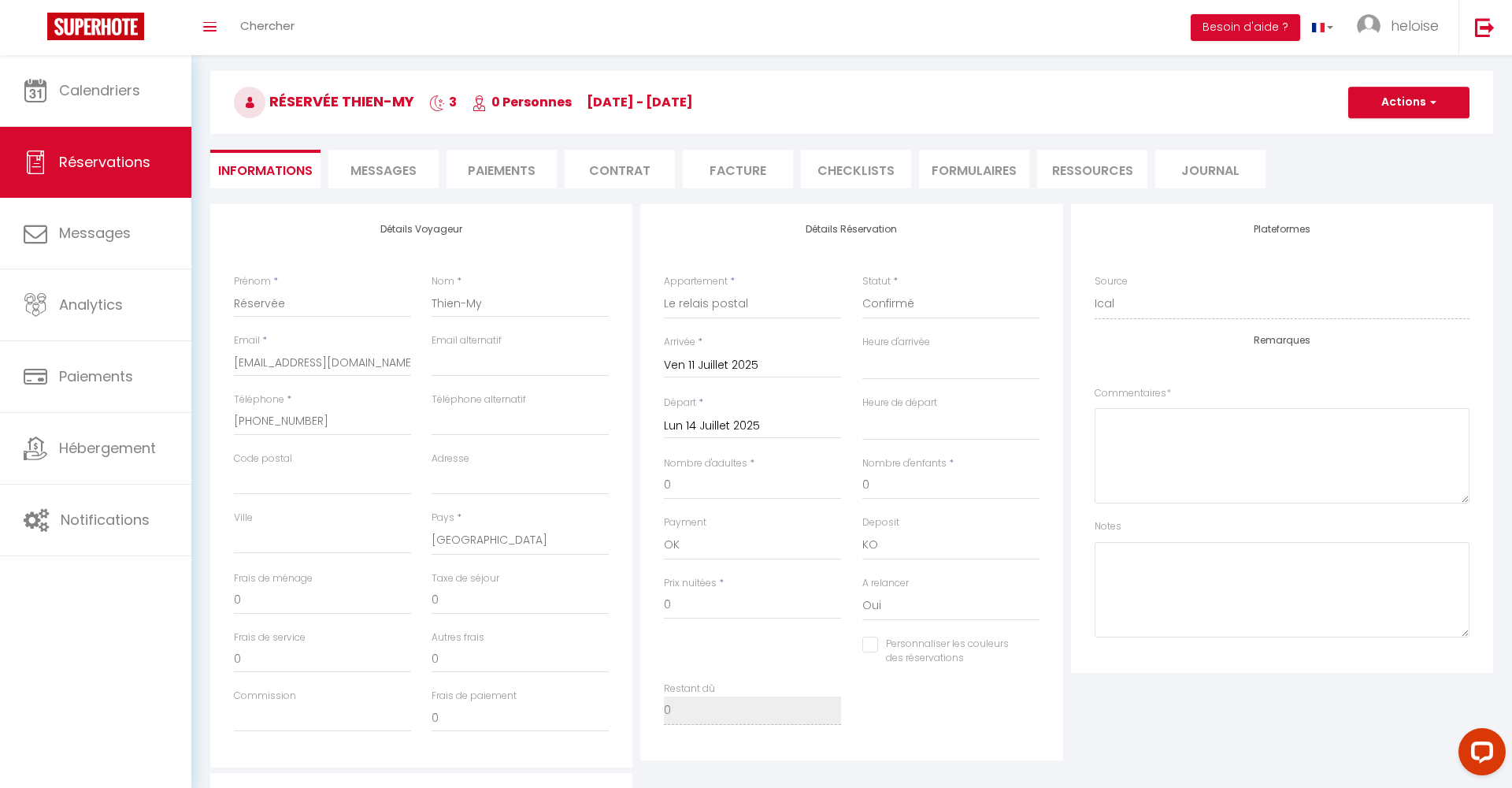 drag, startPoint x: 643, startPoint y: 522, endPoint x: 625, endPoint y: 520, distance: 18.11077 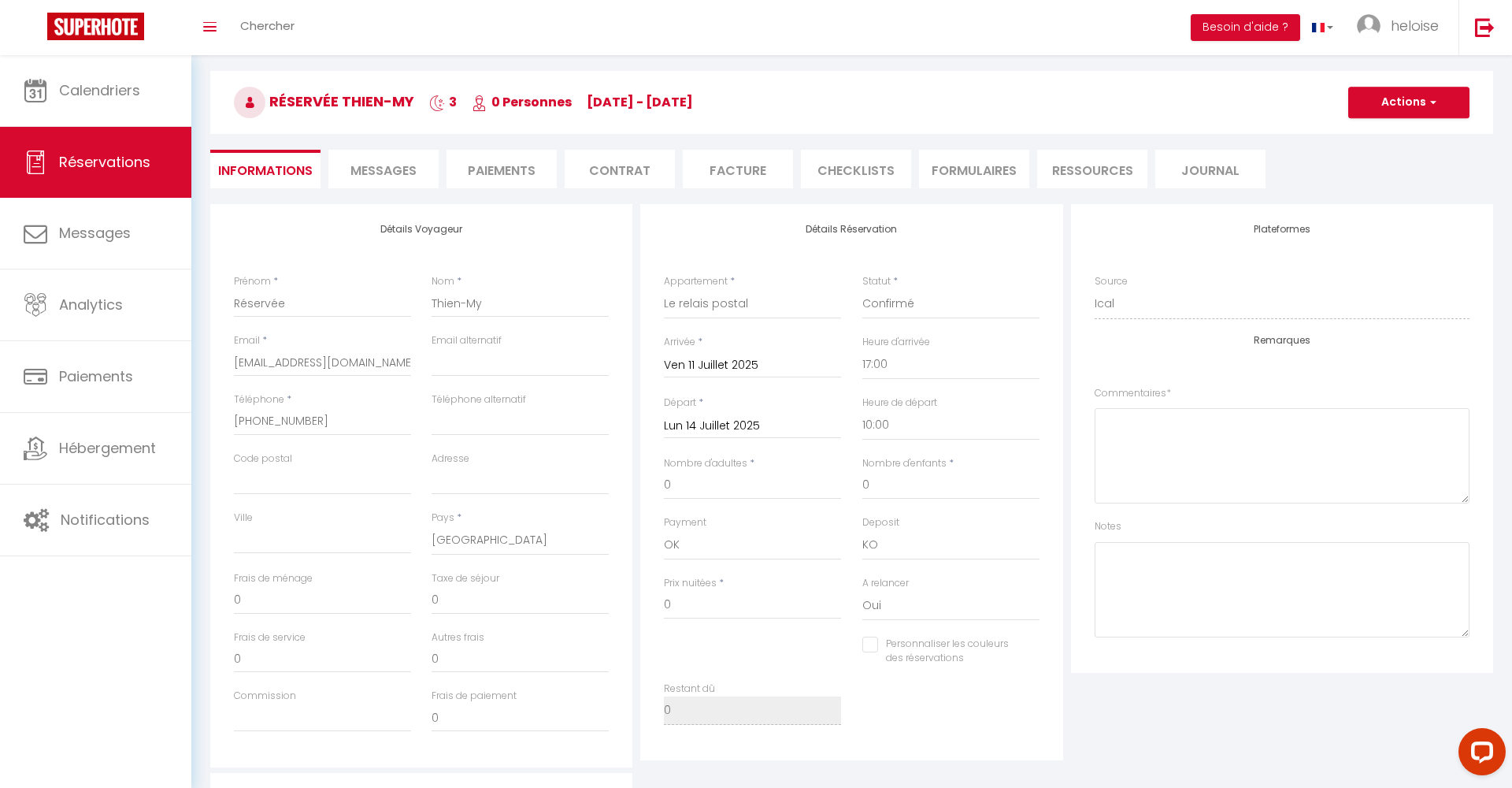 click on "Plateformes    Source
Direct
[DOMAIN_NAME]
[DOMAIN_NAME]
Chalet montagne
Expedia
Gite de [GEOGRAPHIC_DATA]
Homeaway
Homeaway iCal
[DOMAIN_NAME]
[DOMAIN_NAME]
[DOMAIN_NAME]
Ical" at bounding box center [1282, 485] 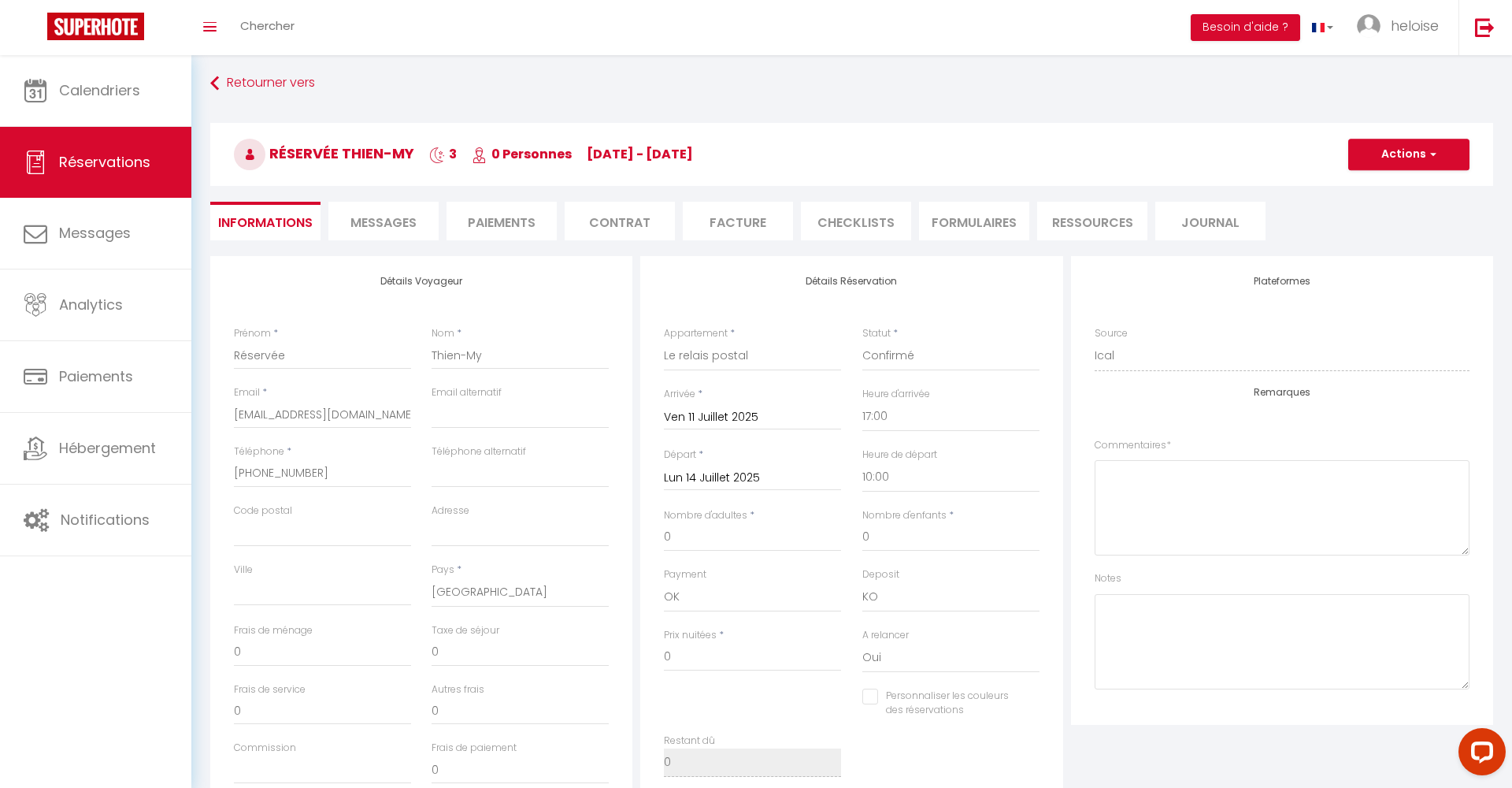 scroll, scrollTop: 2, scrollLeft: 0, axis: vertical 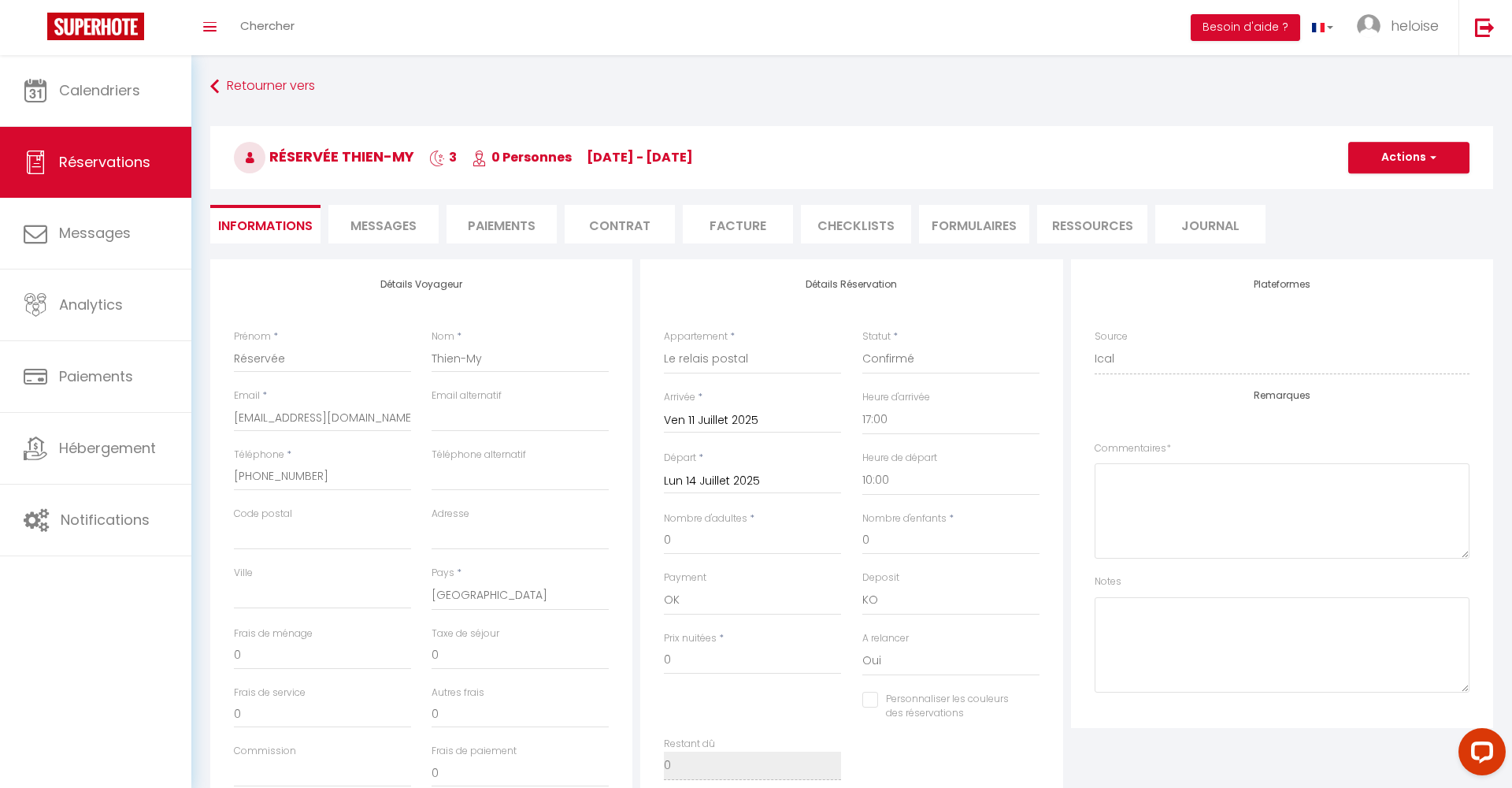 click on "Actions" at bounding box center (1409, 158) 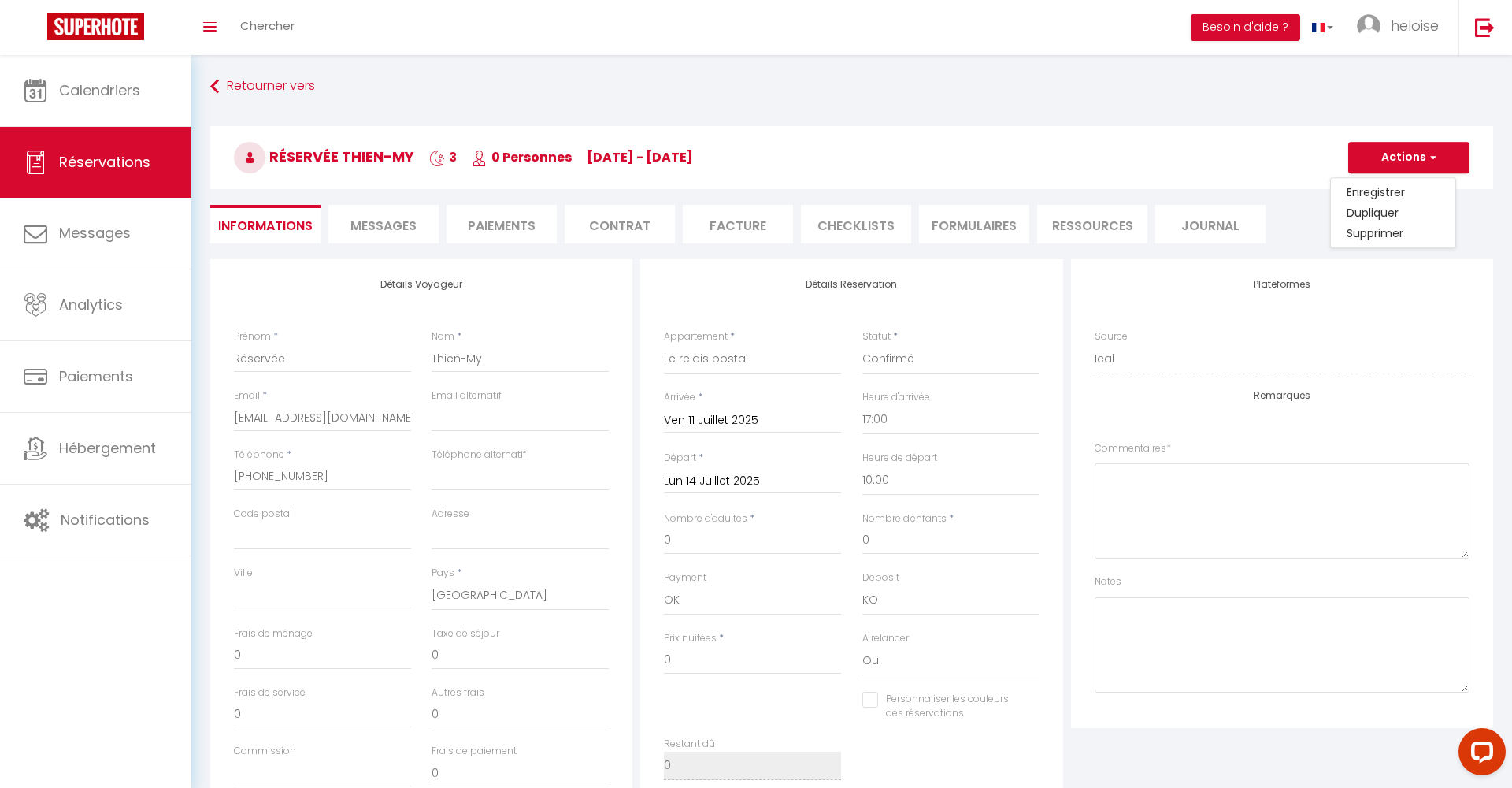 click on "Enregistrer" at bounding box center (1393, 192) 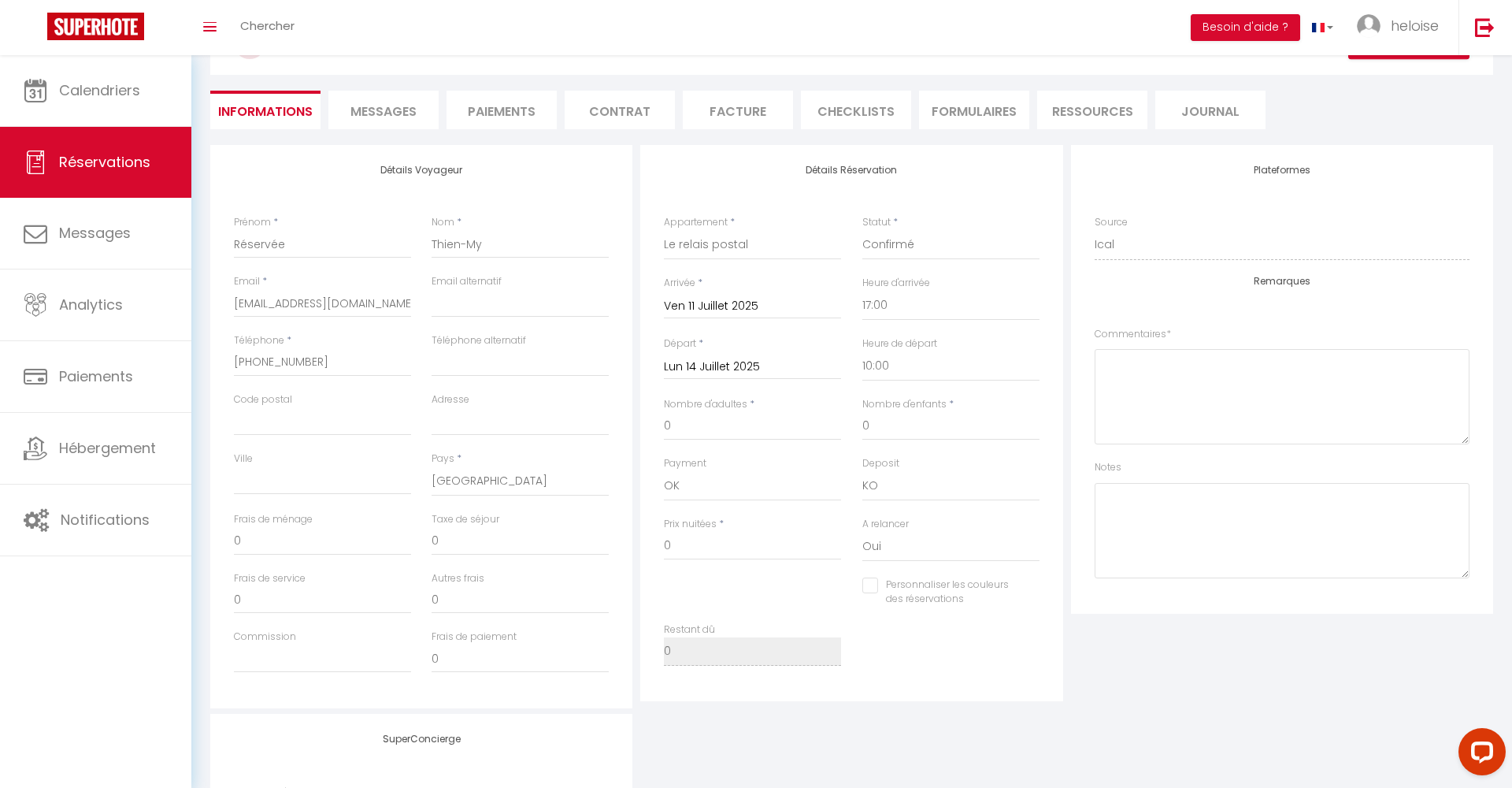 click on "Messages" at bounding box center (384, 111) 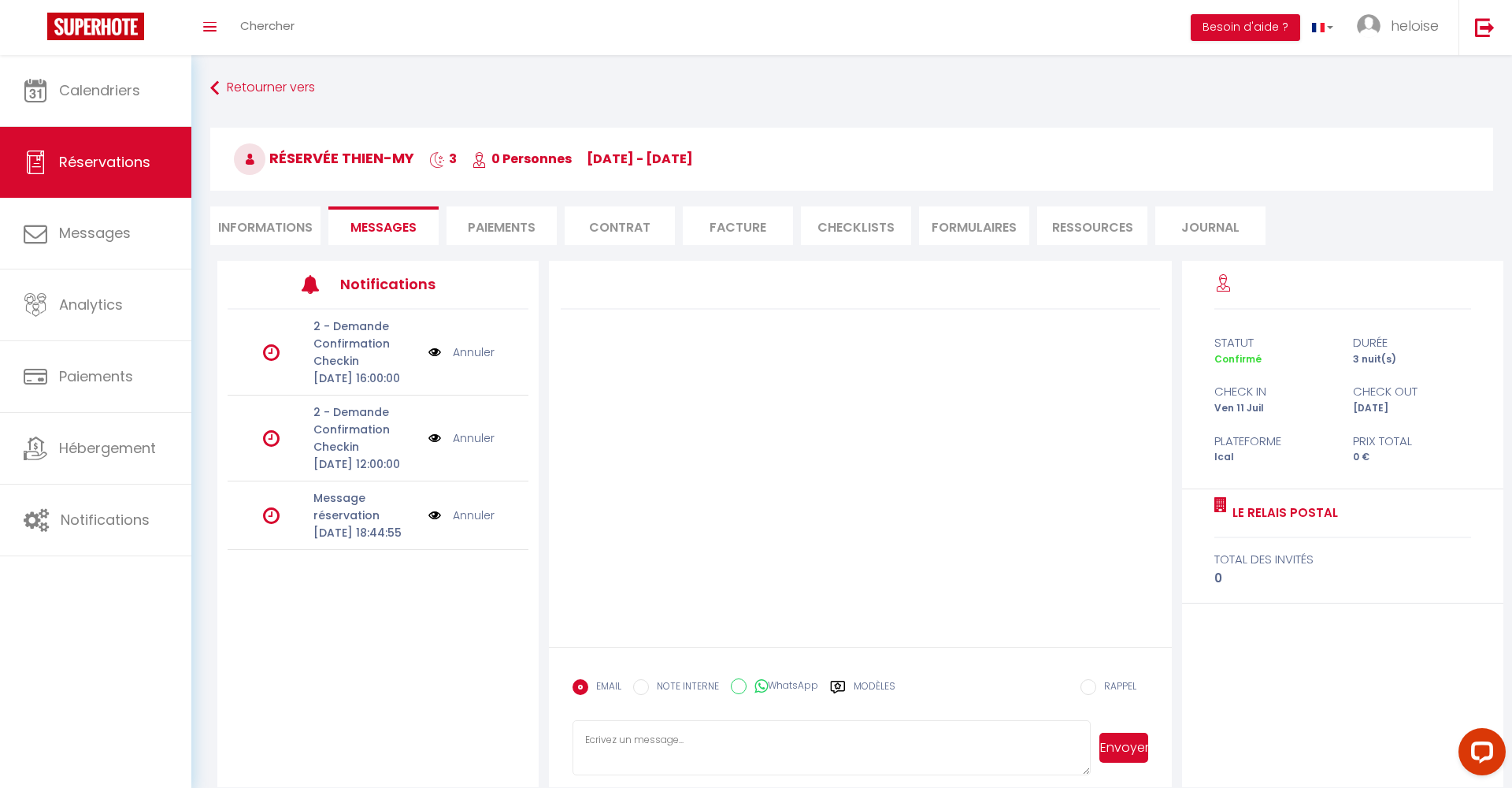 scroll, scrollTop: 28, scrollLeft: 0, axis: vertical 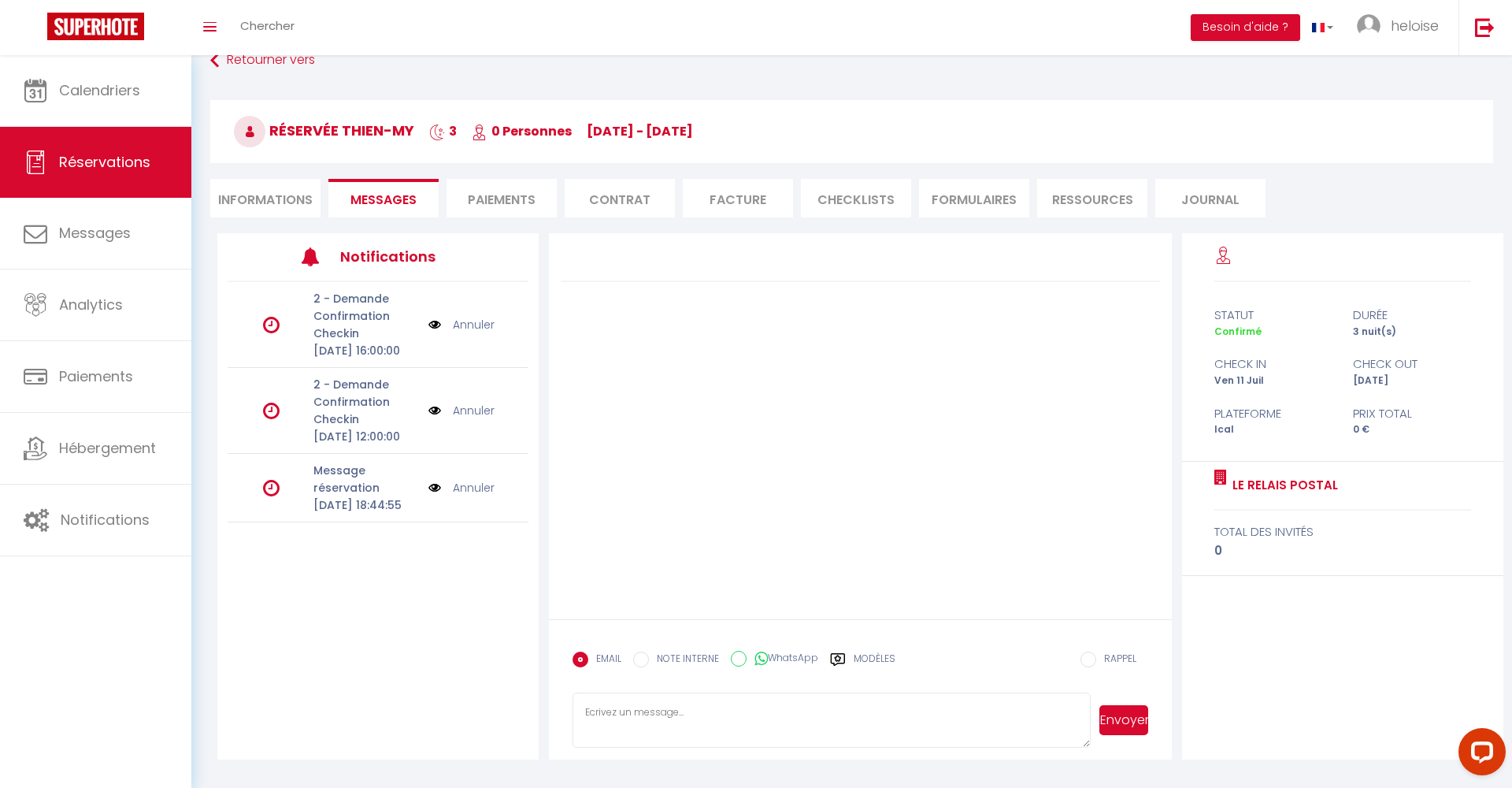 click at bounding box center [435, 325] 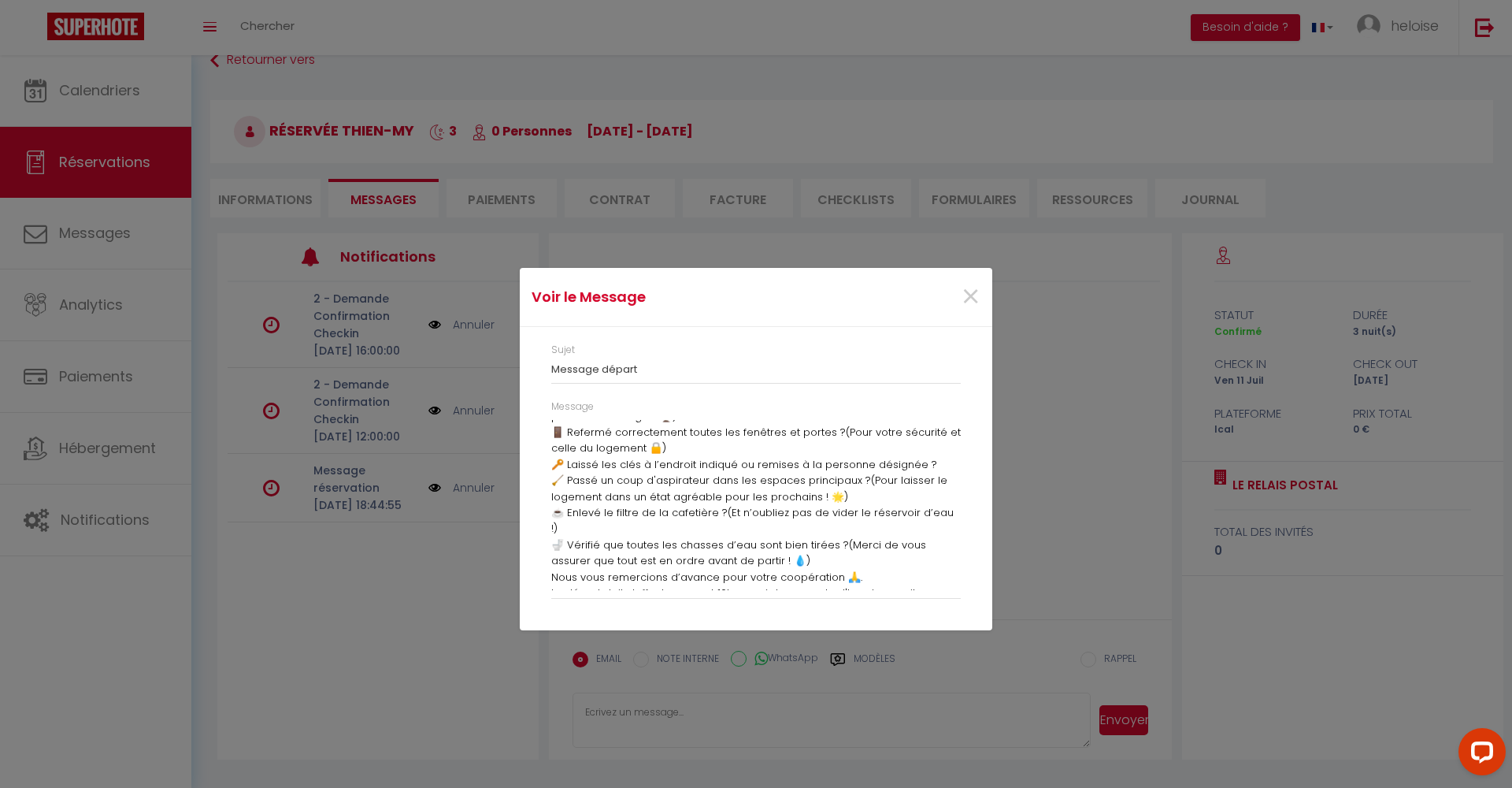 scroll, scrollTop: 186, scrollLeft: 0, axis: vertical 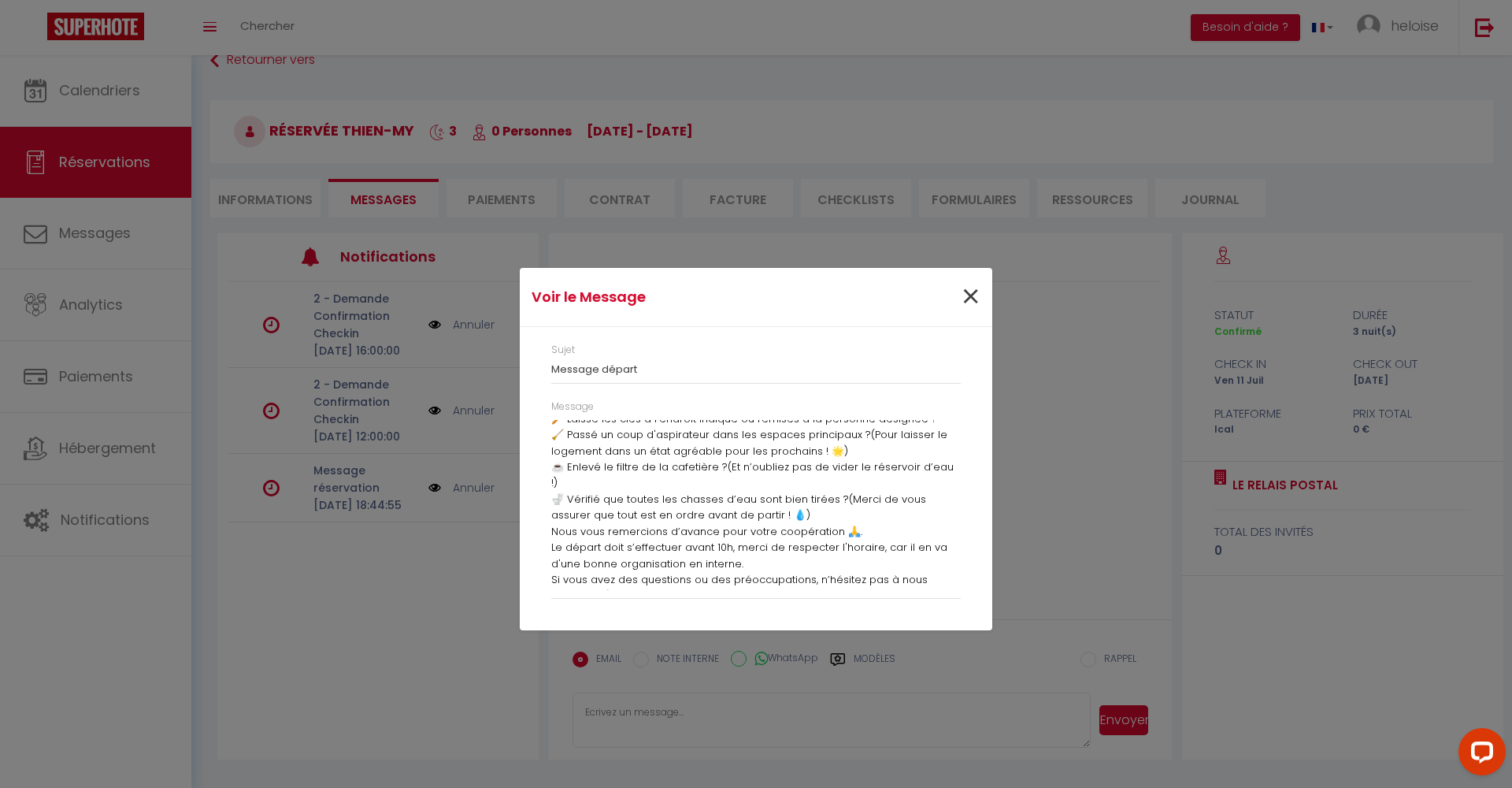 drag, startPoint x: 980, startPoint y: 296, endPoint x: 961, endPoint y: 298, distance: 19.104973 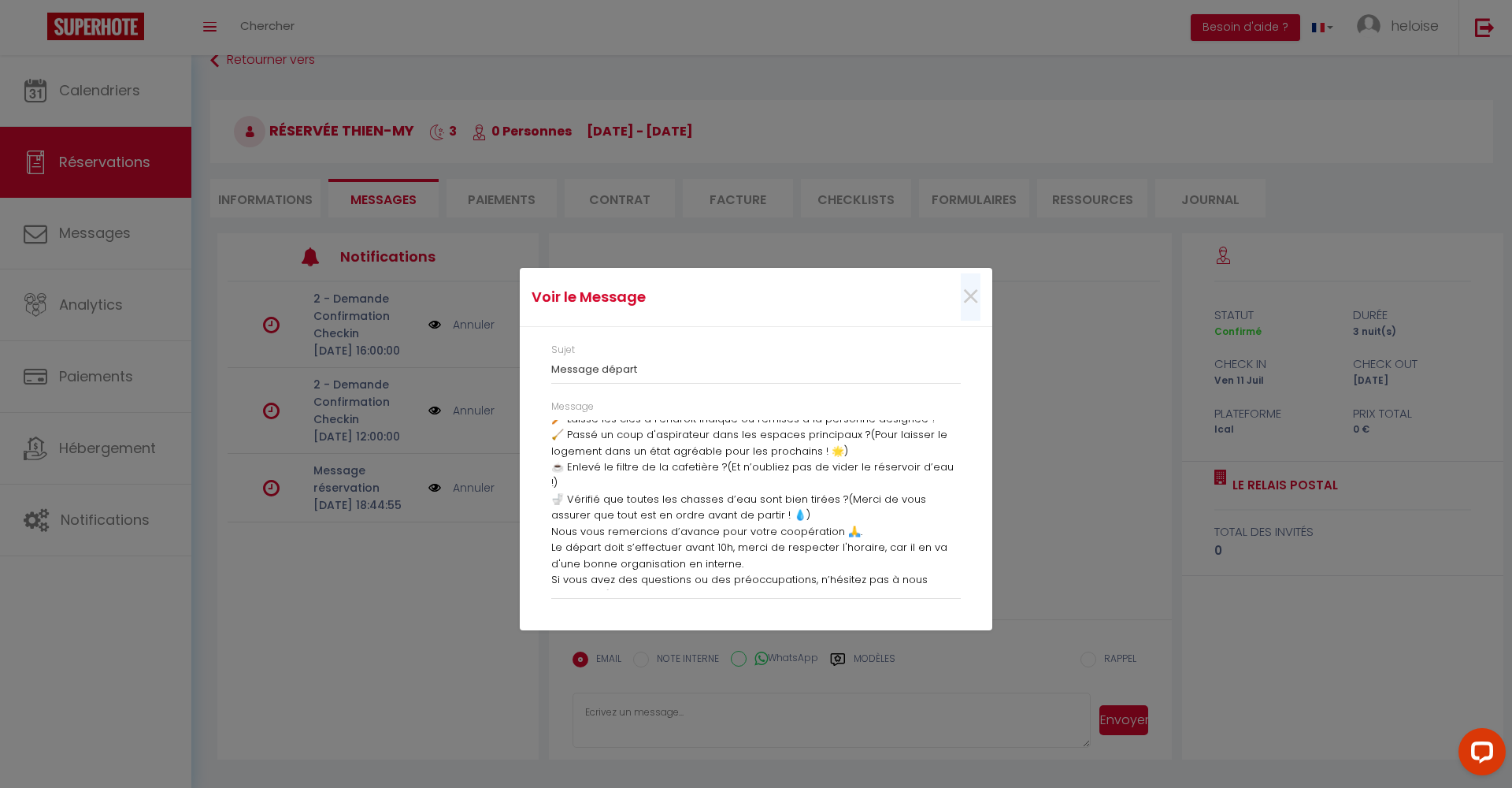 click on "×" at bounding box center [970, 297] 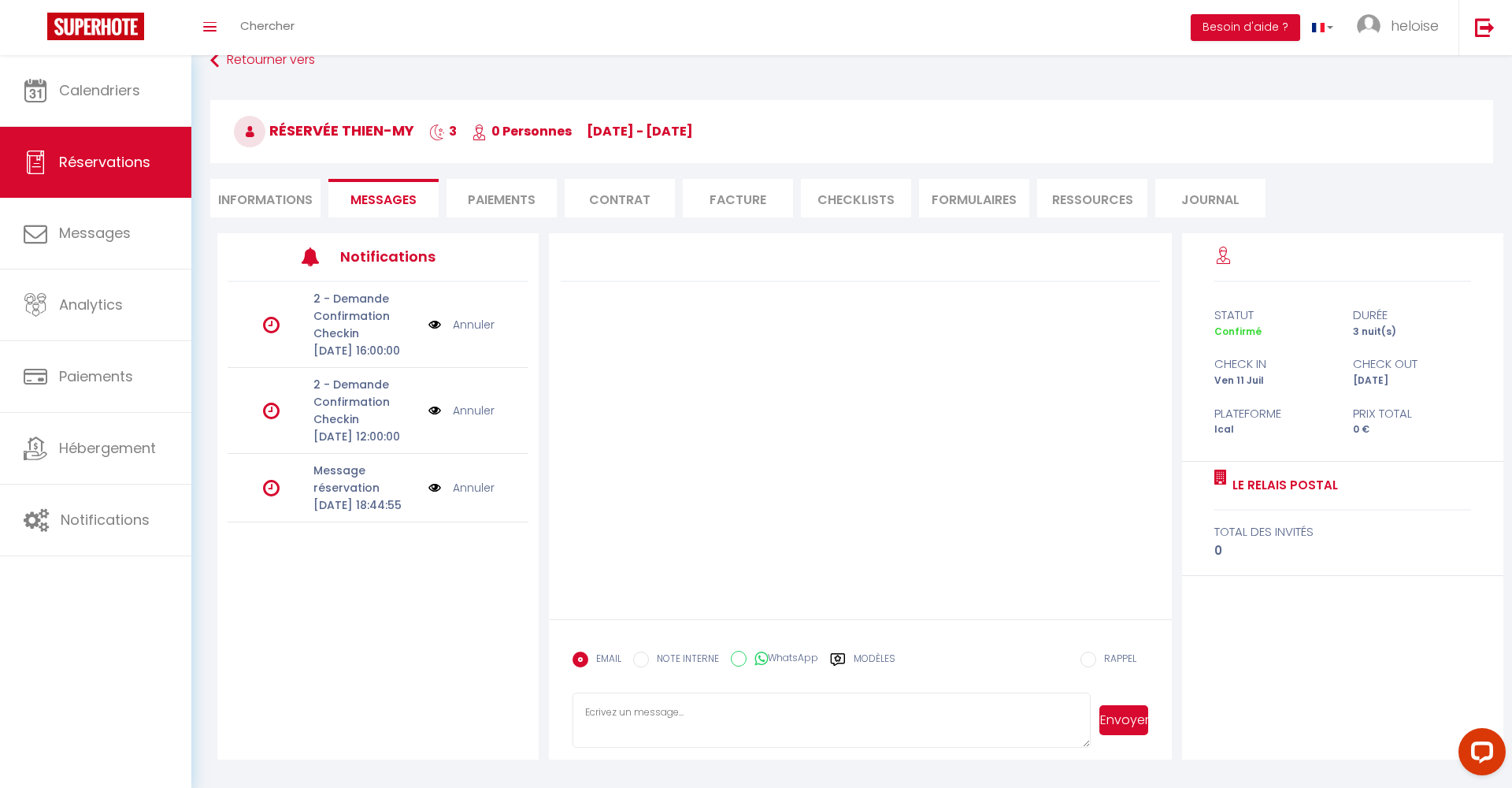 click at bounding box center (435, 411) 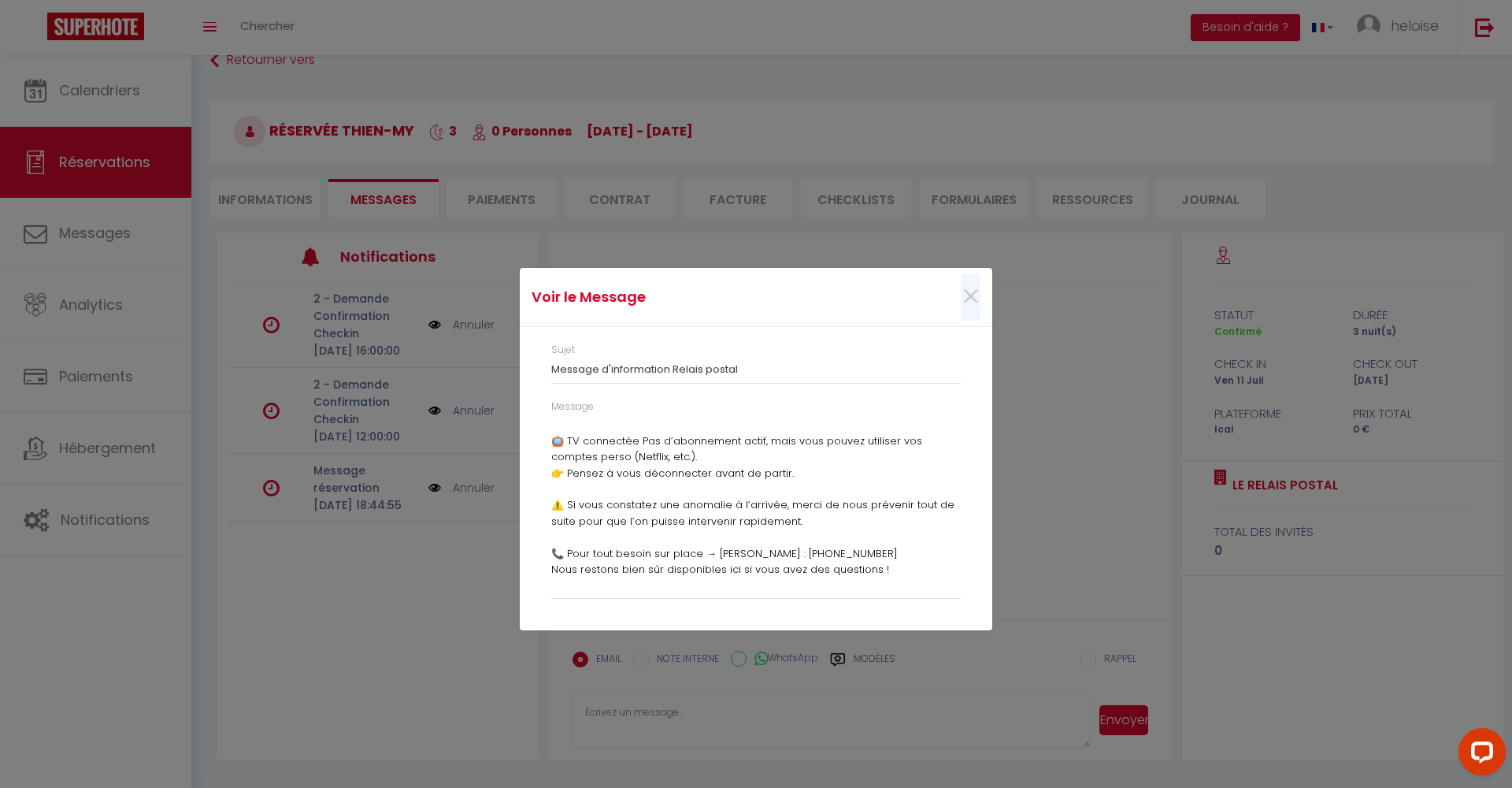 scroll, scrollTop: 996, scrollLeft: 0, axis: vertical 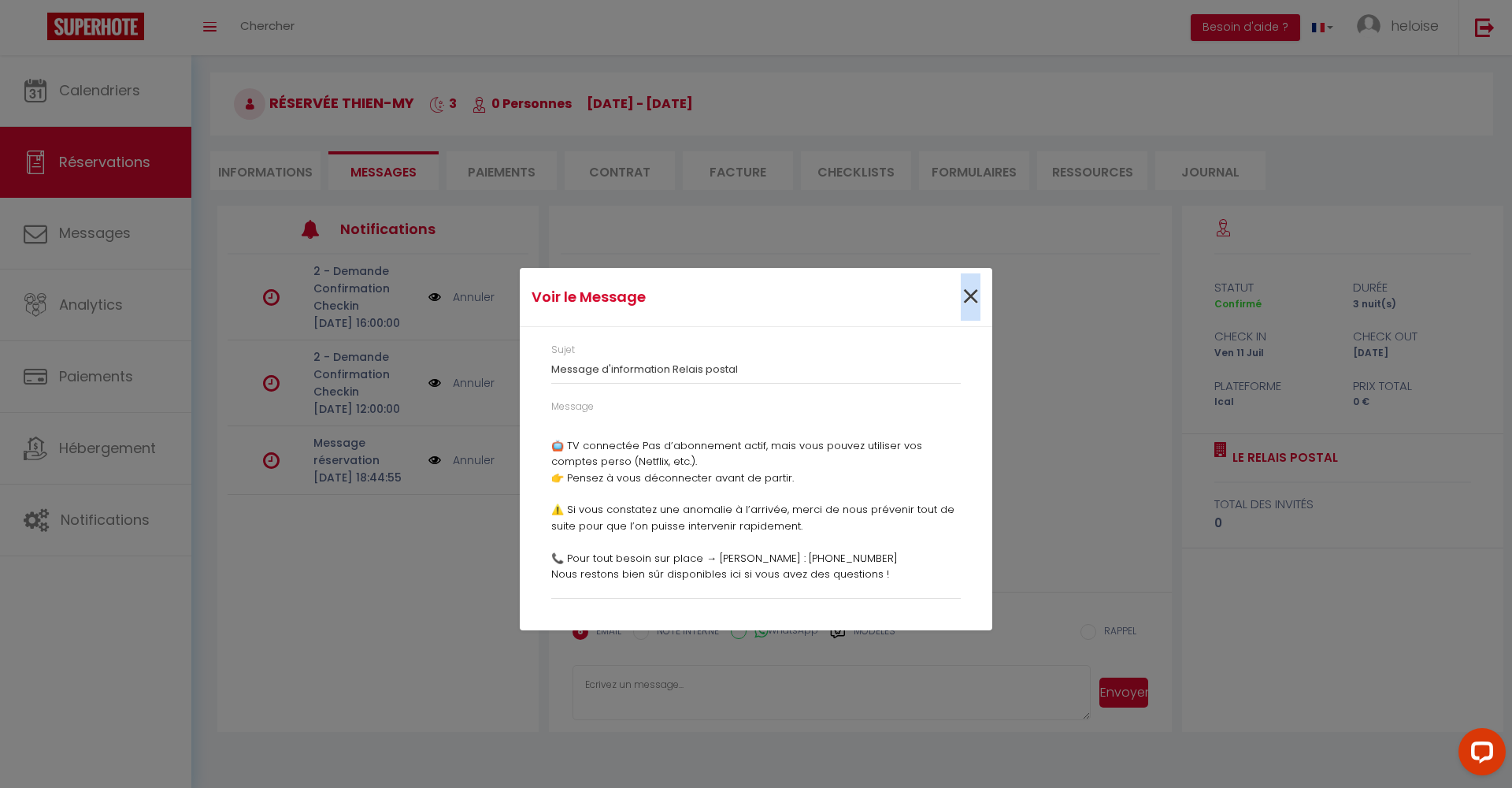 click on "×" at bounding box center (970, 297) 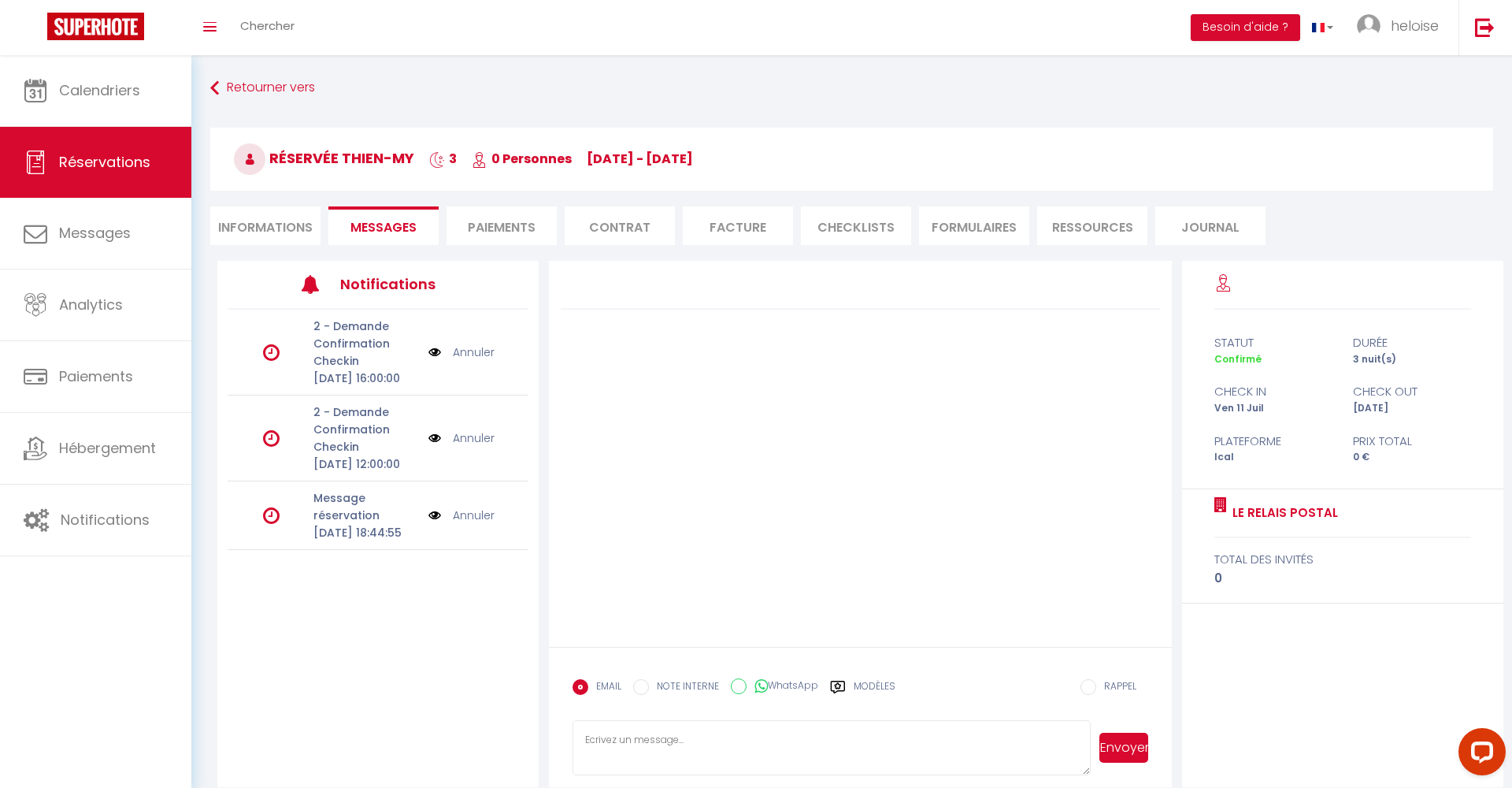 scroll, scrollTop: 0, scrollLeft: 0, axis: both 